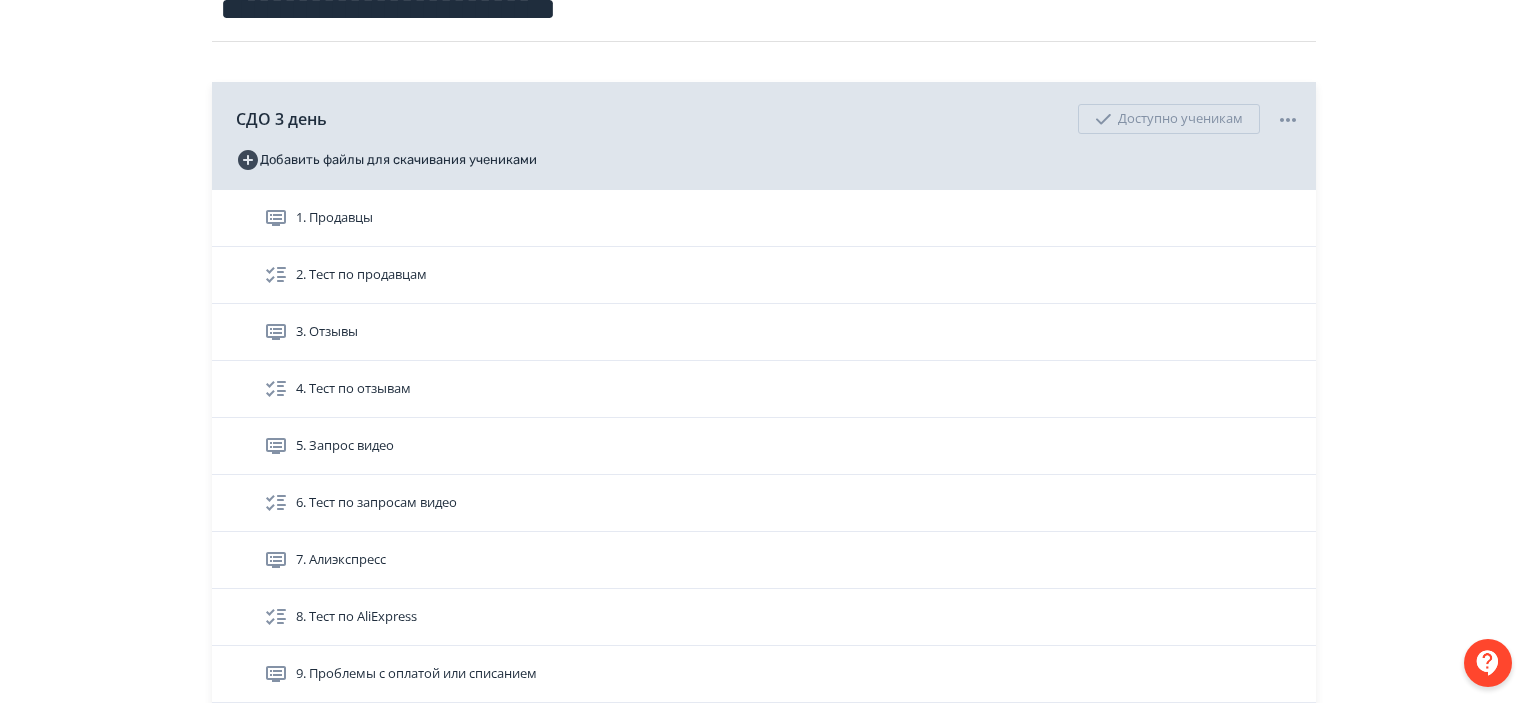 scroll, scrollTop: 0, scrollLeft: 0, axis: both 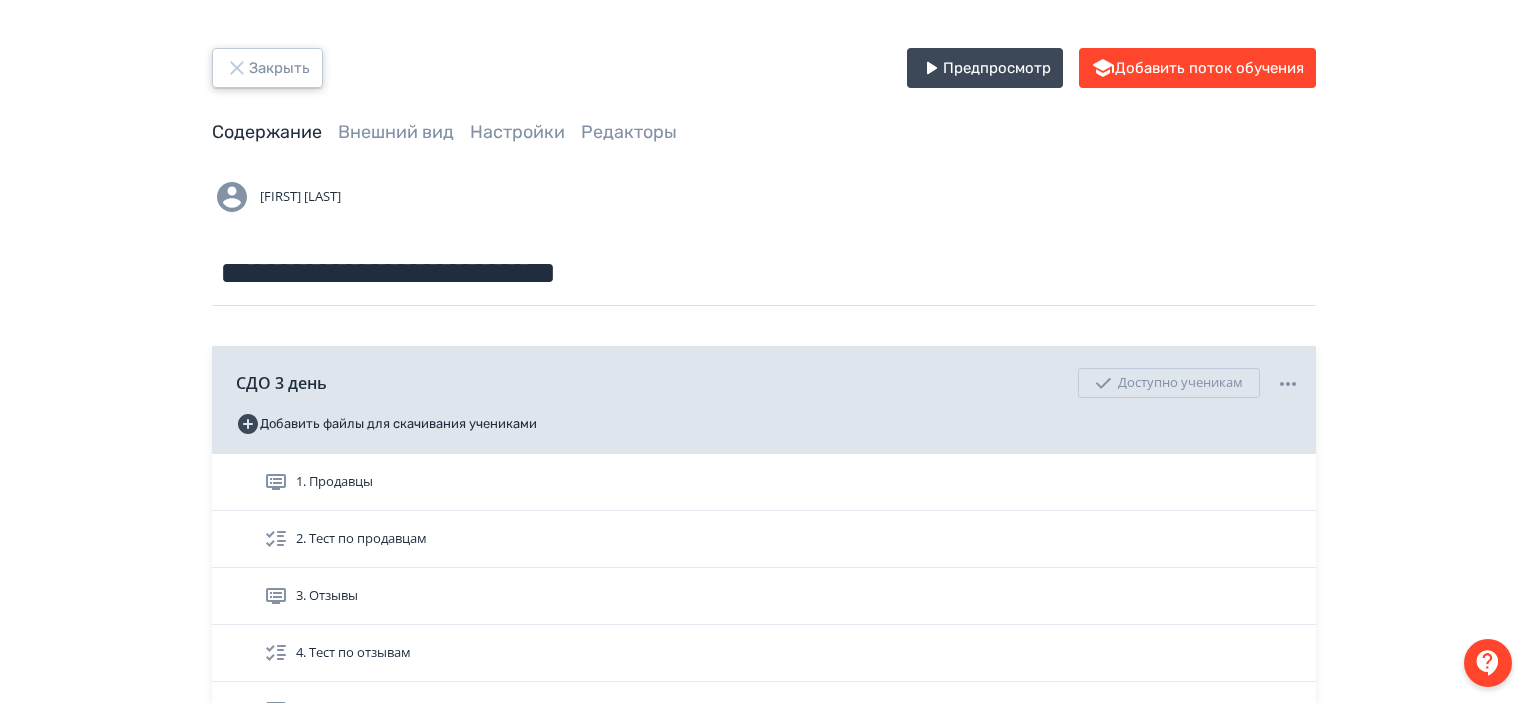 click on "Закрыть" at bounding box center [267, 68] 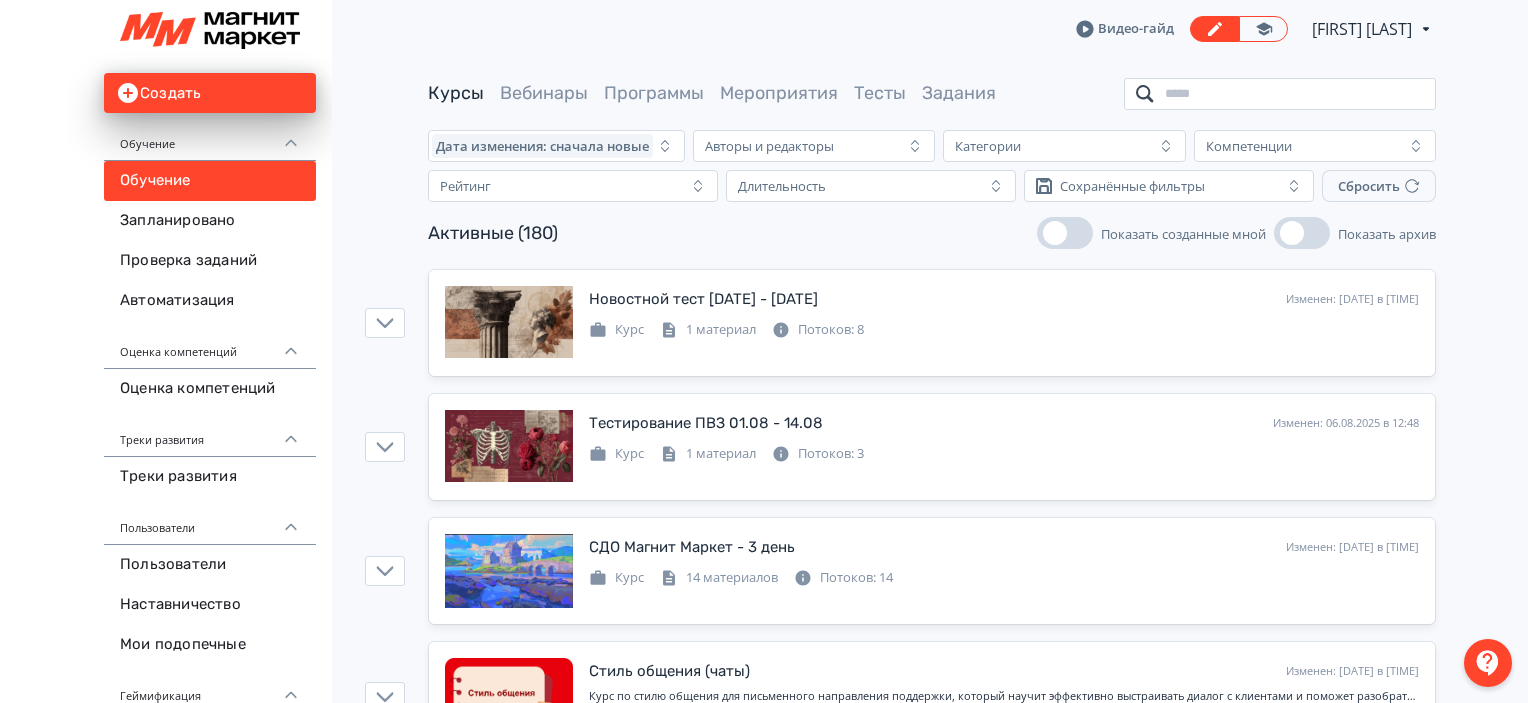 click at bounding box center (1280, 94) 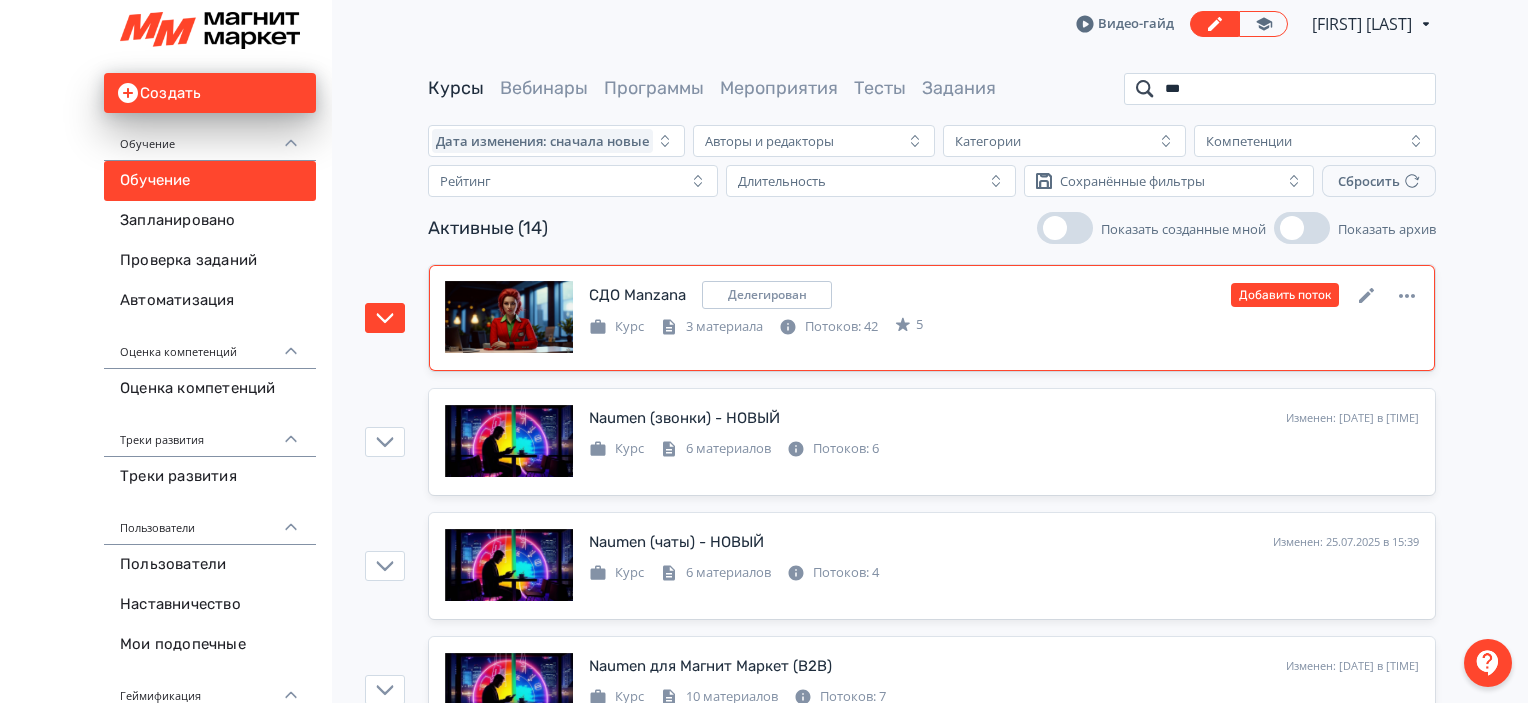 scroll, scrollTop: 100, scrollLeft: 0, axis: vertical 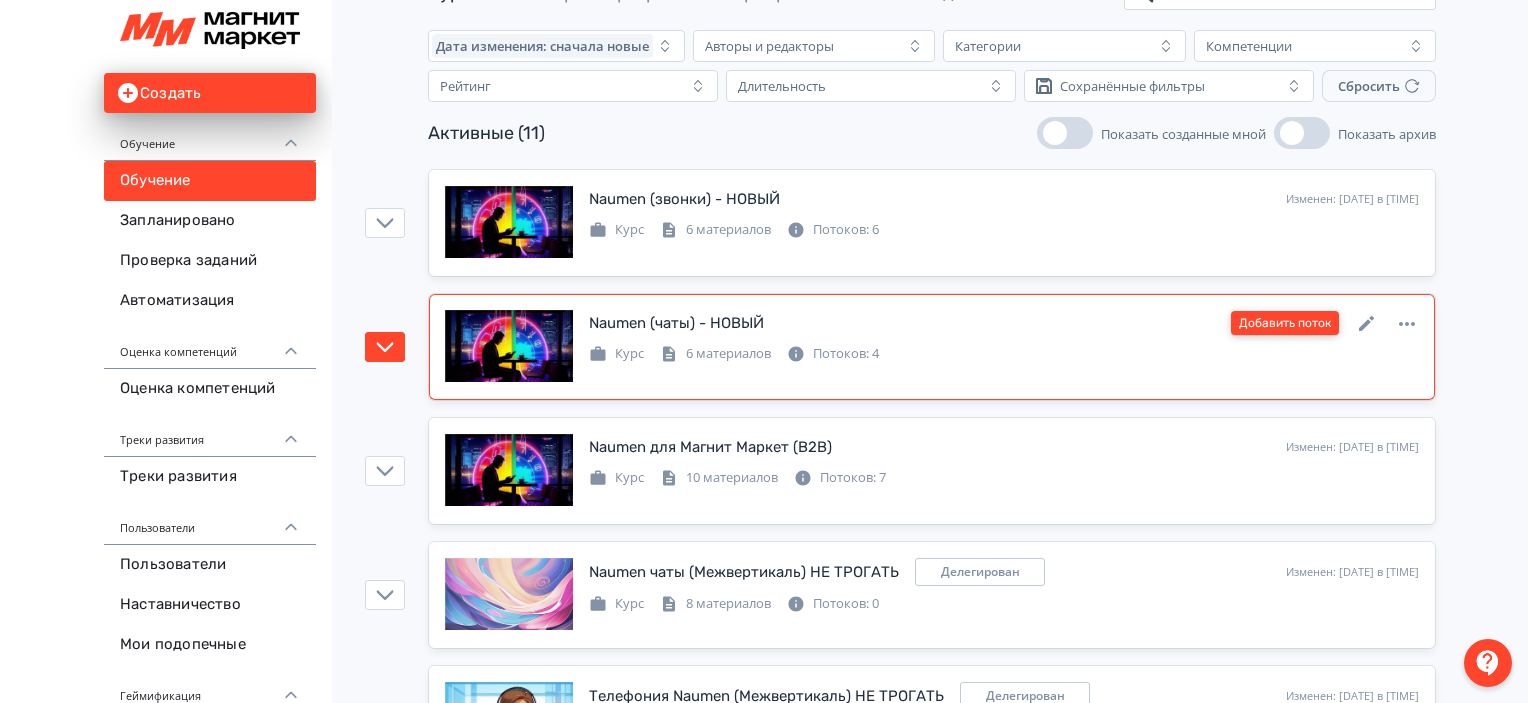 type on "***" 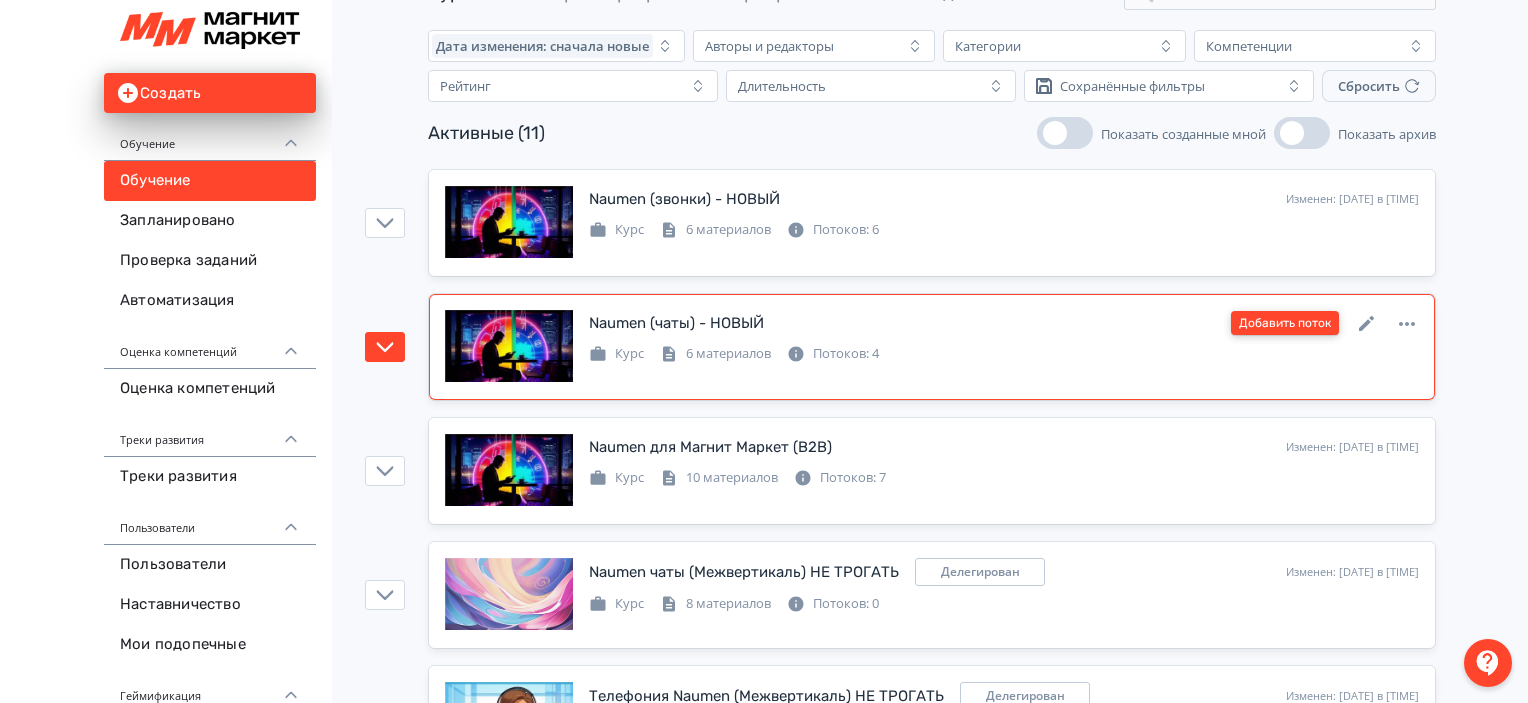 click on "Добавить поток" at bounding box center (1285, 323) 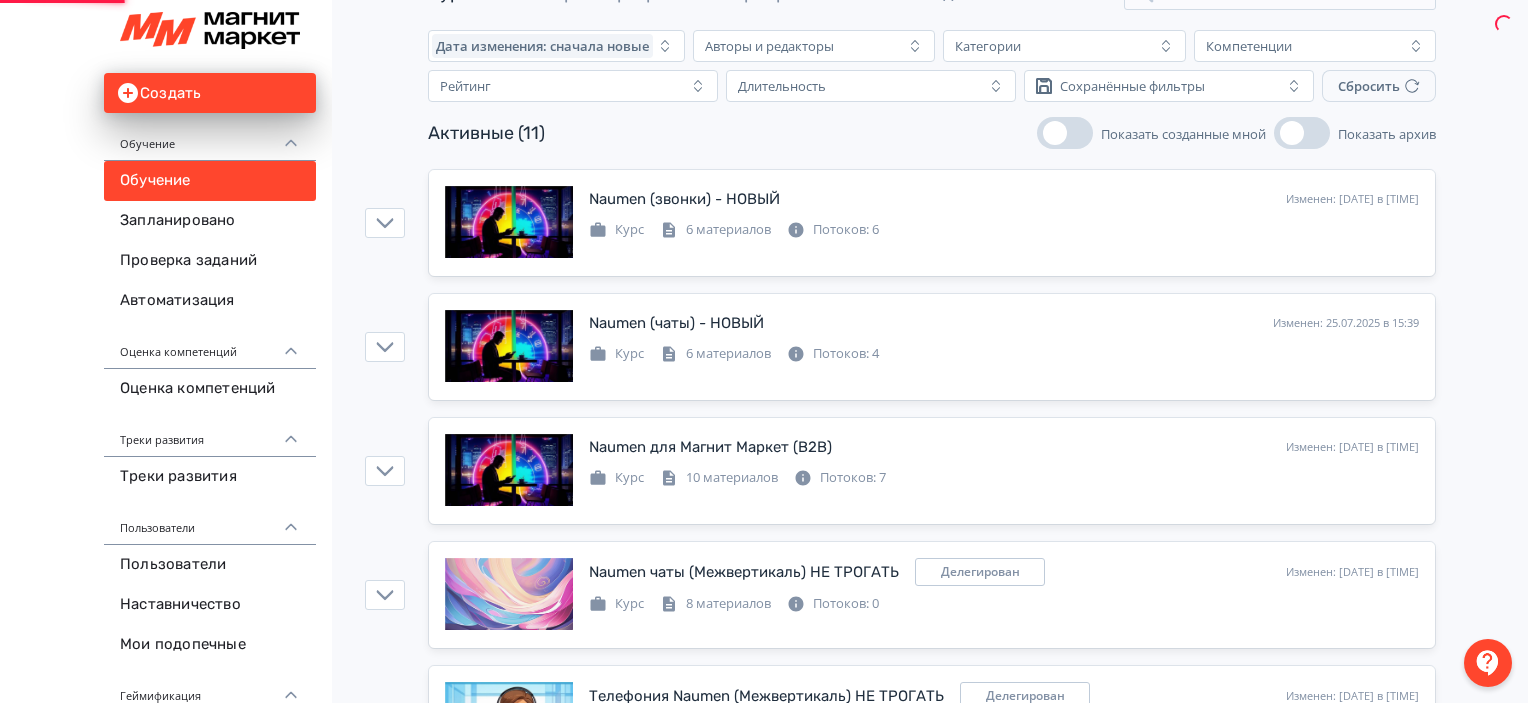 scroll, scrollTop: 0, scrollLeft: 0, axis: both 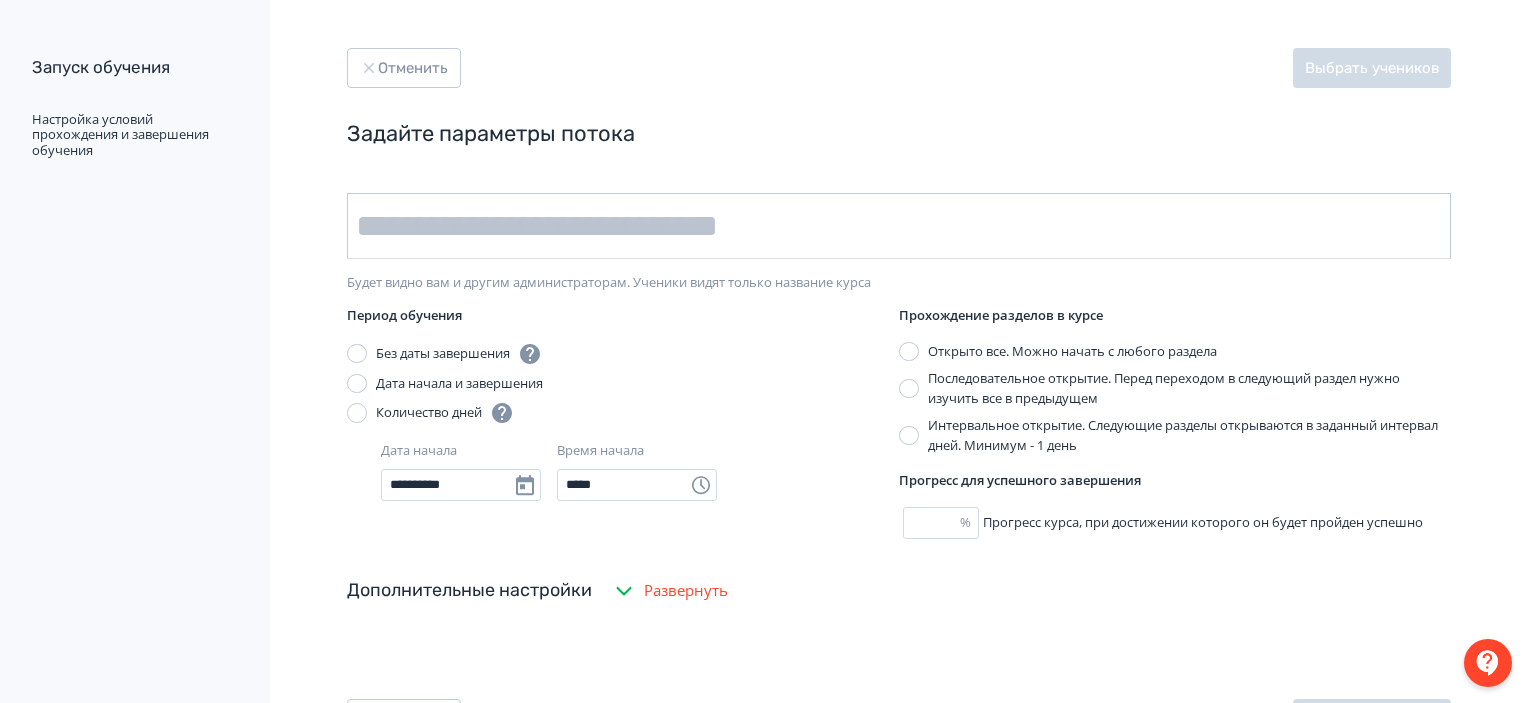 click at bounding box center (899, 226) 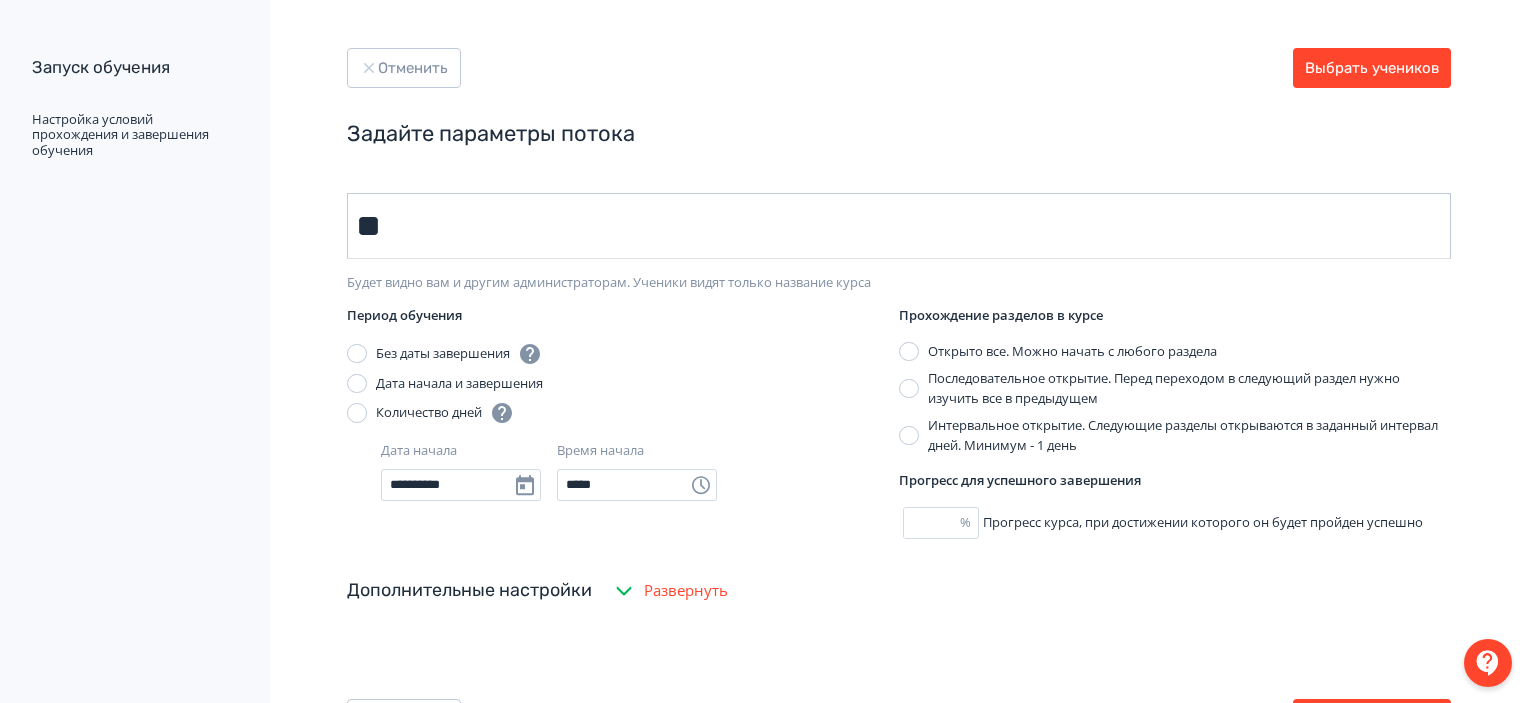 type on "*" 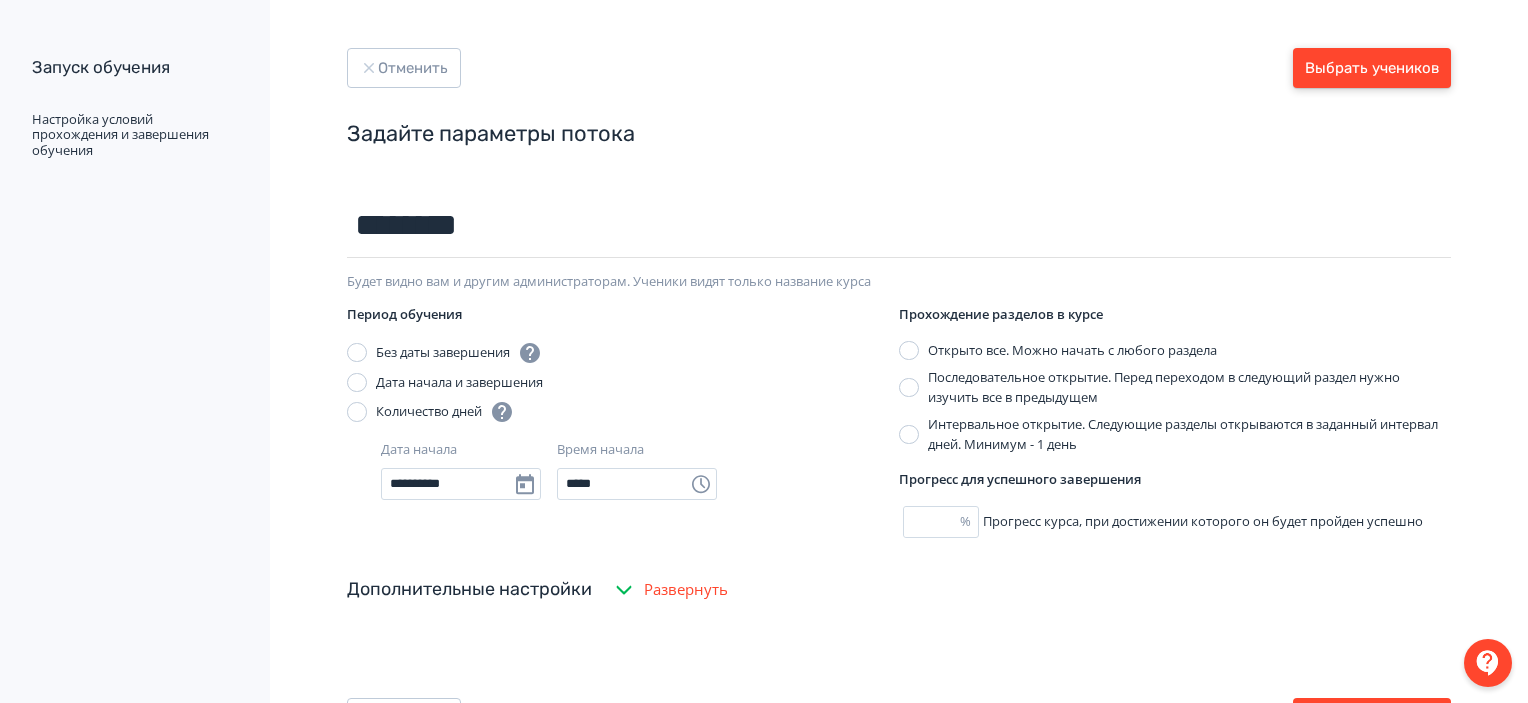 type on "********" 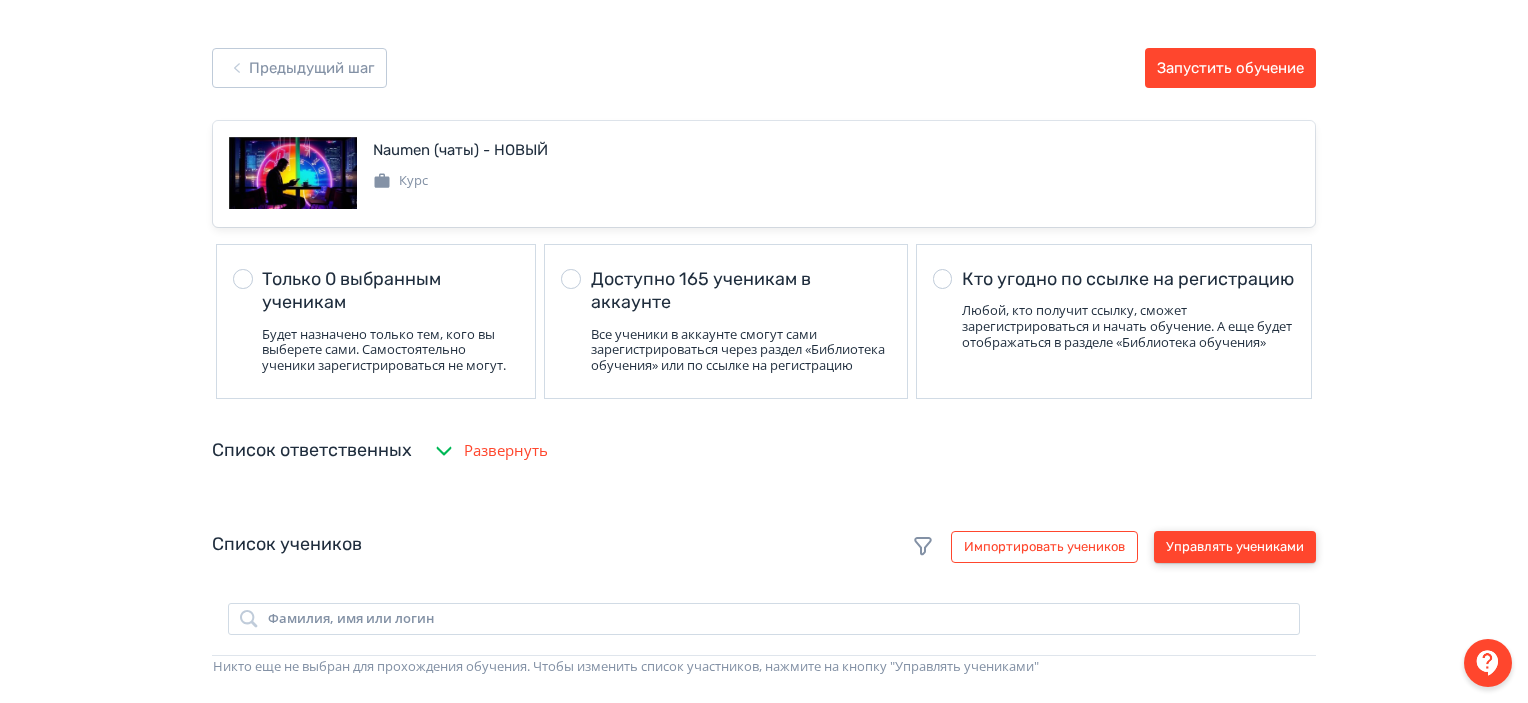 click on "Управлять учениками" at bounding box center [1235, 547] 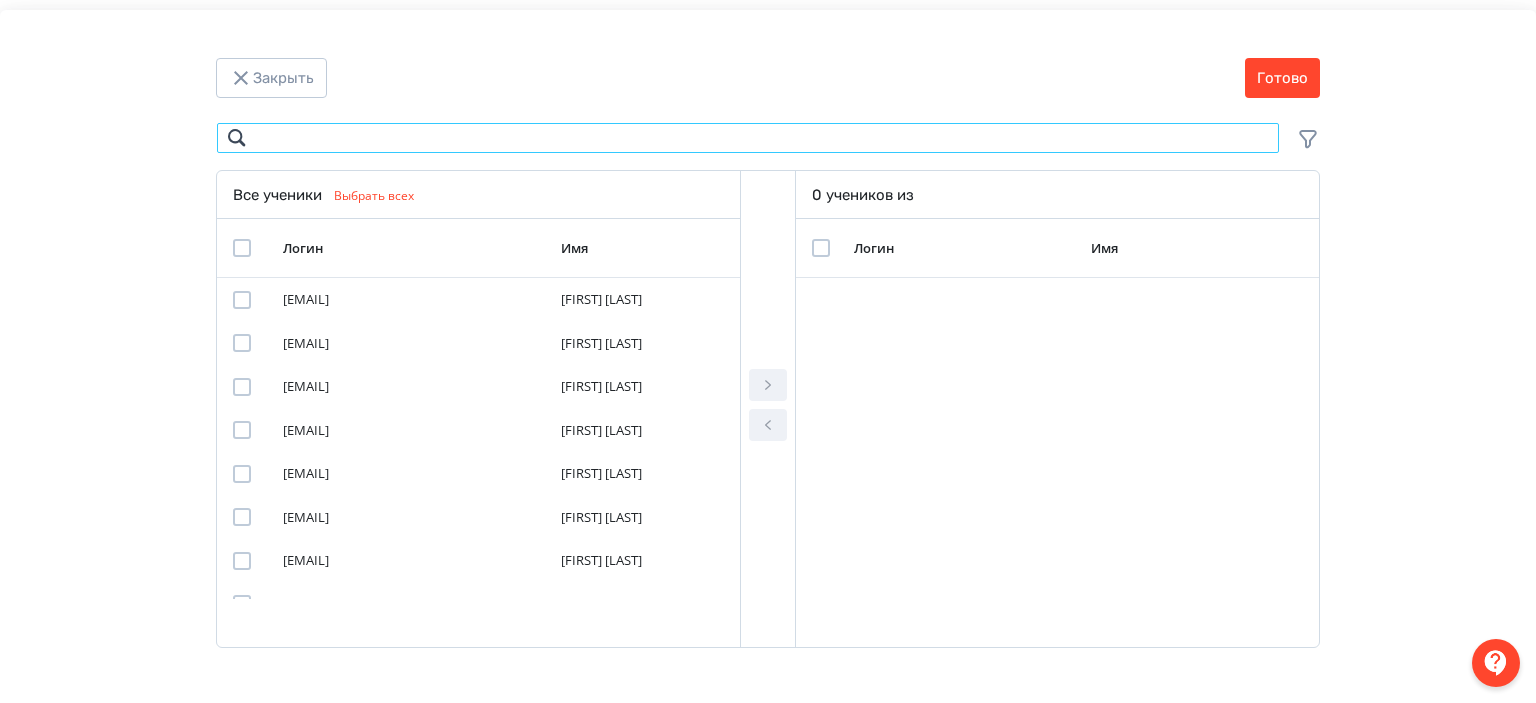 click at bounding box center [748, 138] 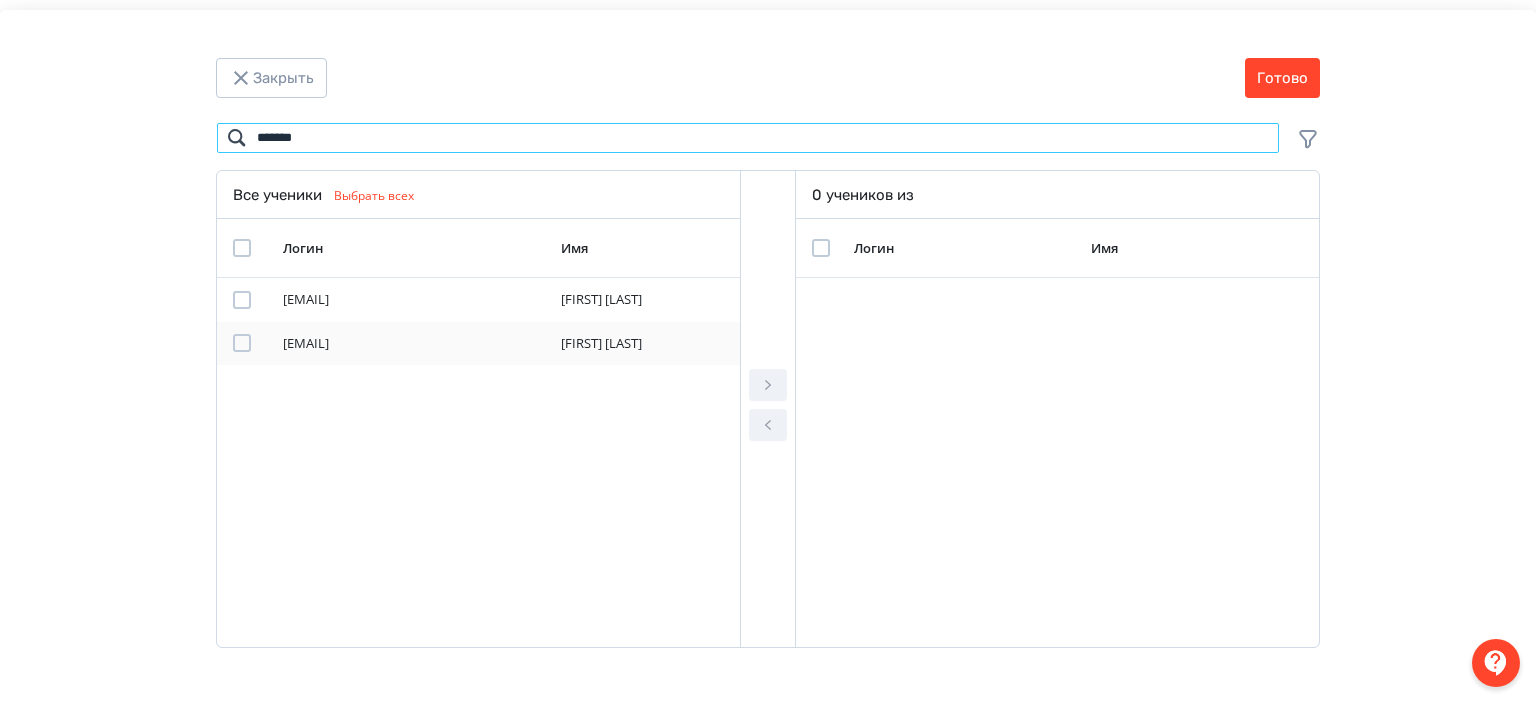 type on "*******" 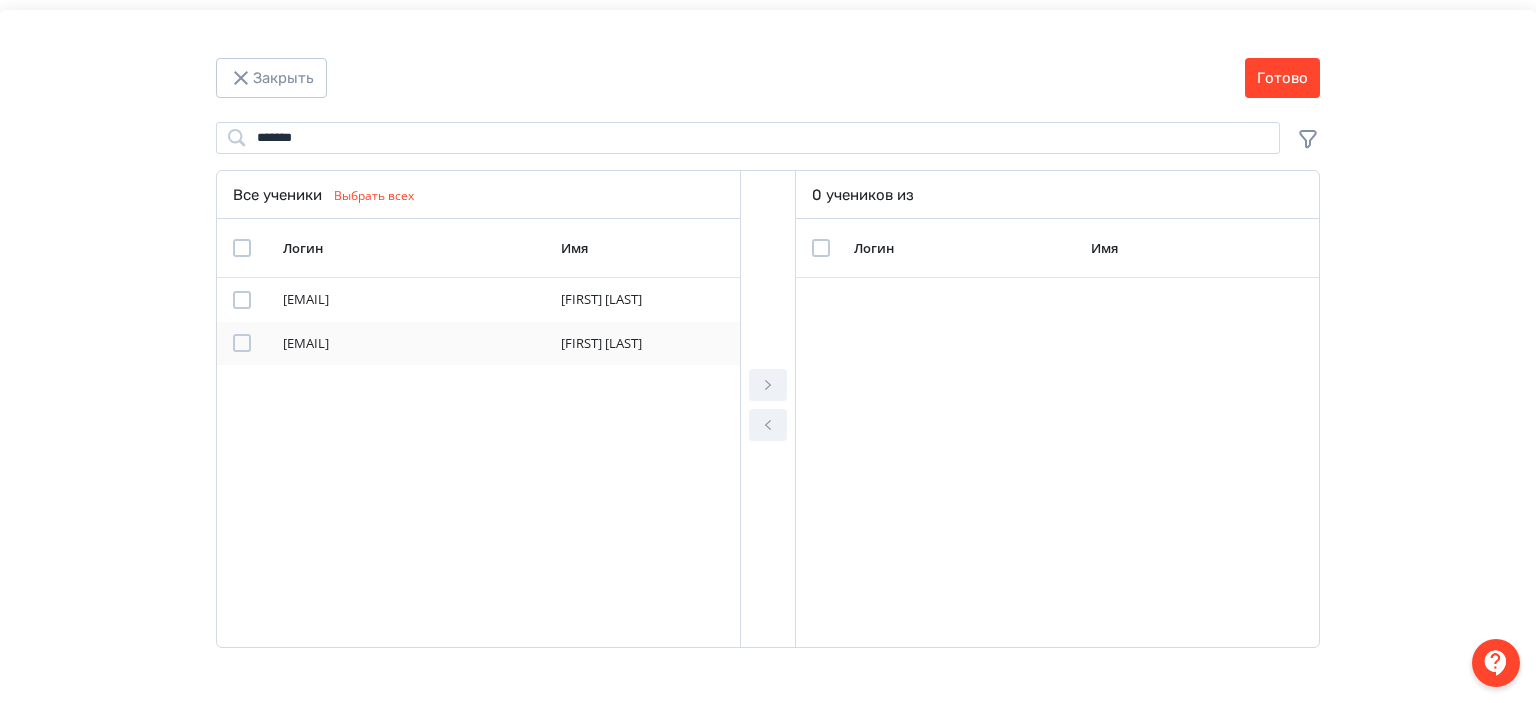 click at bounding box center [242, 343] 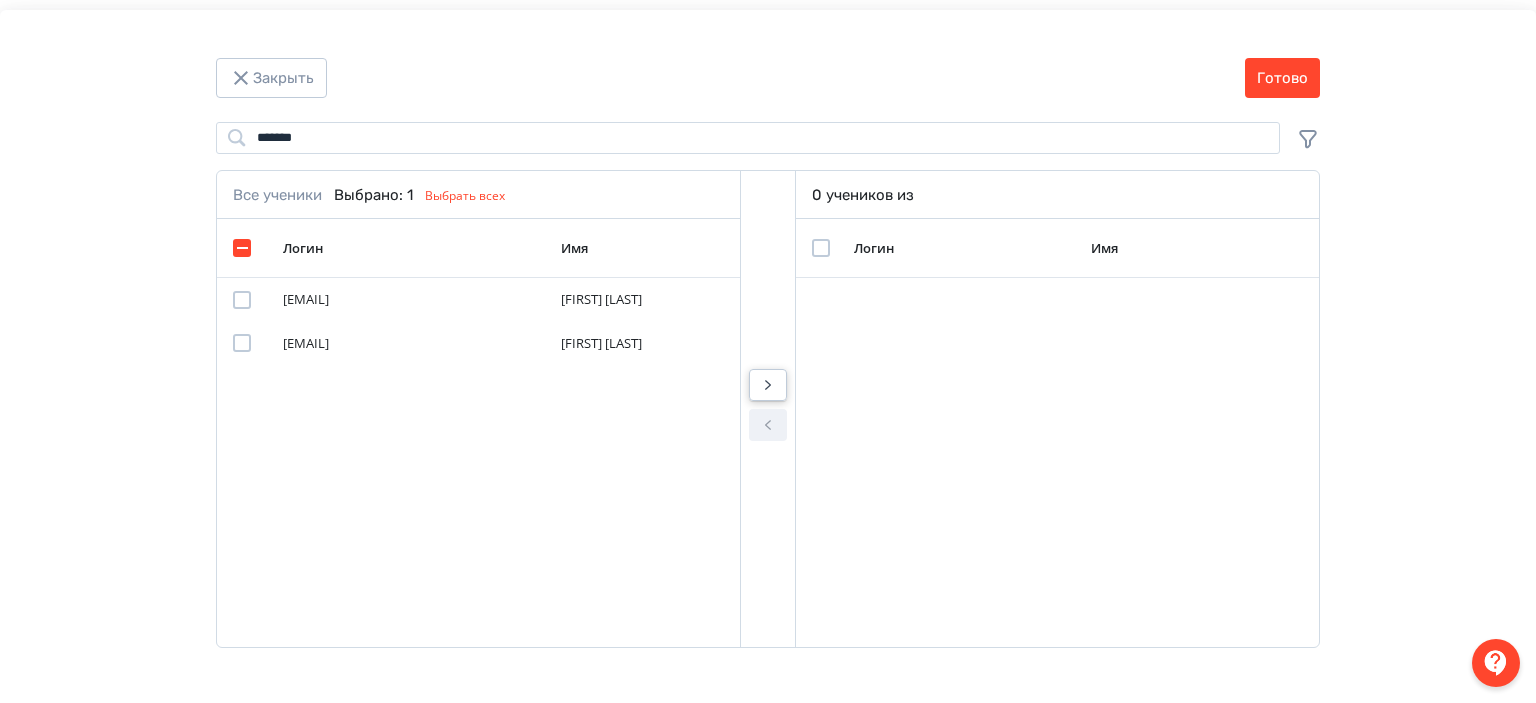 click at bounding box center [768, 385] 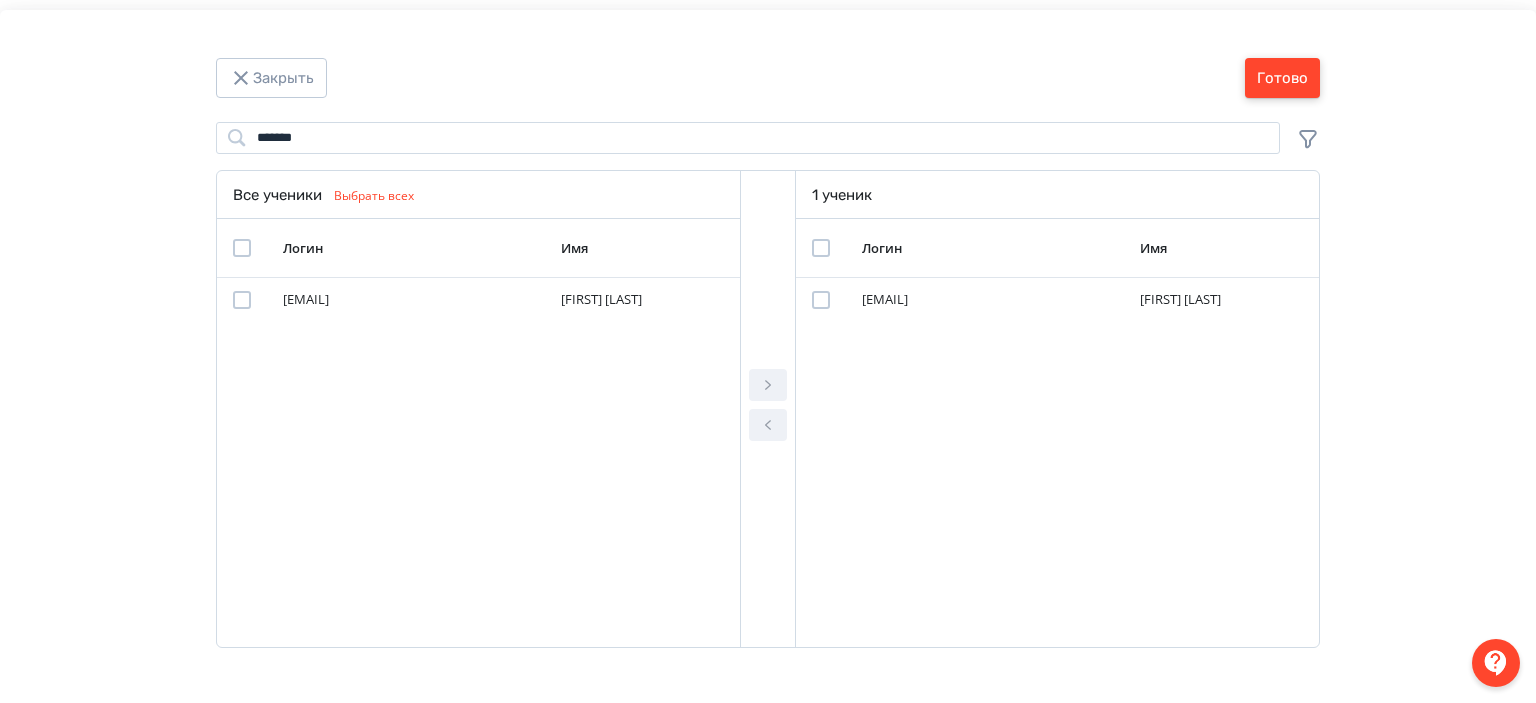 click on "Готово" at bounding box center (1282, 78) 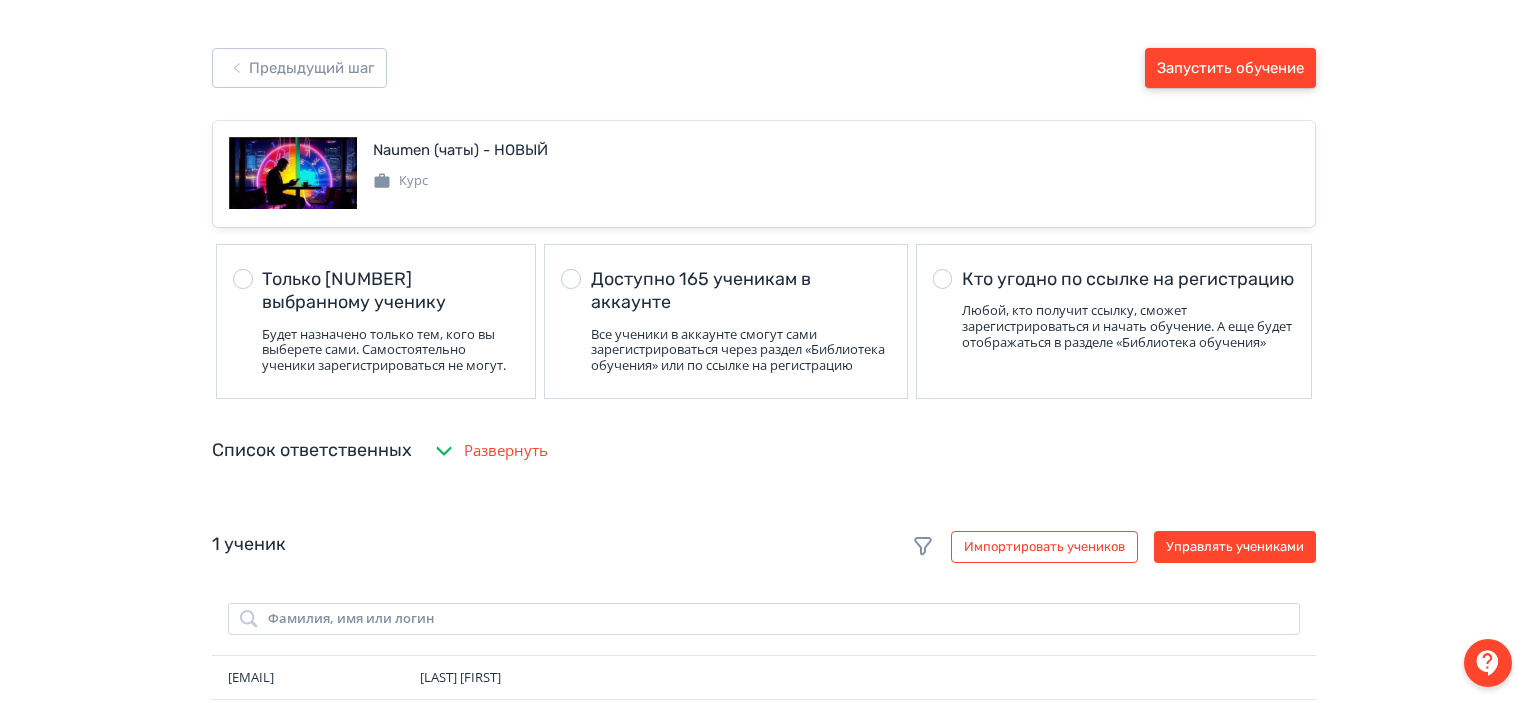 click on "Запустить обучение" at bounding box center [1230, 68] 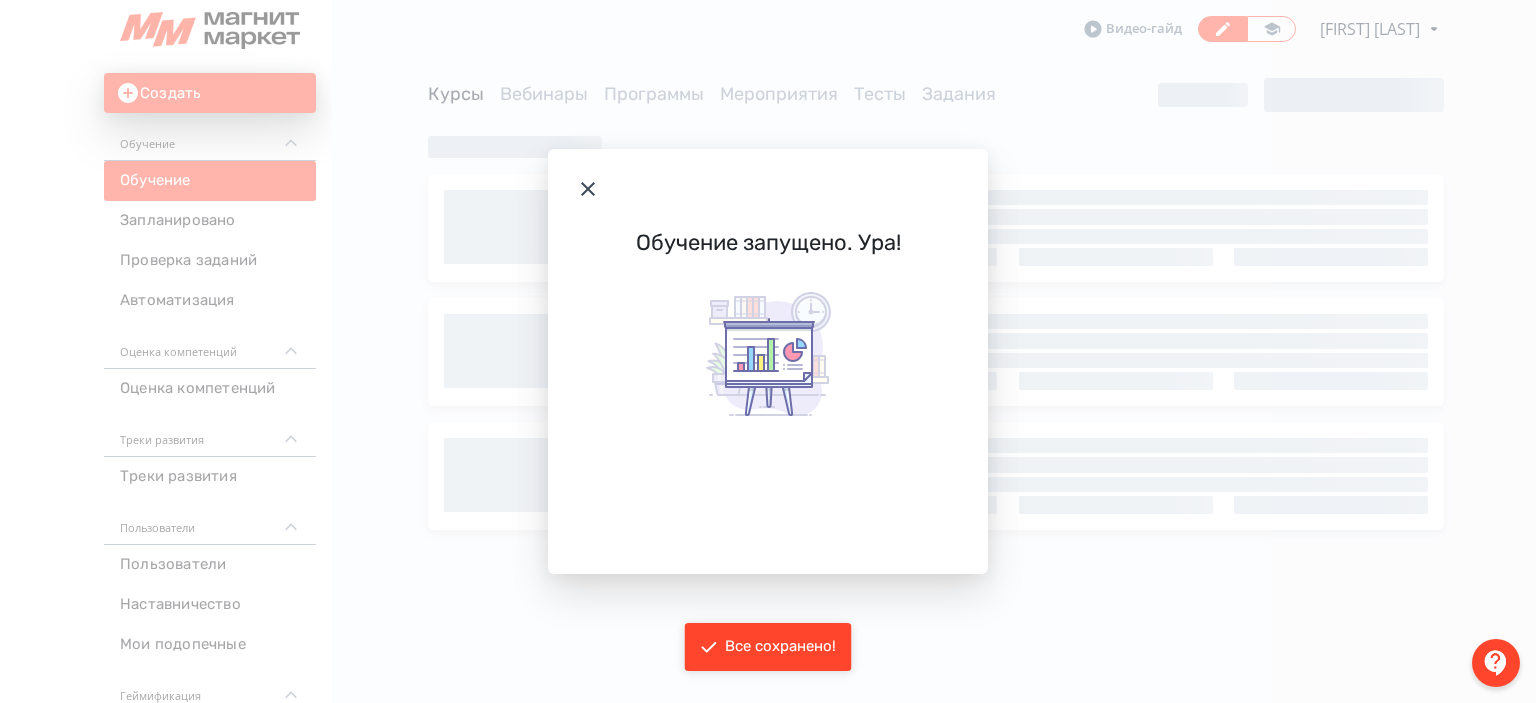 click 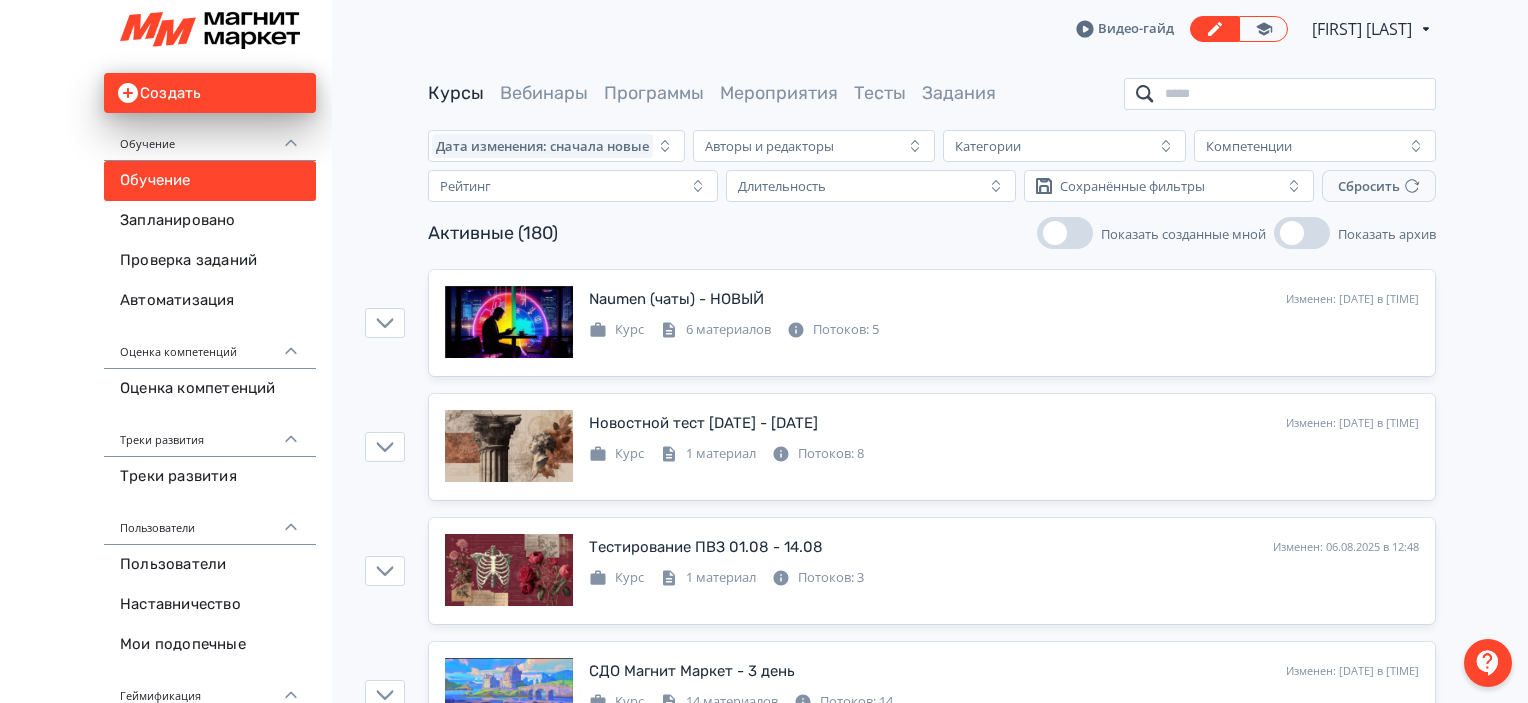 click at bounding box center (1280, 94) 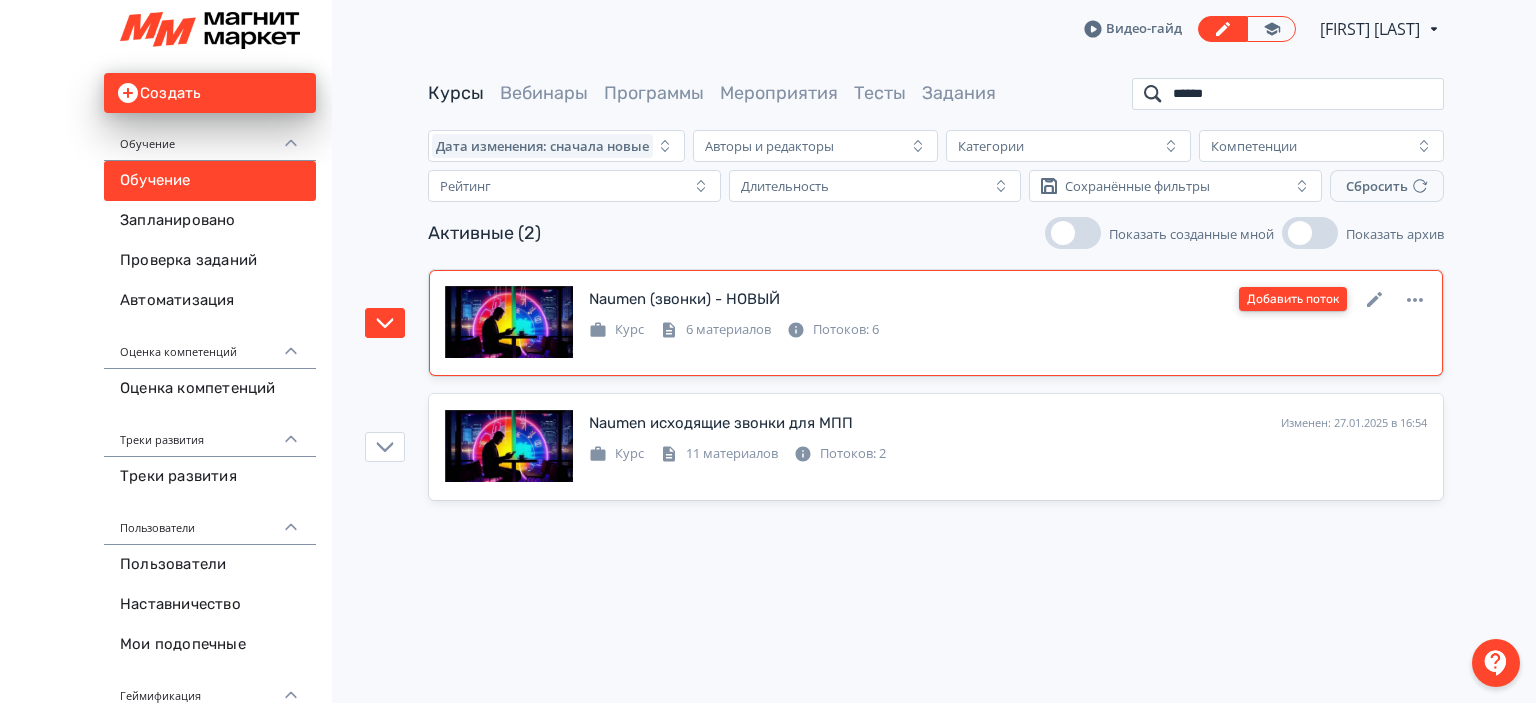 type on "******" 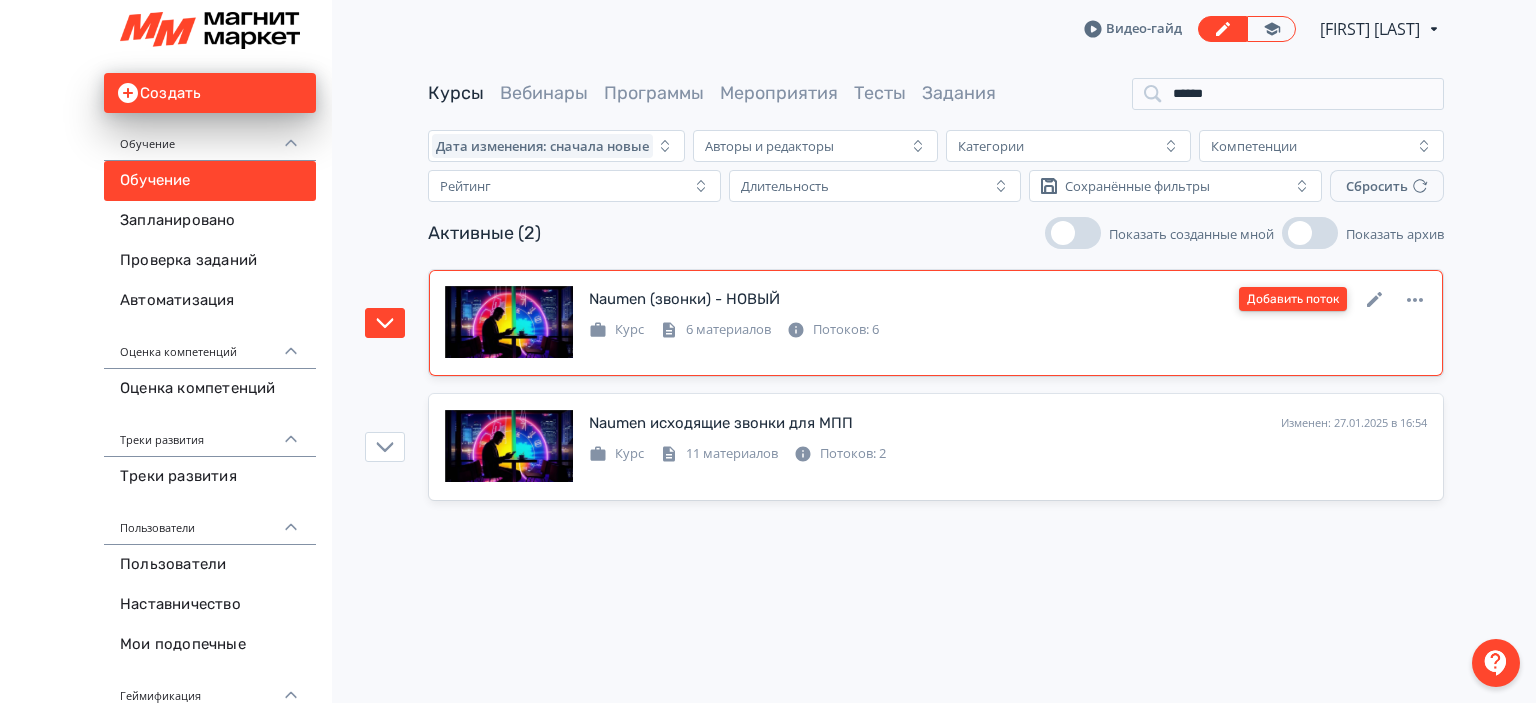 click on "Добавить поток" at bounding box center (1293, 299) 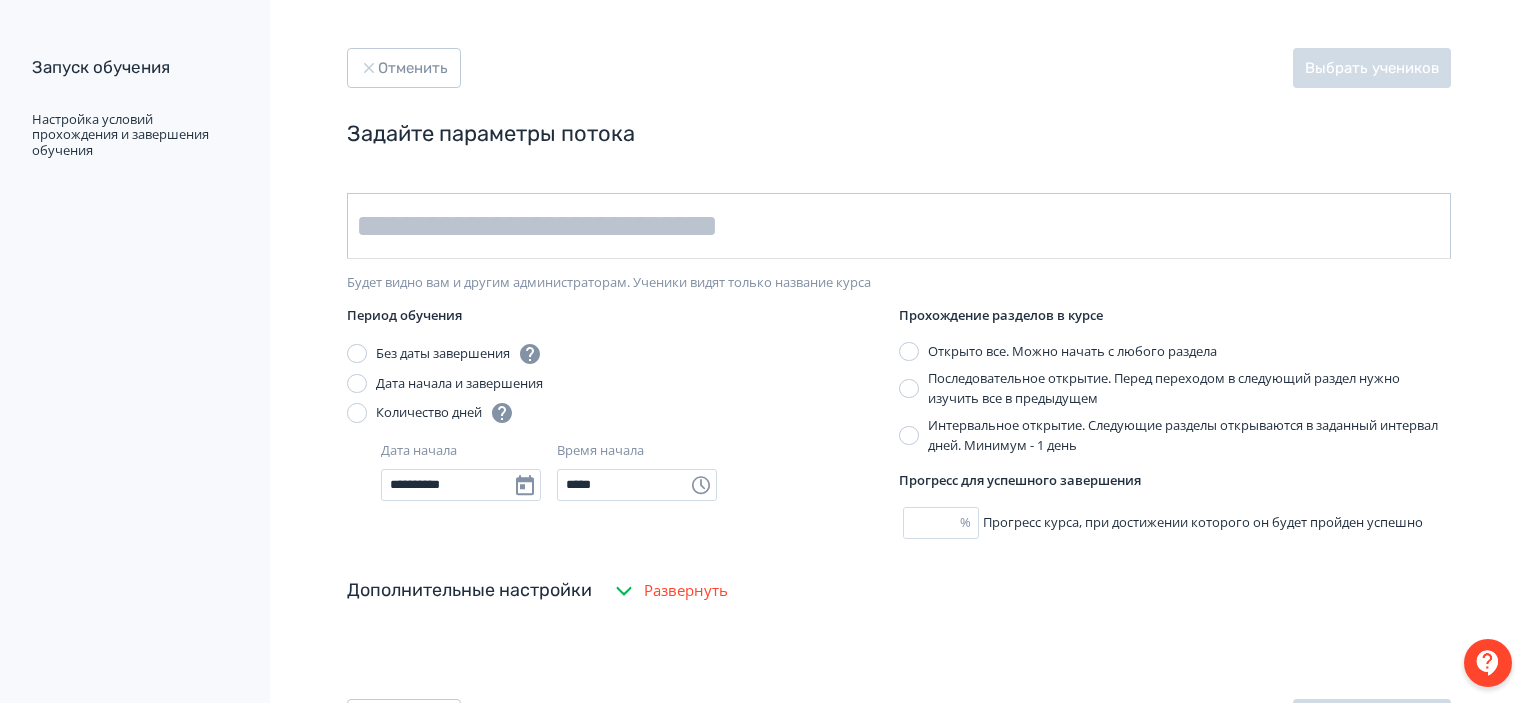 click at bounding box center [899, 226] 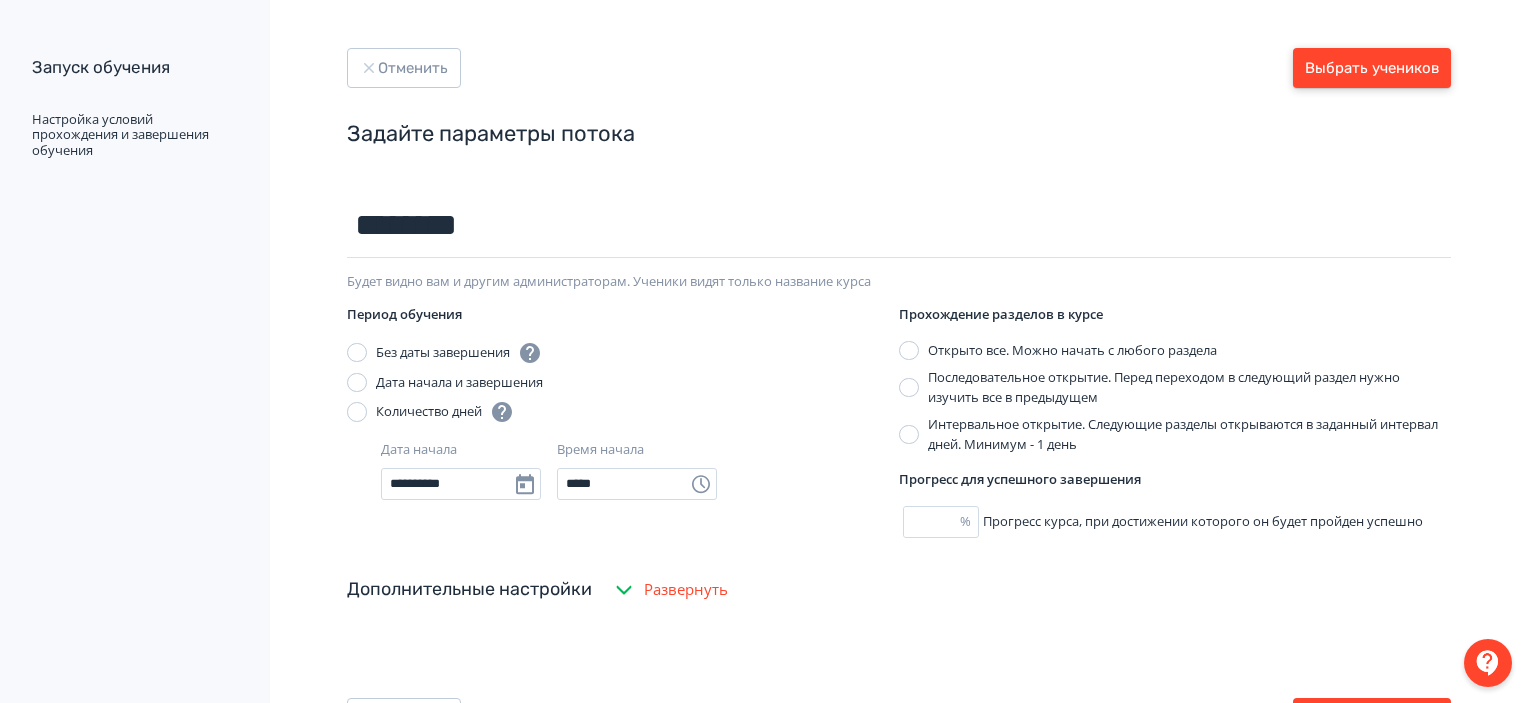 type on "********" 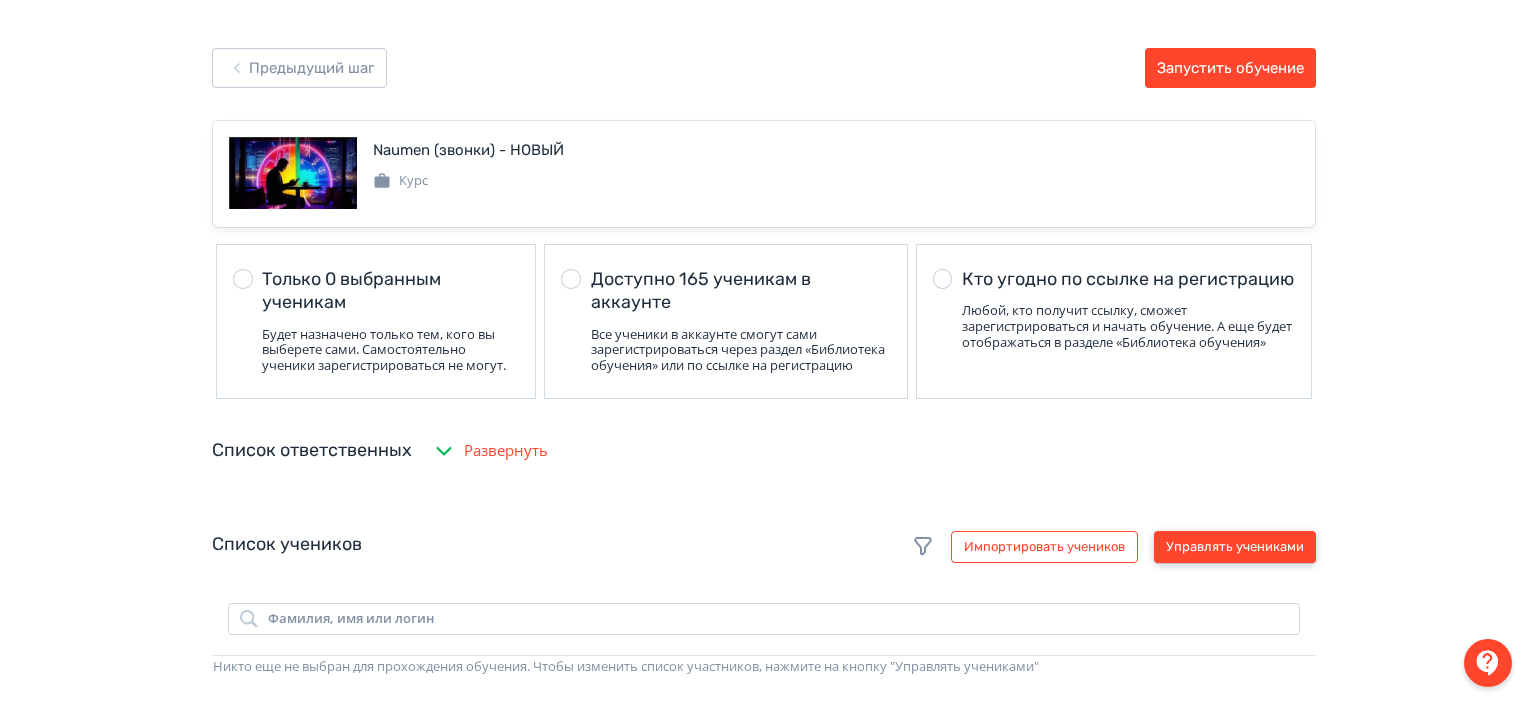 click on "Управлять учениками" at bounding box center [1235, 547] 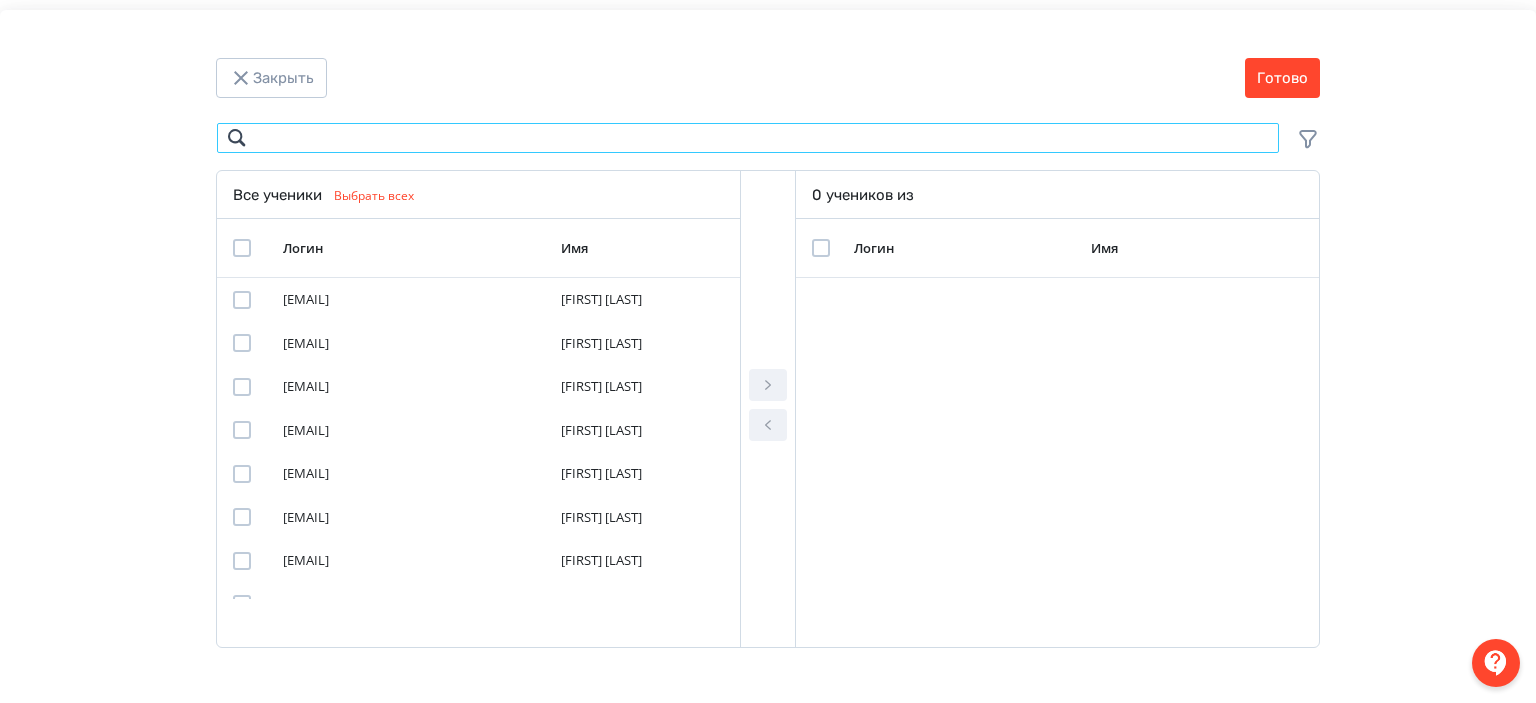 click at bounding box center (748, 138) 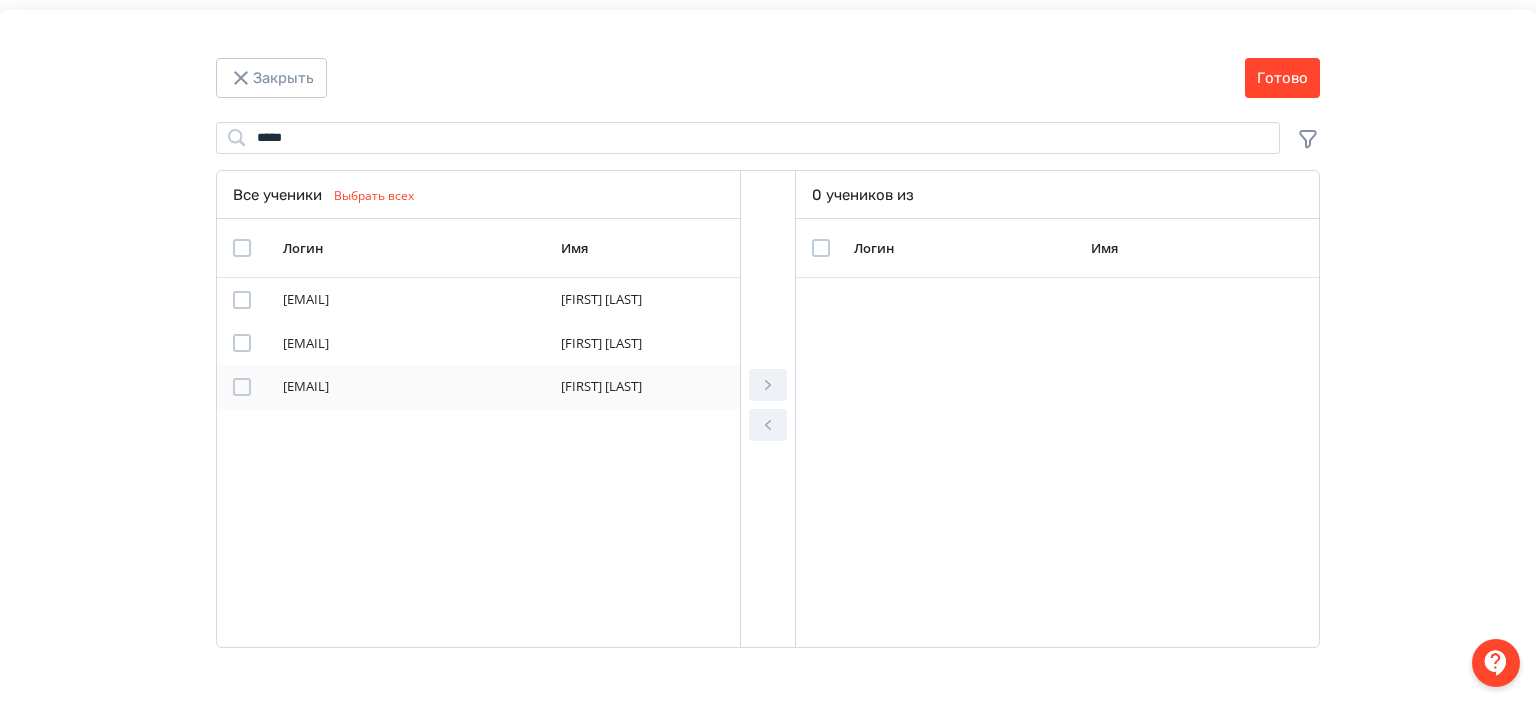 click at bounding box center [242, 387] 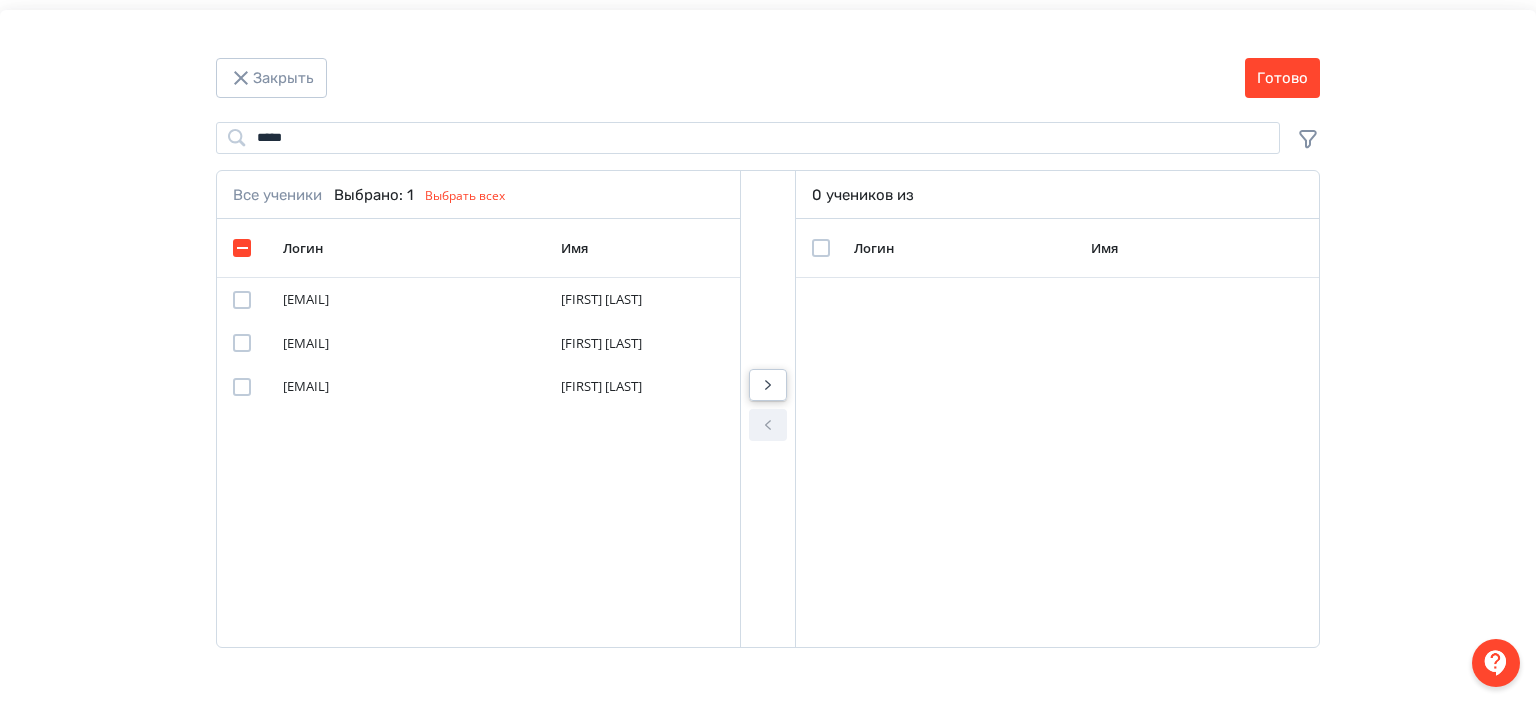 click 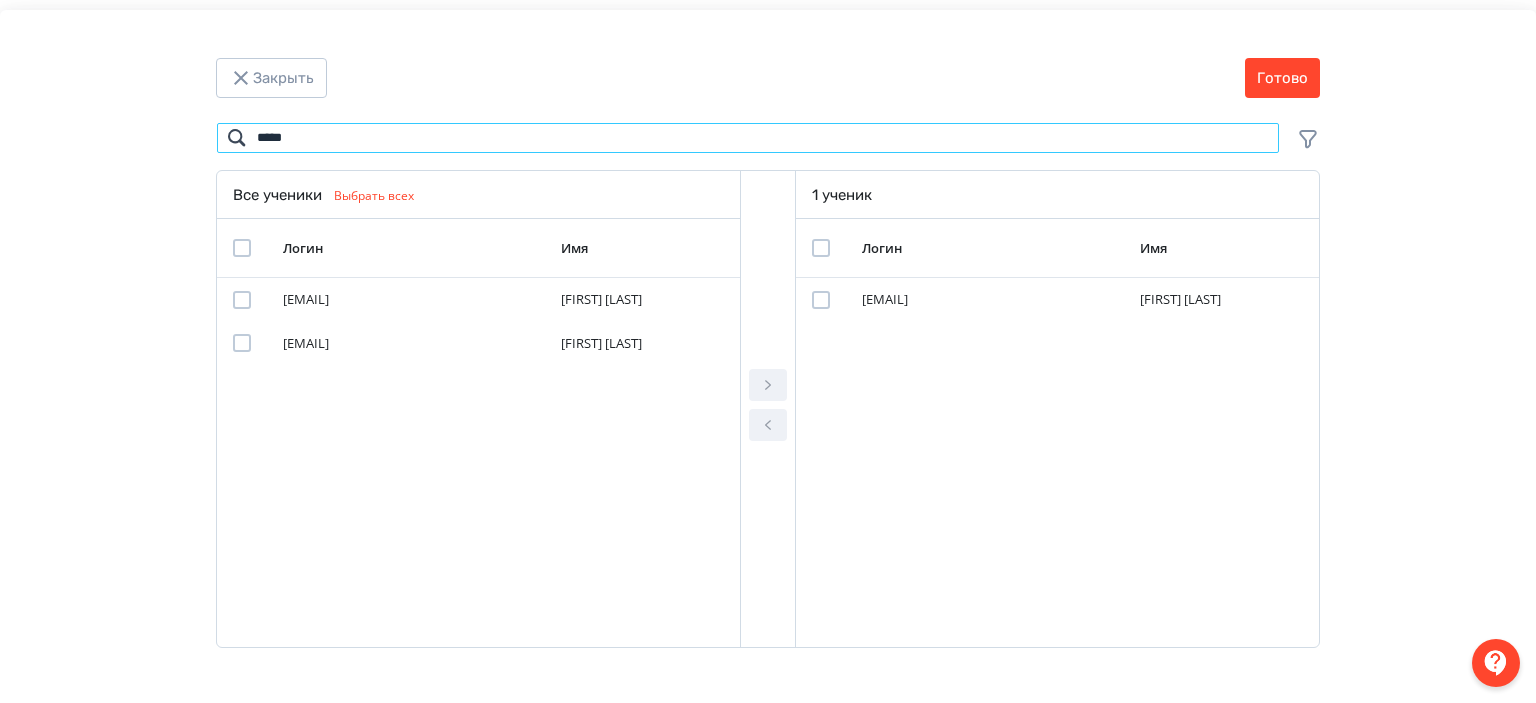 click on "********" at bounding box center (748, 138) 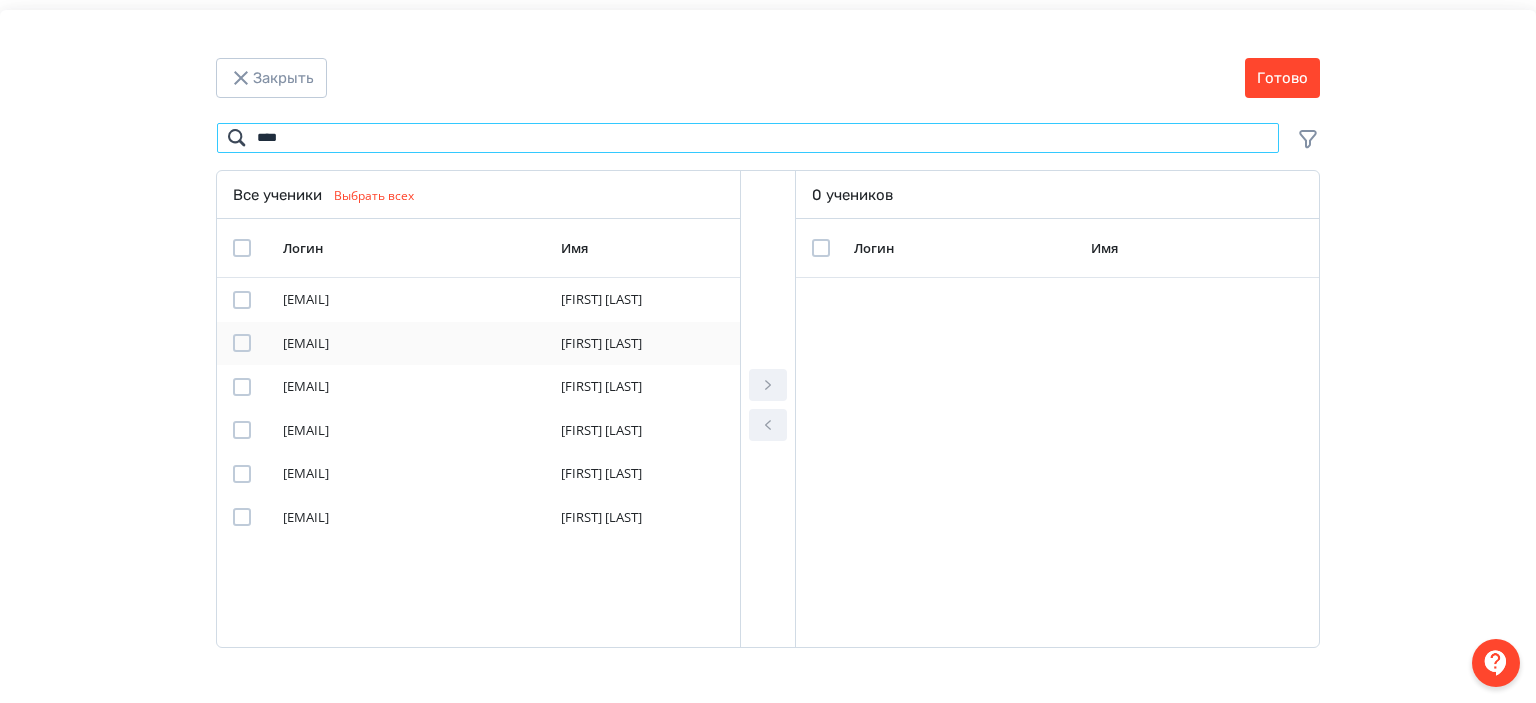 type on "****" 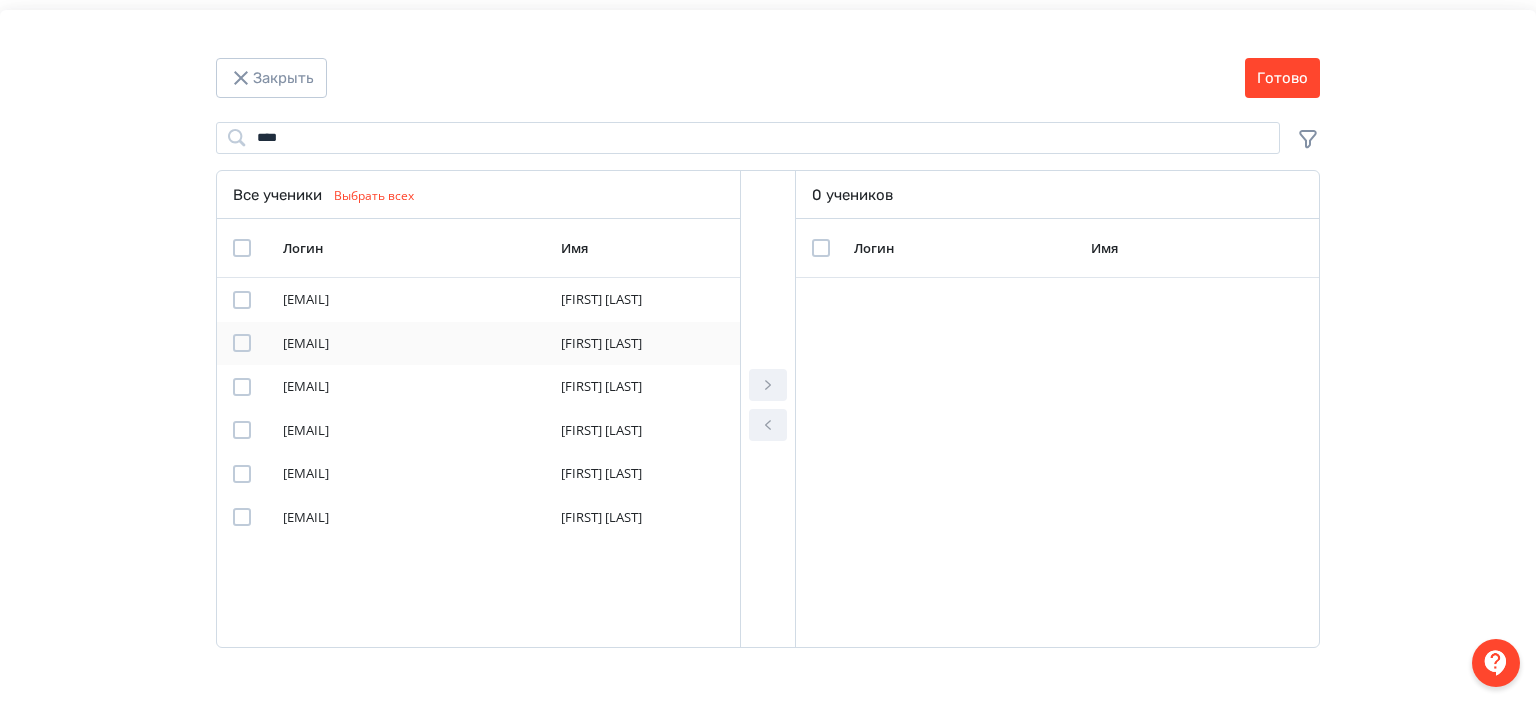 click at bounding box center [242, 343] 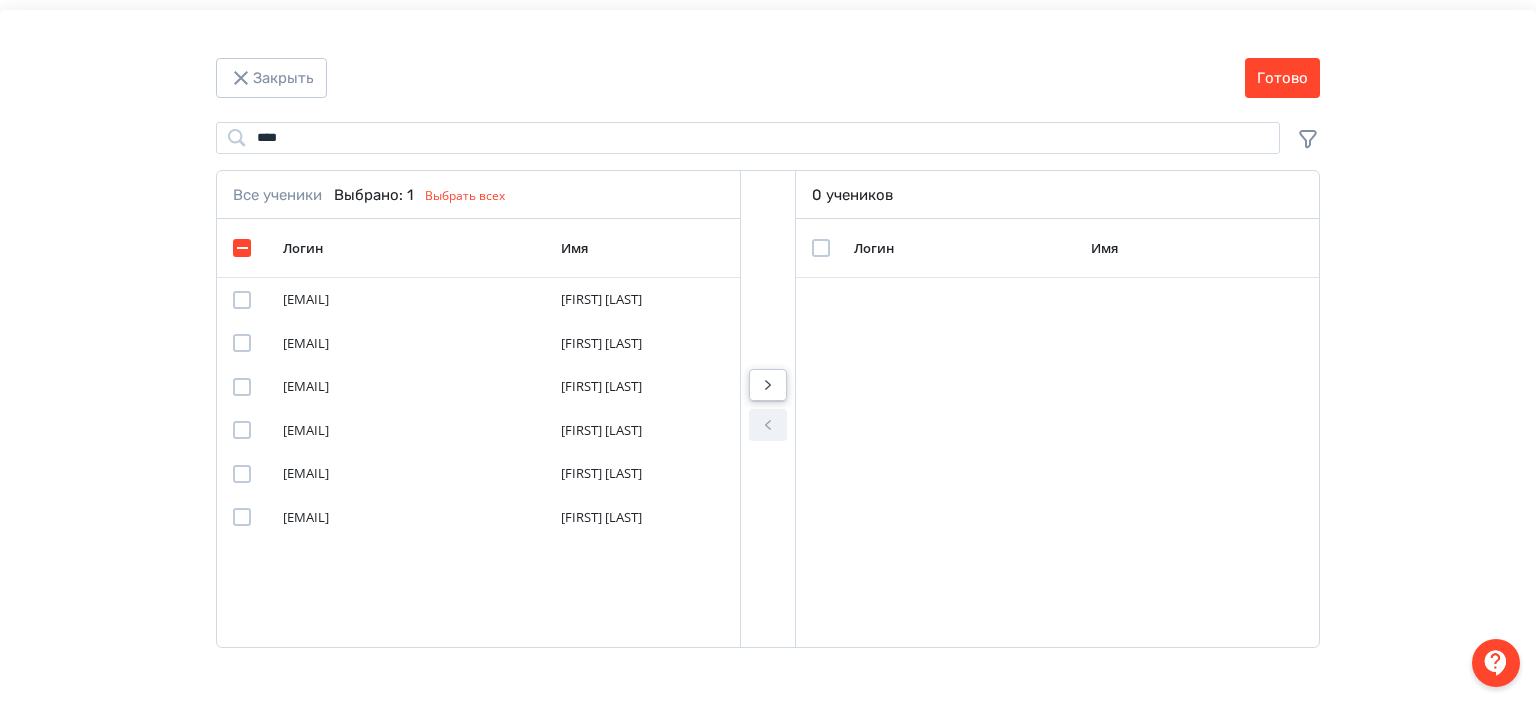 click 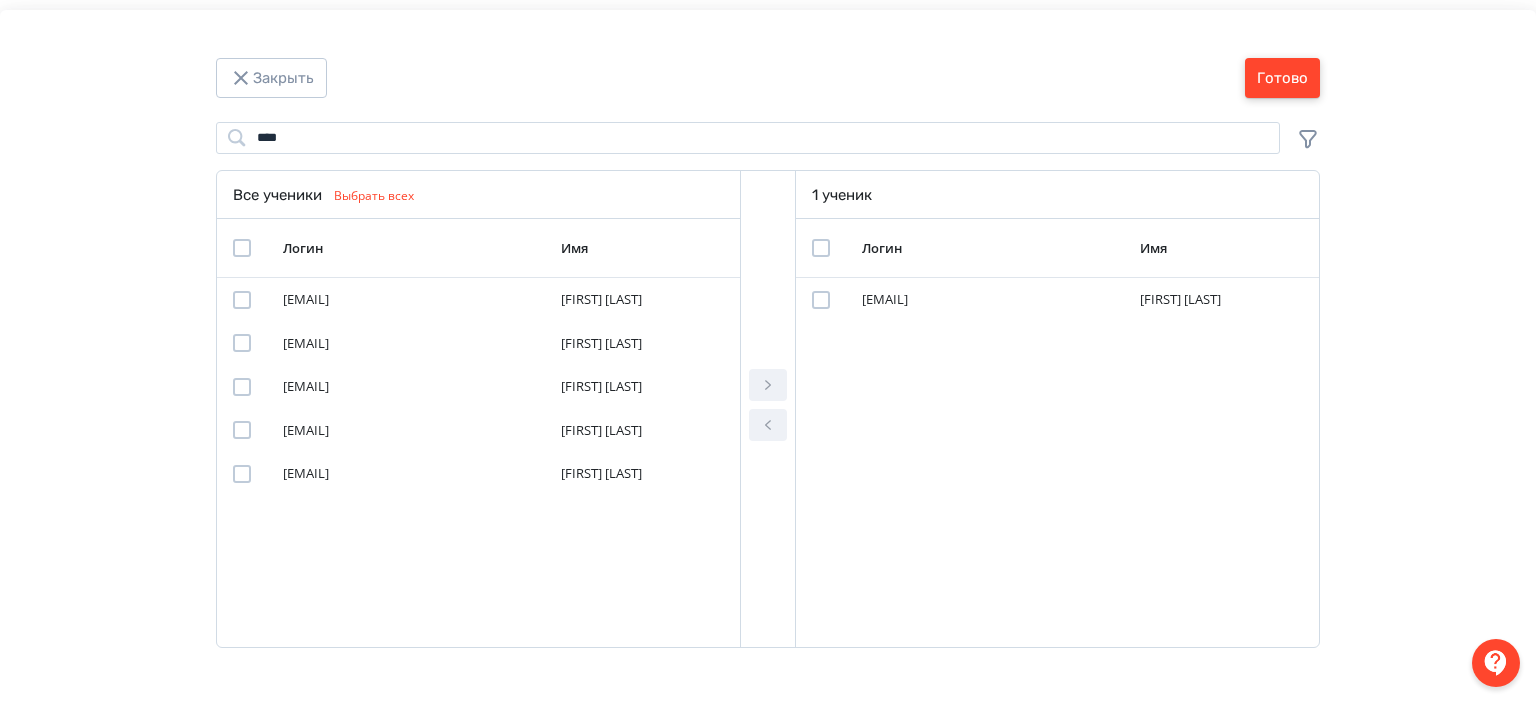 click on "Готово" at bounding box center [1282, 78] 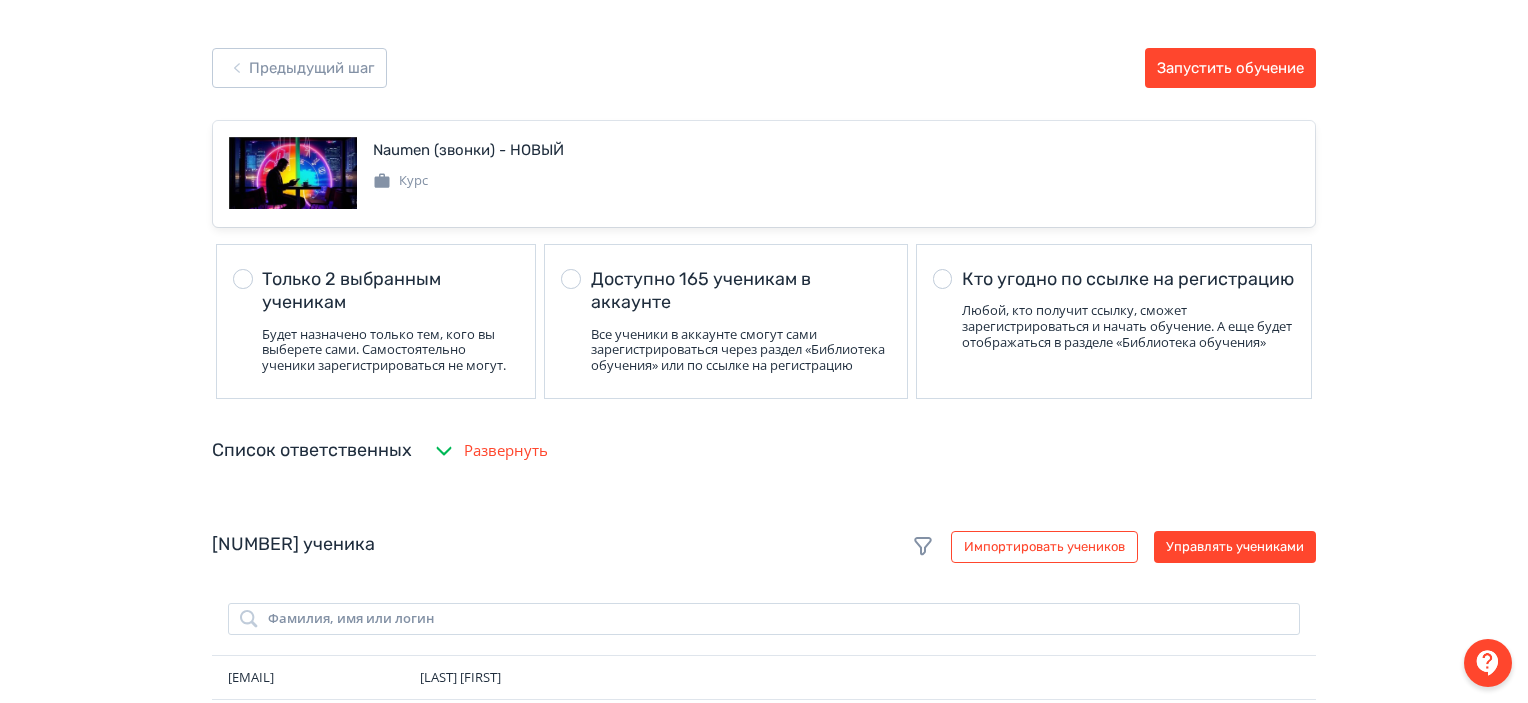 click on "Предыдущий шаг Запустить обучение" at bounding box center [764, 84] 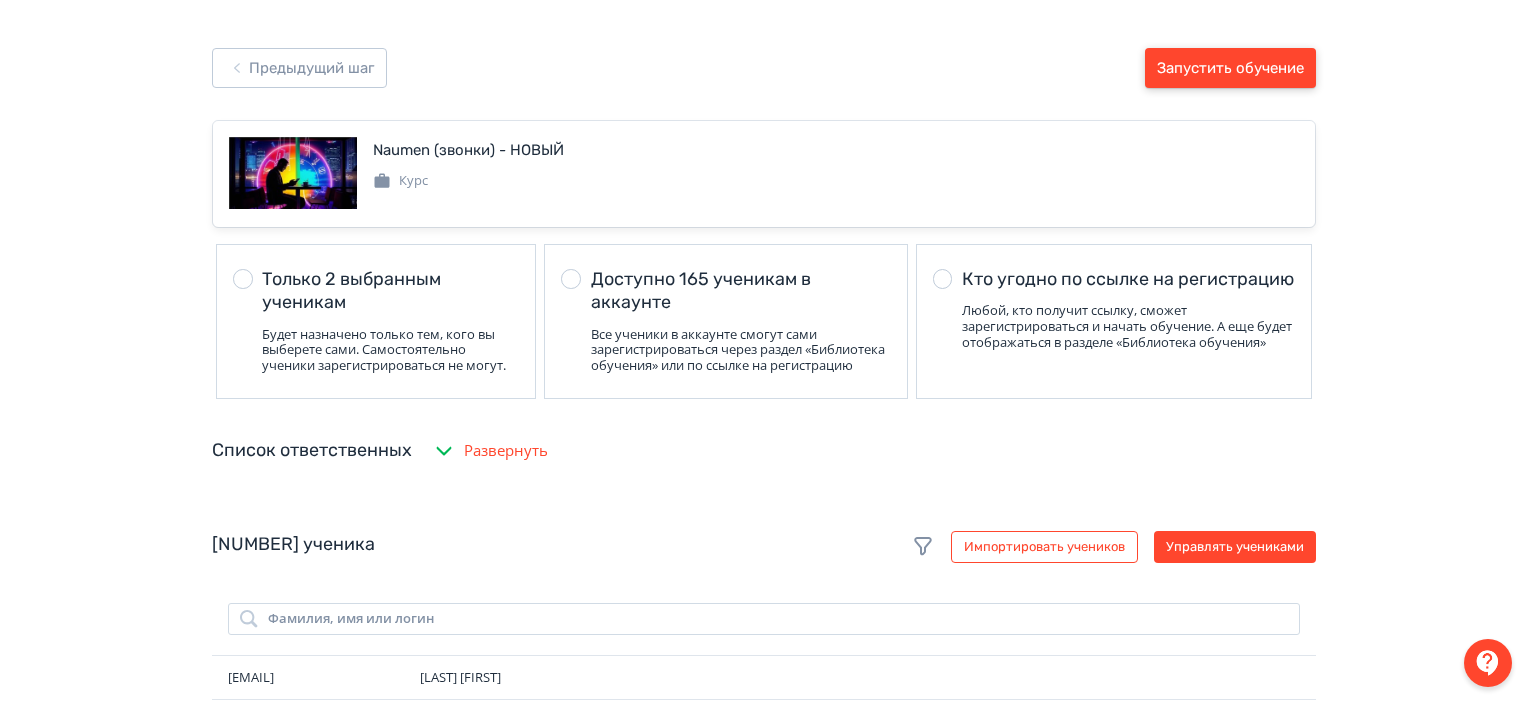click on "Запустить обучение" at bounding box center (1230, 68) 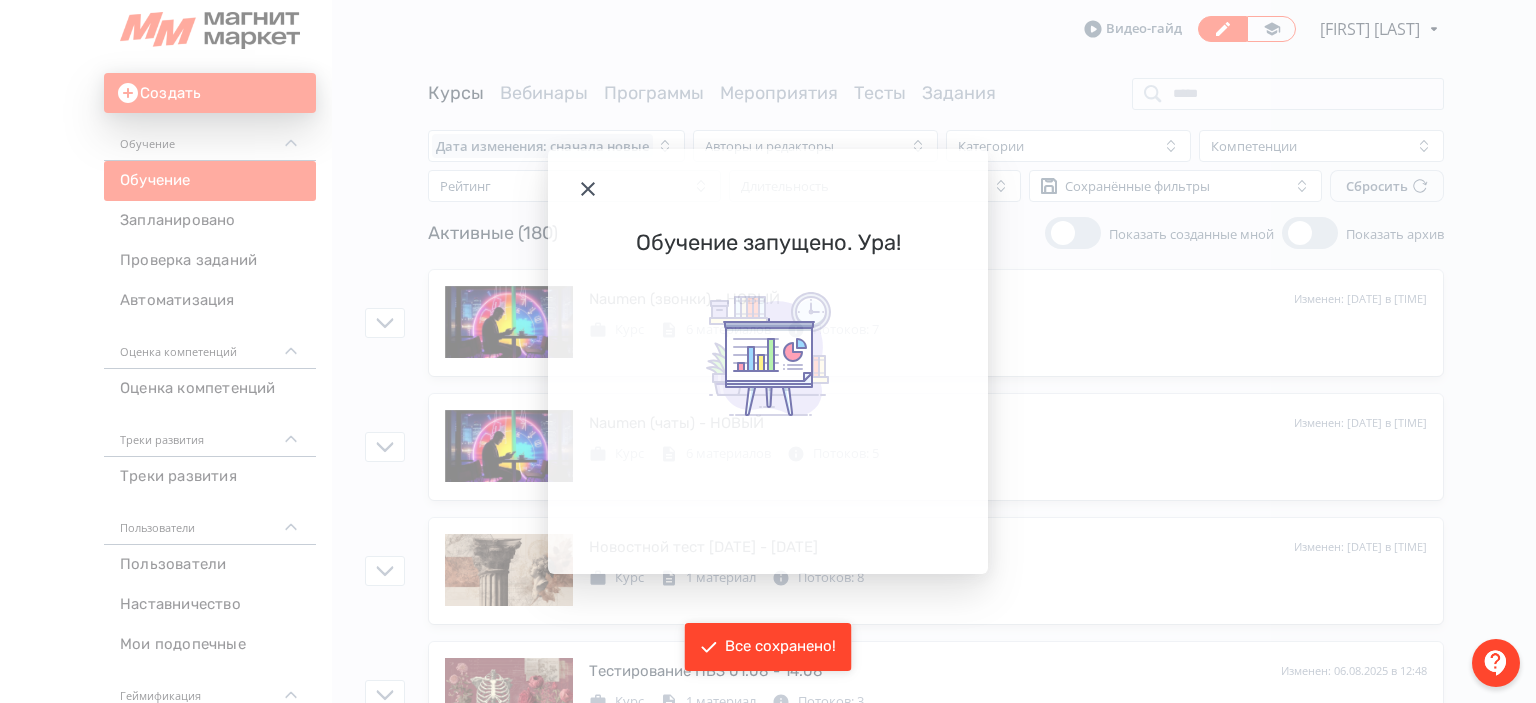 click 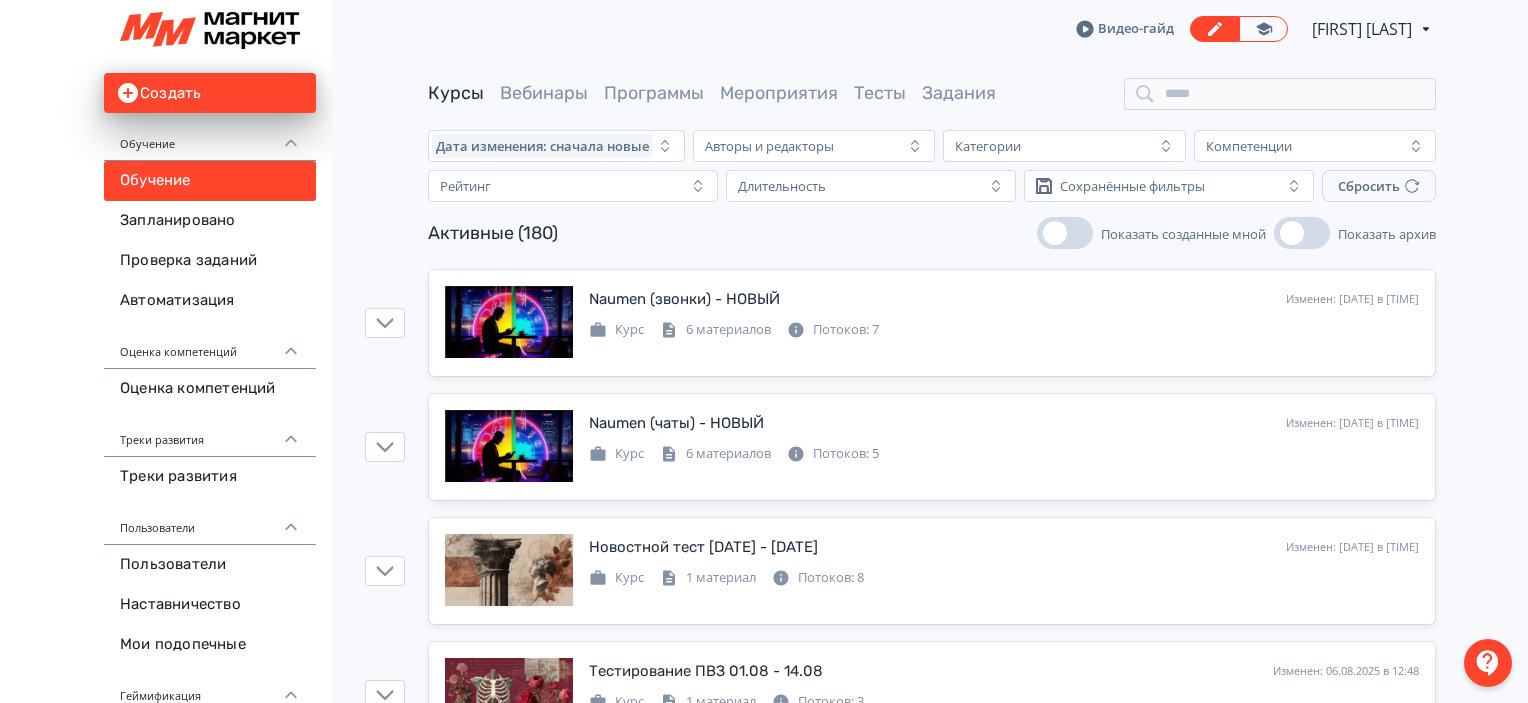 click on "Курсы Вебинары Программы Мероприятия Тесты Задания Дата изменения: сначала новые Авторы и редакторы Категории Компетенции Рейтинг Длительность Сохранённые фильтры Сбросить Активные ([NUMBER]) Показать созданные мной Показать архив Naumen (звонки) - НОВЫЙ Изменен: [DATE] в [TIME] Добавить поток Курс 6 материалов Потоков: 7 Naumen (чаты) - НОВЫЙ Изменен: [DATE] в [TIME] Добавить поток Курс 6 материалов Потоков: 5 Новостной тест [DATE] - [DATE] Изменен: [DATE] в [TIME] Добавить поток Курс 1 материал Потоков: 8 Тестирование ПВЗ [DATE] - [DATE] Изменен: [DATE] в [TIME] Добавить поток Курс 1 материал Потоков: 3 5 5" at bounding box center [932, 3299] 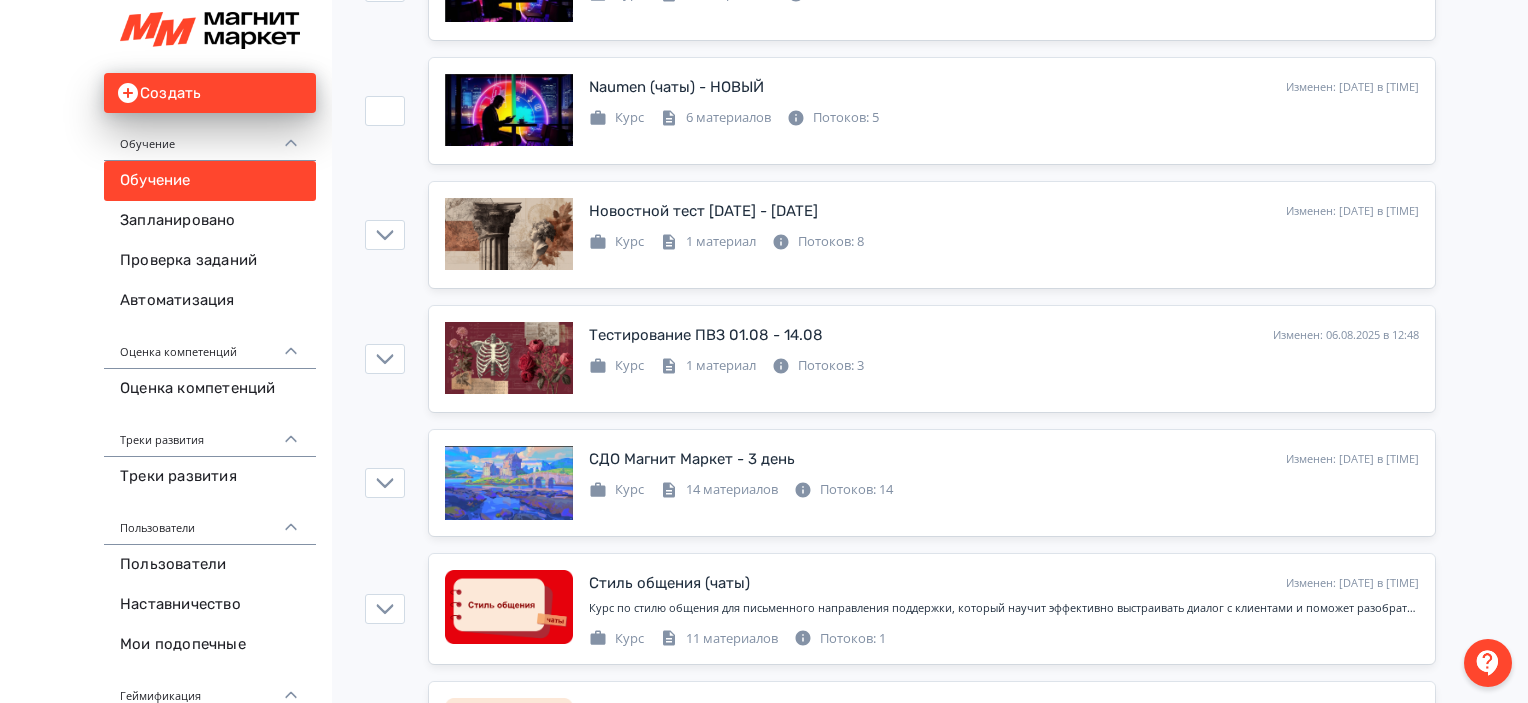scroll, scrollTop: 400, scrollLeft: 0, axis: vertical 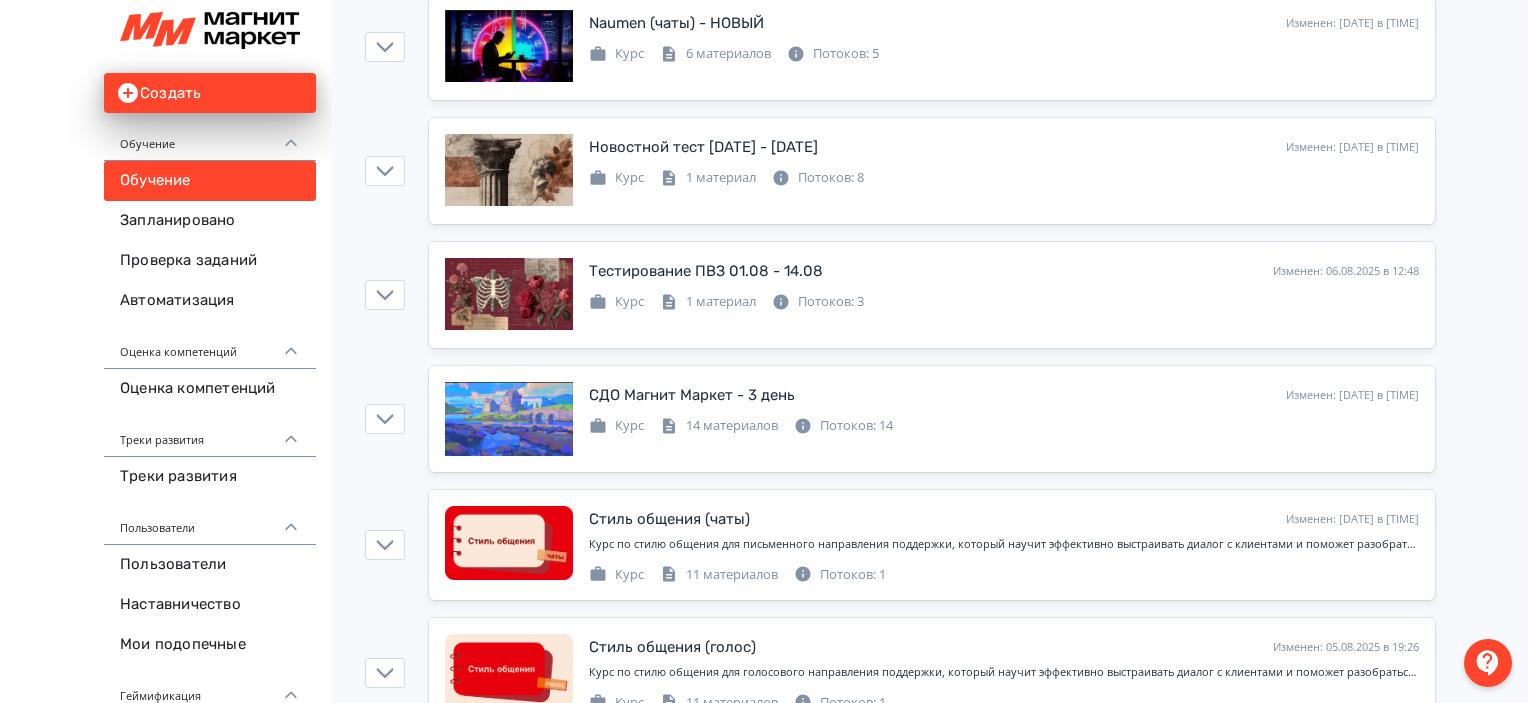 click on "Naumen (звонки) - НОВЫЙ Изменен: 06.08.2025 в 15:43 Добавить поток Курс 6 материалов Потоков: 7 Naumen (чаты) - НОВЫЙ Изменен: 06.08.2025 в 15:43 Добавить поток Курс 6 материалов Потоков: 5 Новостной тест 28.07 - 03.08 Изменен: 06.08.2025 в 14:49 Добавить поток Курс 1 материал Потоков: 8 Тестирование ПВЗ 01.08 - 14.08 Изменен: 06.08.2025 в 12:48 Добавить поток Курс 1 материал Потоков: 3 СДО Магнит Маркет - 3 день Изменен: 06.08.2025 в 10:19 Добавить поток Курс 14 материалов Потоков: 14 Стиль общения (чаты) Изменен: 05.08.2025 в 19:29 Добавить поток Курс 11 материалов Потоков: 1 Стиль общения (голос) Изменен: 05.08.2025 в 19:26 Добавить поток Help" at bounding box center (932, 2995) 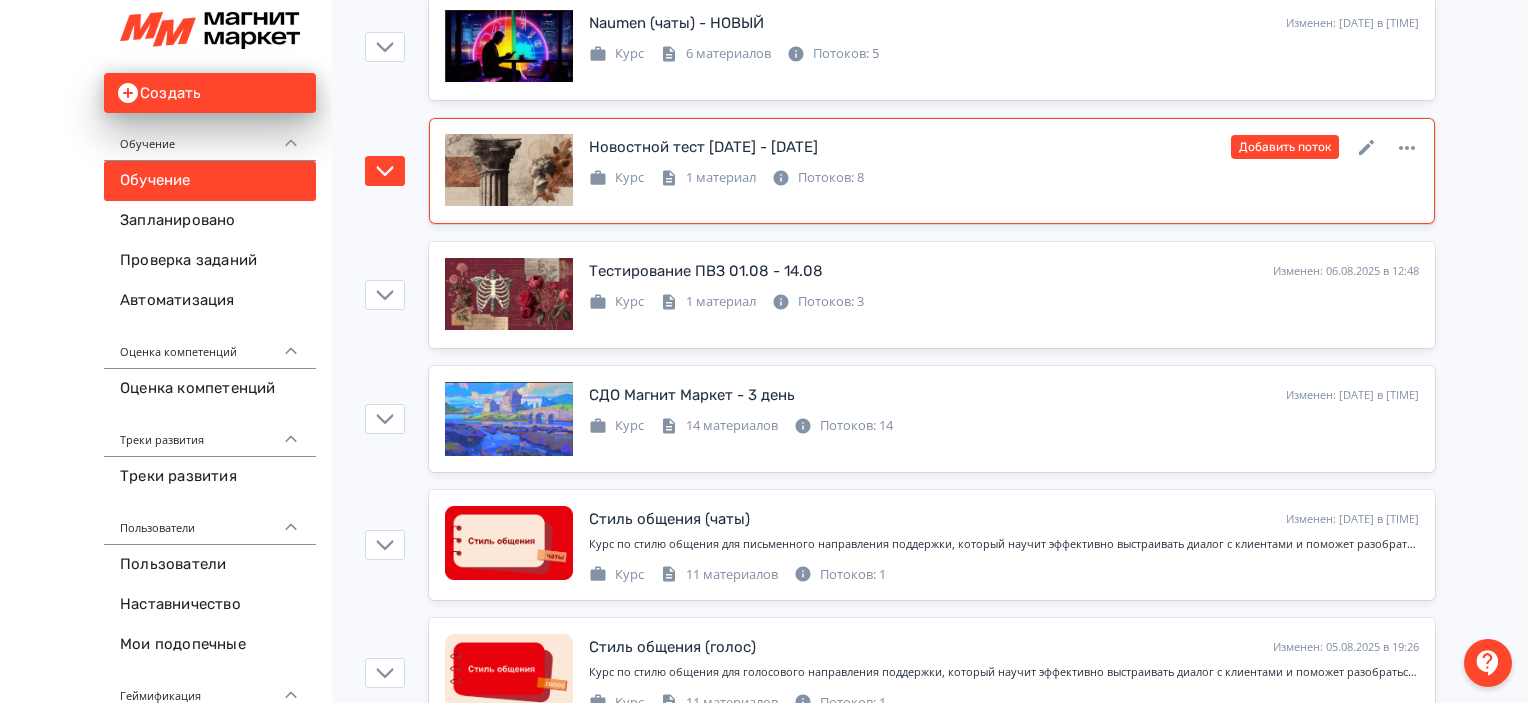 scroll, scrollTop: 0, scrollLeft: 0, axis: both 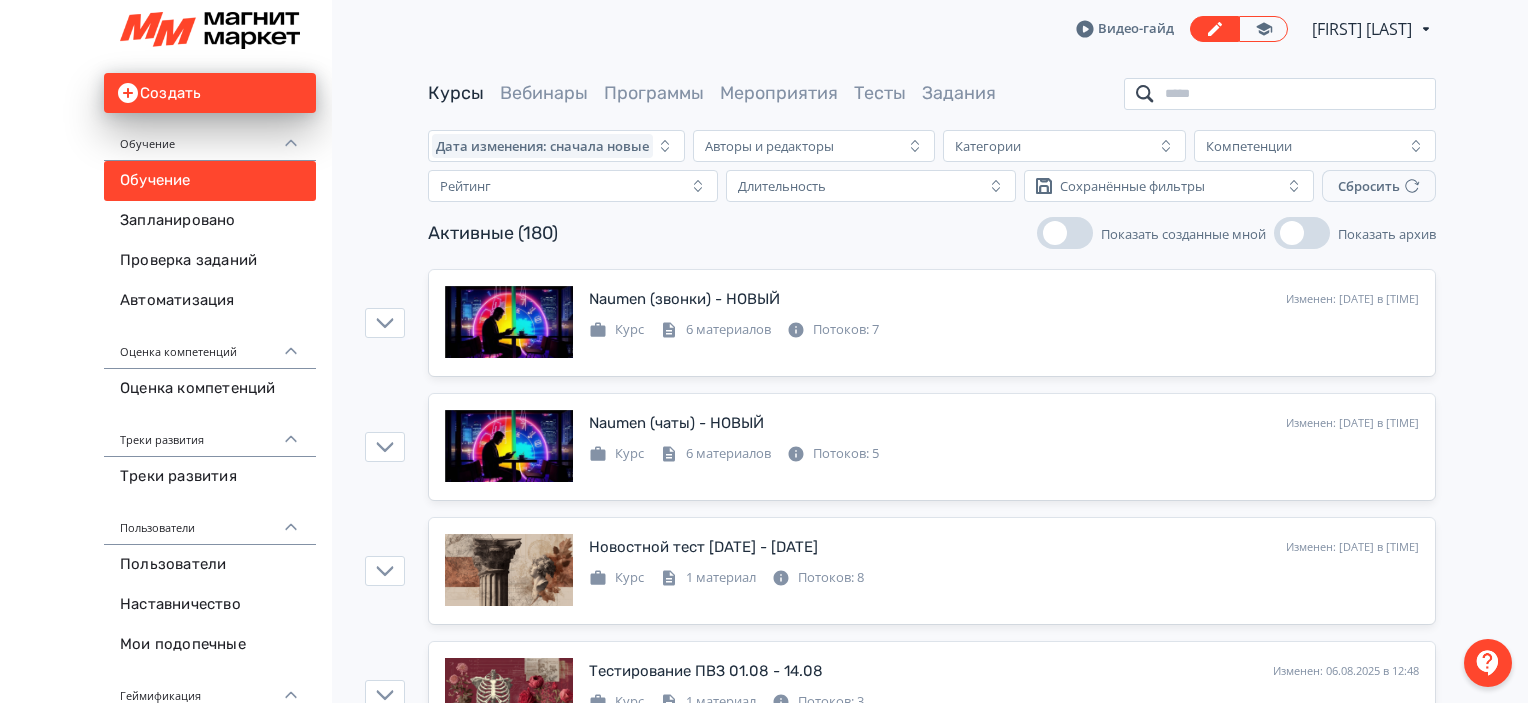 click at bounding box center [1280, 94] 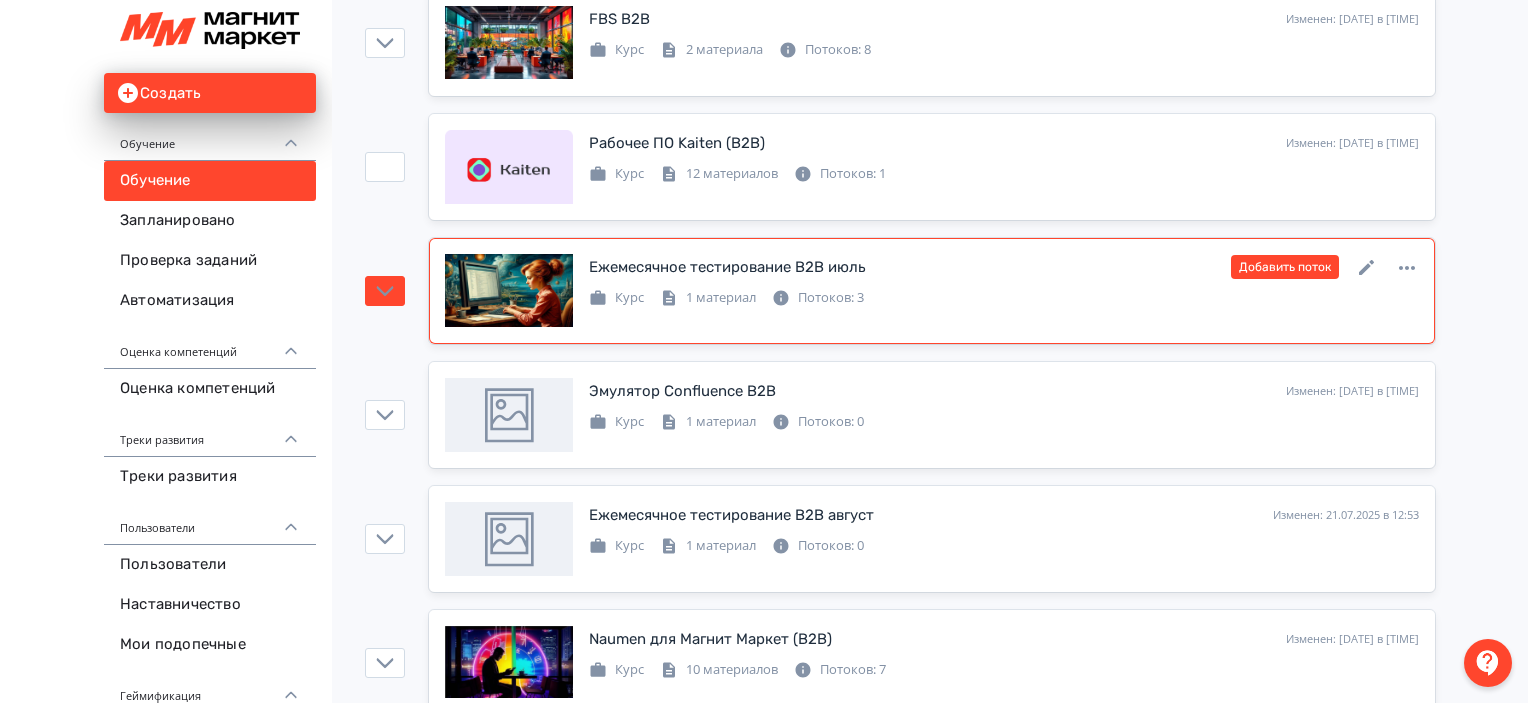 scroll, scrollTop: 0, scrollLeft: 0, axis: both 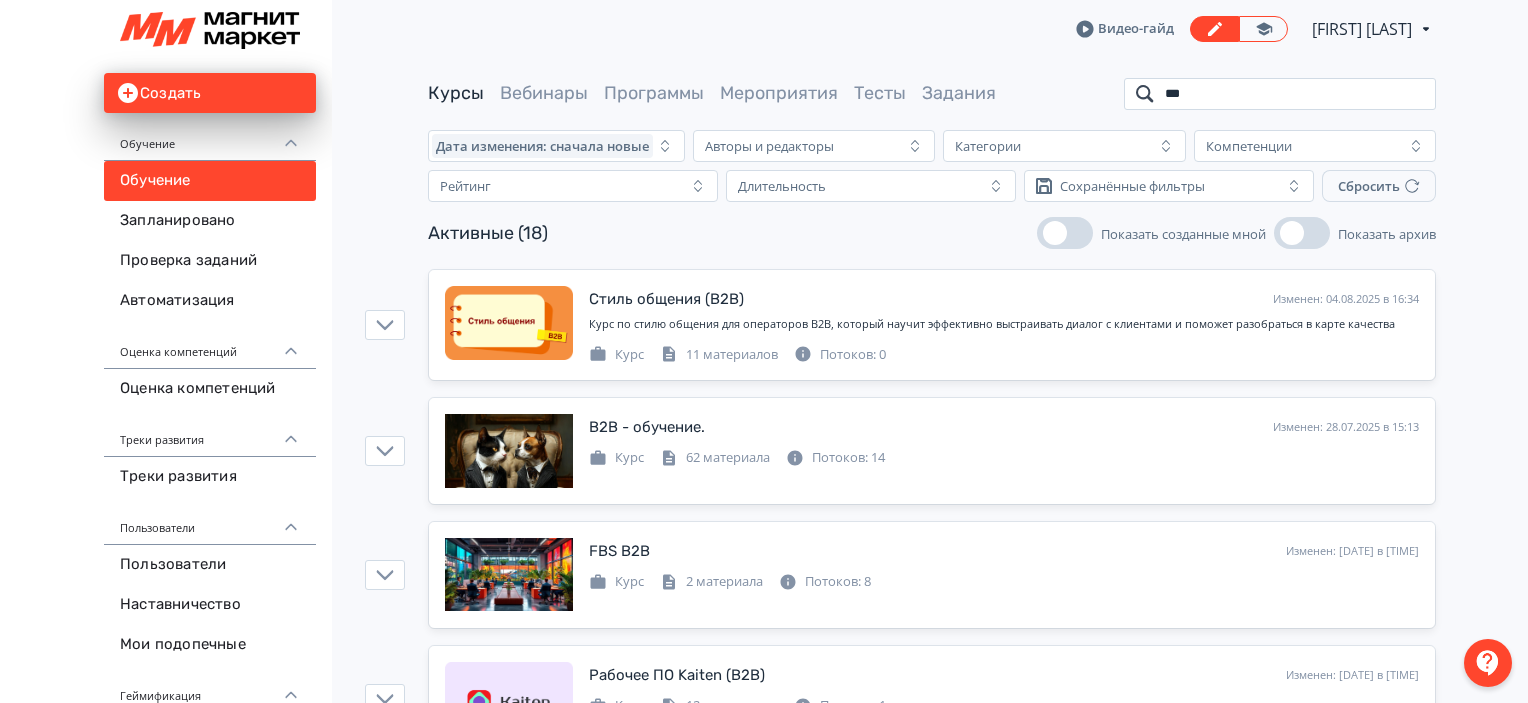 type on "***" 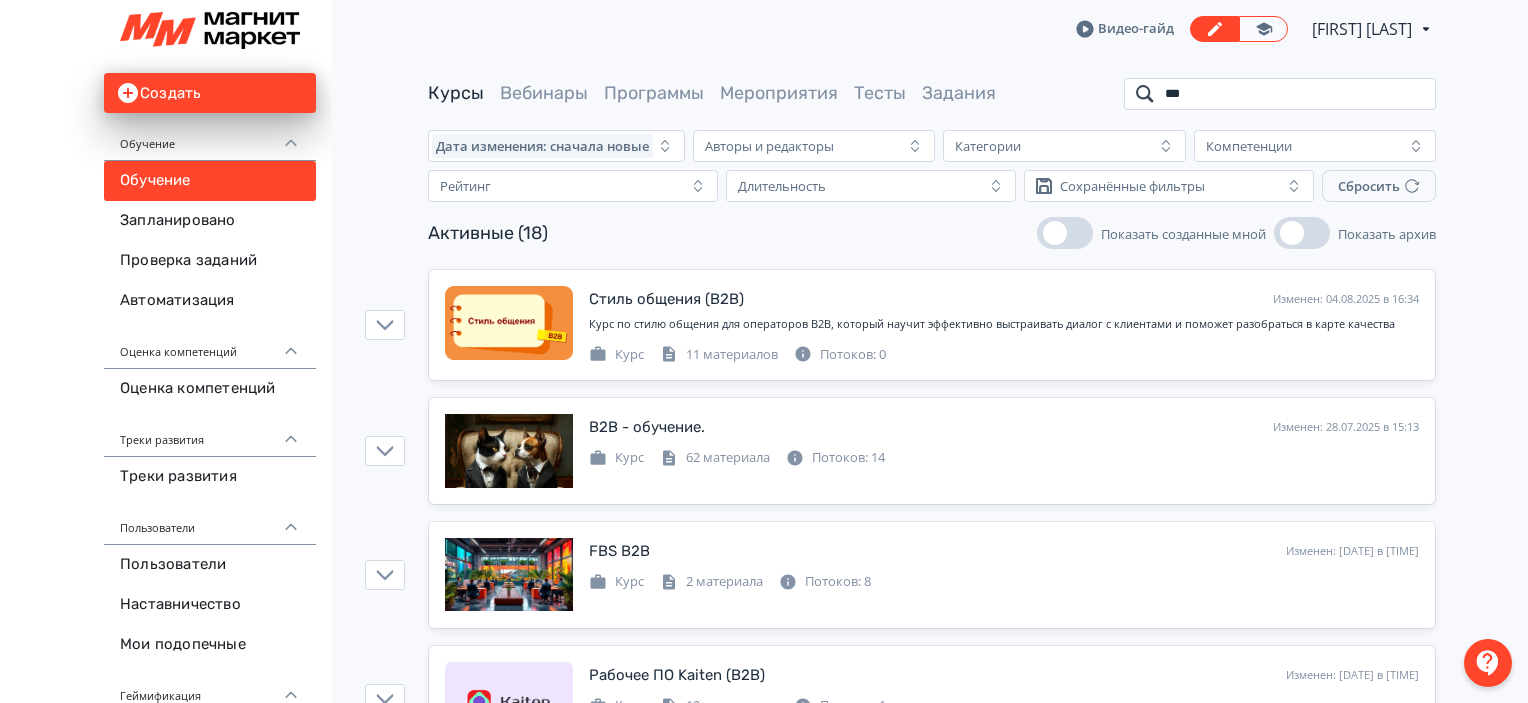 click on "***" at bounding box center (1280, 94) 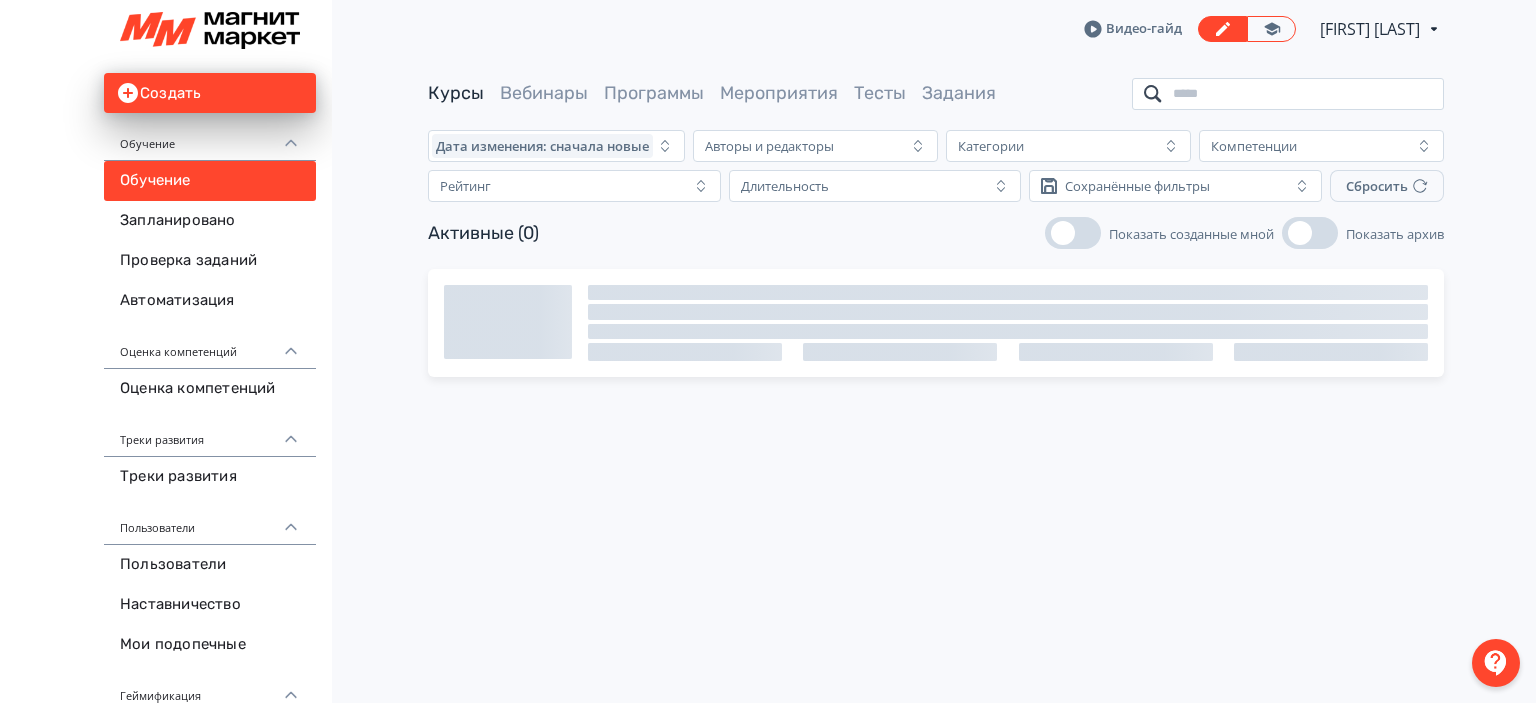 type 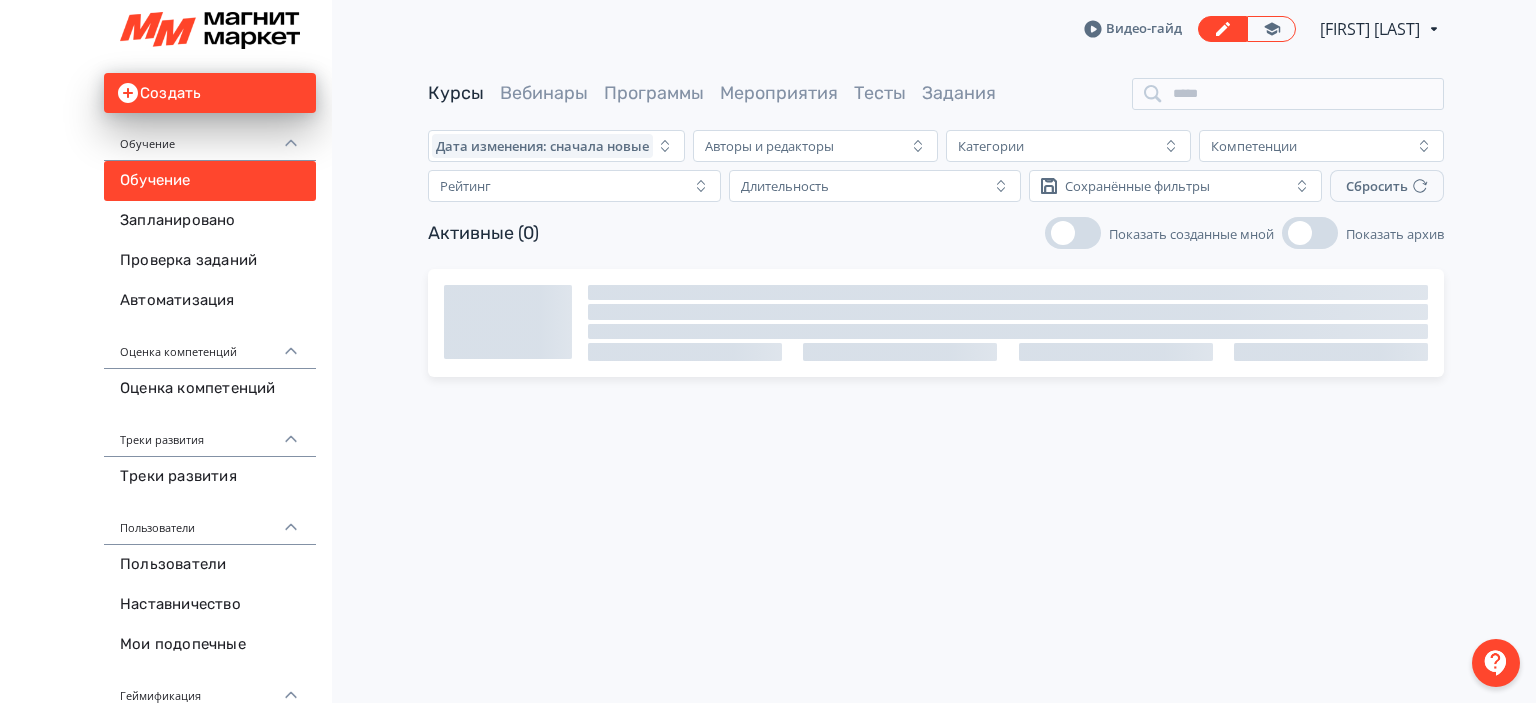 click on "Курсы Вебинары Программы Мероприятия Тесты Задания" at bounding box center (936, 94) 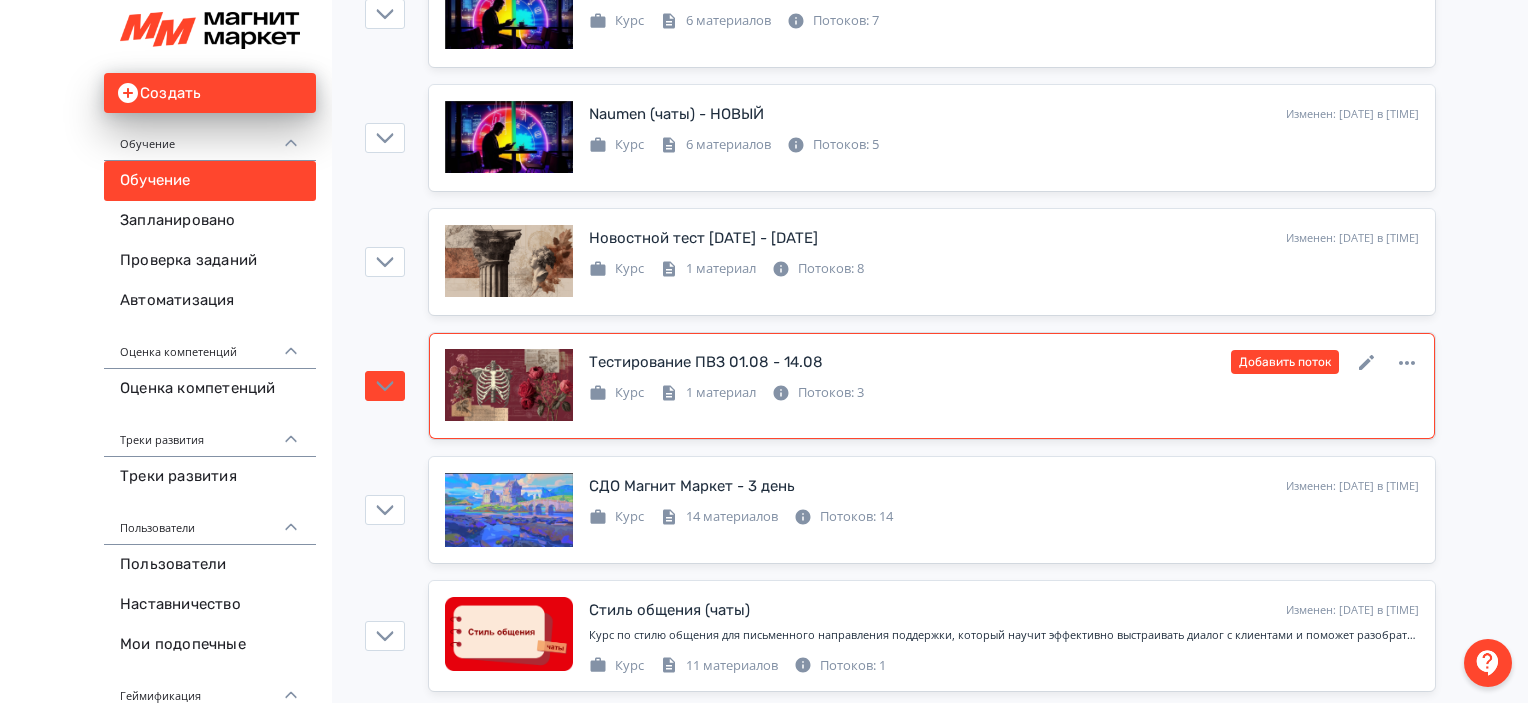scroll, scrollTop: 700, scrollLeft: 0, axis: vertical 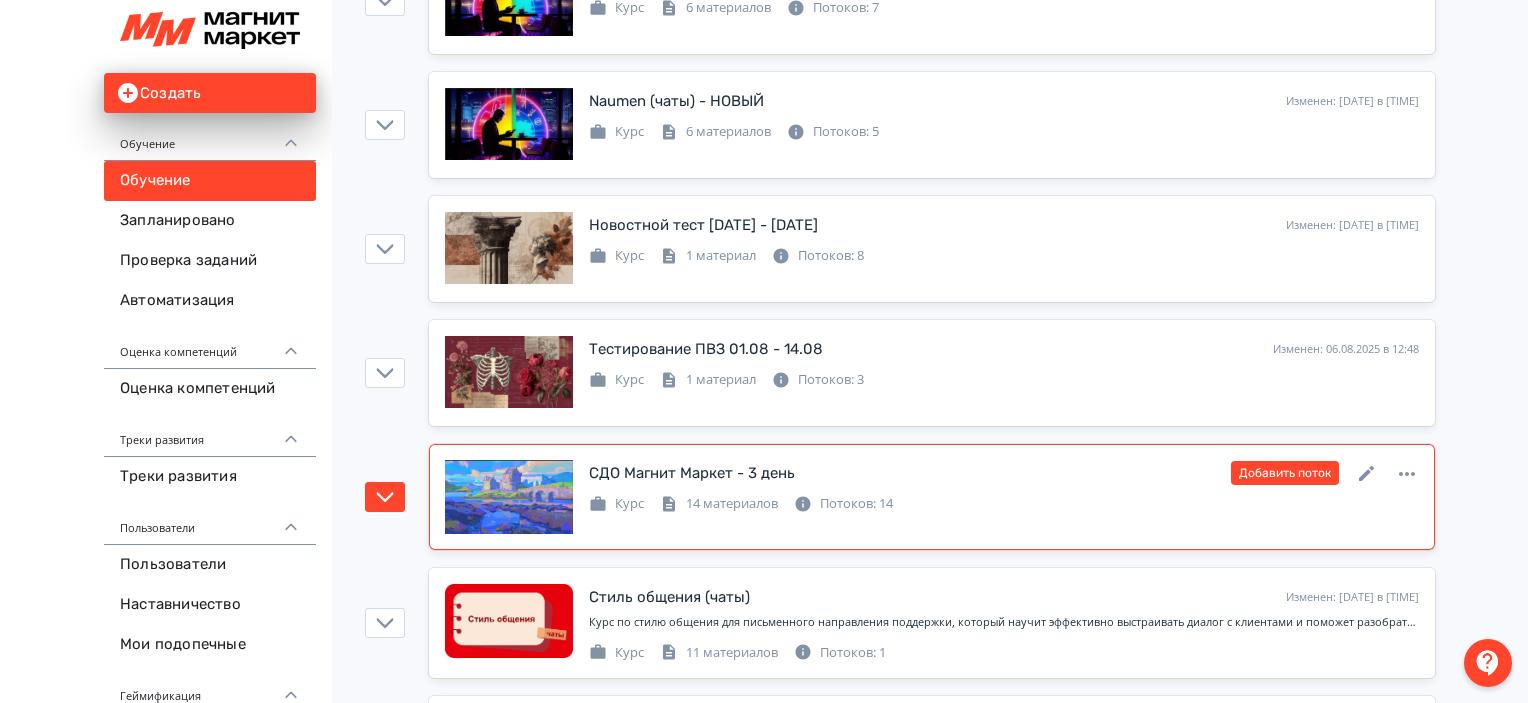 click on "Курс [NUMBER] материалов Потоков: [NUMBER]" at bounding box center (1004, 502) 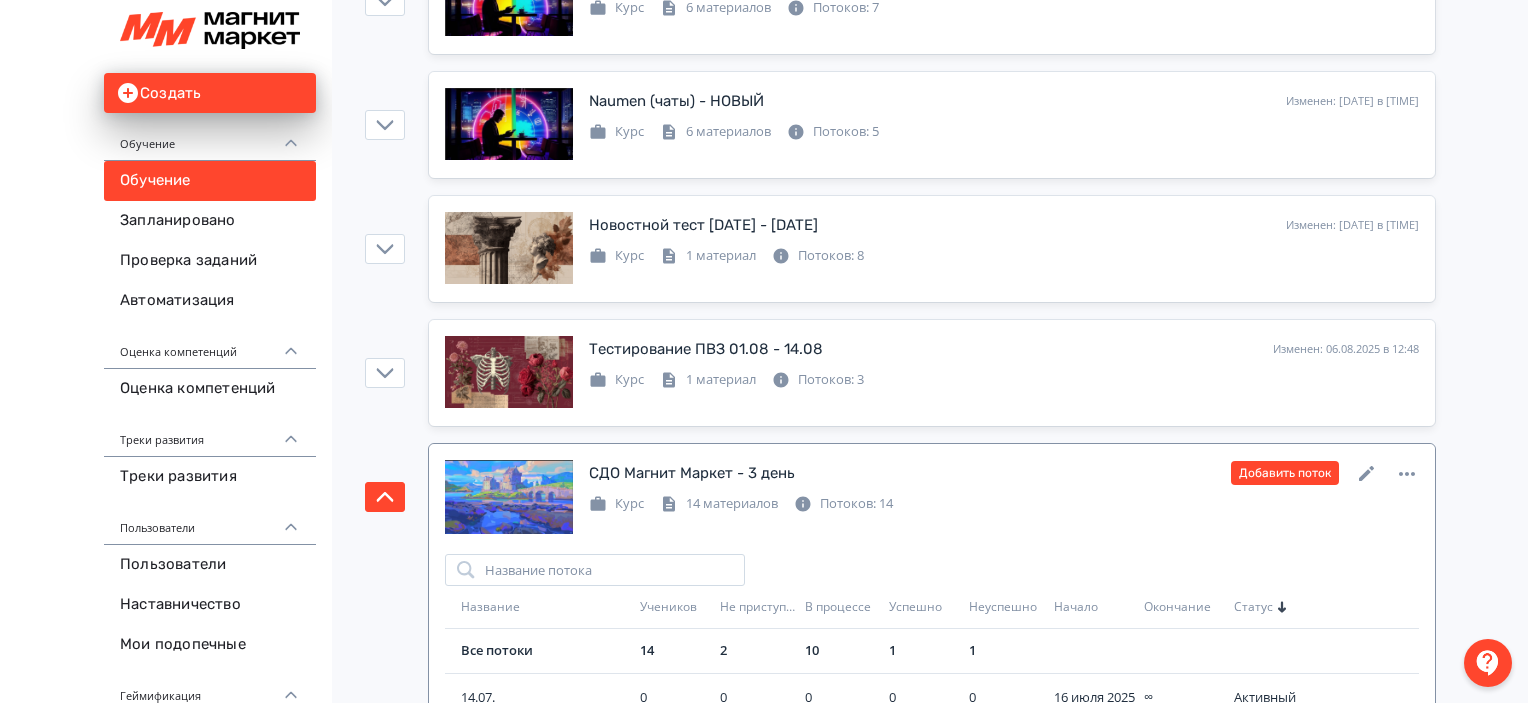 scroll, scrollTop: 1200, scrollLeft: 0, axis: vertical 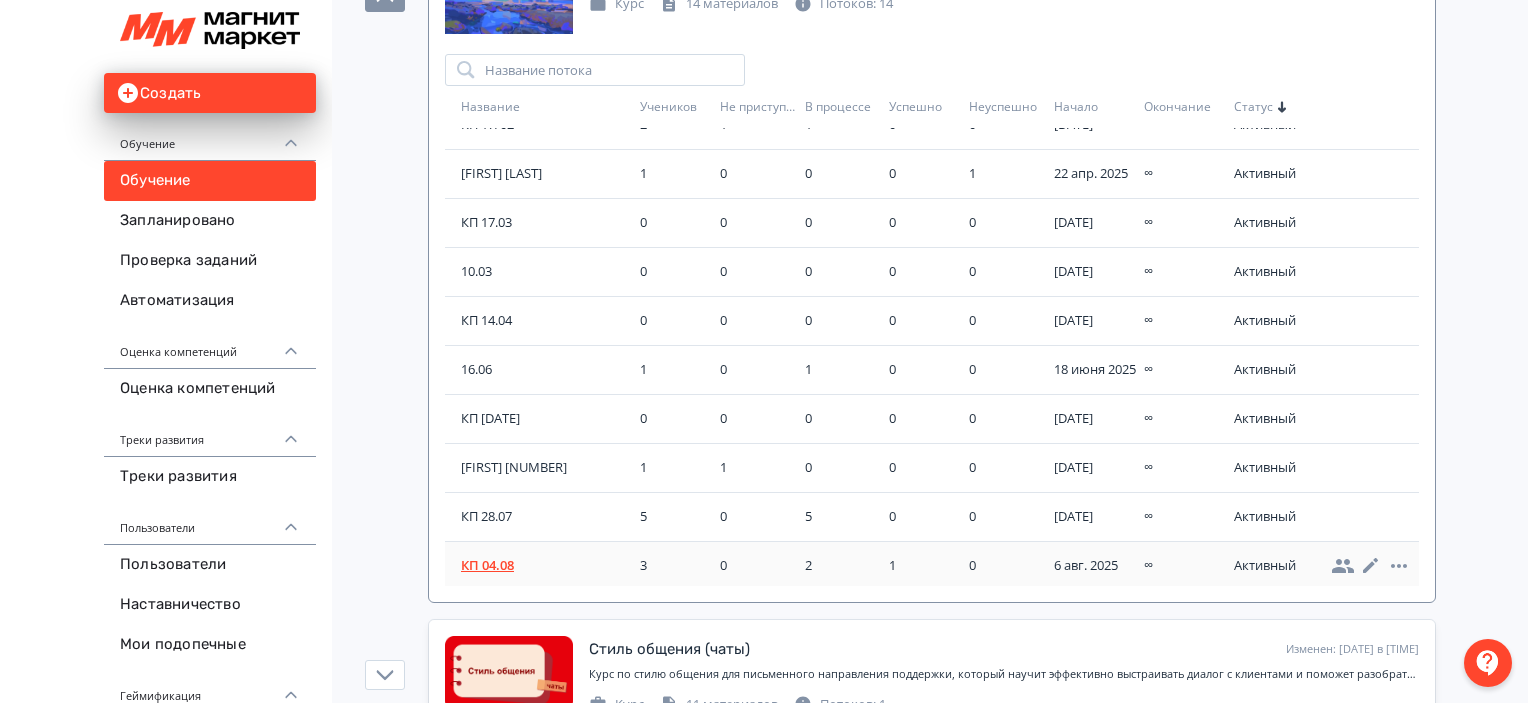 click on "КП 04.08" at bounding box center [546, 566] 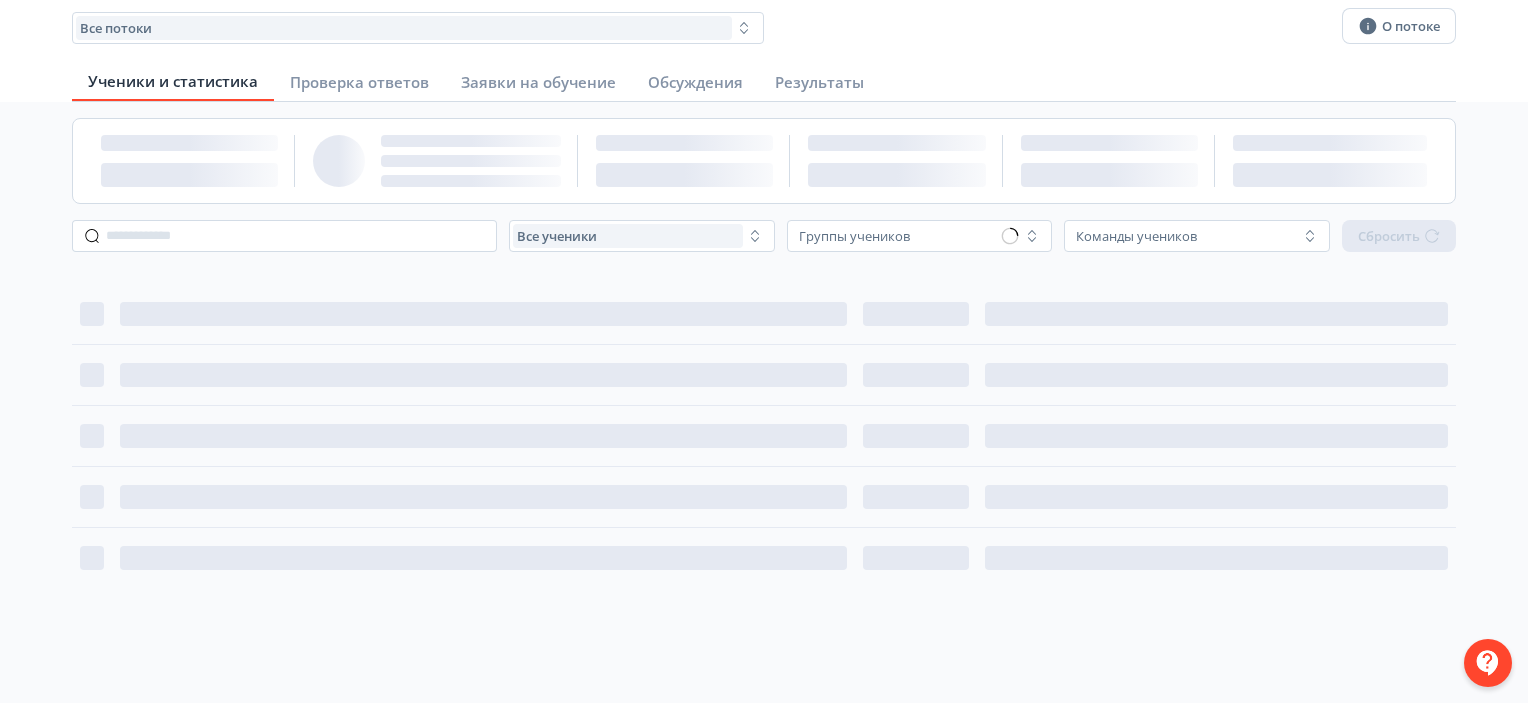 scroll, scrollTop: 0, scrollLeft: 0, axis: both 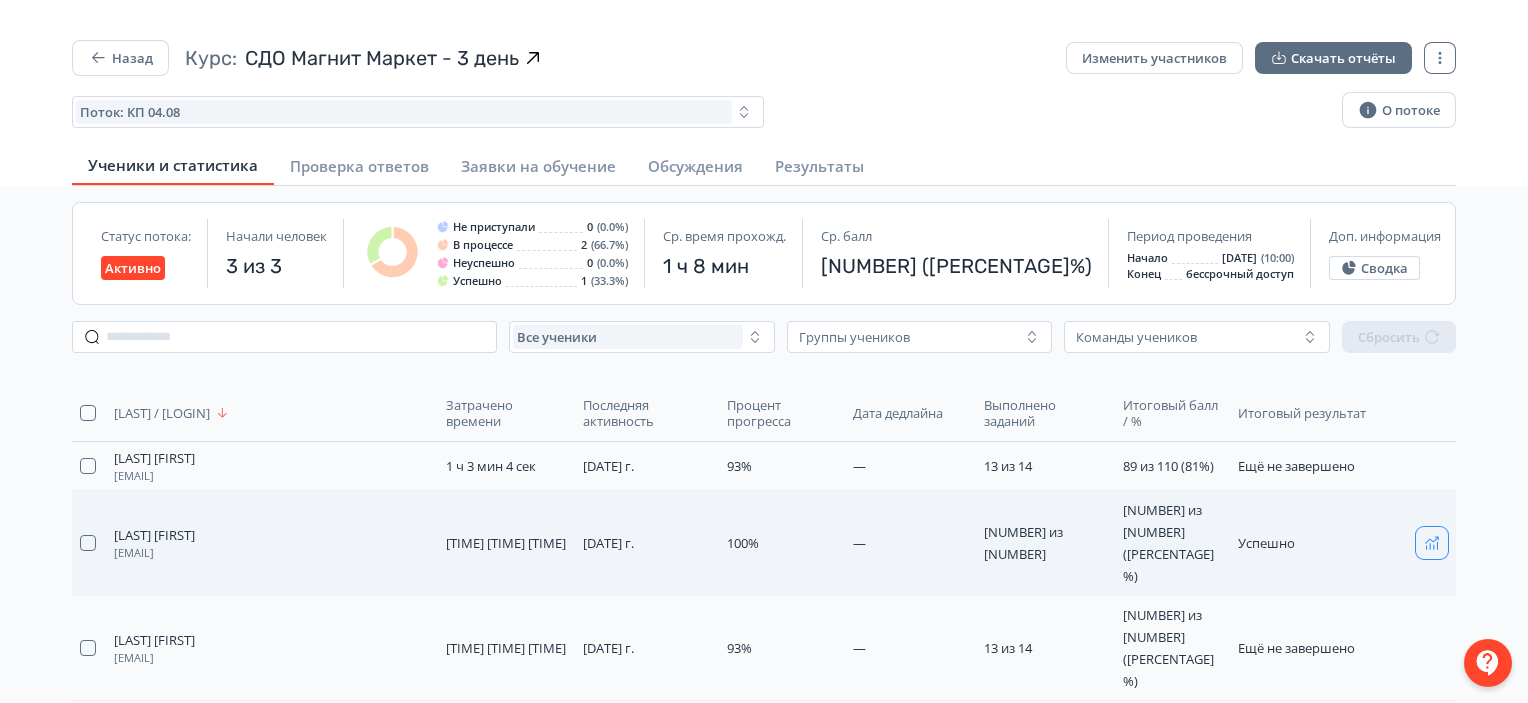 click 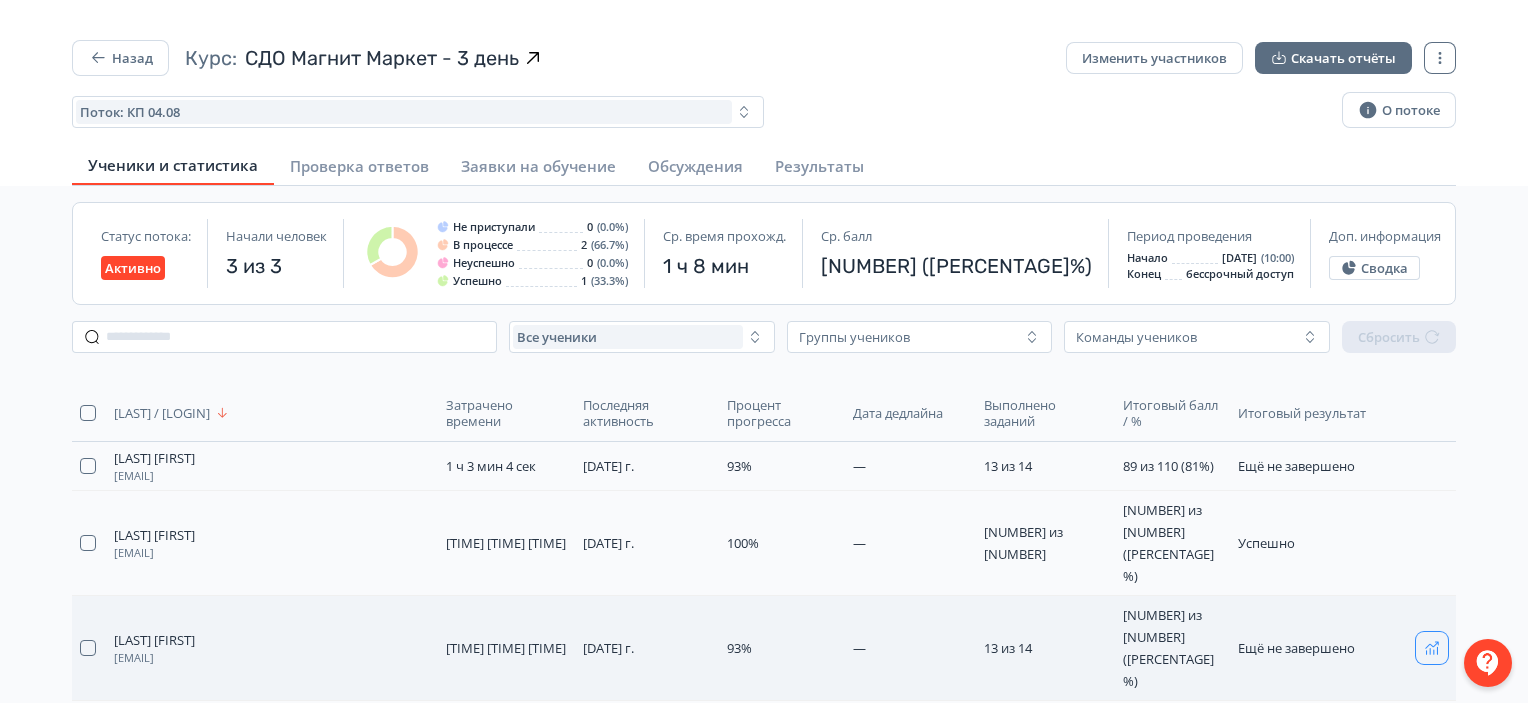 click 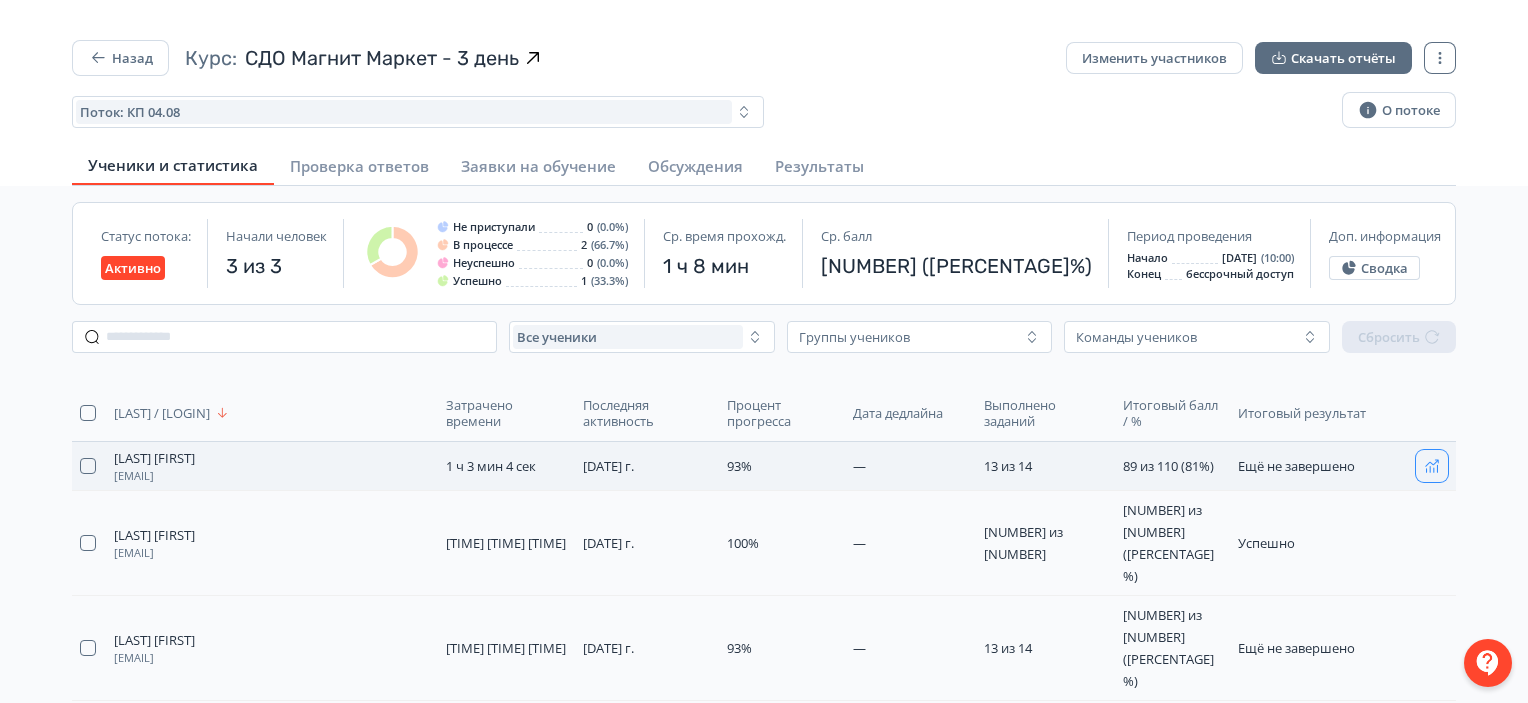 click 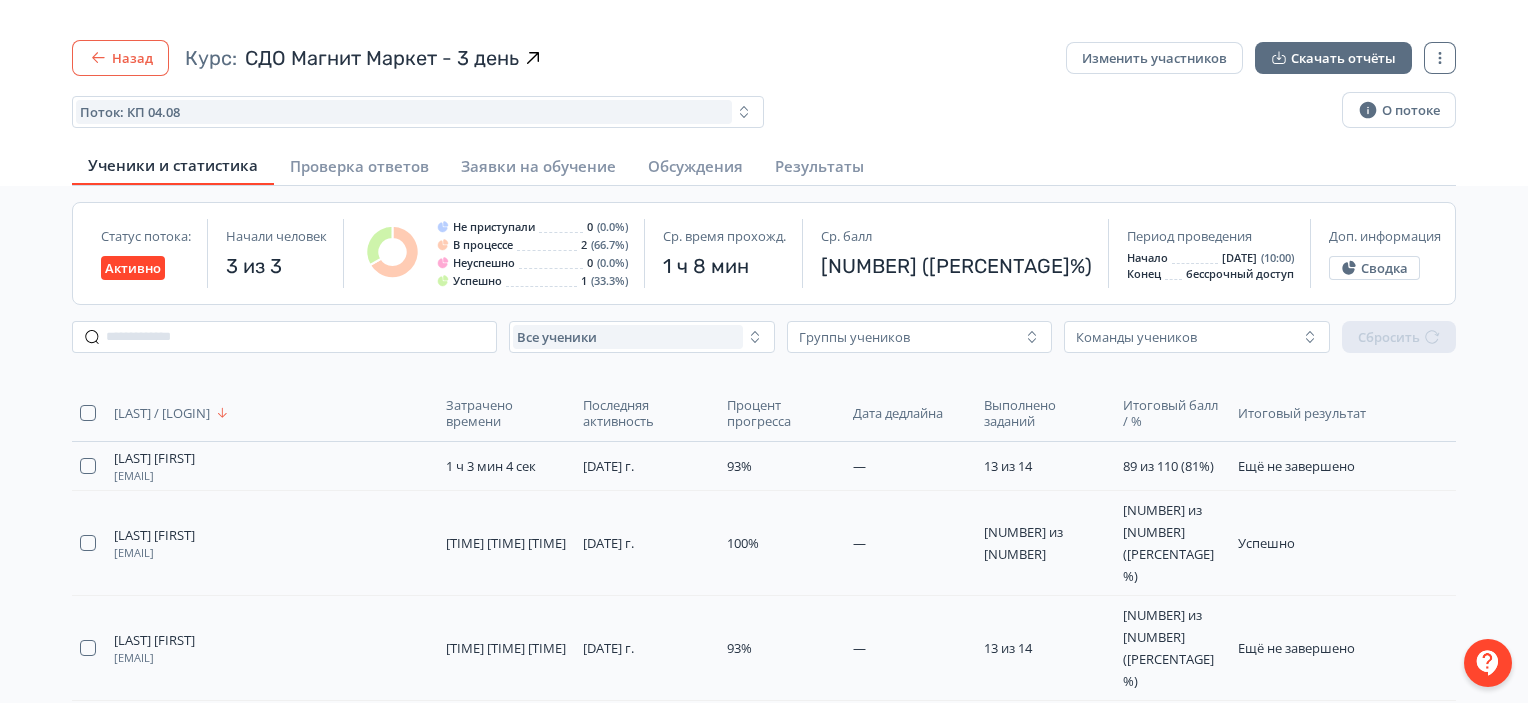 click on "Назад" at bounding box center [120, 58] 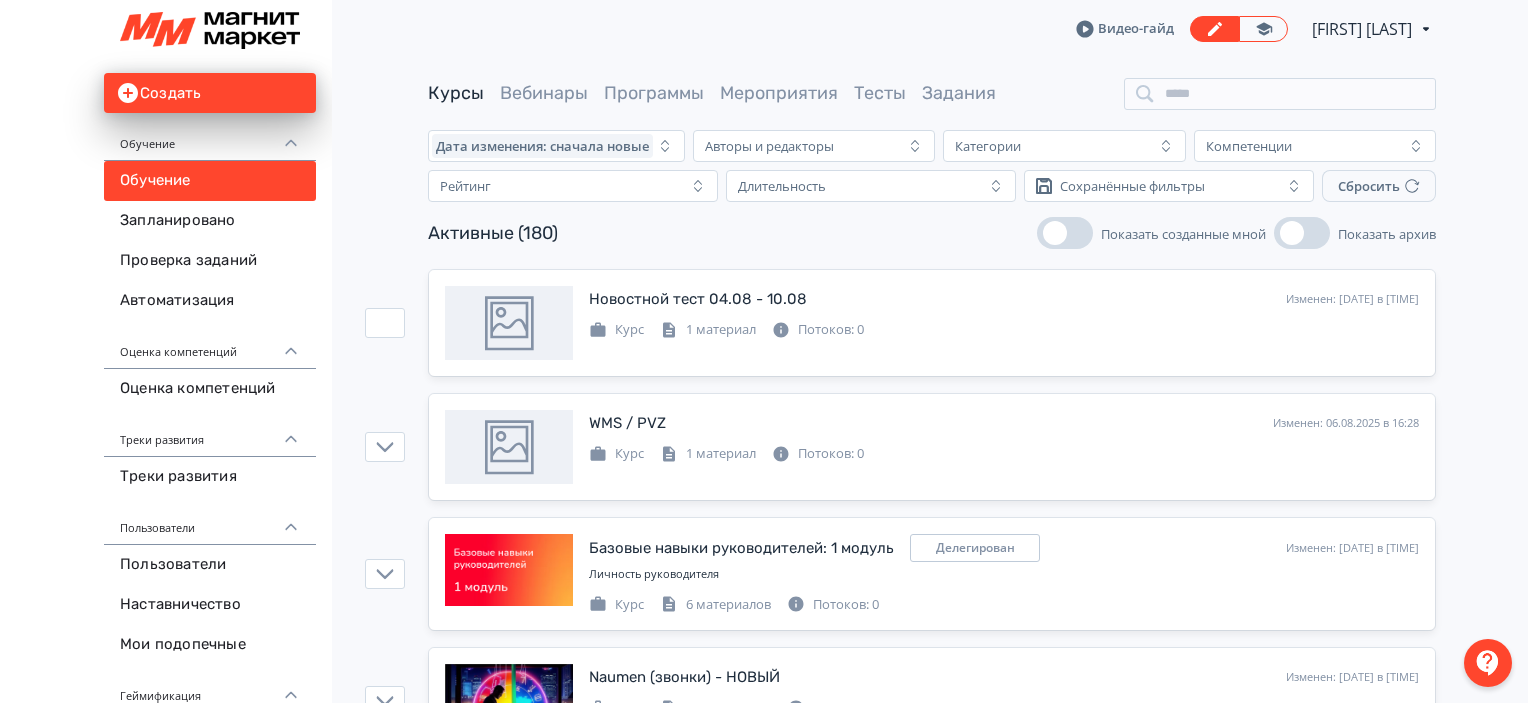 scroll, scrollTop: 100, scrollLeft: 0, axis: vertical 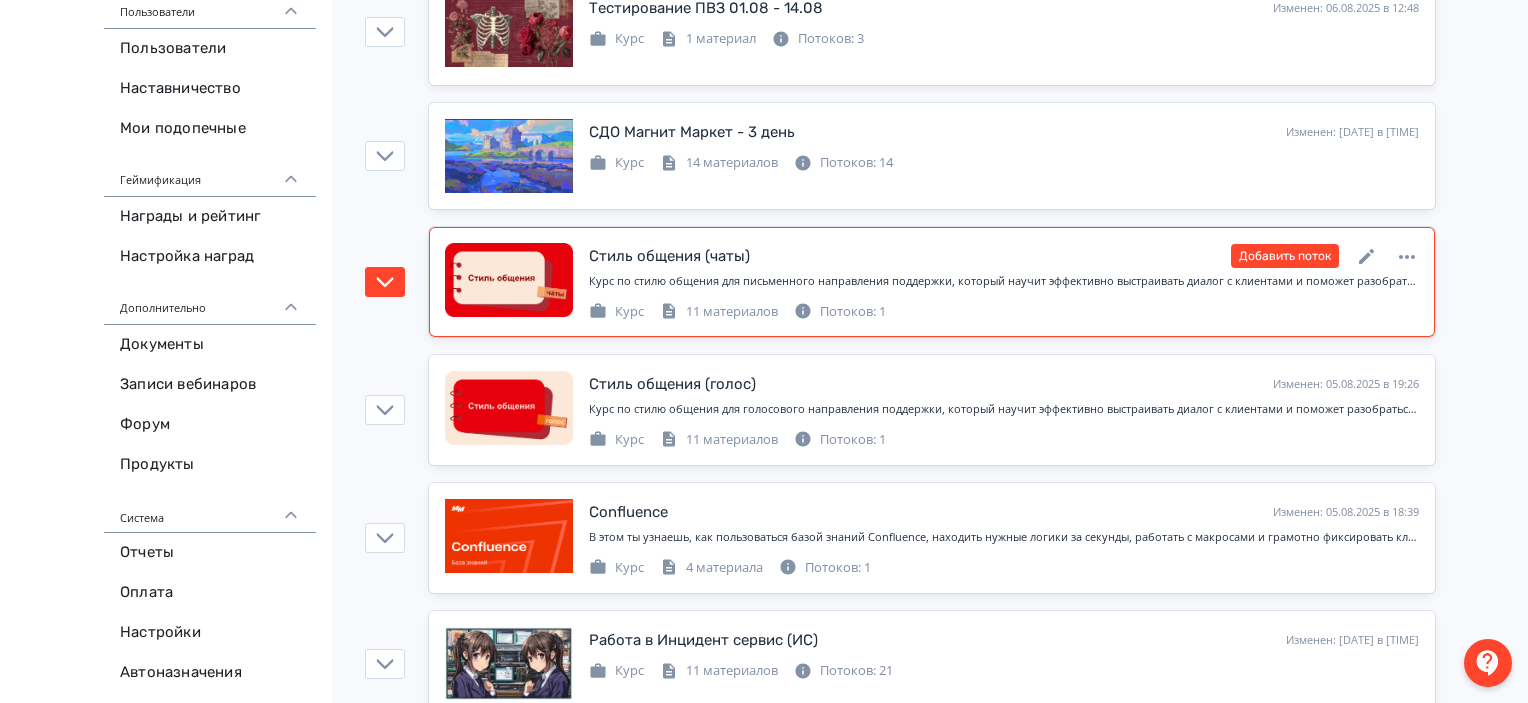 click on "Курс по стилю общения для письменного направления поддержки, который научит эффективно выстраивать диалог с клиентами и поможет разобраться в карте качества" at bounding box center (1004, 281) 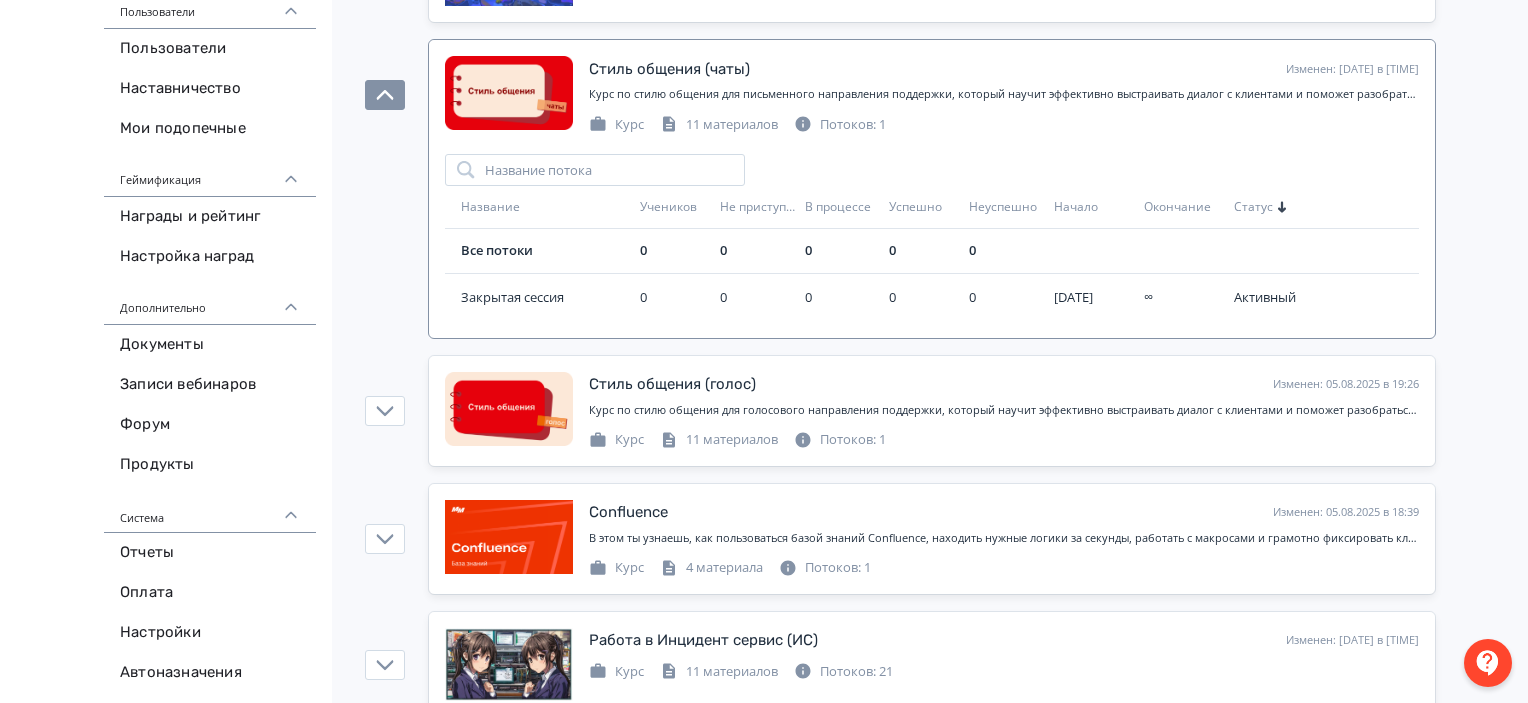 scroll, scrollTop: 1241, scrollLeft: 0, axis: vertical 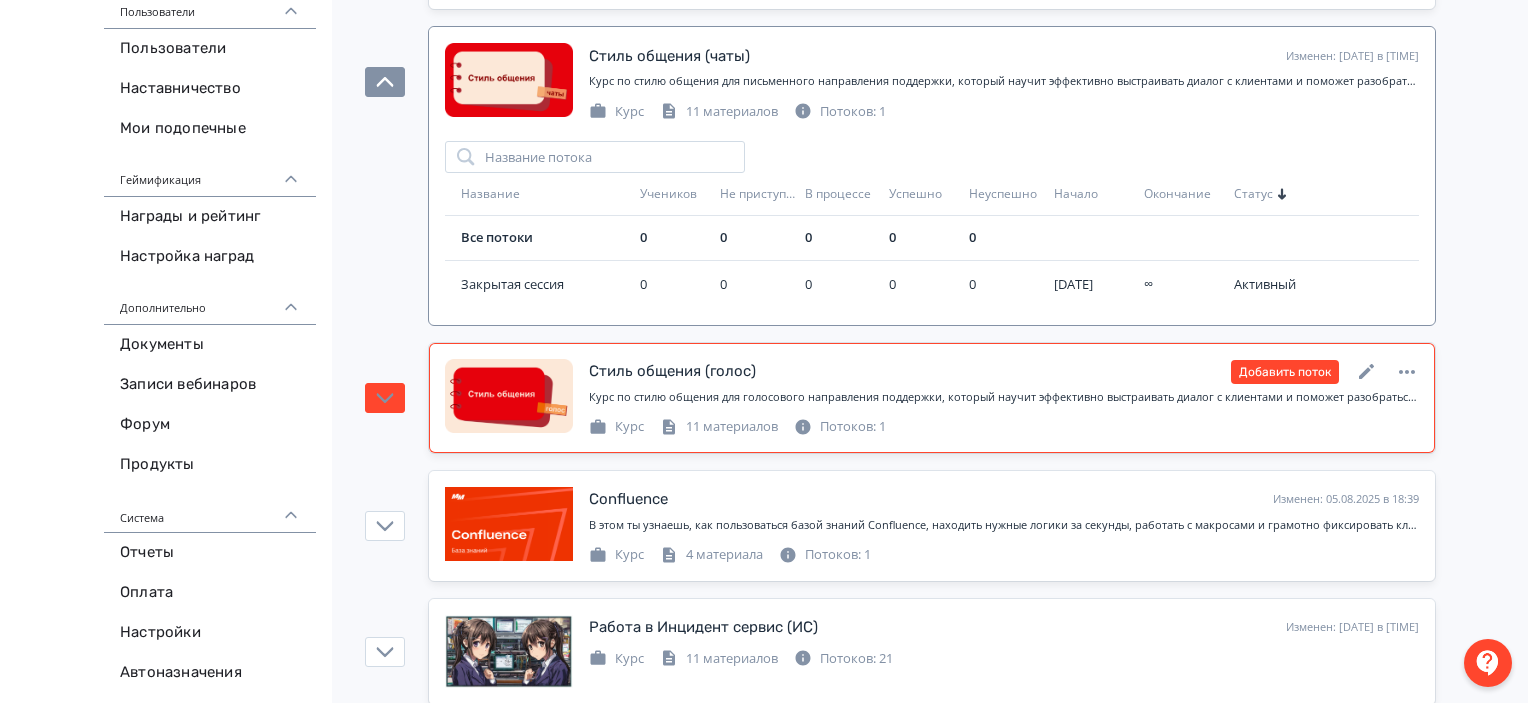 click on "Стиль общения (голос) Изменен: [DATE] в [TIME] Добавить поток Курс по стилю общения для голосового направления поддержки, который научит эффективно выстраивать диалог с клиентами и поможет разобраться в карте качества Курс 11 материалов Потоков: 1" at bounding box center [932, 398] 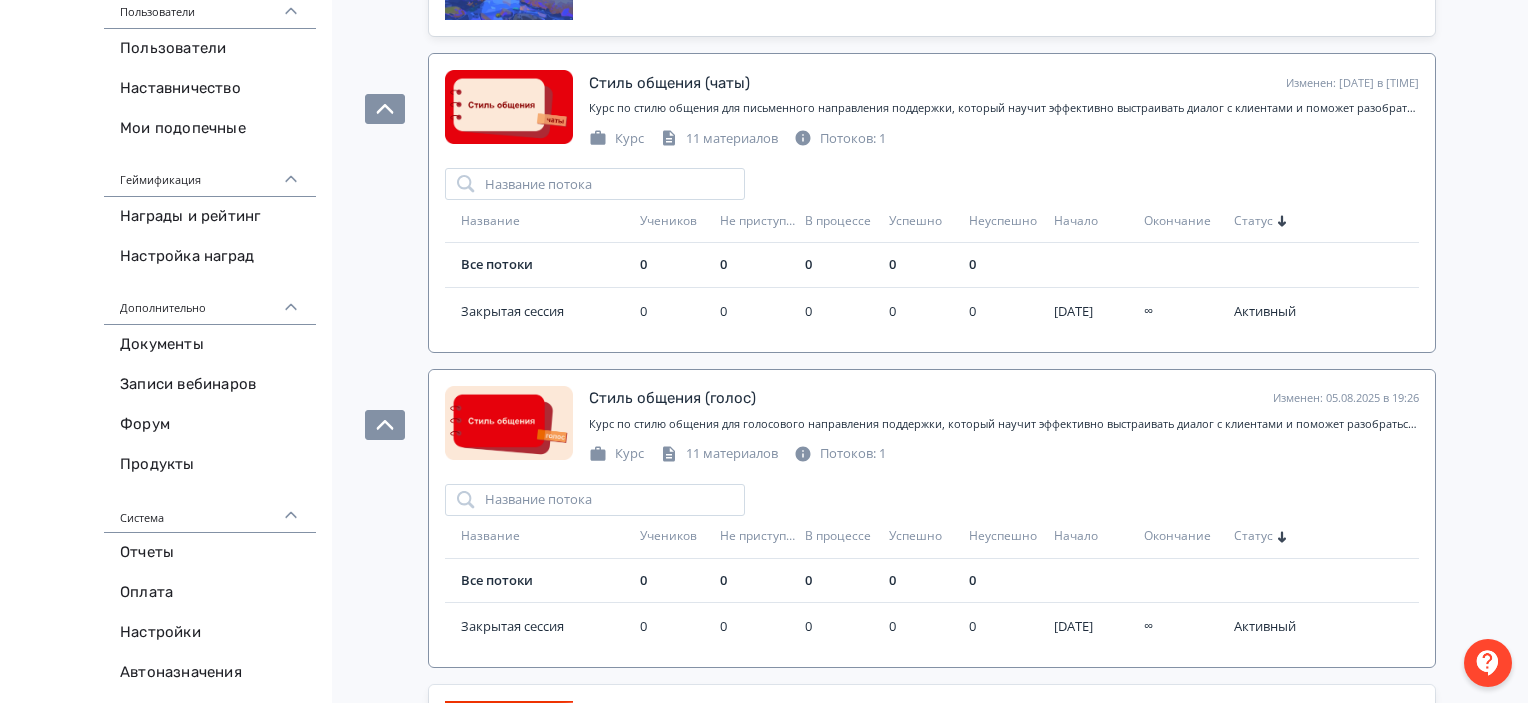 scroll, scrollTop: 1141, scrollLeft: 0, axis: vertical 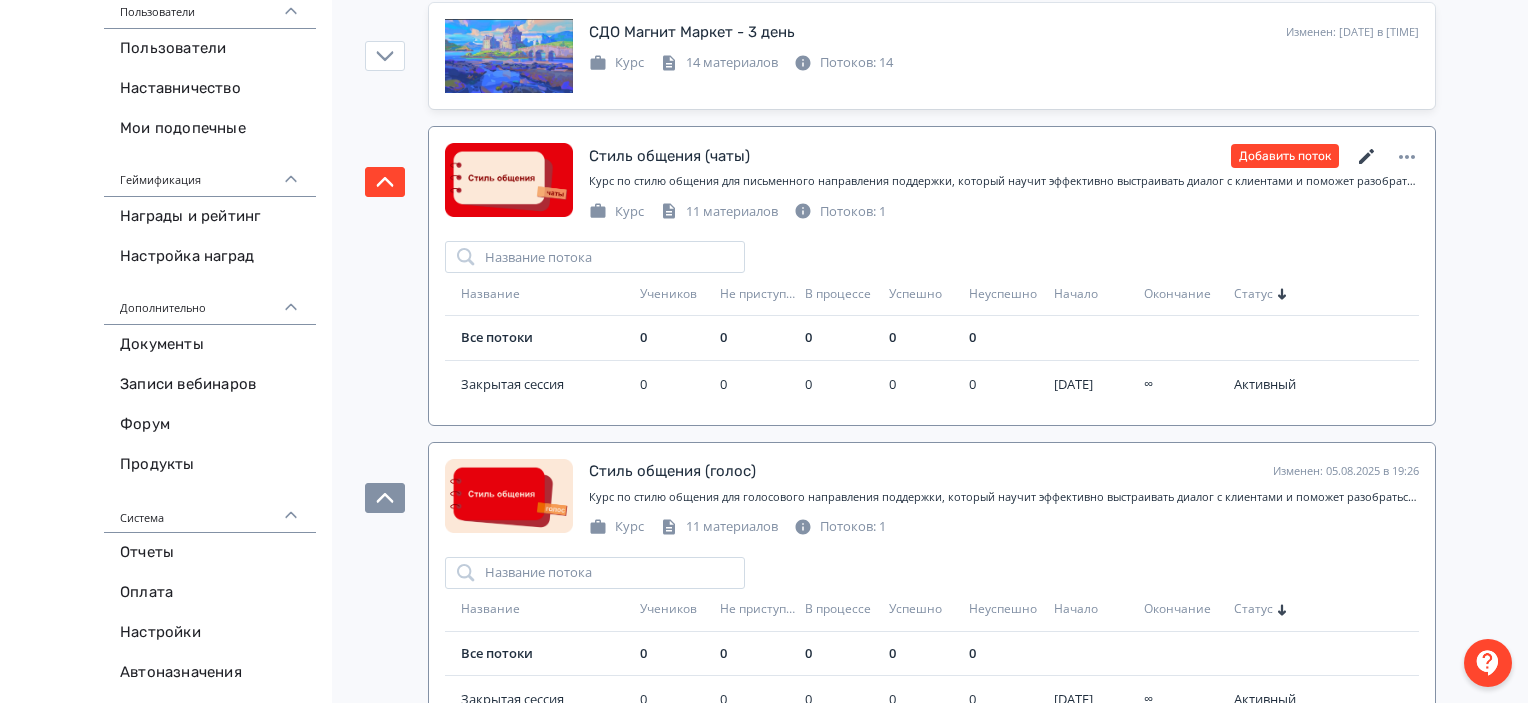 click 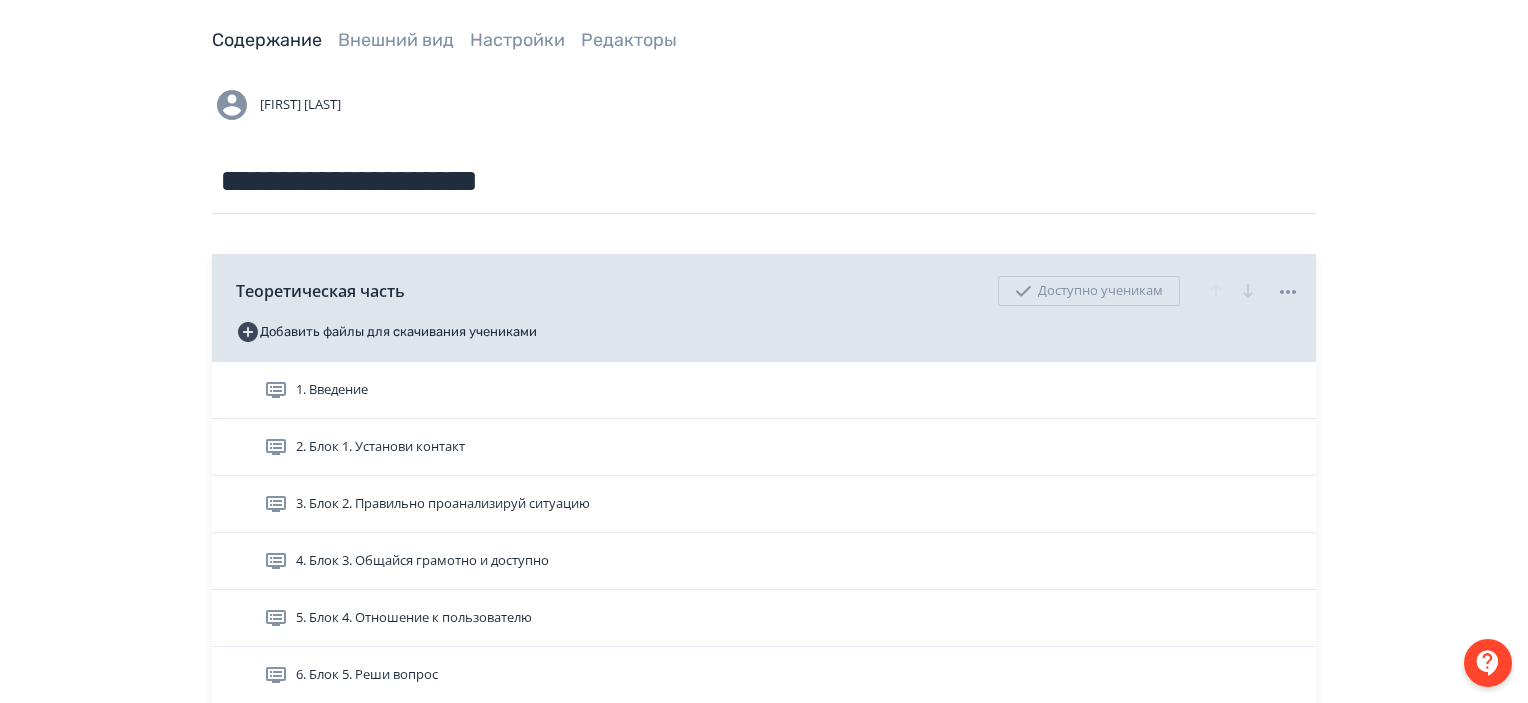scroll, scrollTop: 300, scrollLeft: 0, axis: vertical 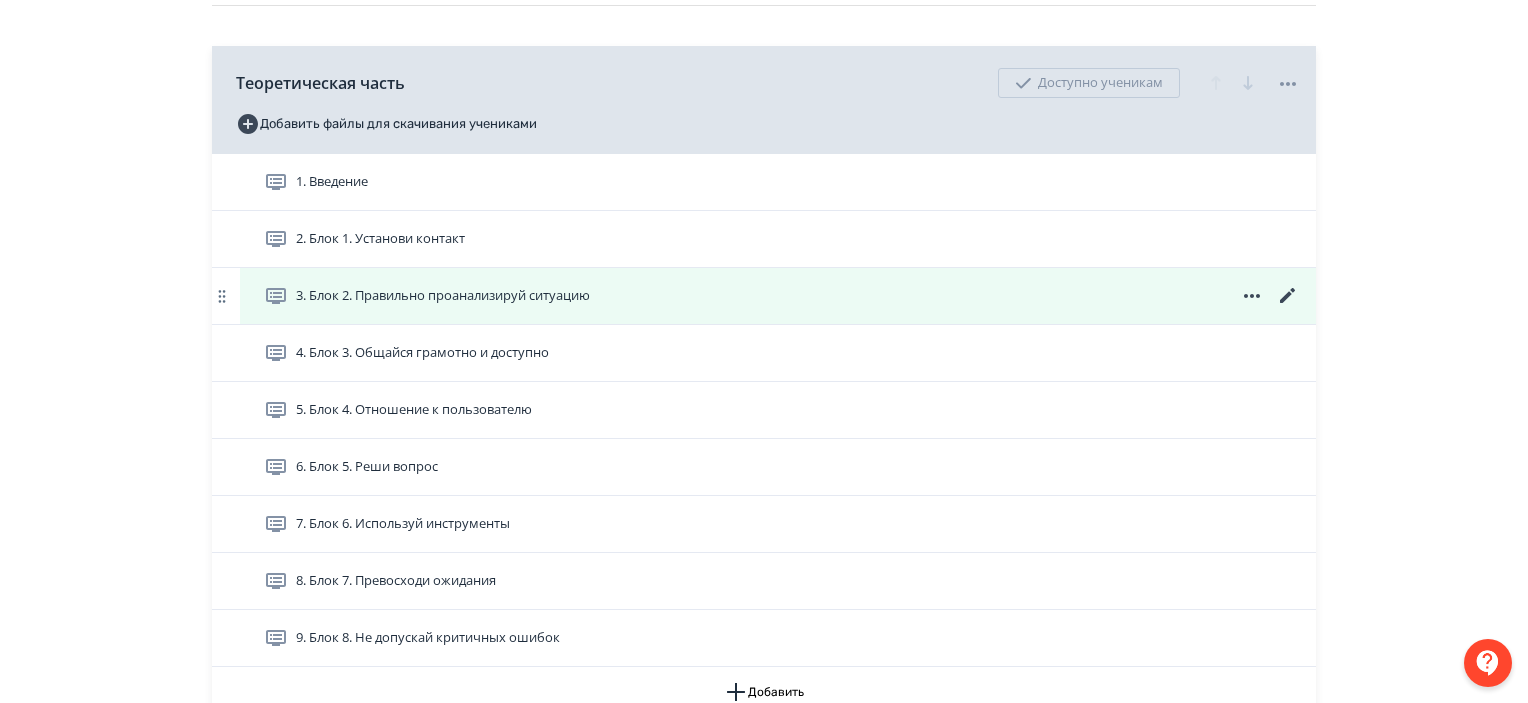 click 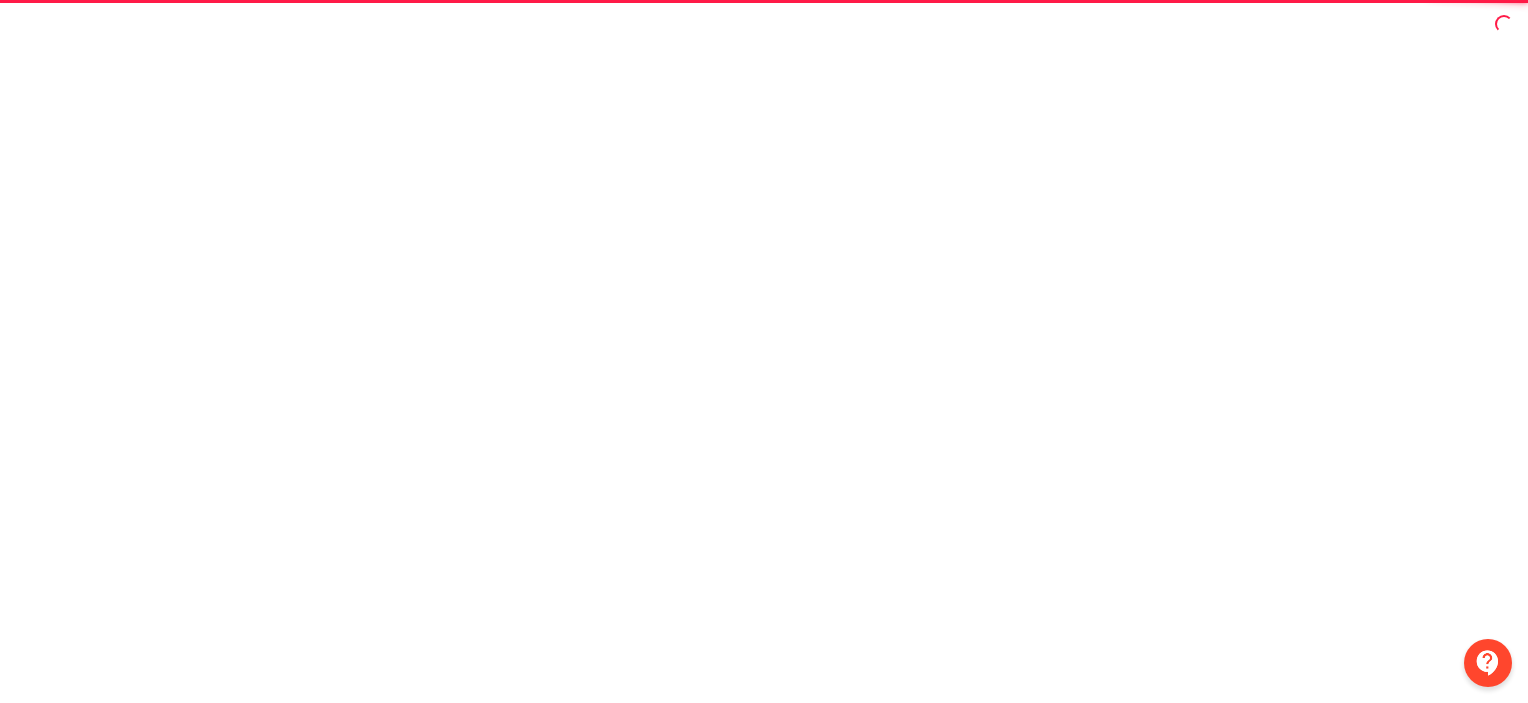 scroll, scrollTop: 0, scrollLeft: 0, axis: both 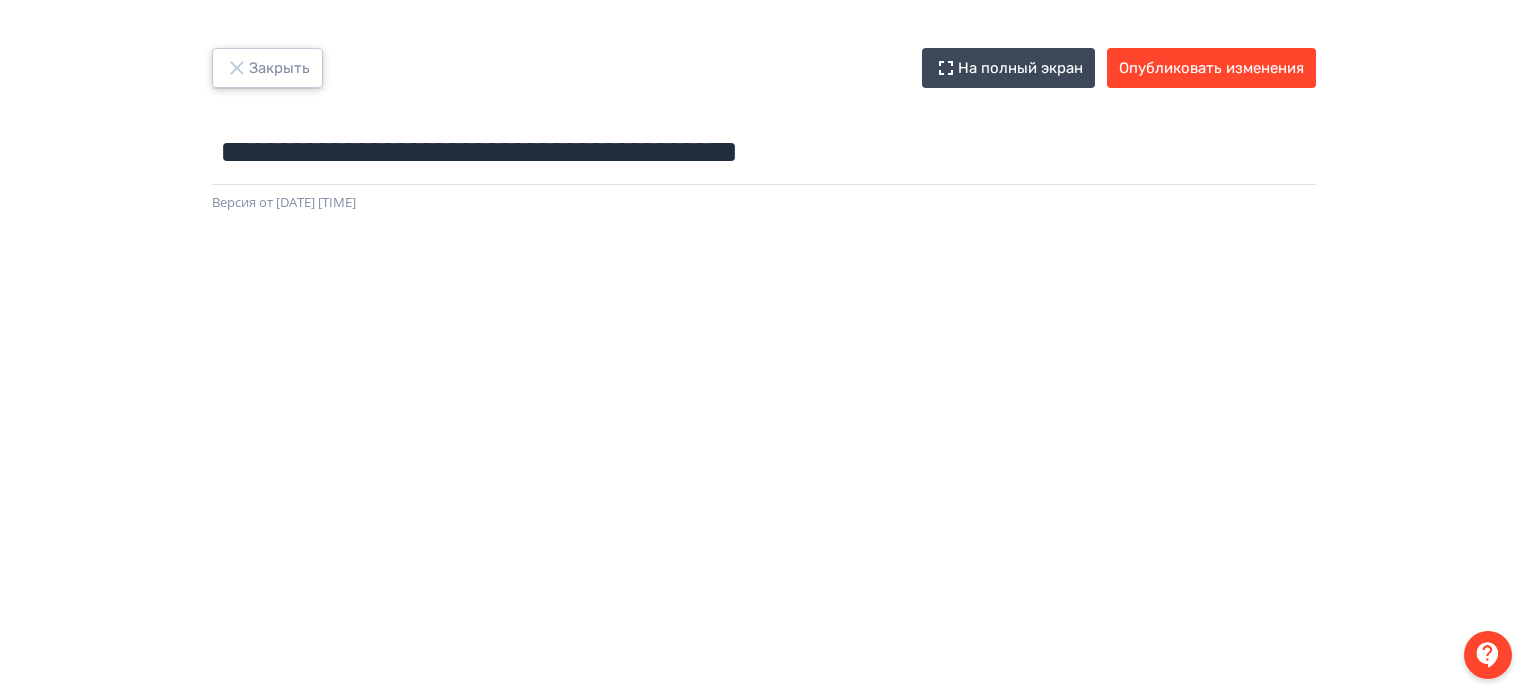 click on "Закрыть" at bounding box center [267, 68] 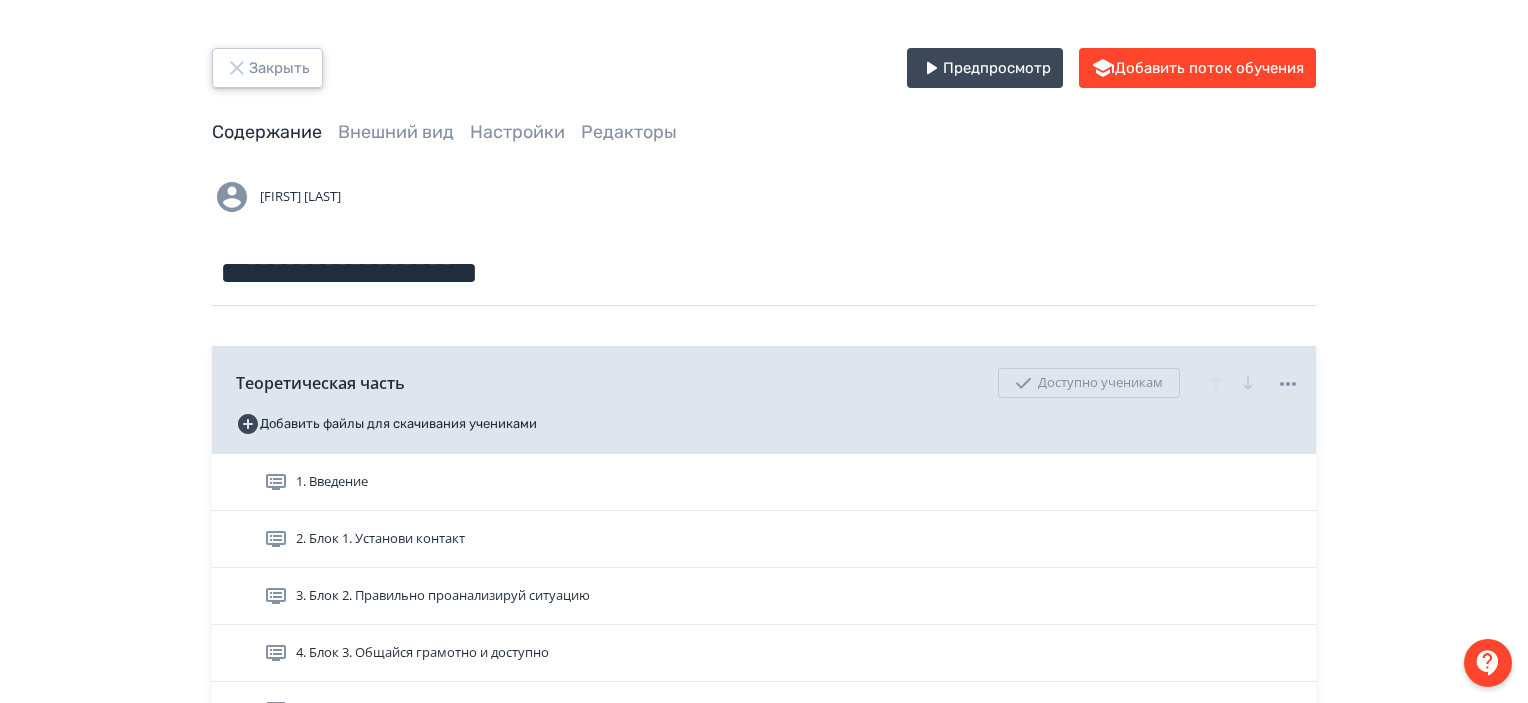click on "Закрыть" at bounding box center (267, 68) 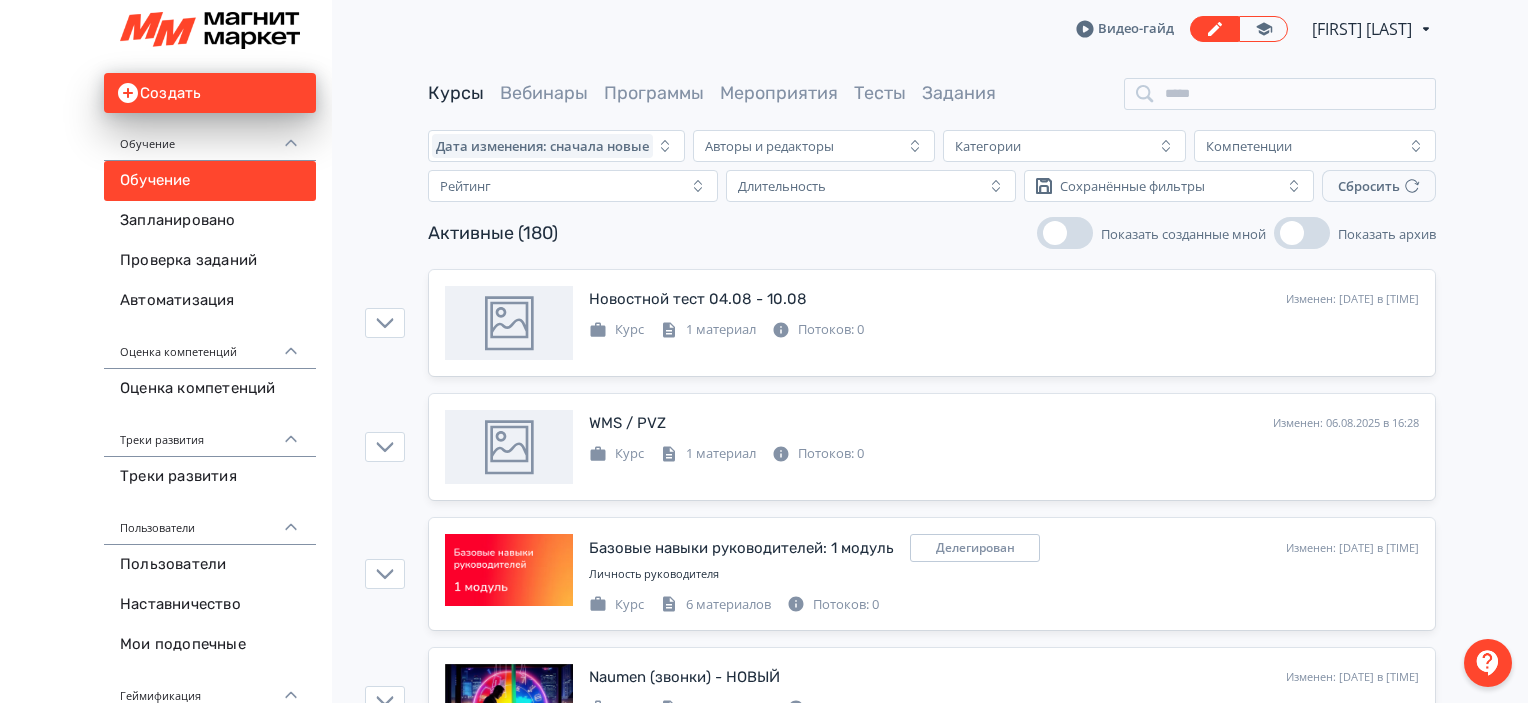 scroll, scrollTop: 941, scrollLeft: 0, axis: vertical 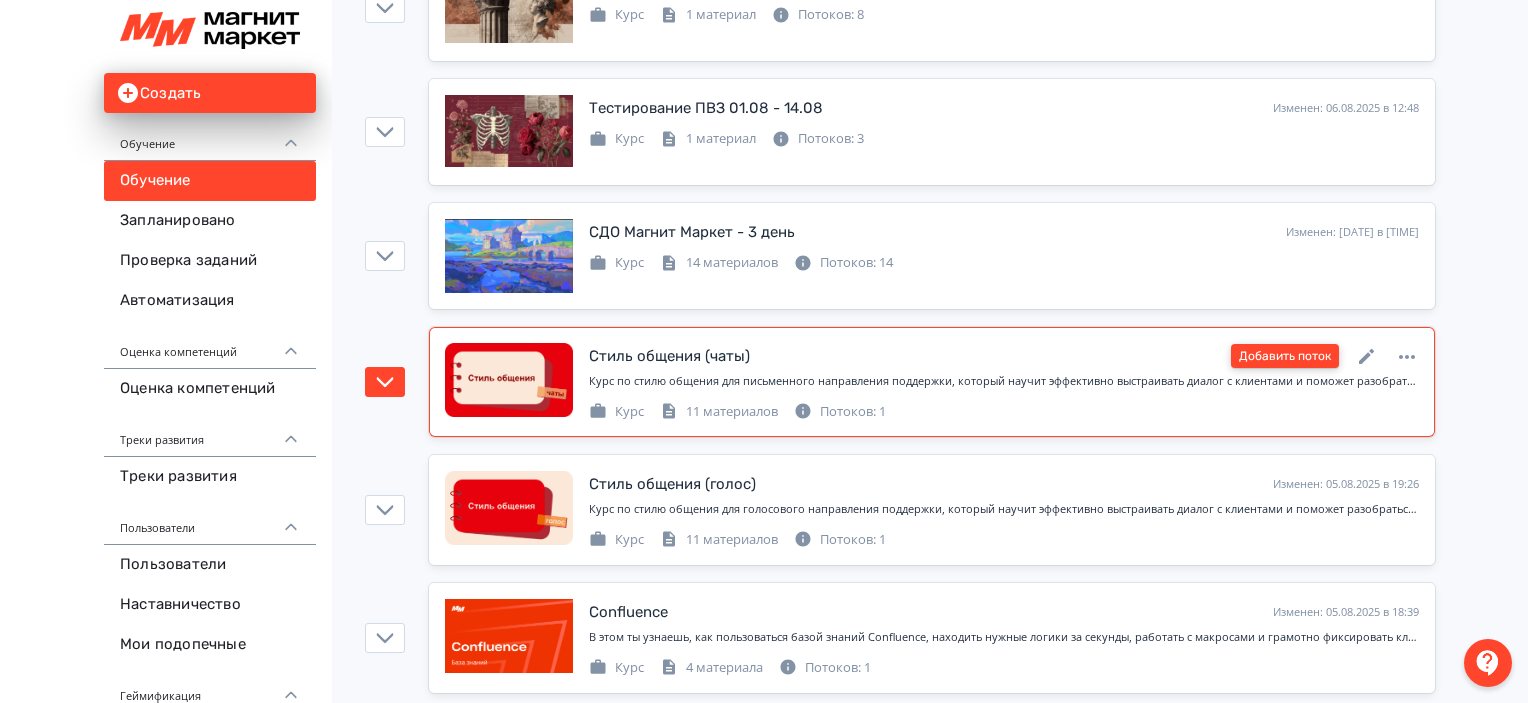 click on "Добавить поток" at bounding box center (1285, 356) 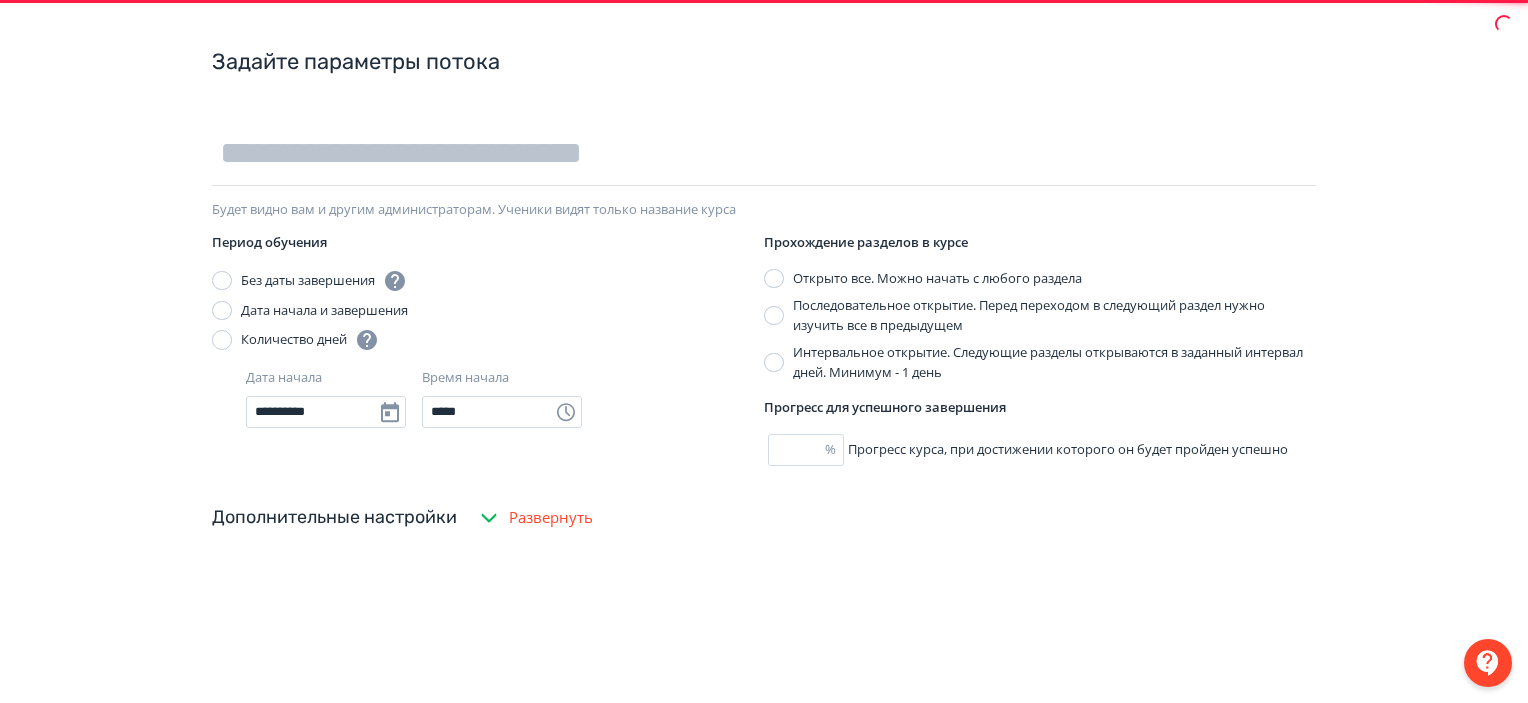 scroll, scrollTop: 0, scrollLeft: 0, axis: both 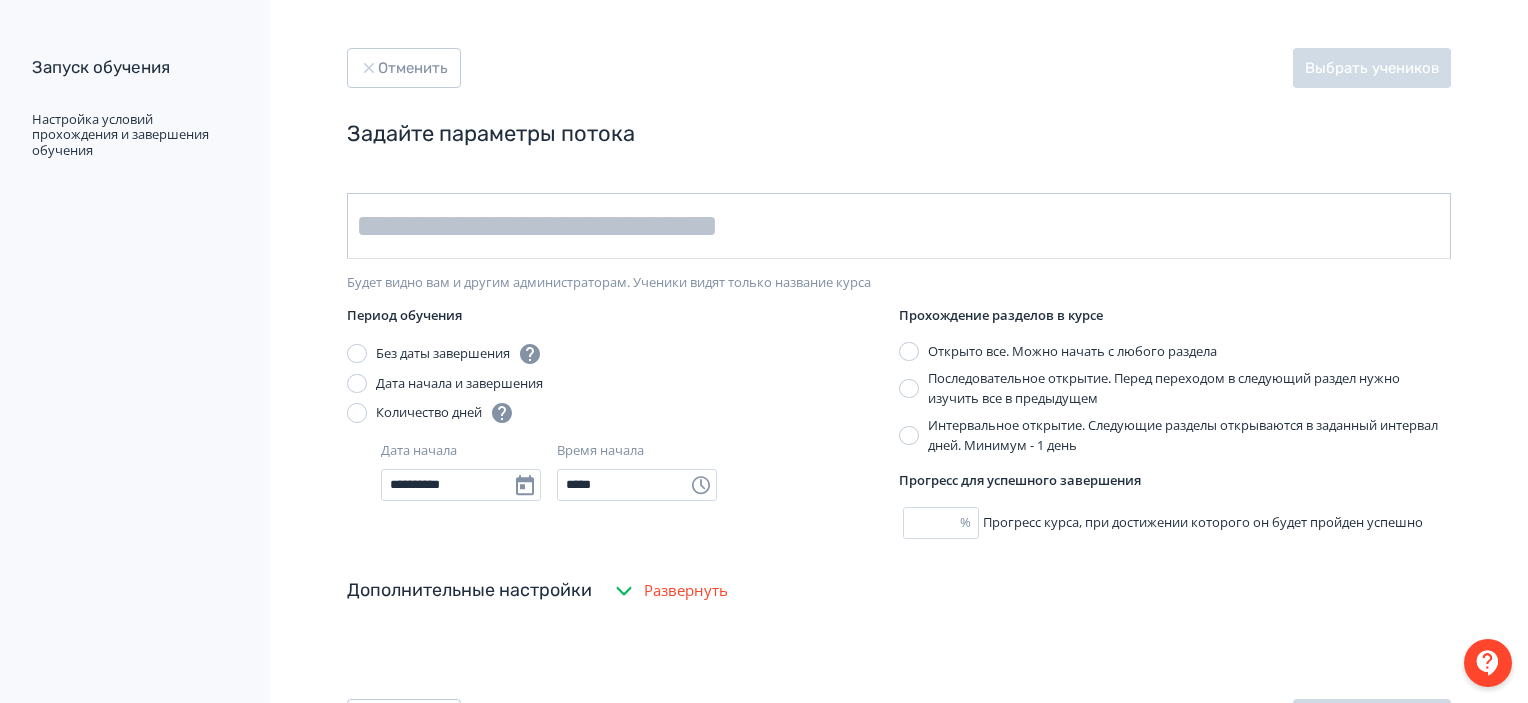 click at bounding box center (899, 226) 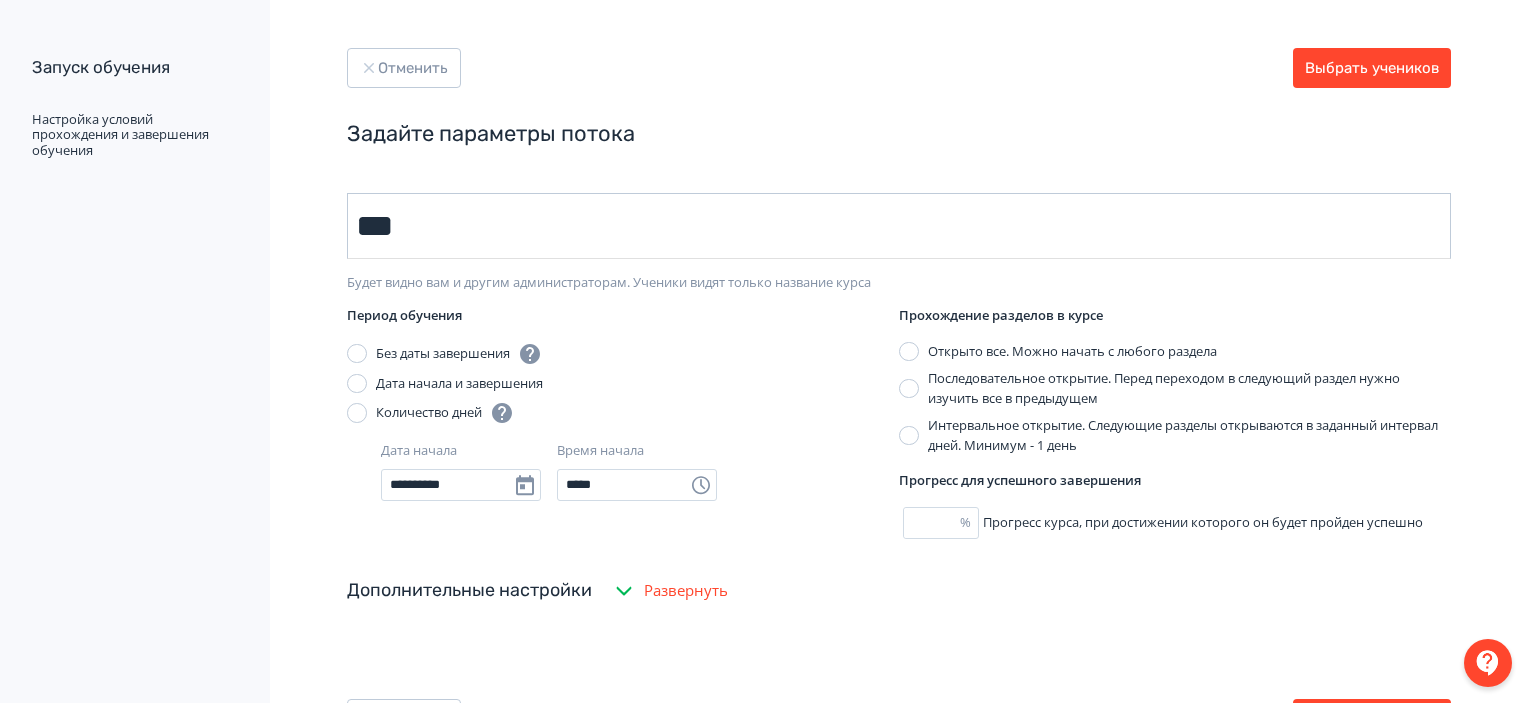 type on "********" 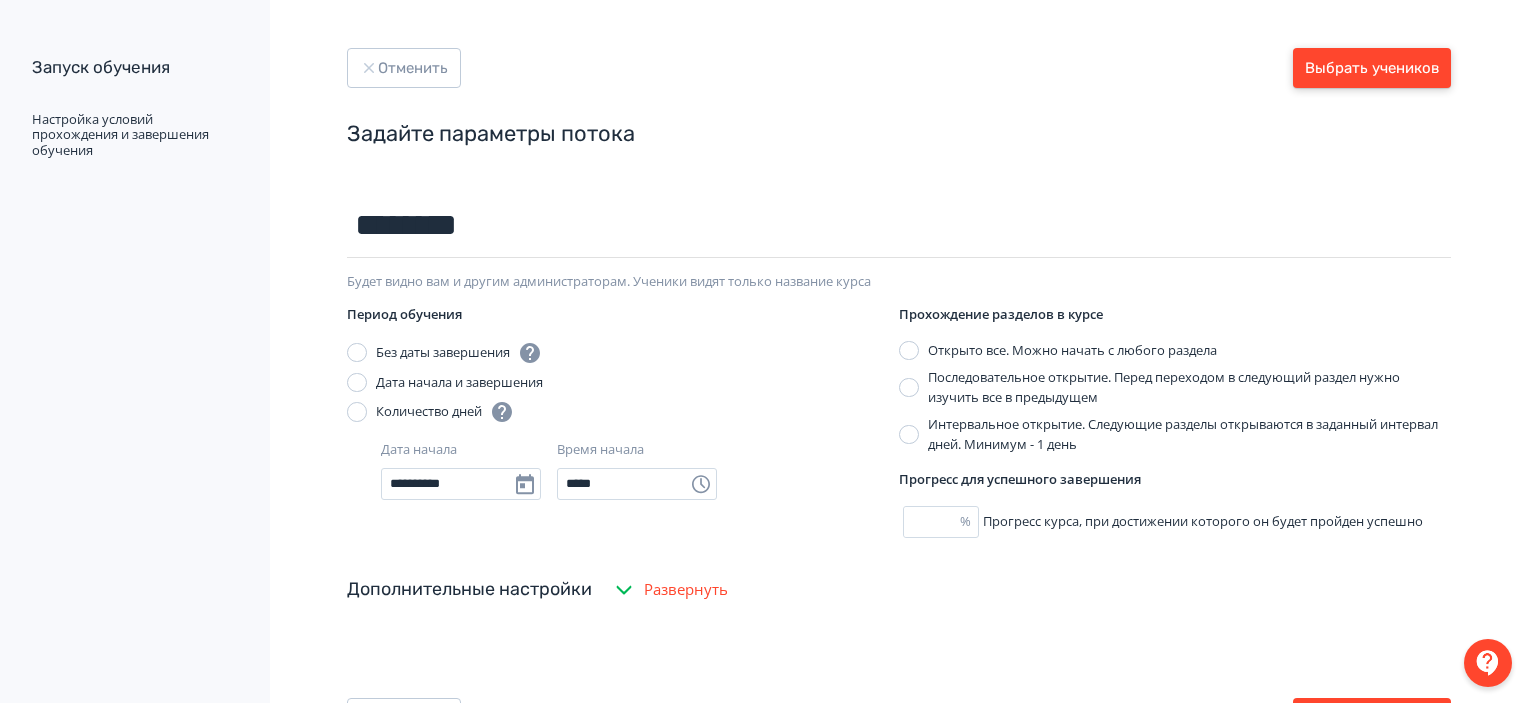 click on "Выбрать учеников" at bounding box center [1372, 68] 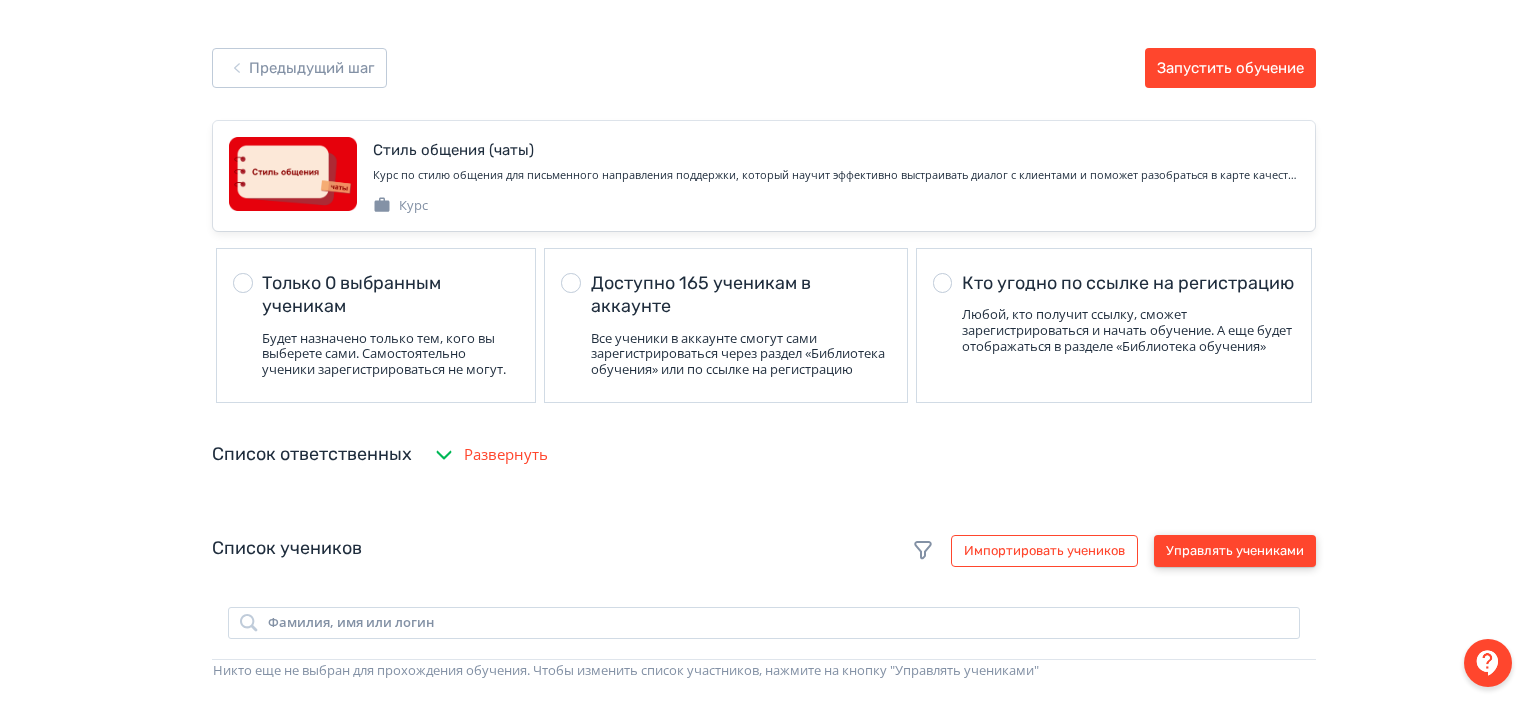 click on "Управлять учениками" at bounding box center (1235, 551) 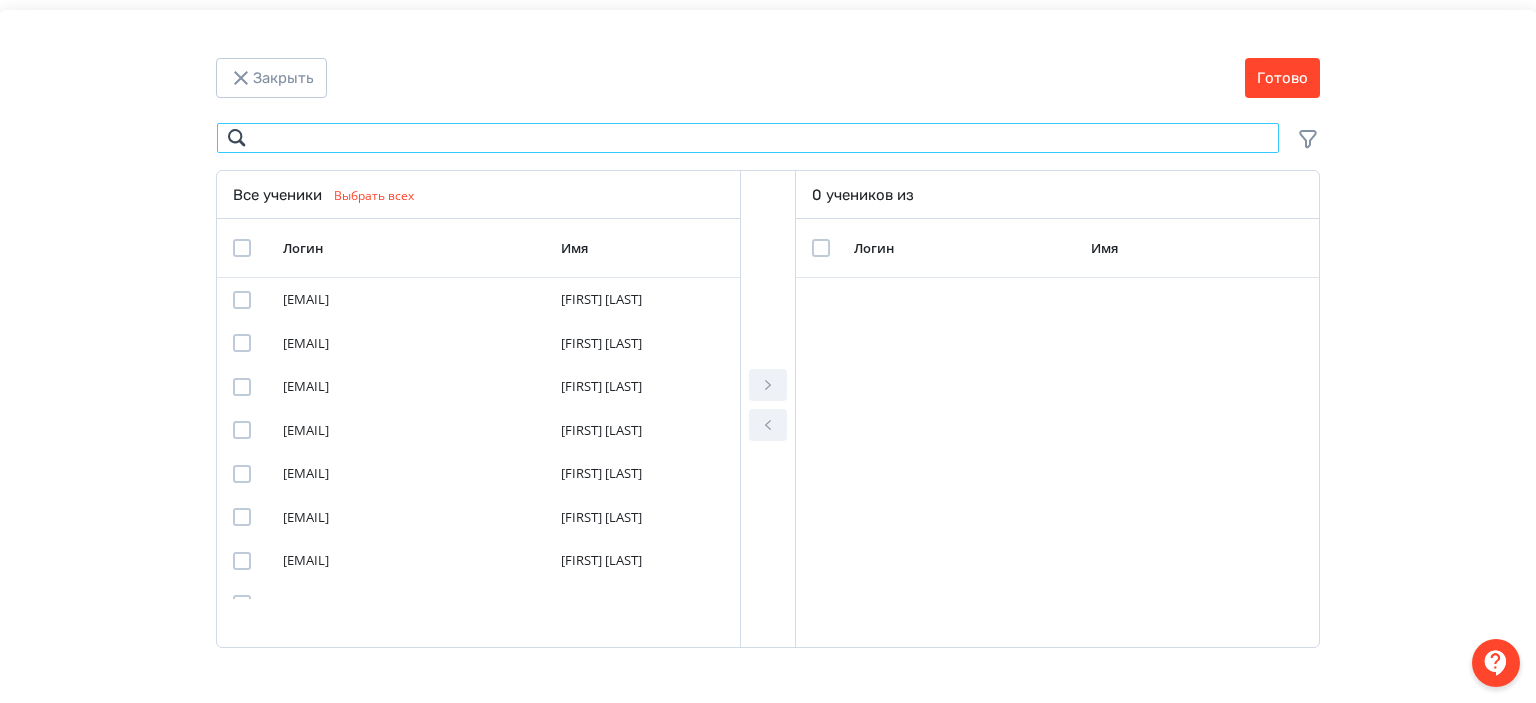 click at bounding box center [748, 138] 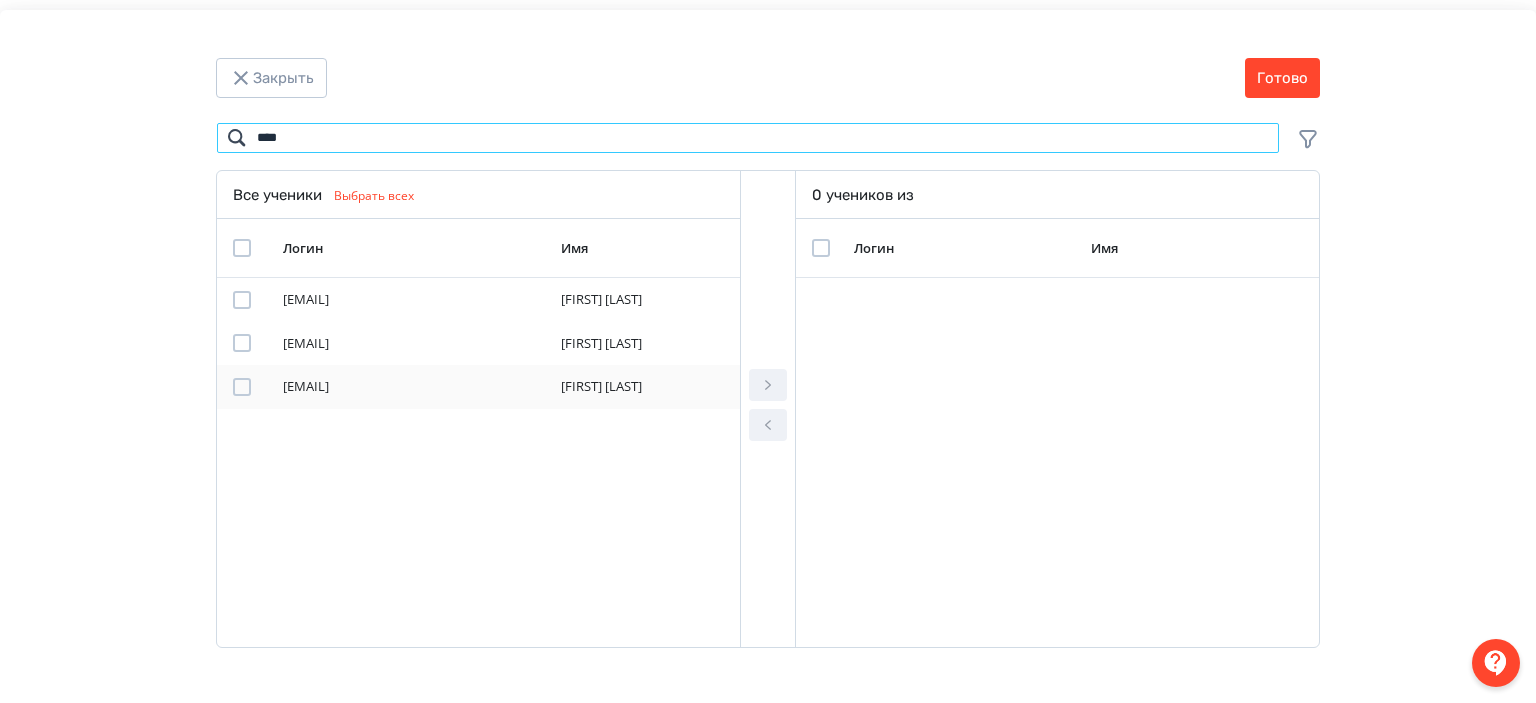 type on "****" 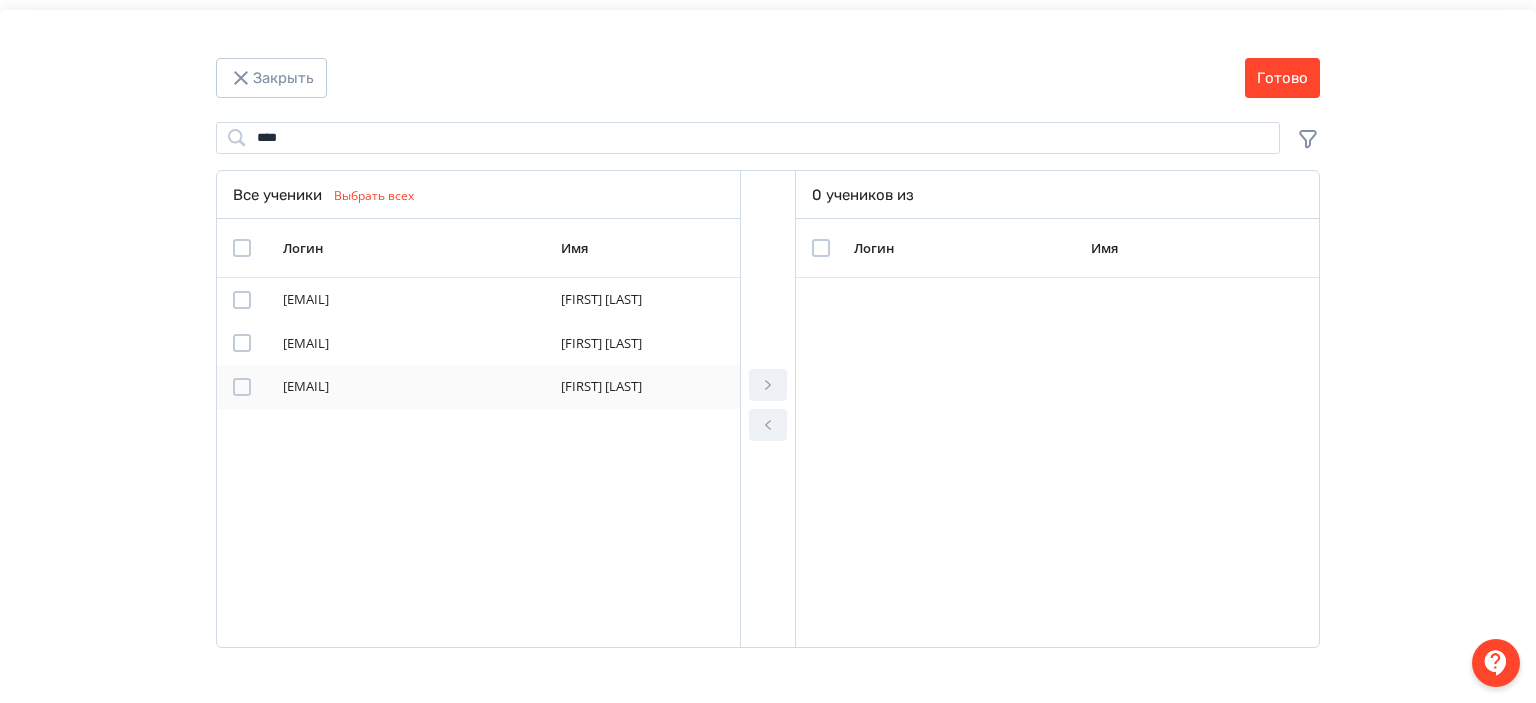 click at bounding box center (242, 387) 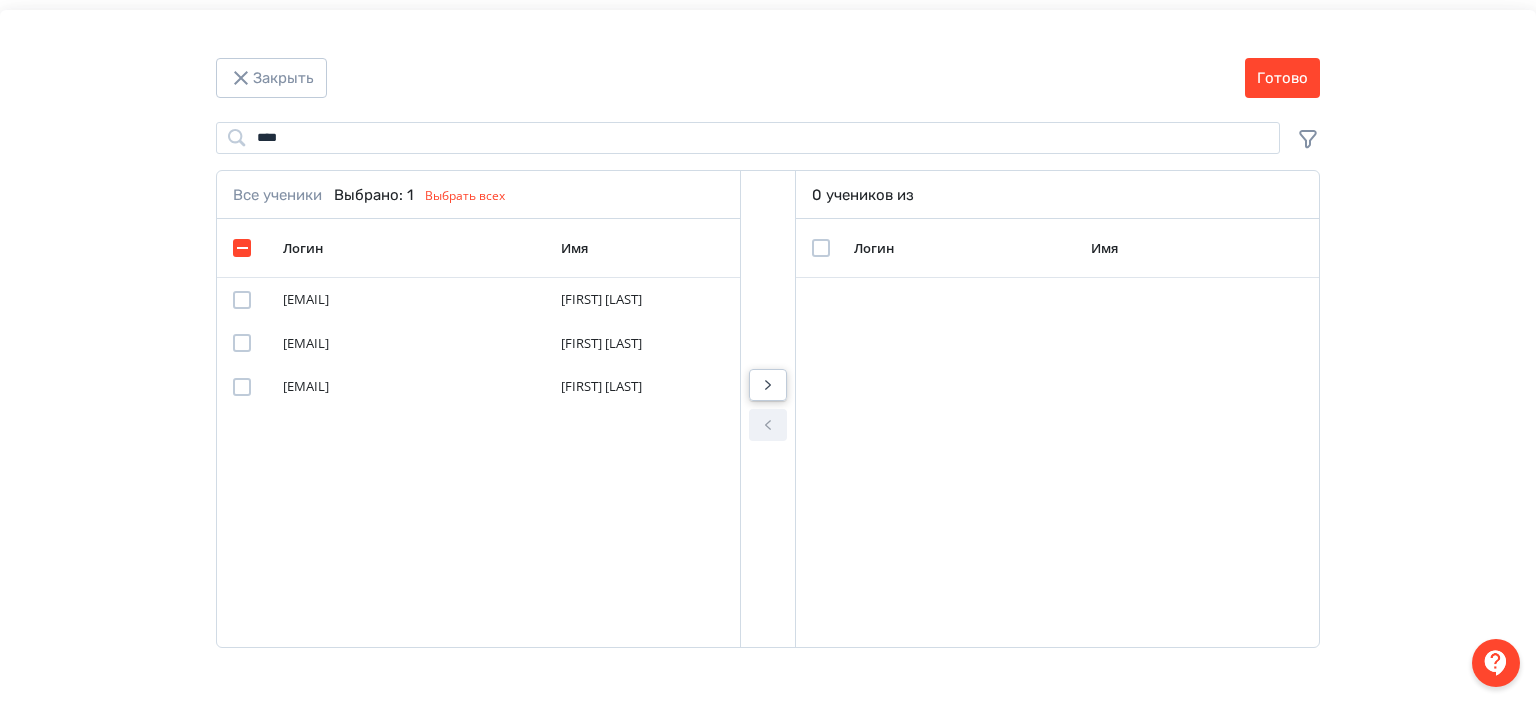 click 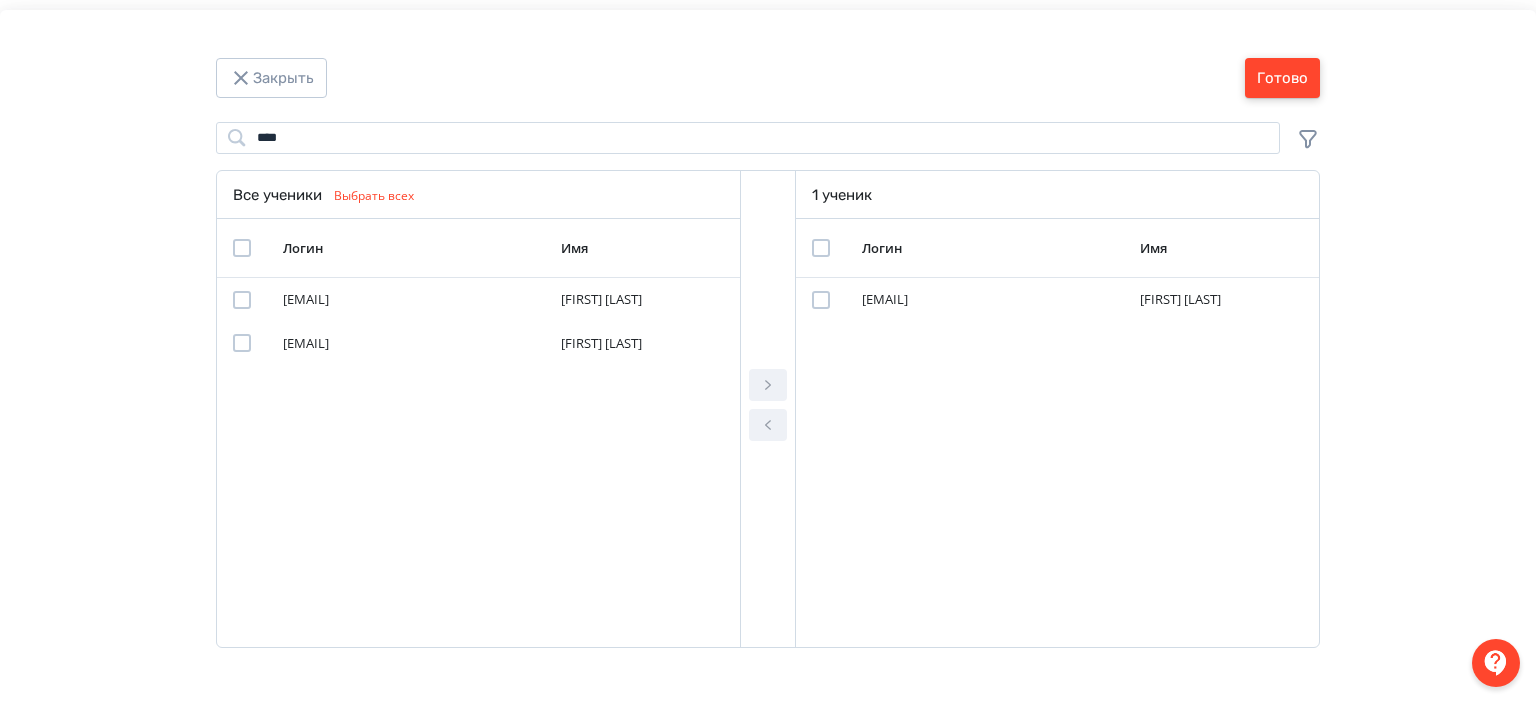 click on "Готово" at bounding box center (1282, 78) 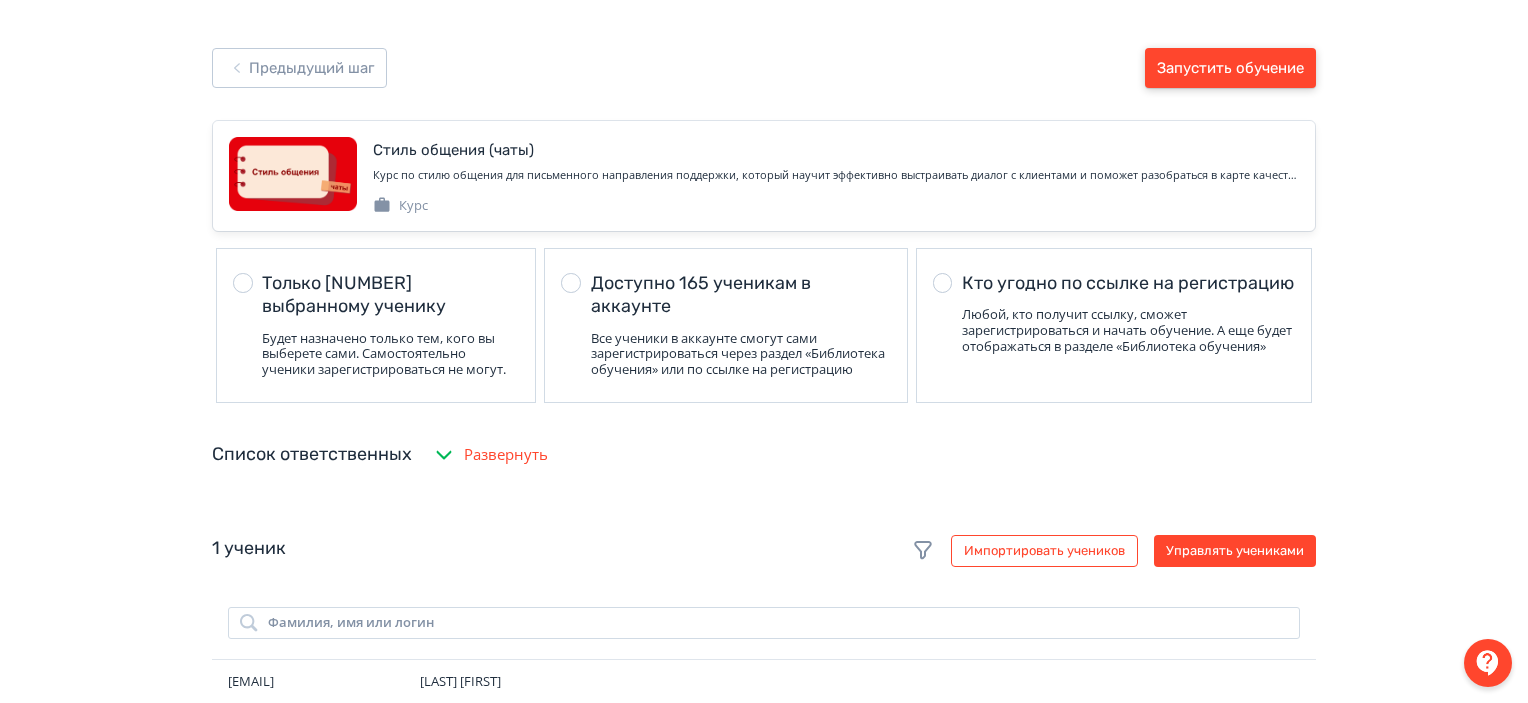click on "Запустить обучение" at bounding box center (1230, 68) 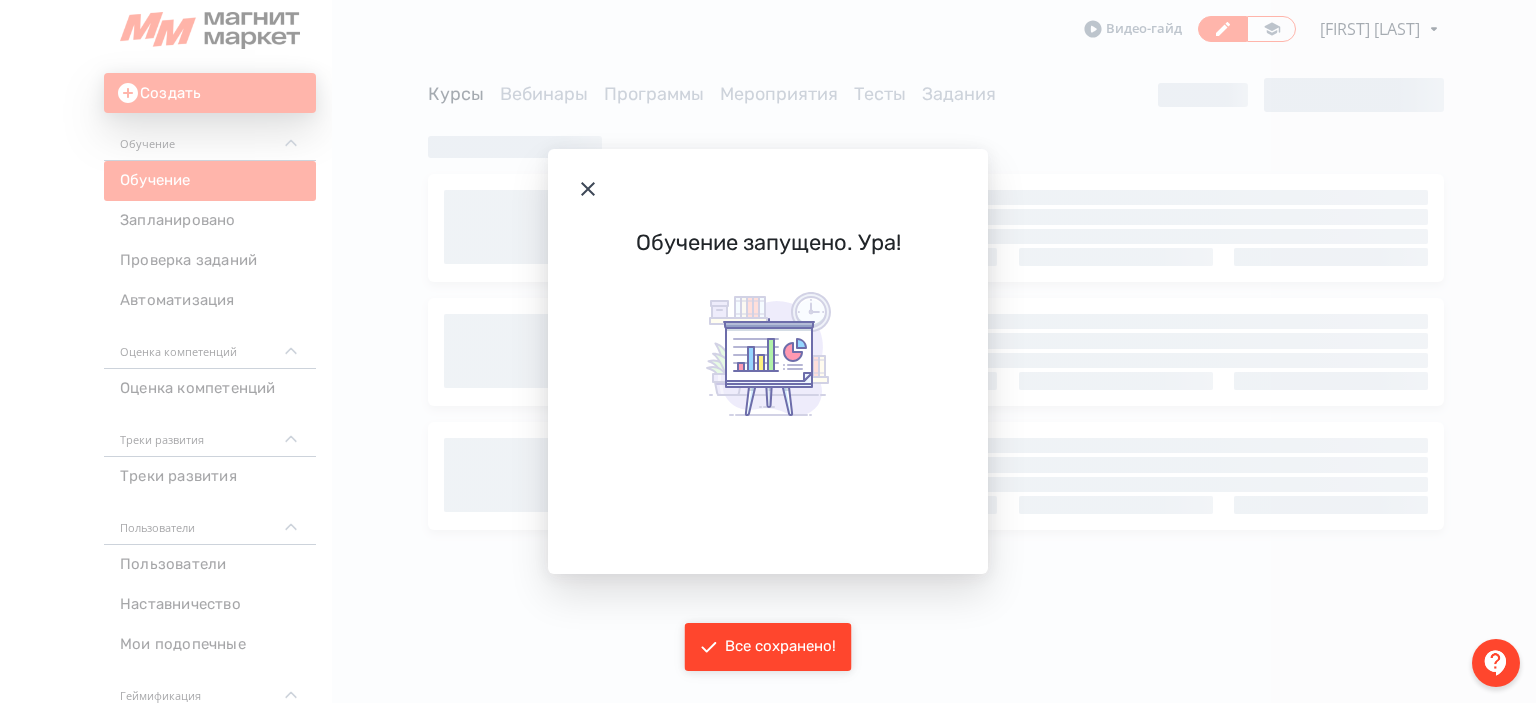 click 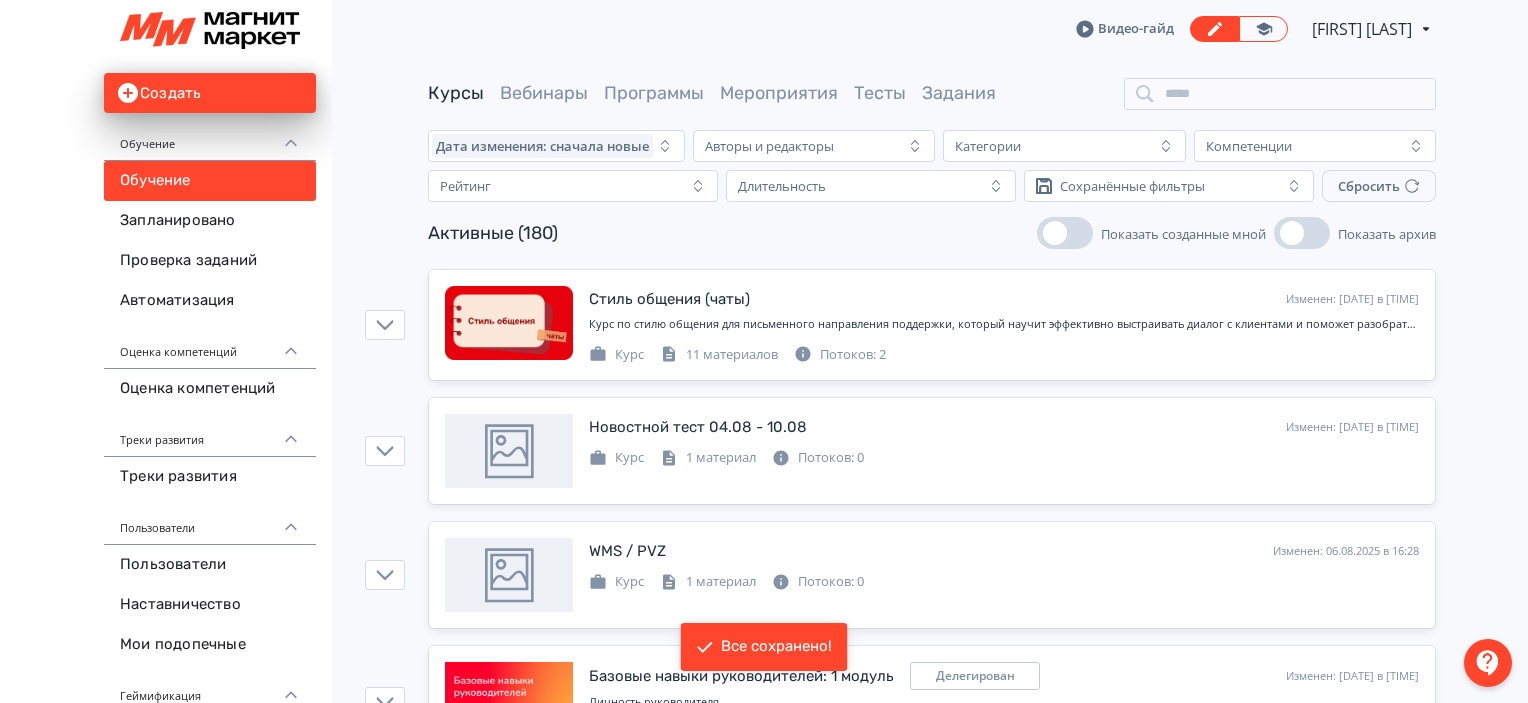 scroll, scrollTop: 1068, scrollLeft: 0, axis: vertical 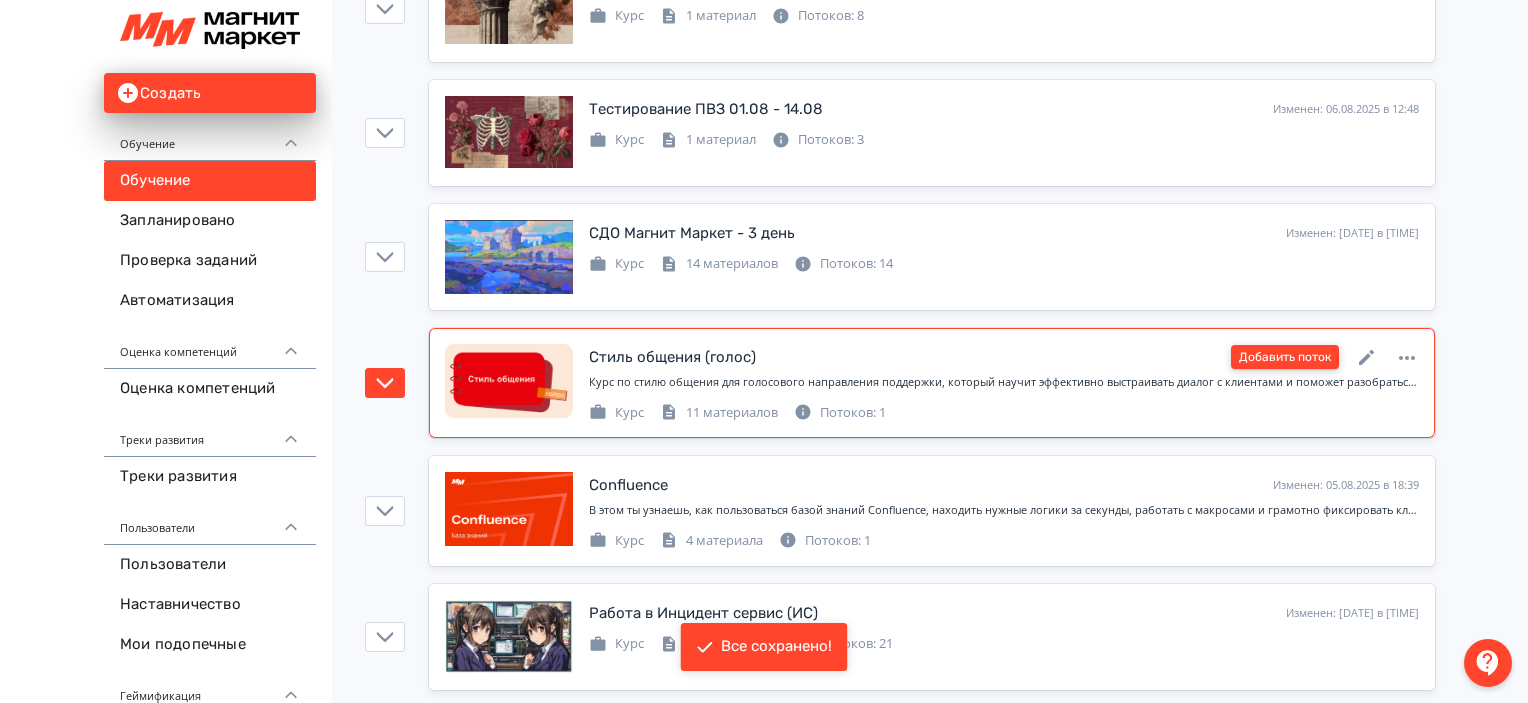 click on "Добавить поток" at bounding box center [1285, 357] 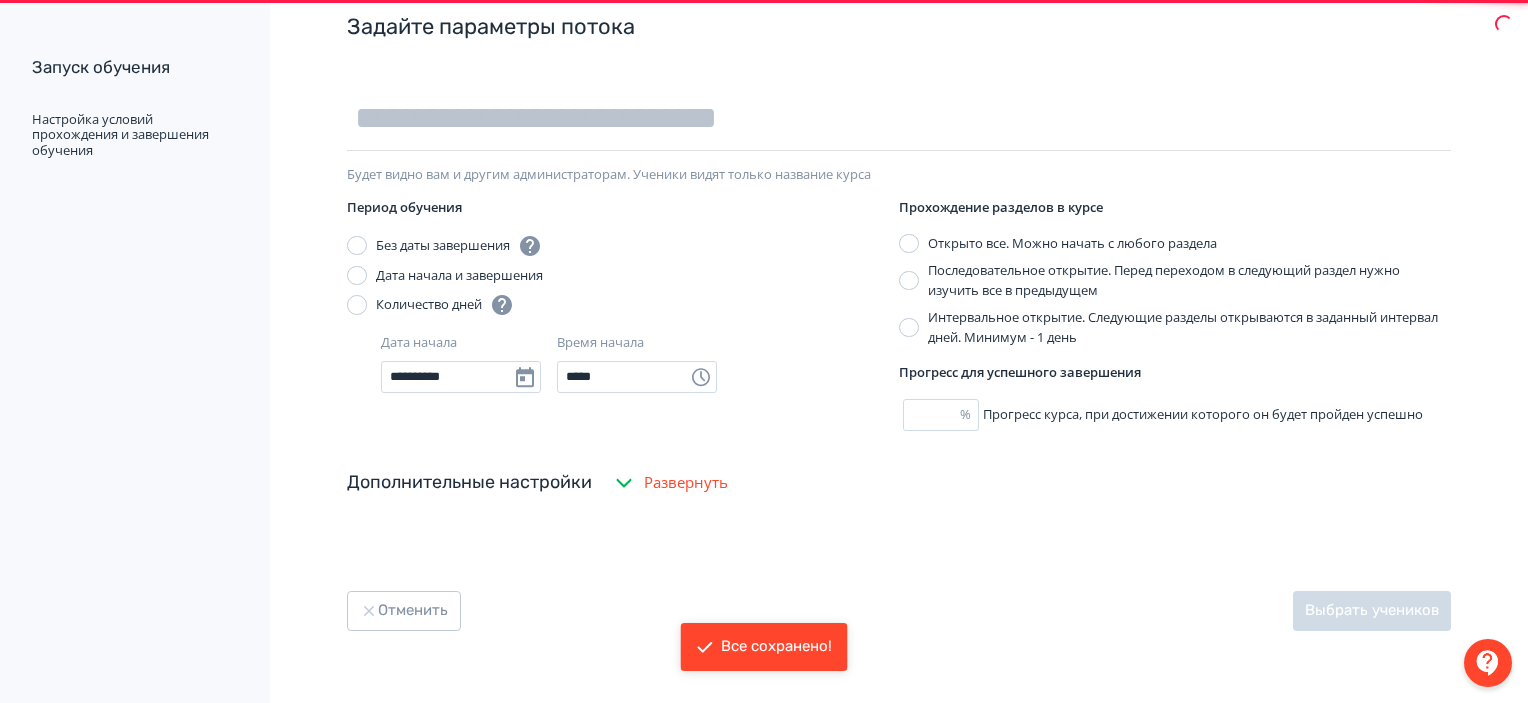 scroll, scrollTop: 0, scrollLeft: 0, axis: both 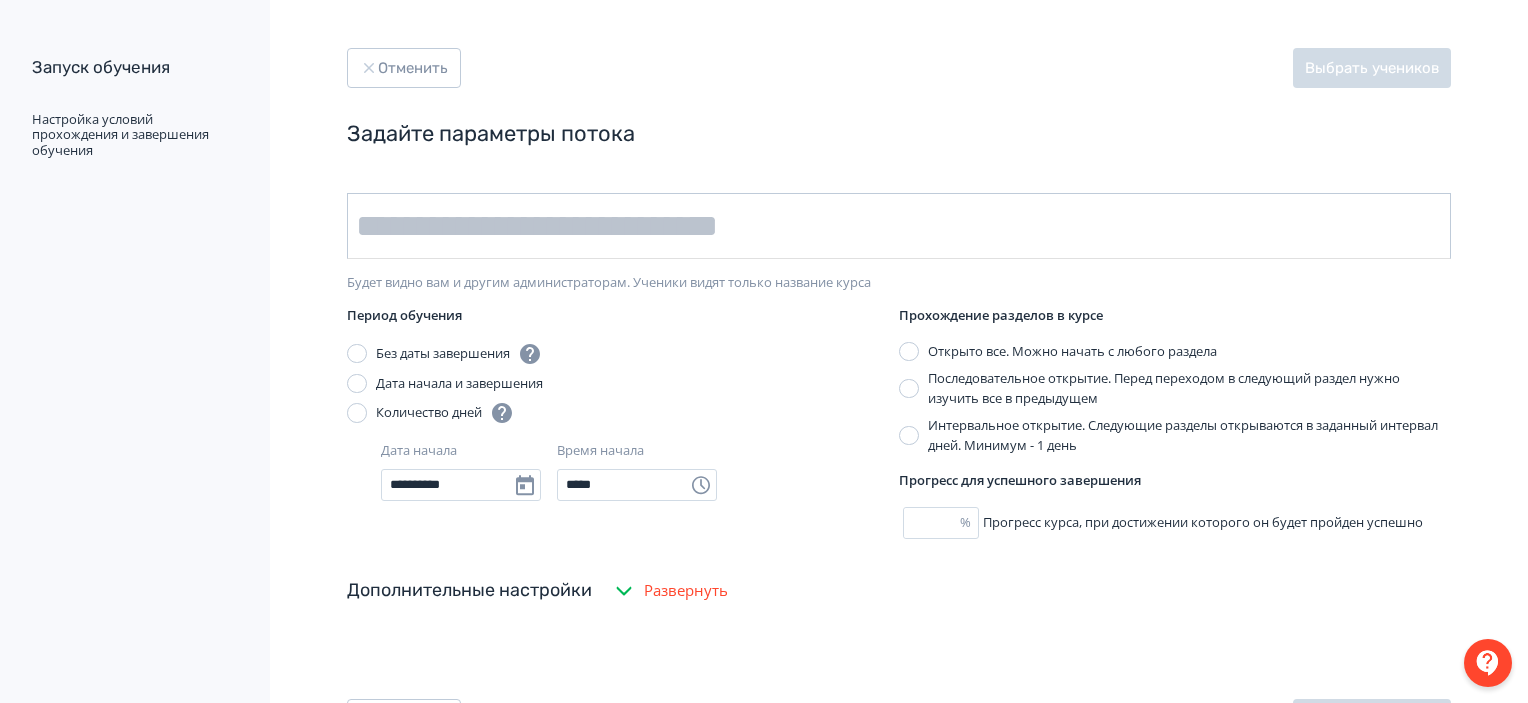 click at bounding box center [899, 226] 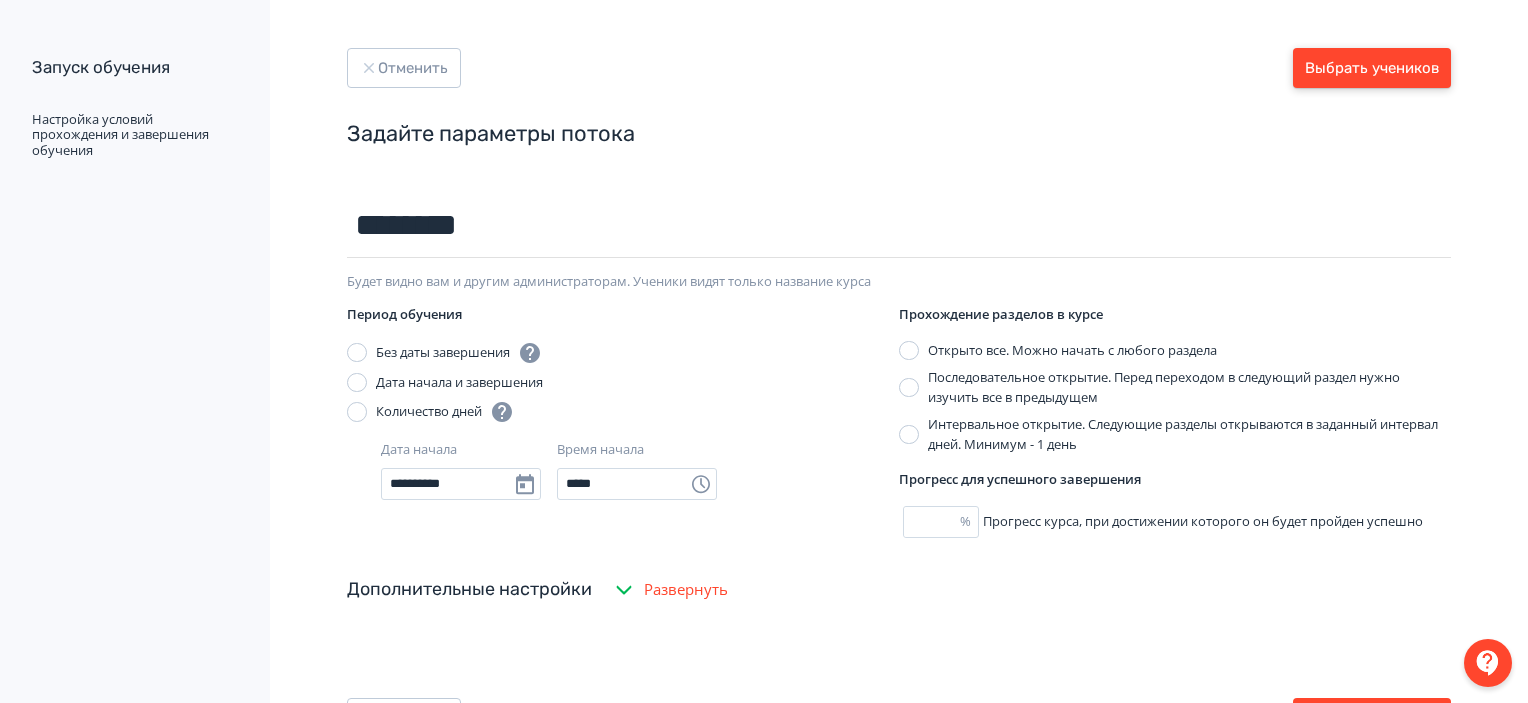 click on "Выбрать учеников" at bounding box center [1372, 68] 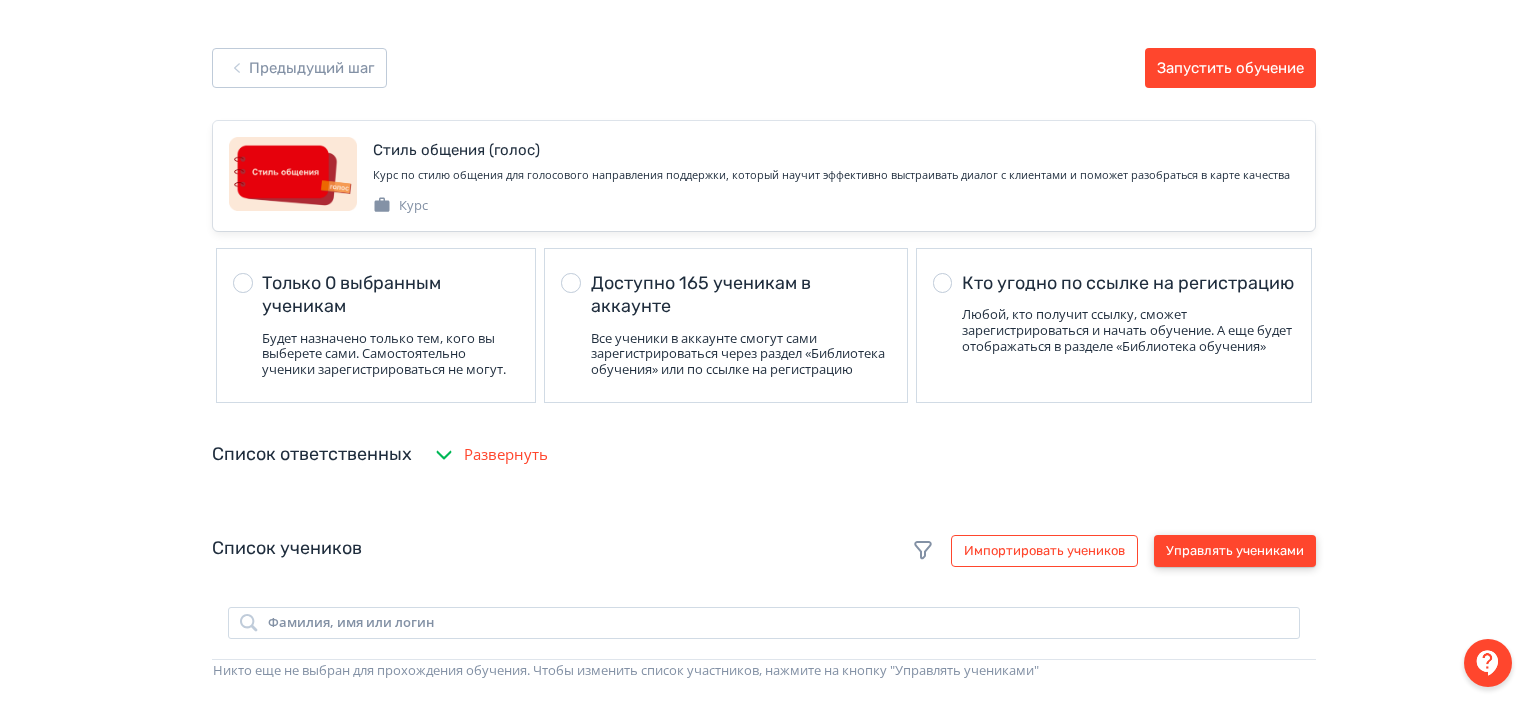 click on "Управлять учениками" at bounding box center (1235, 551) 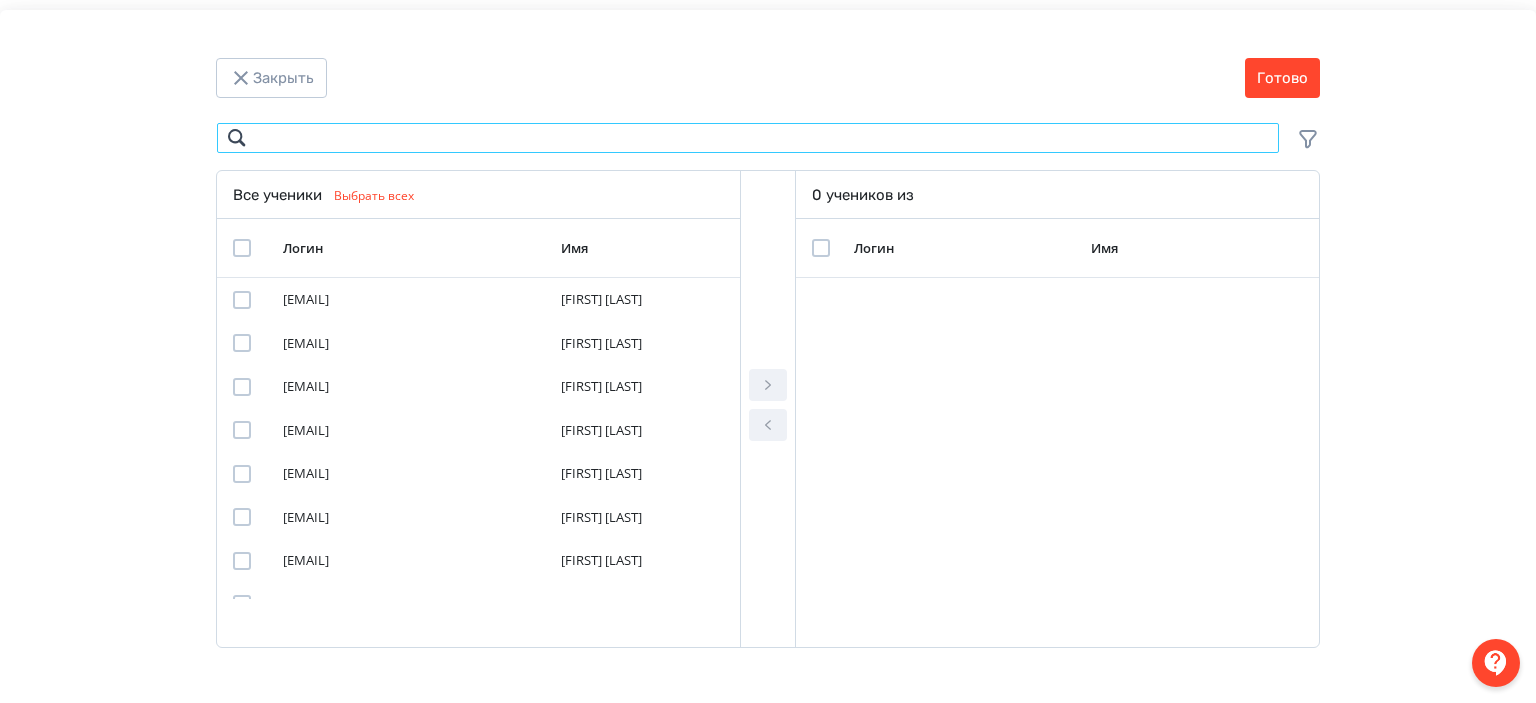 click at bounding box center (748, 138) 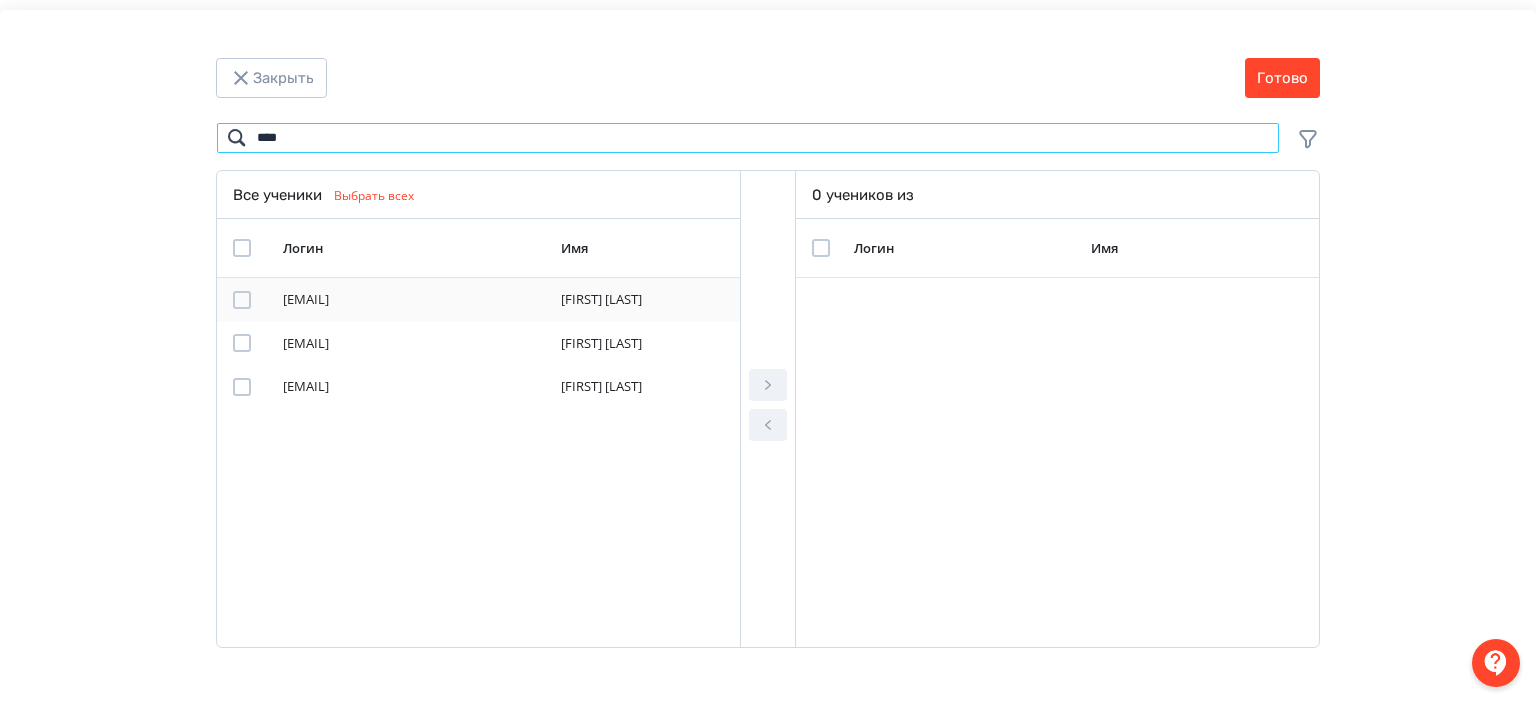 type on "****" 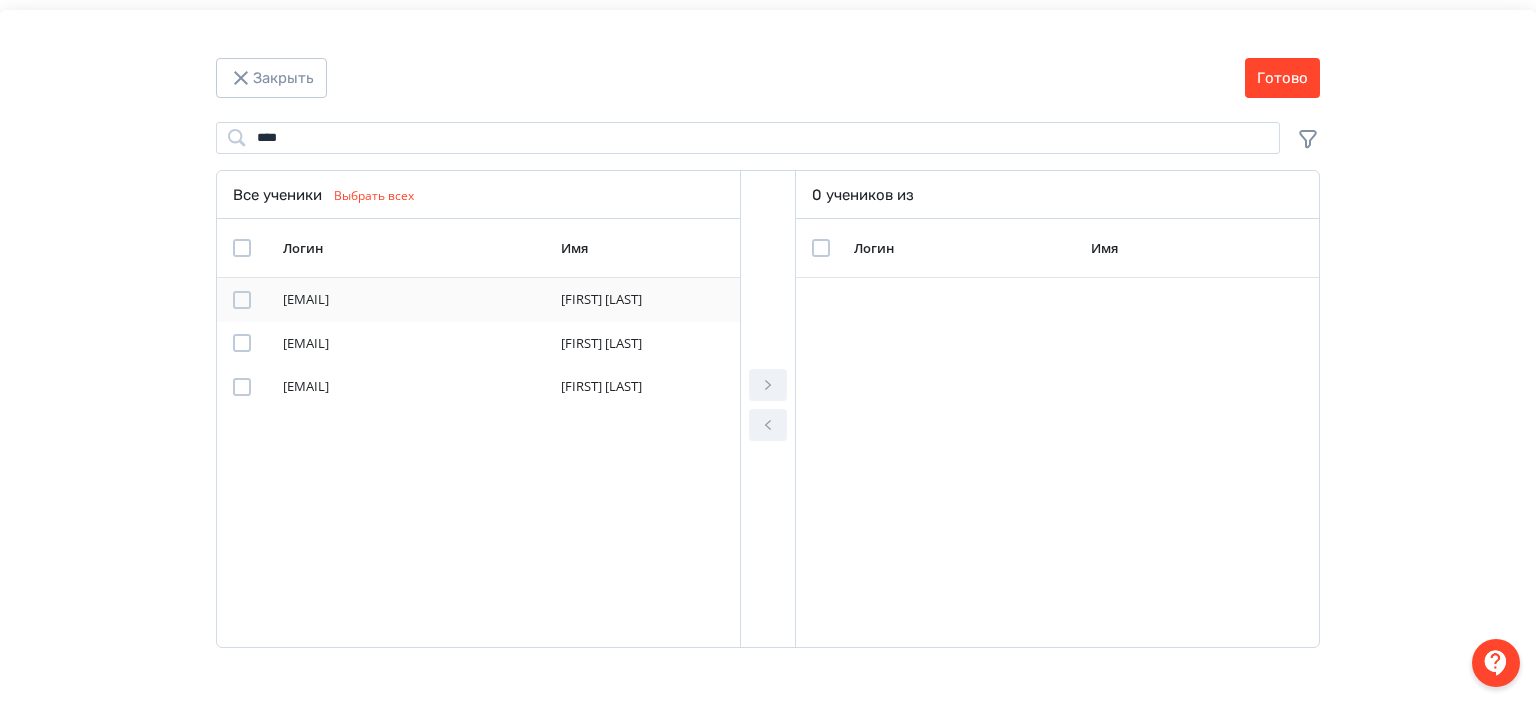 click at bounding box center [242, 300] 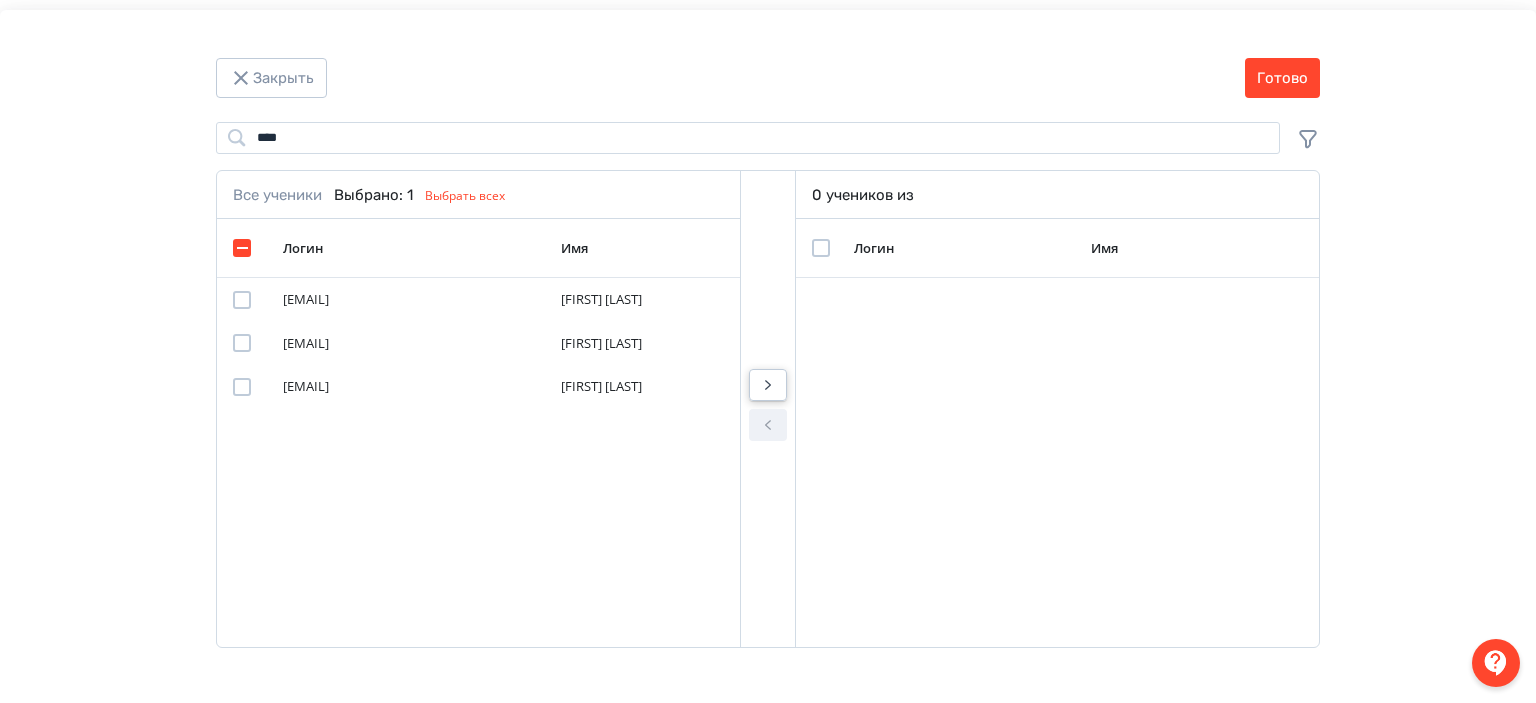 click 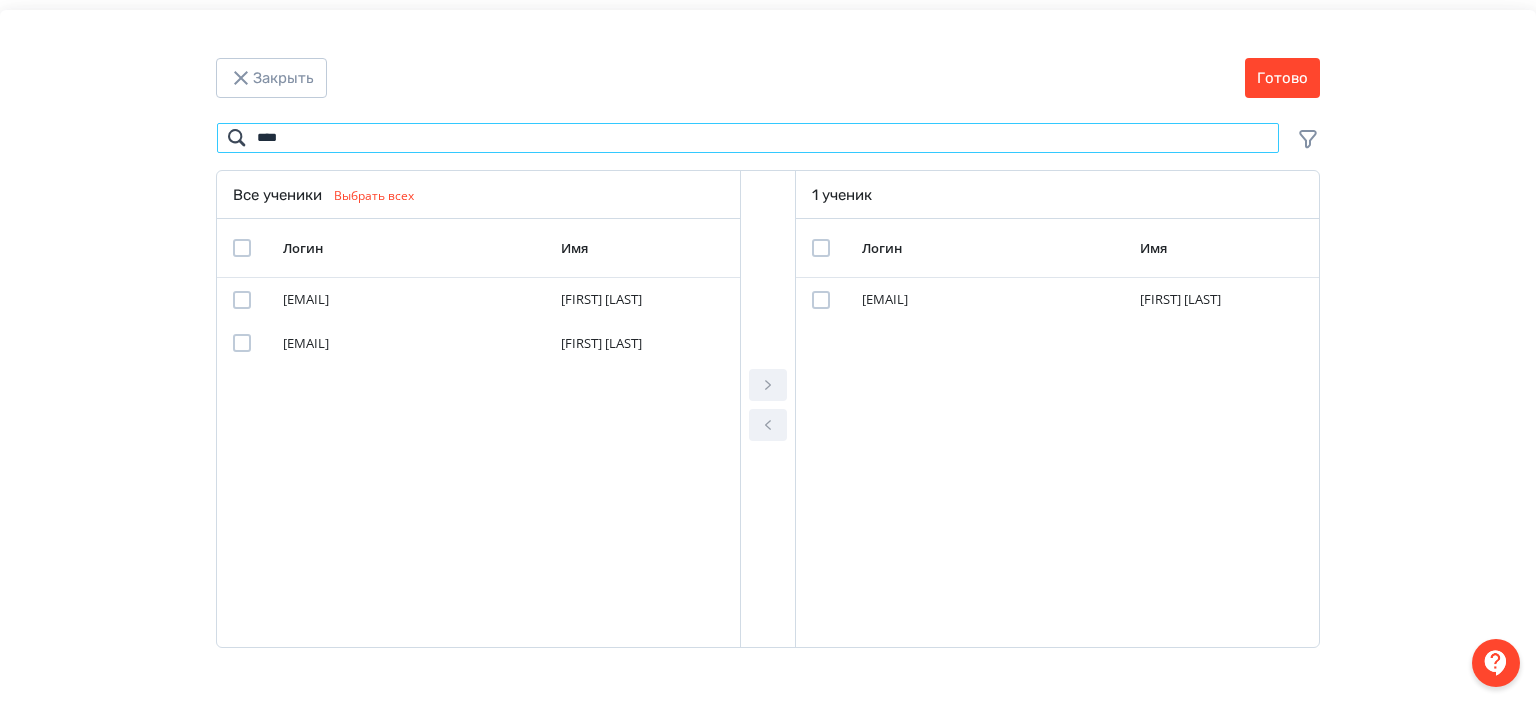 click on "****" at bounding box center (748, 138) 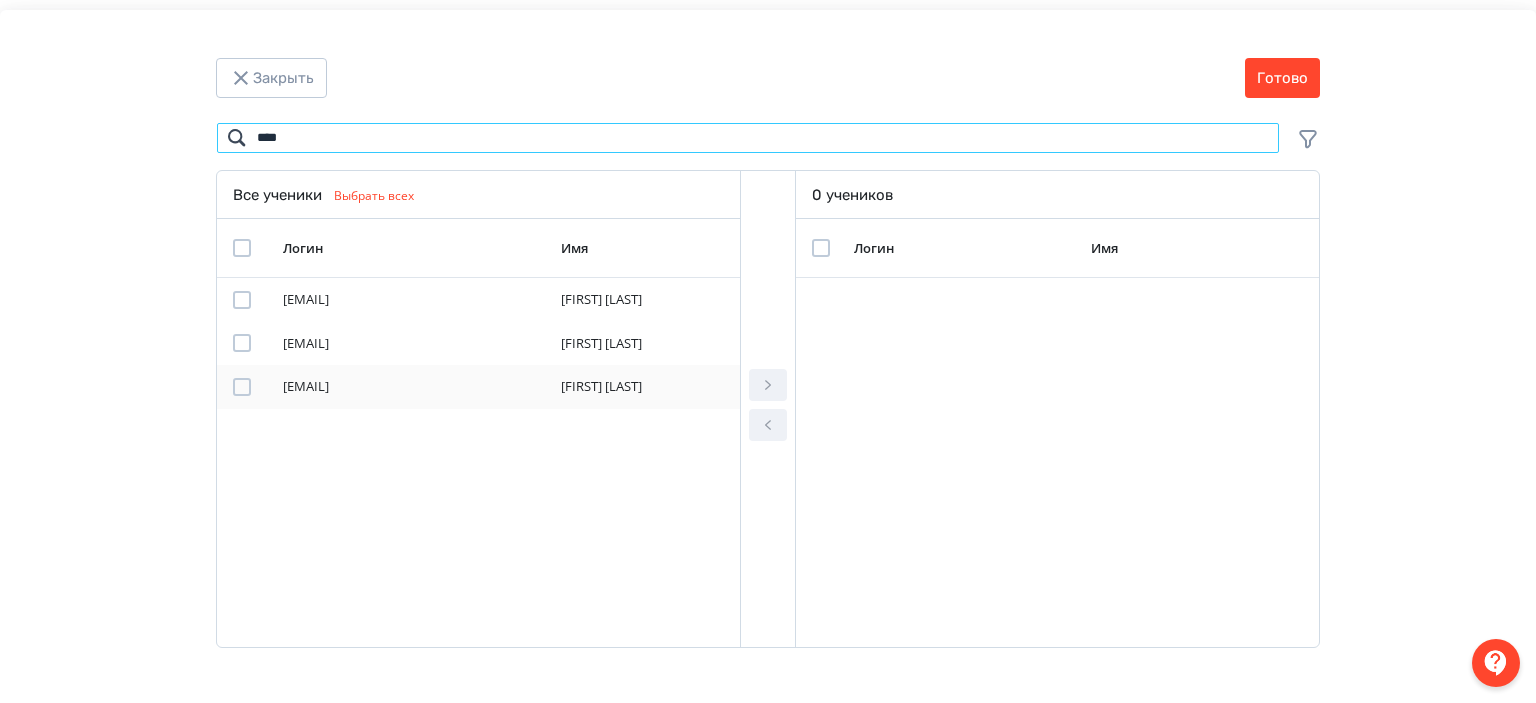 type on "****" 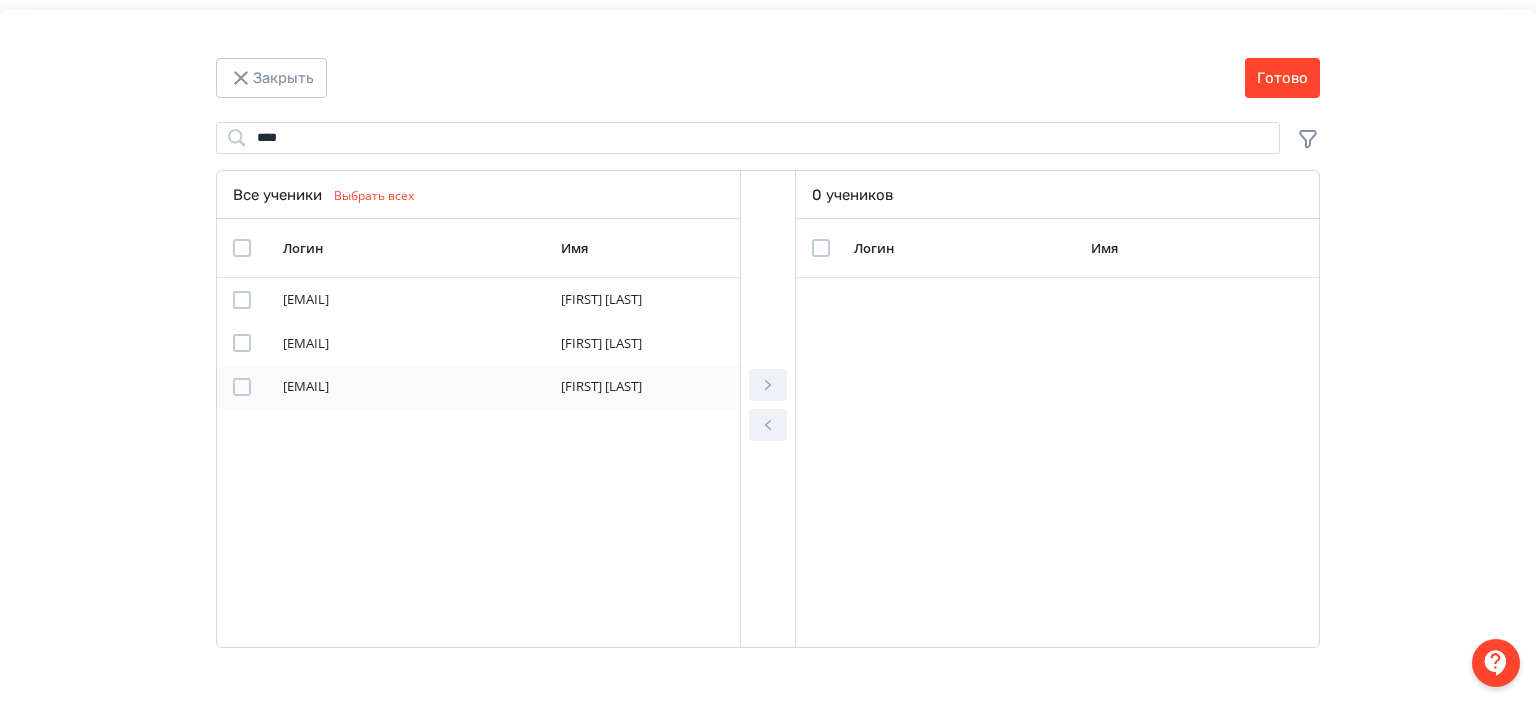 drag, startPoint x: 246, startPoint y: 388, endPoint x: 301, endPoint y: 388, distance: 55 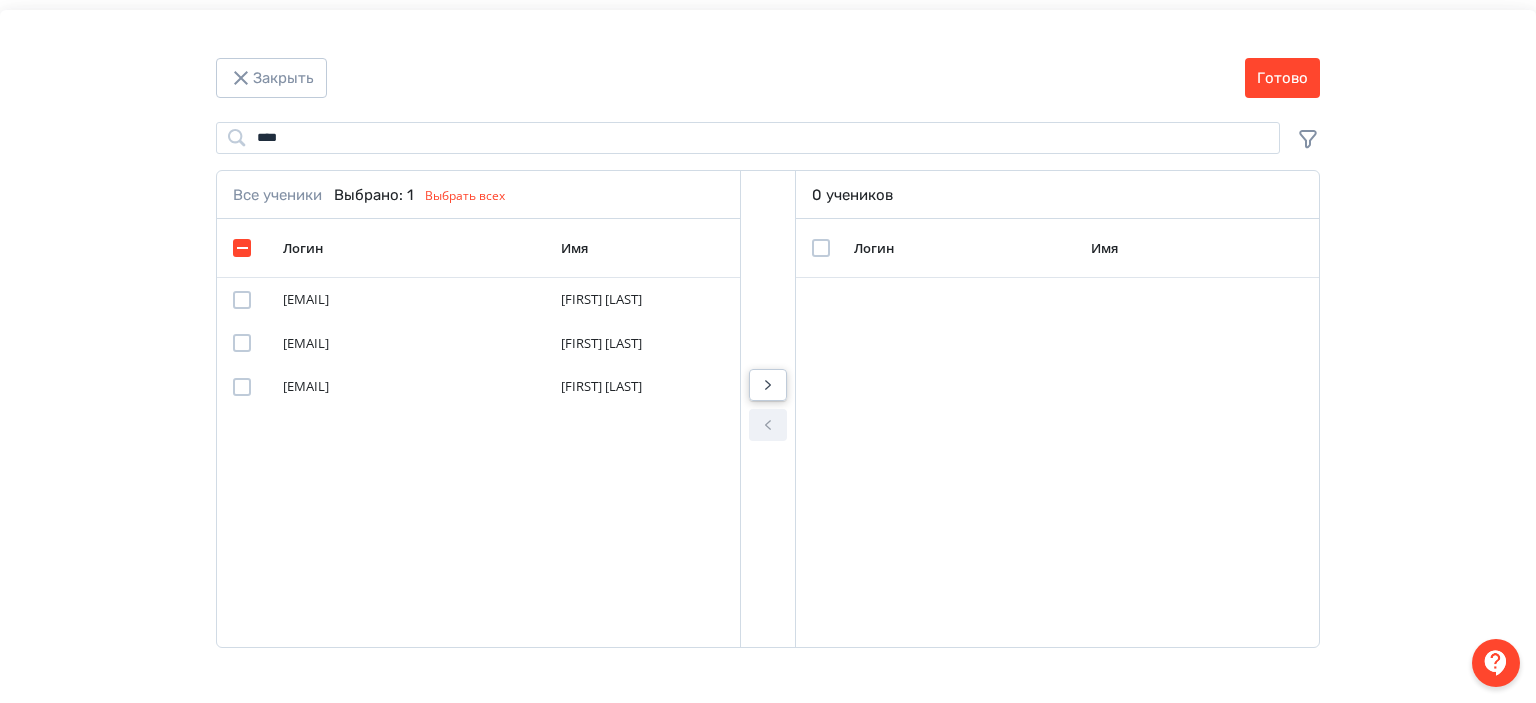 click at bounding box center [768, 385] 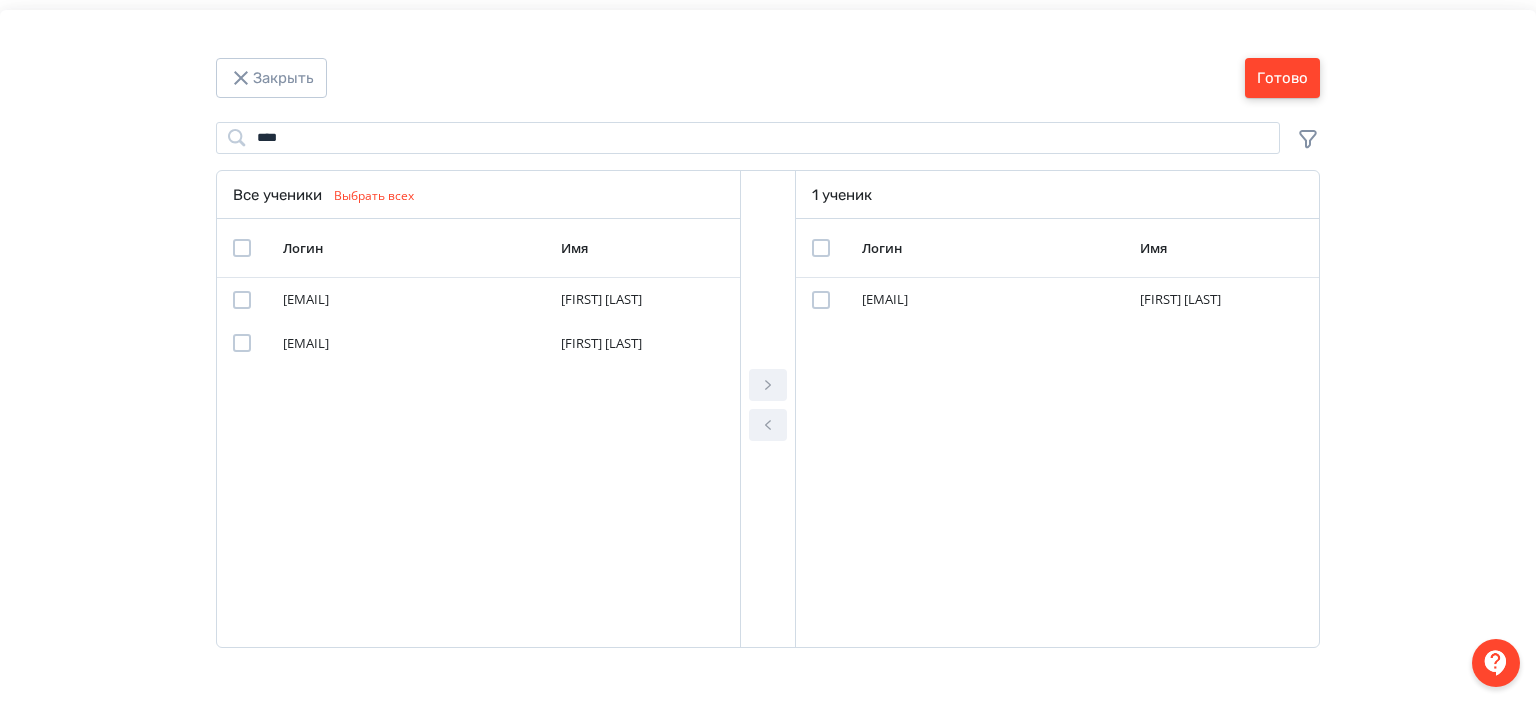 click on "Готово" at bounding box center (1282, 78) 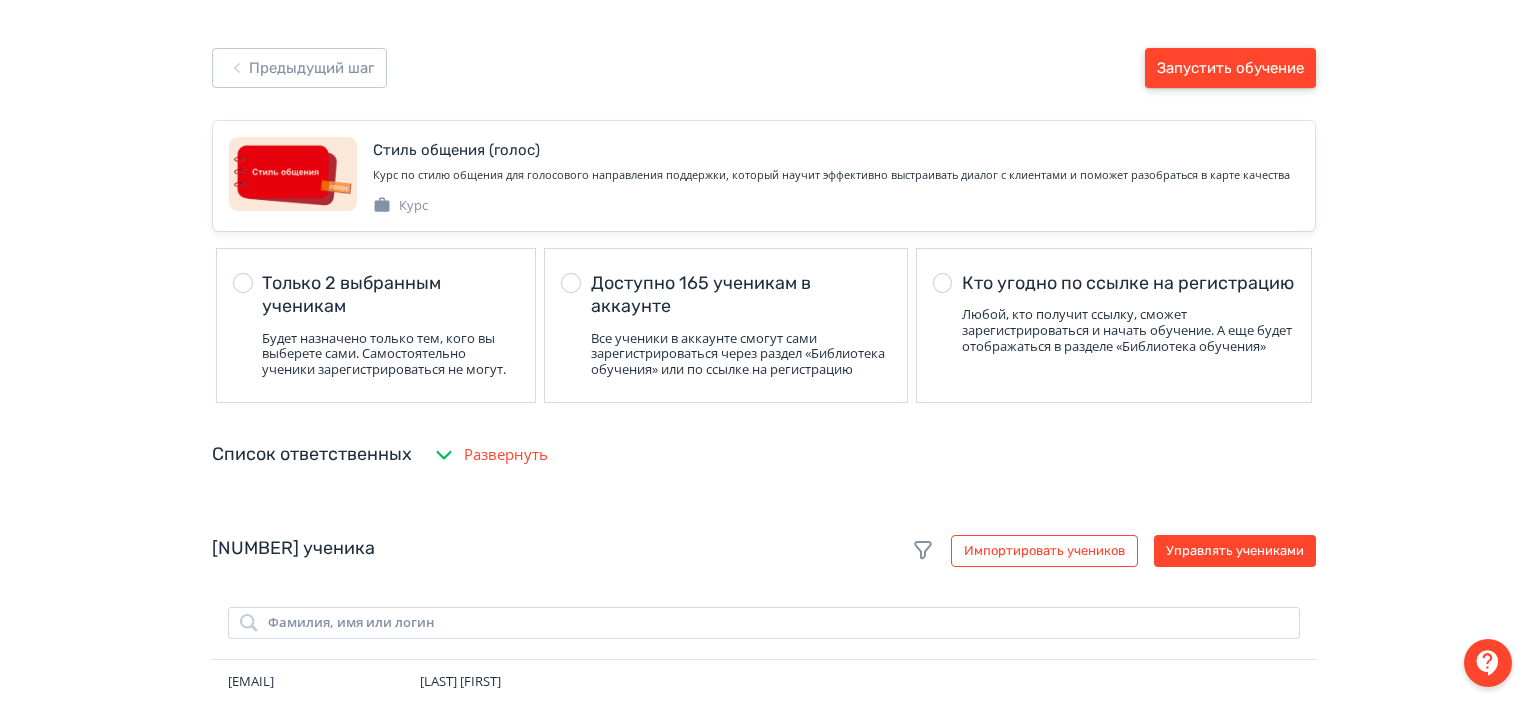 click on "Запустить обучение" at bounding box center (1230, 68) 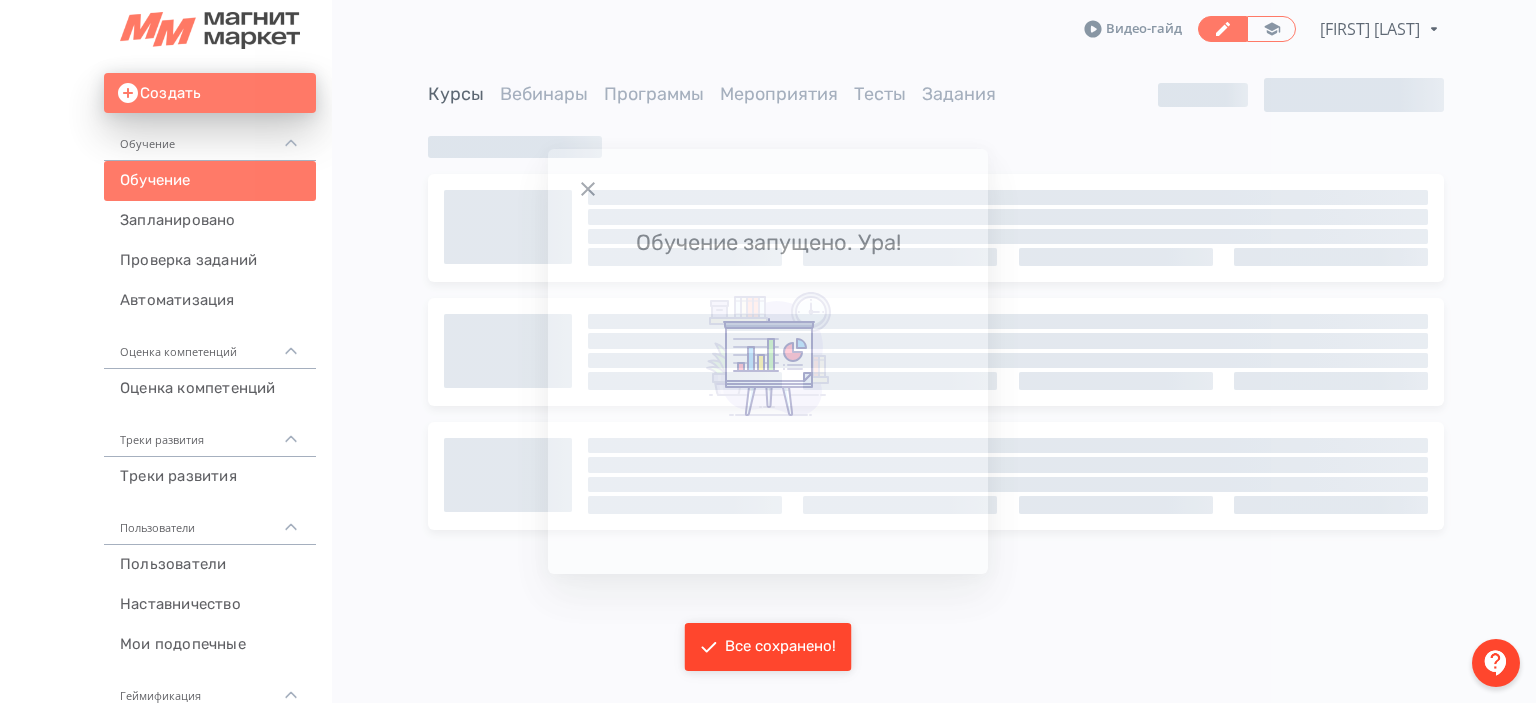 click 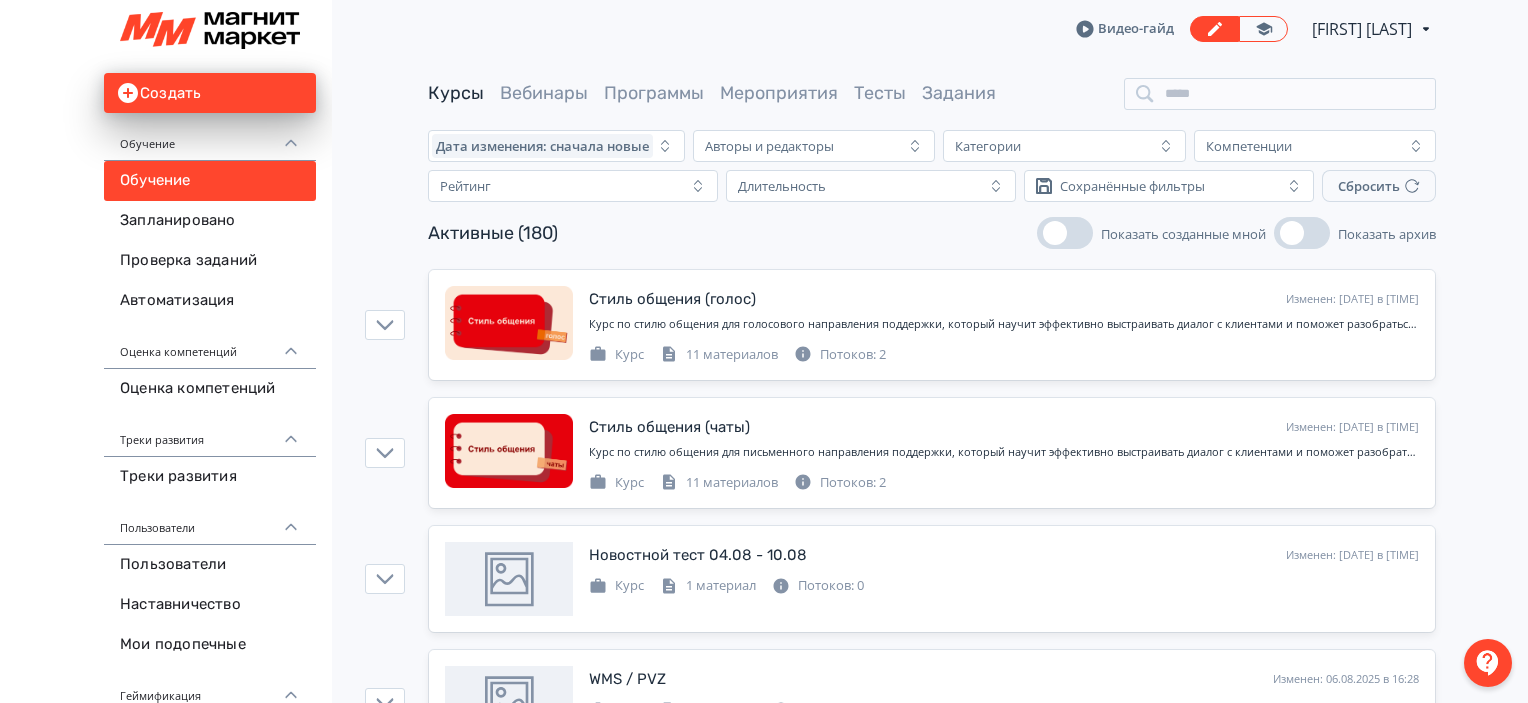 click on "Активные (180) Показать созданные мной Показать архив" at bounding box center (932, 233) 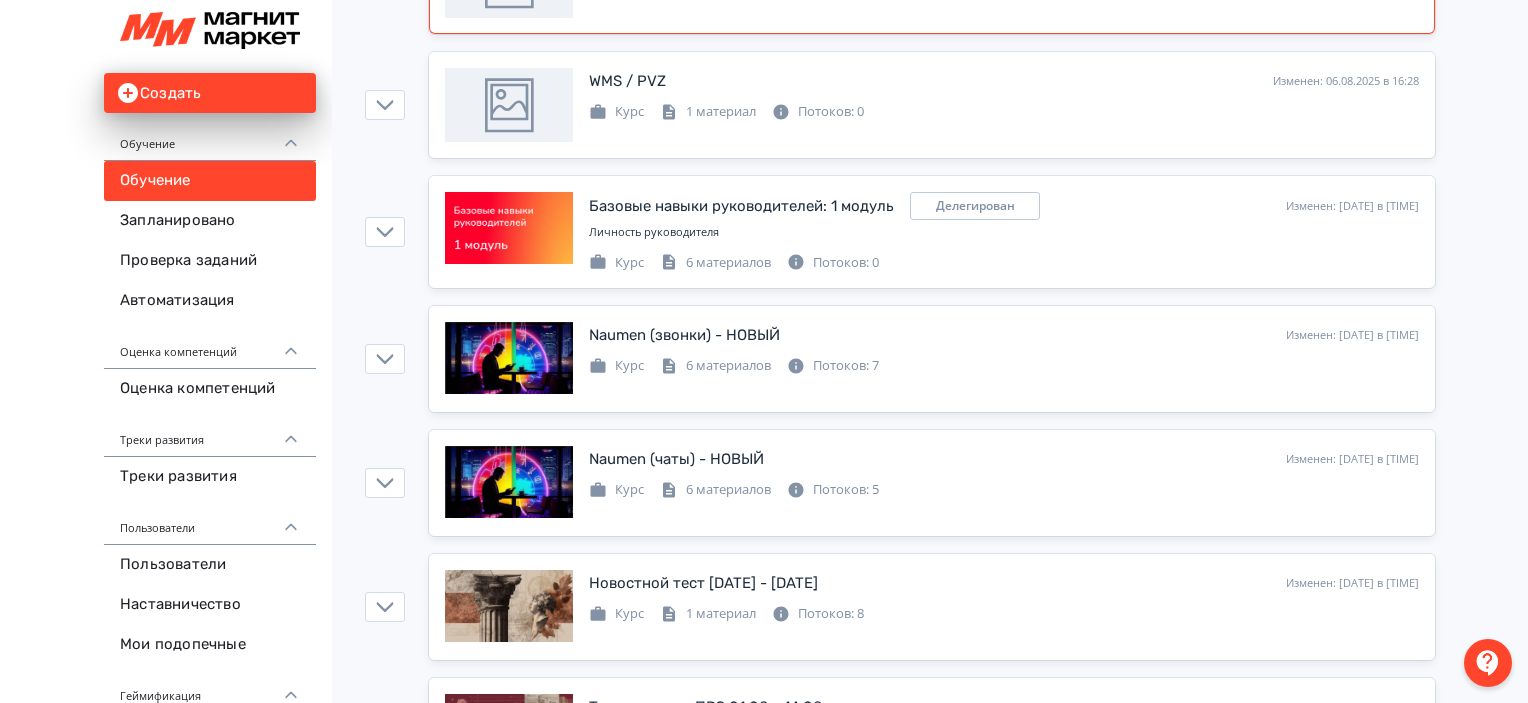 scroll, scrollTop: 600, scrollLeft: 0, axis: vertical 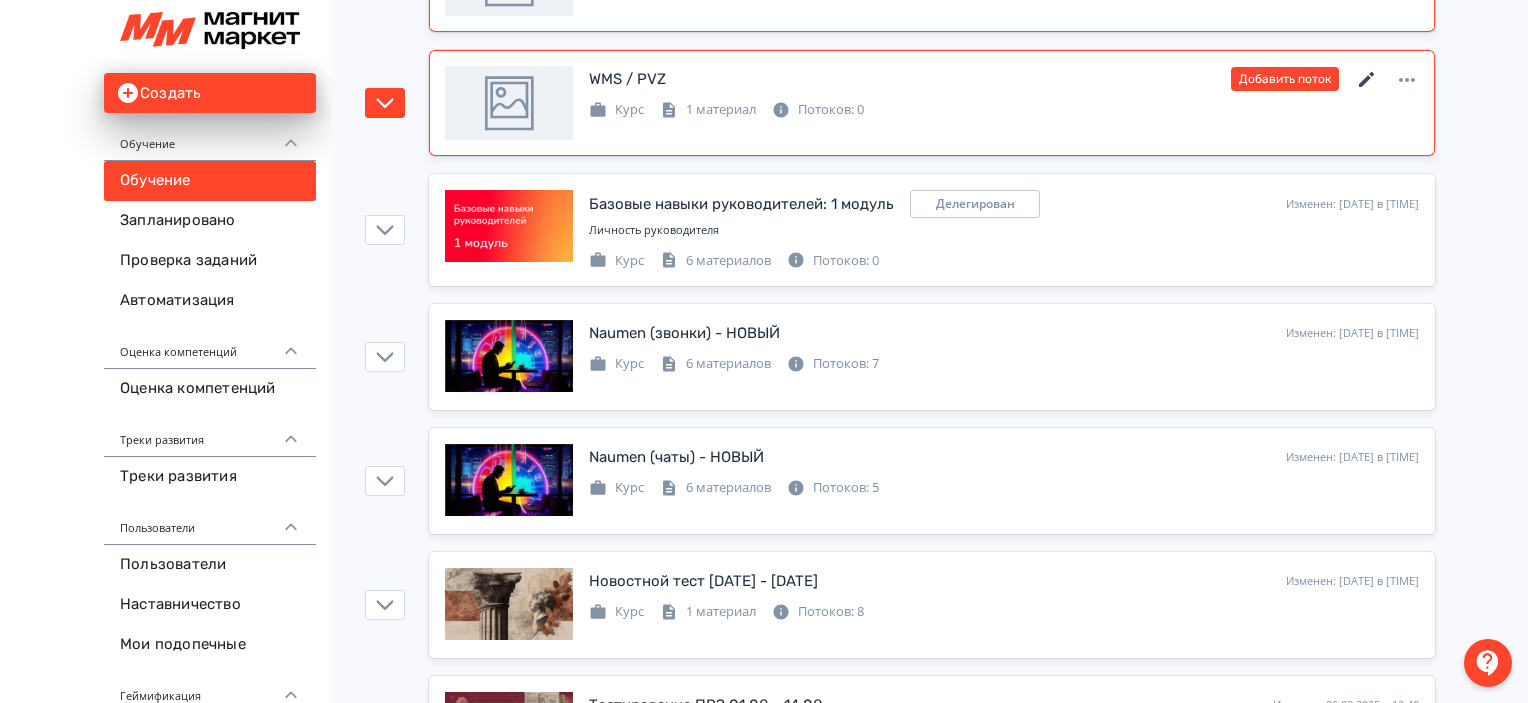 click 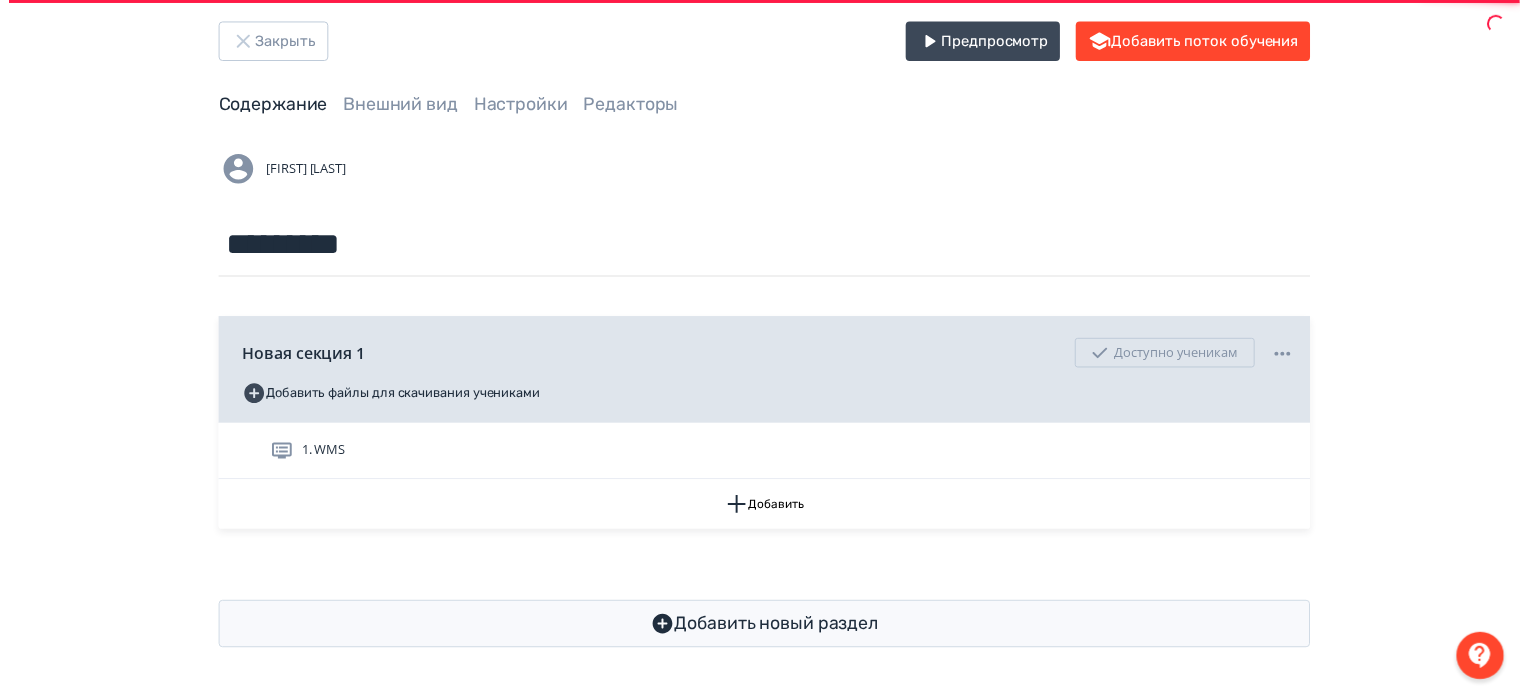 scroll, scrollTop: 0, scrollLeft: 0, axis: both 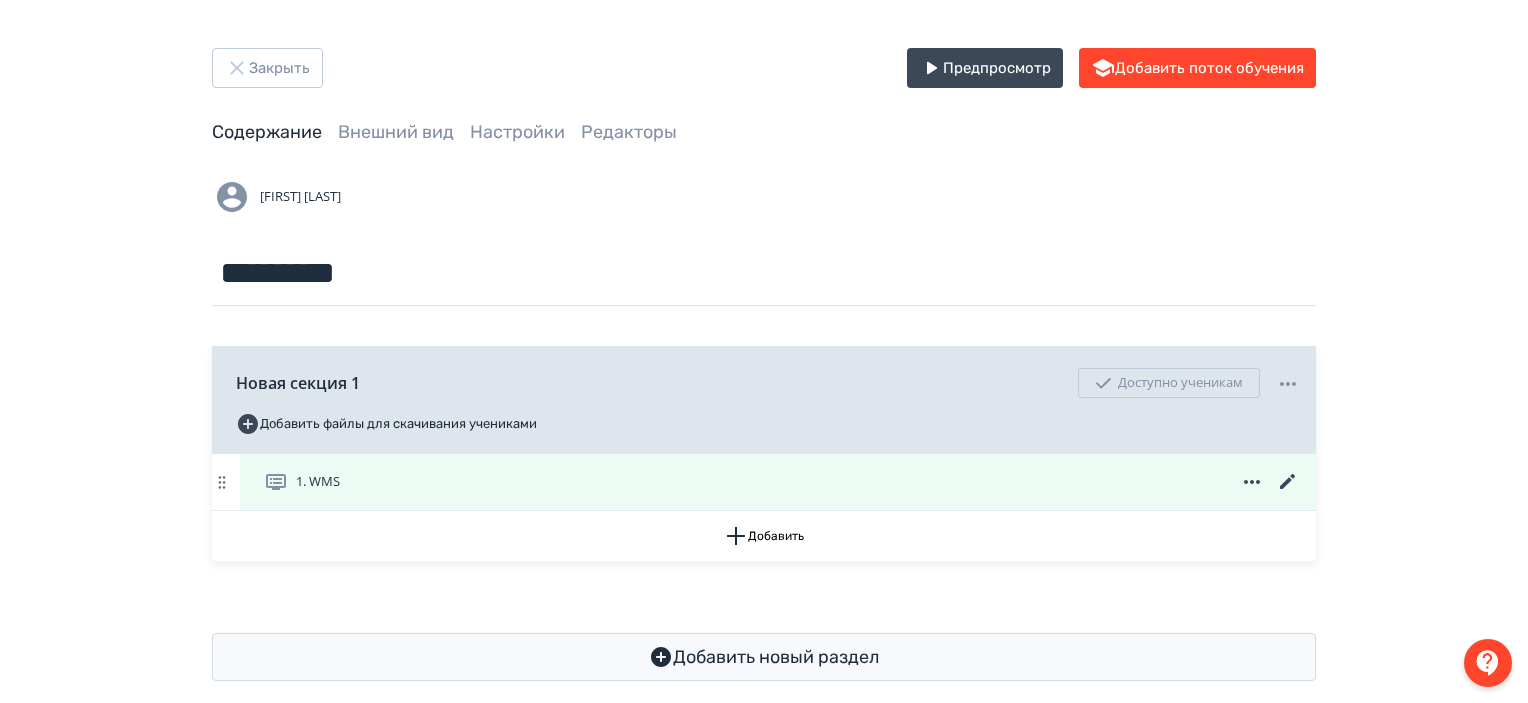 click 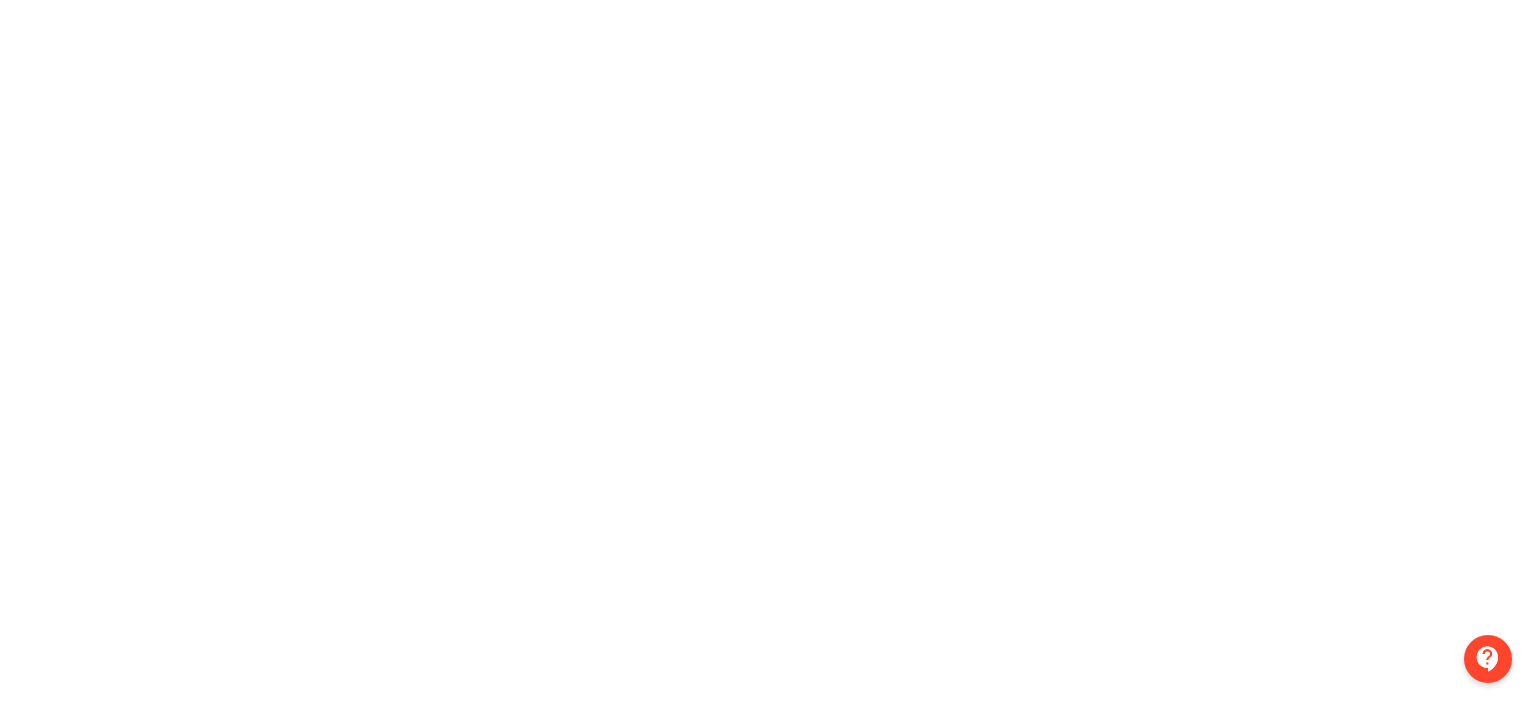 scroll, scrollTop: 0, scrollLeft: 0, axis: both 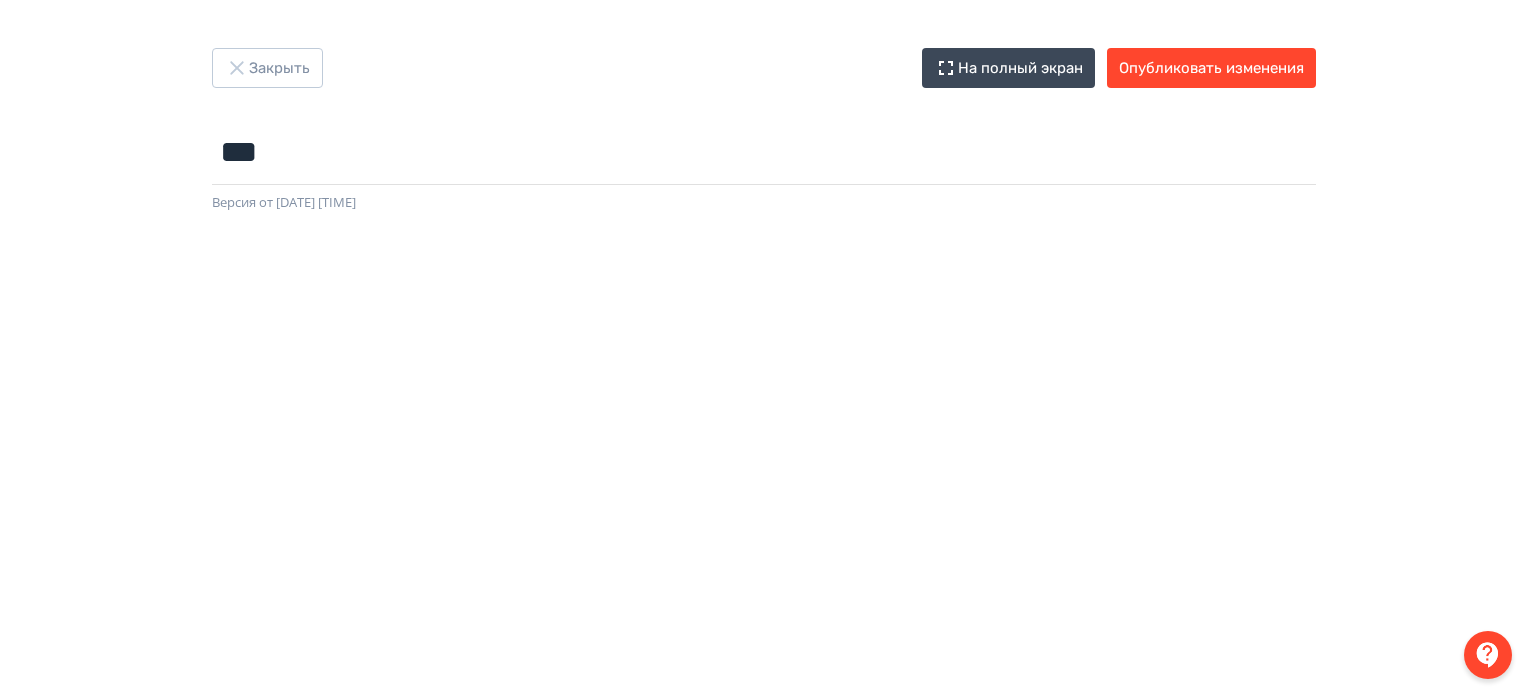 click on "Закрыть На полный экран Опубликовать изменения *** Название задания... Версия от [DATE] [TIME]" at bounding box center (764, 347) 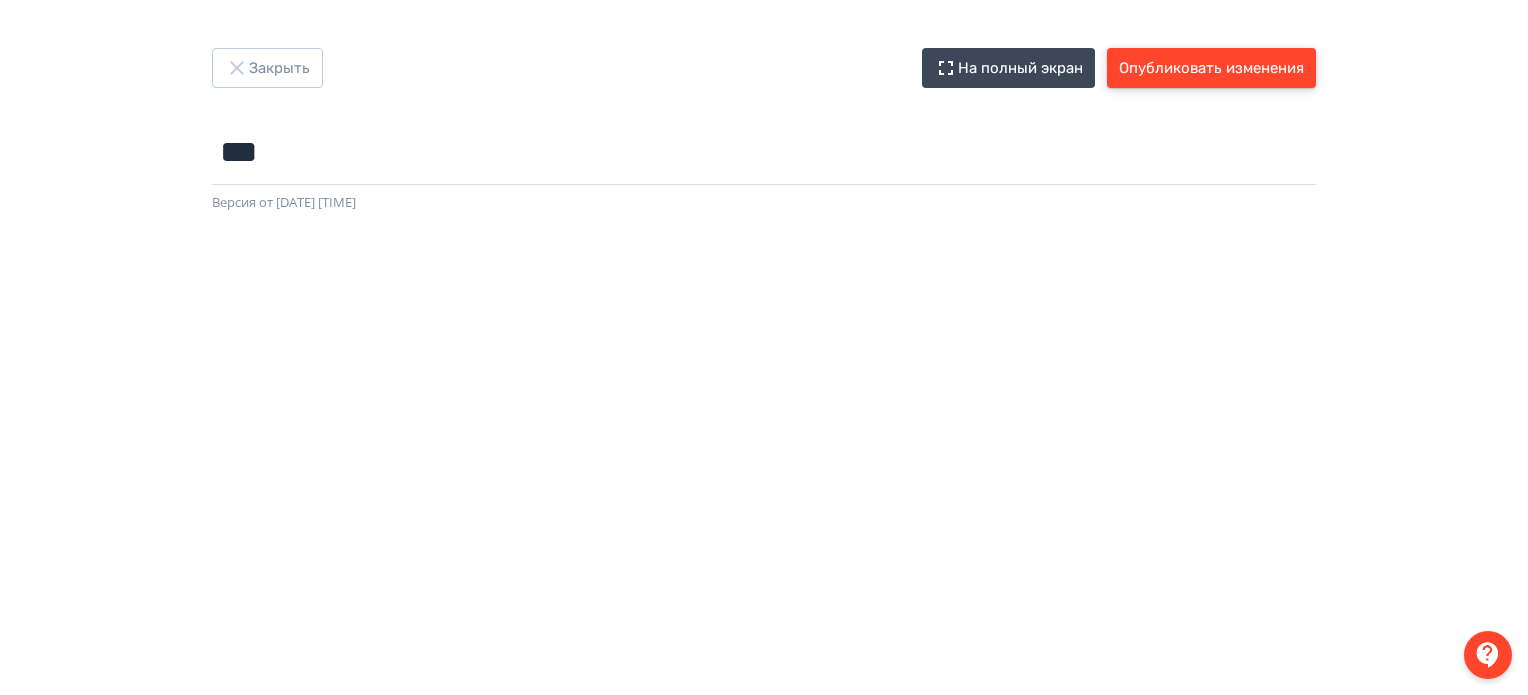 click on "Опубликовать изменения" at bounding box center [1211, 68] 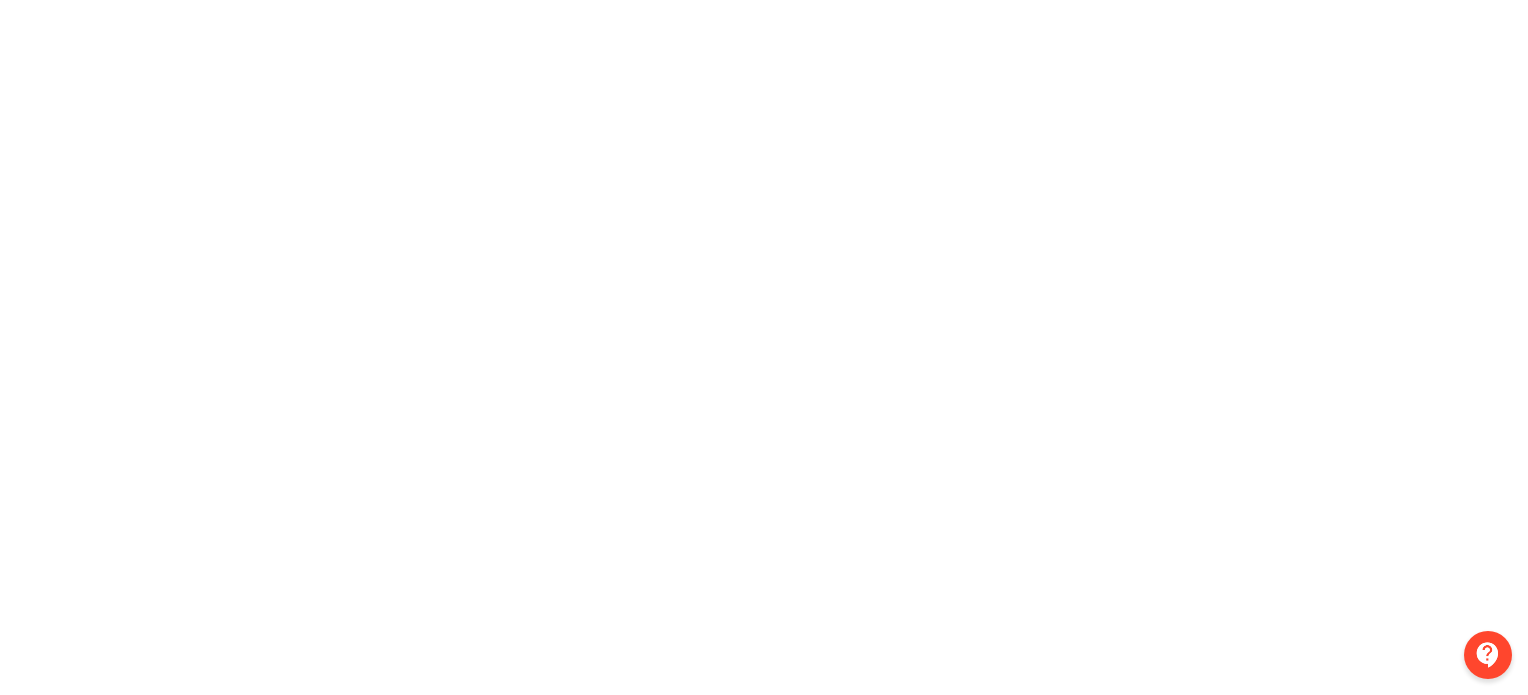 scroll, scrollTop: 0, scrollLeft: 4, axis: horizontal 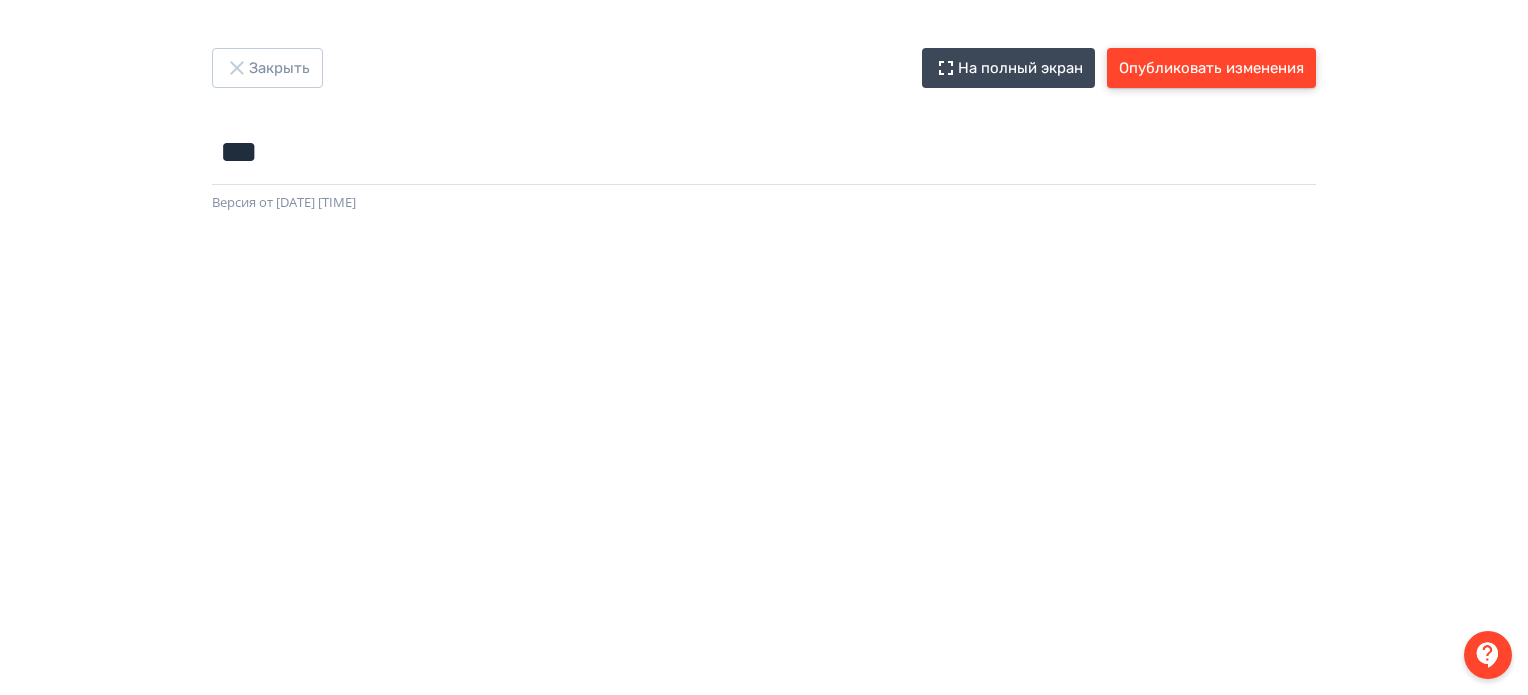 click on "Опубликовать изменения" at bounding box center (1211, 68) 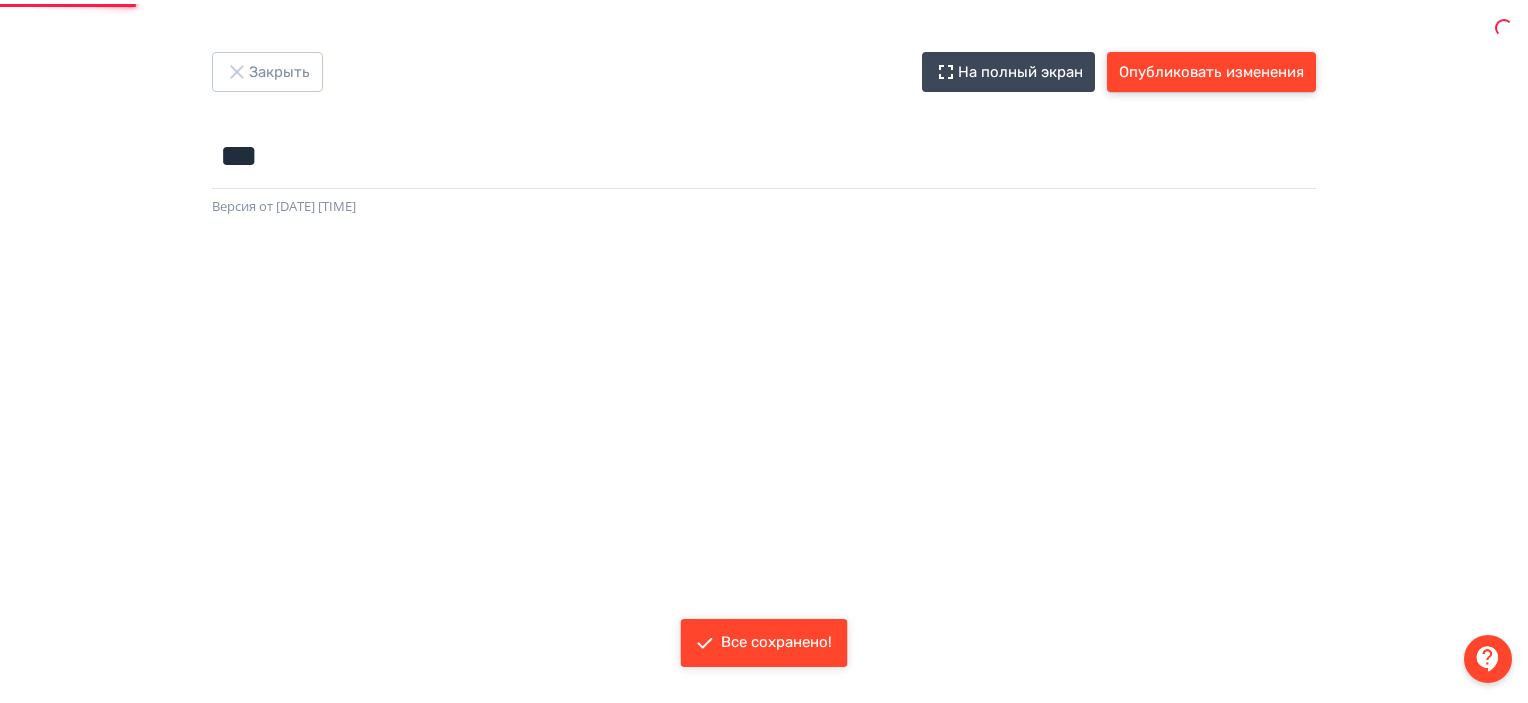 scroll, scrollTop: 0, scrollLeft: 0, axis: both 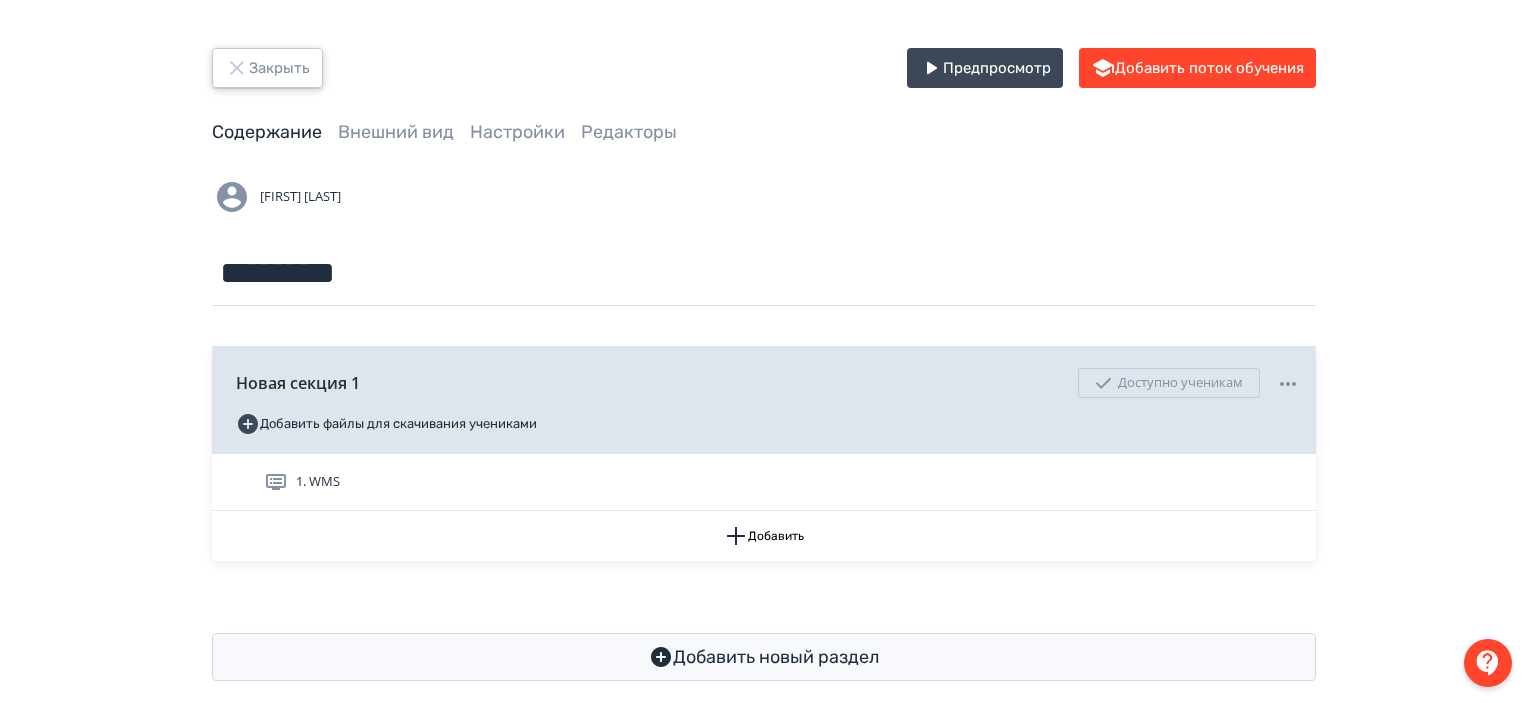 click on "Закрыть" at bounding box center (267, 68) 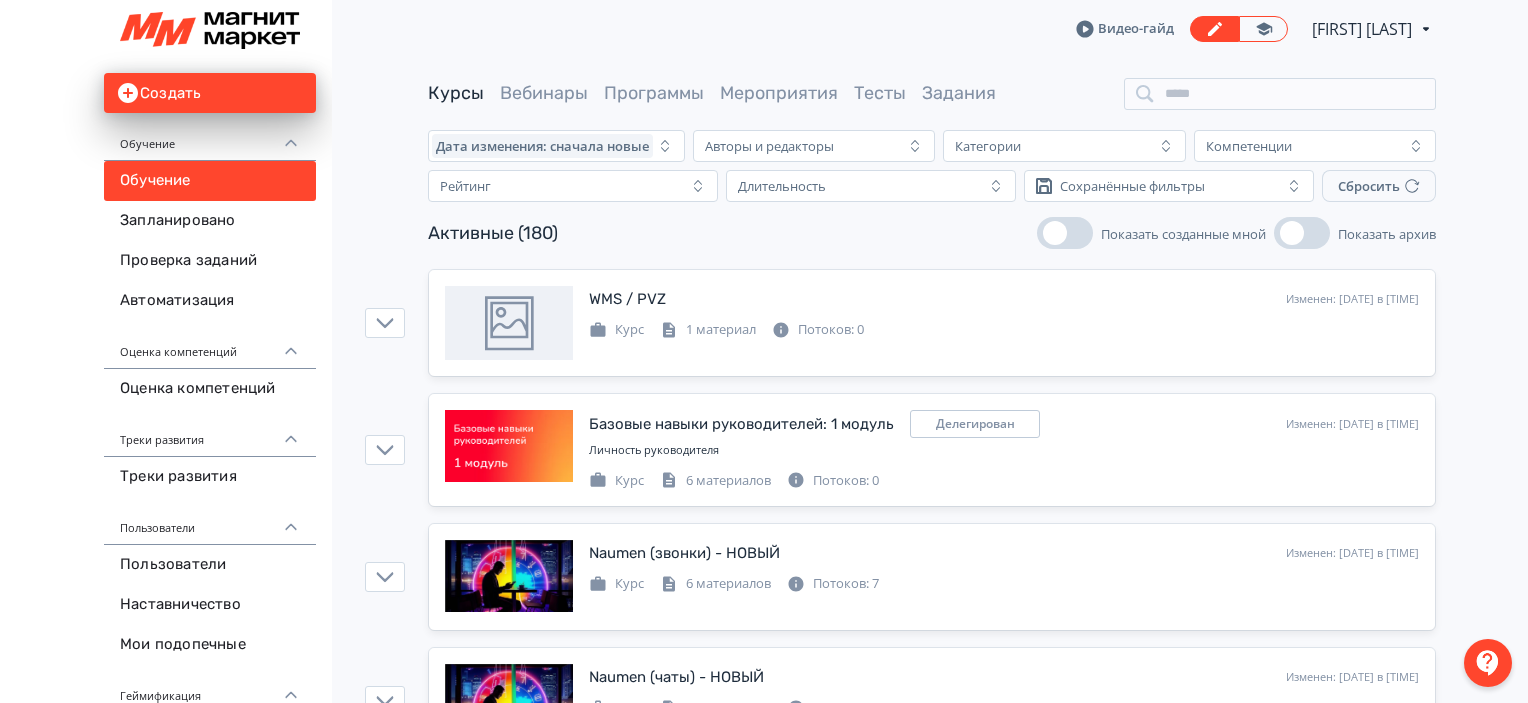 click on "Курсы Вебинары Программы Мероприятия Тесты Задания Дата изменения: сначала новые Авторы и редакторы Категории Компетенции Рейтинг Длительность Сохранённые фильтры Сбросить Активные (180) Показать созданные мной Показать архив WMS / PVZ Изменен: 06.08.2025 в 16:28 Добавить поток Курс 1 материал Потоков: 0 Базовые навыки руководителей: 1 модуль Делегирован Изменен: 06.08.2025 в 16:20 Добавить поток Личность руководителя Курс 6 материалов Потоков: 0 Naumen (звонки) - НОВЫЙ Изменен: 06.08.2025 в 15:43 Добавить поток Курс 6 материалов Потоков: 7 Naumen (чаты) - НОВЫЙ Изменен: 06.08.2025 в 15:43 Курс Курс 5" at bounding box center (932, 3299) 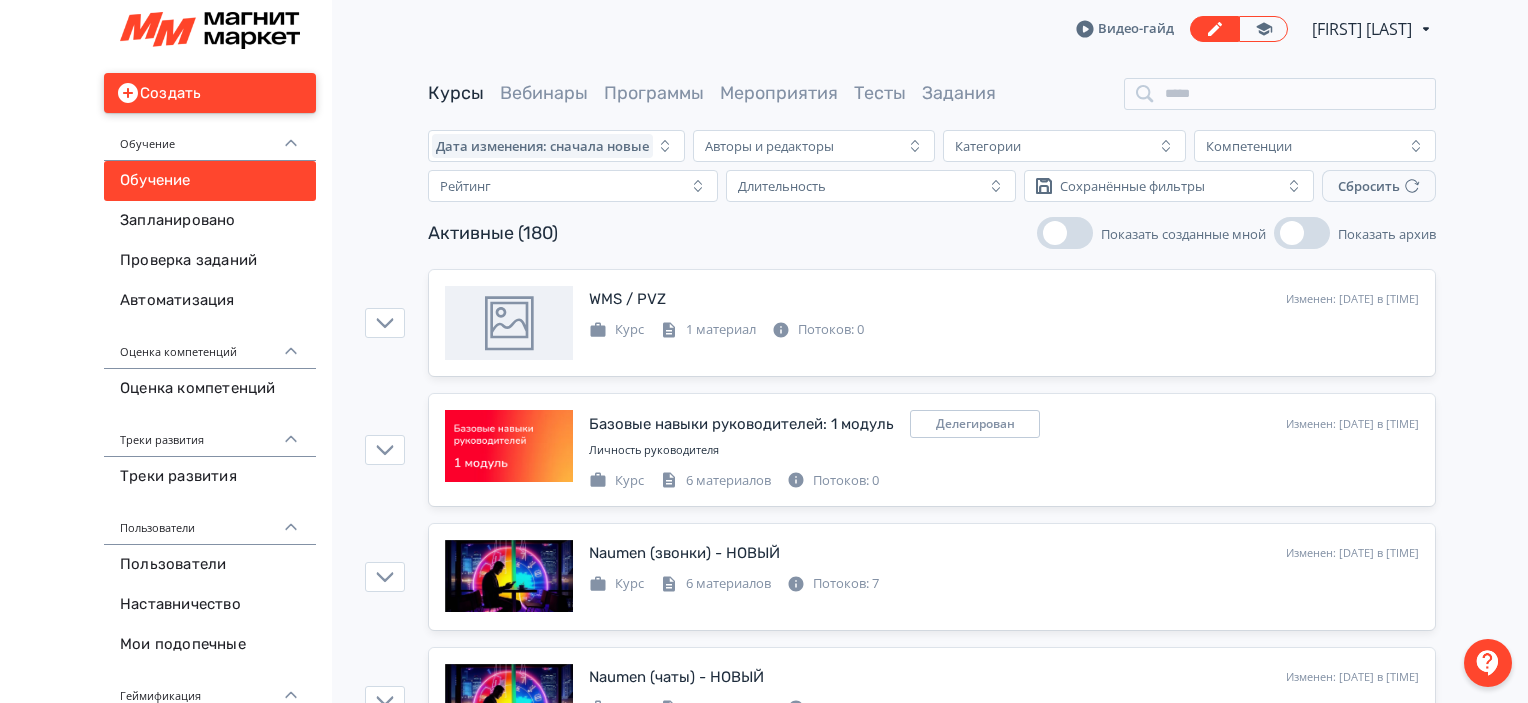 click on "Создать" at bounding box center [210, 93] 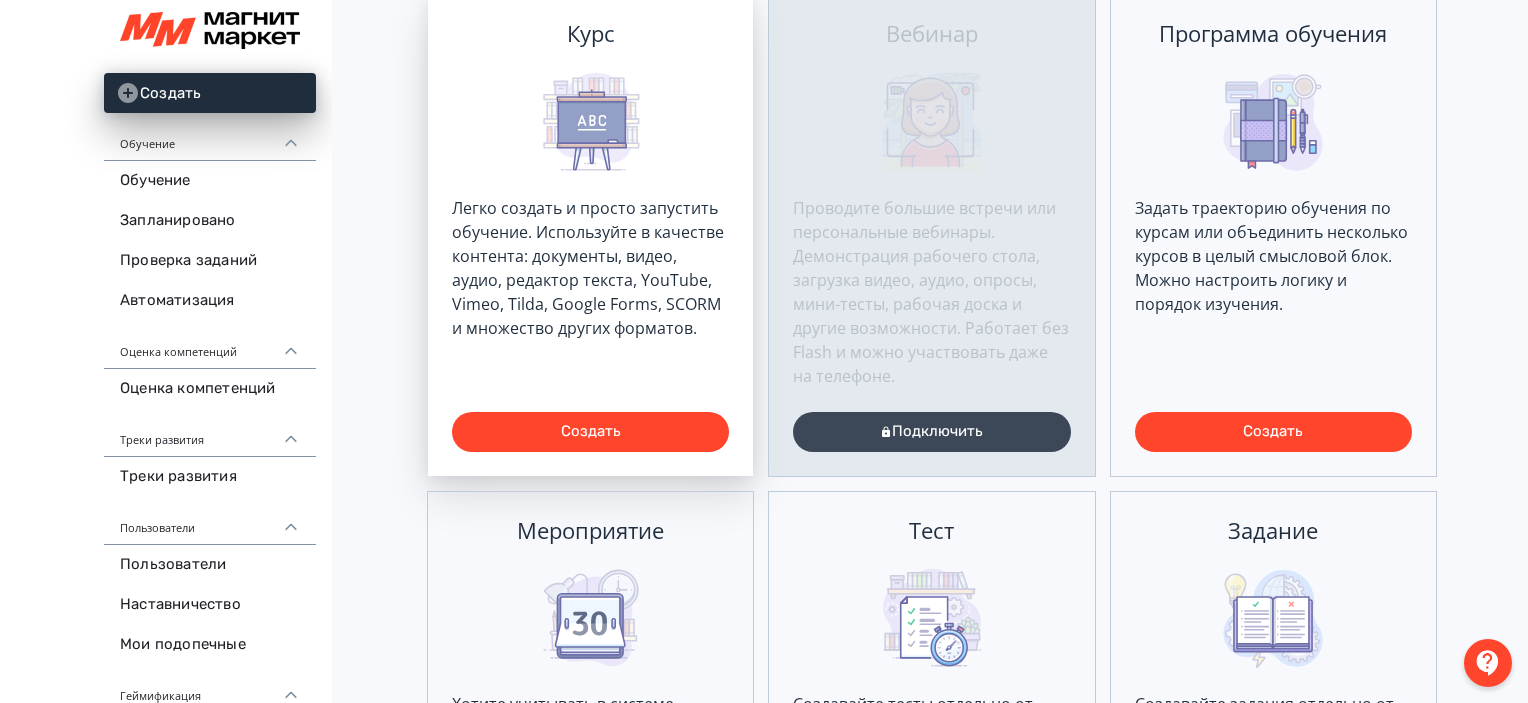 scroll, scrollTop: 226, scrollLeft: 0, axis: vertical 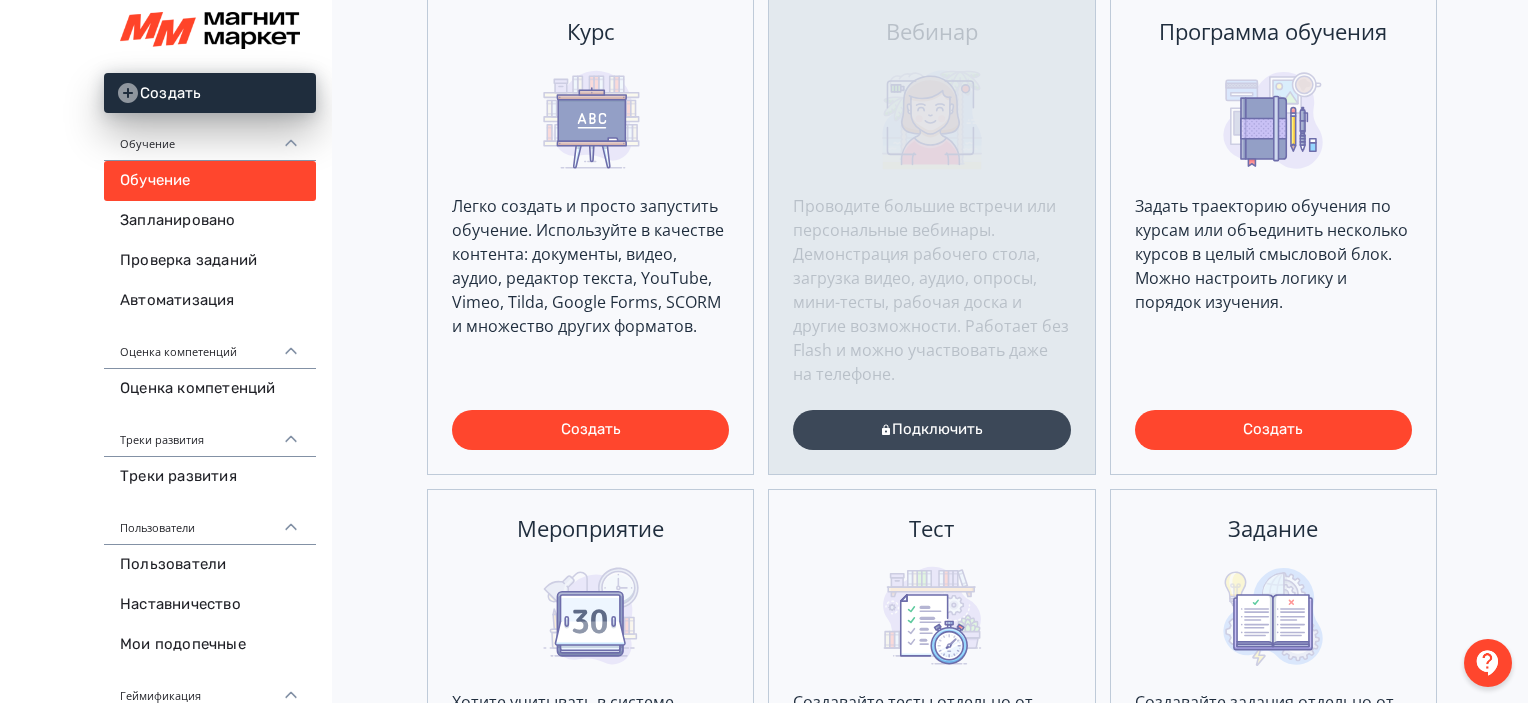 click on "Обучение" at bounding box center [210, 181] 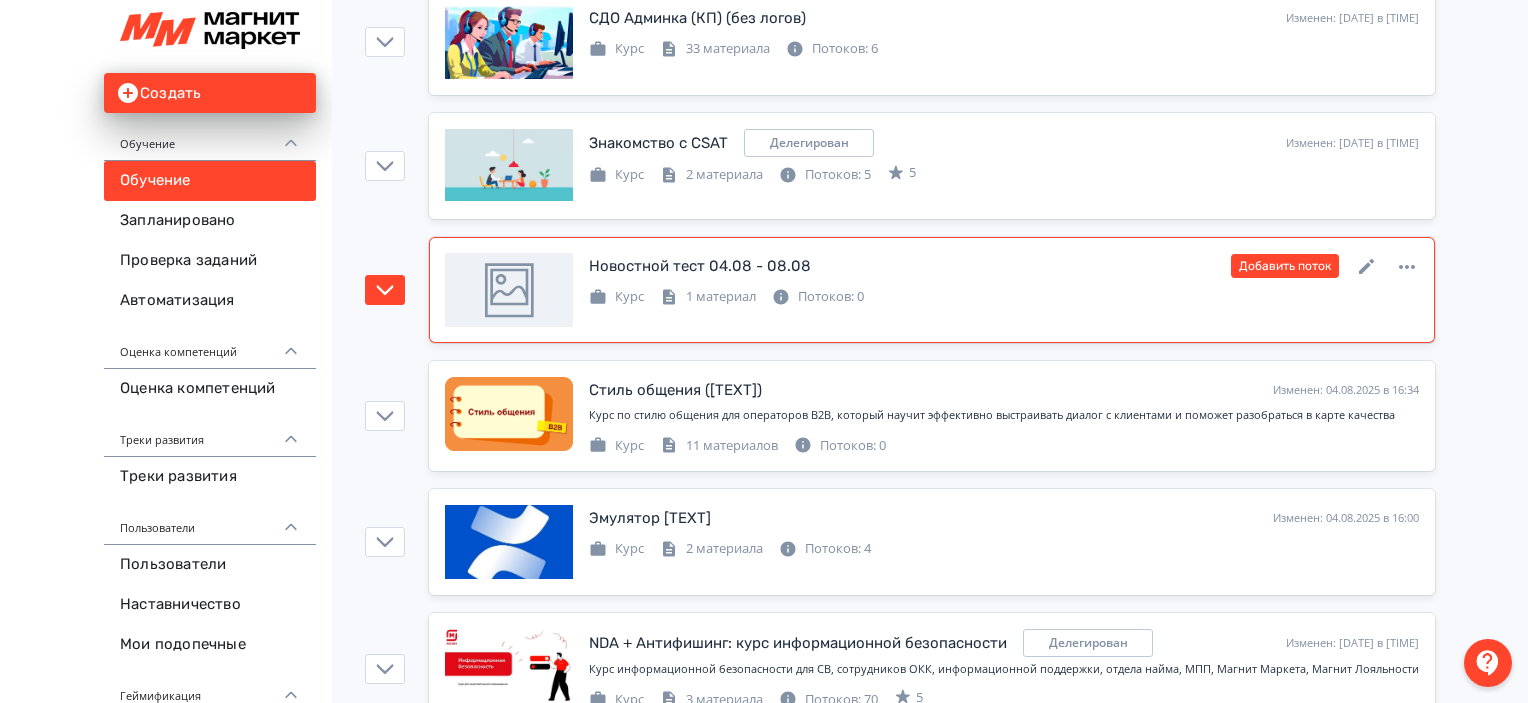 scroll, scrollTop: 2167, scrollLeft: 0, axis: vertical 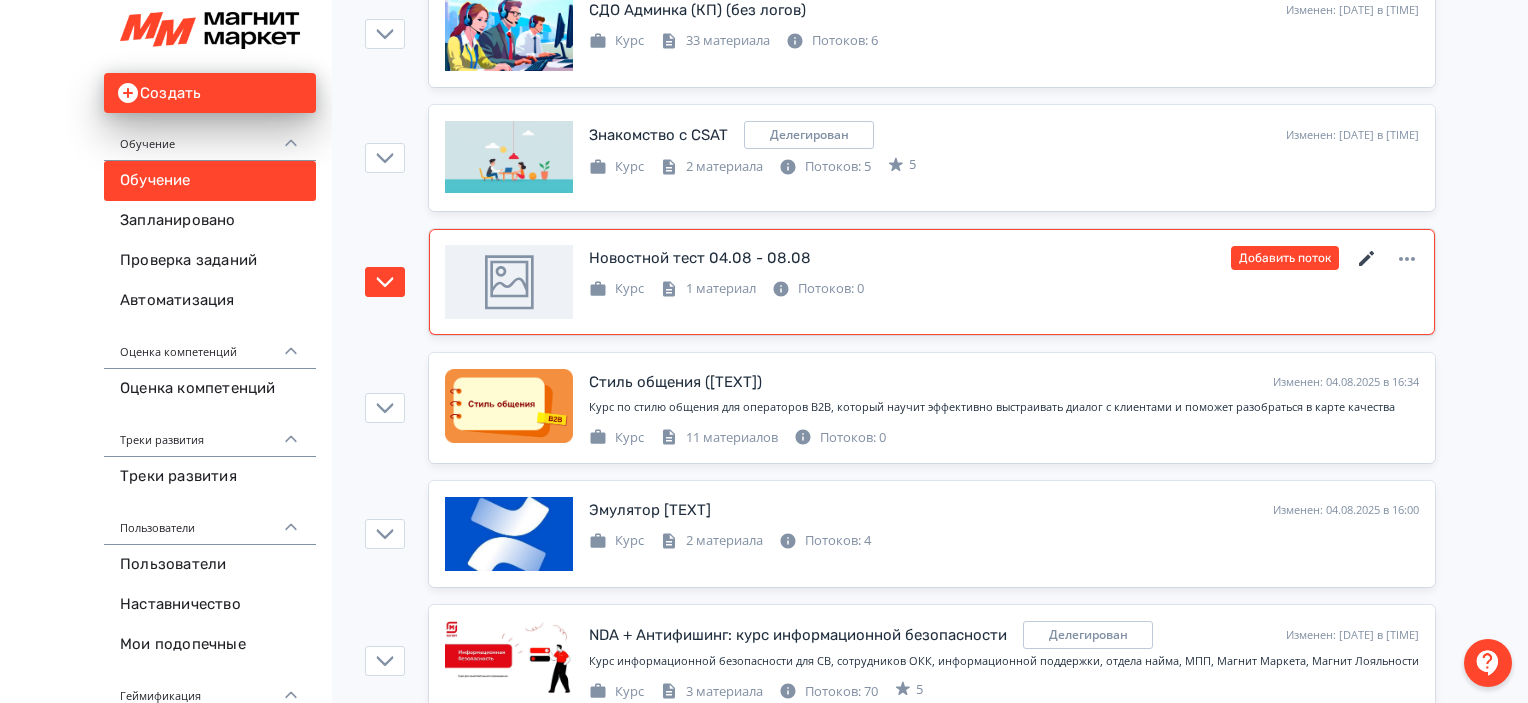 click 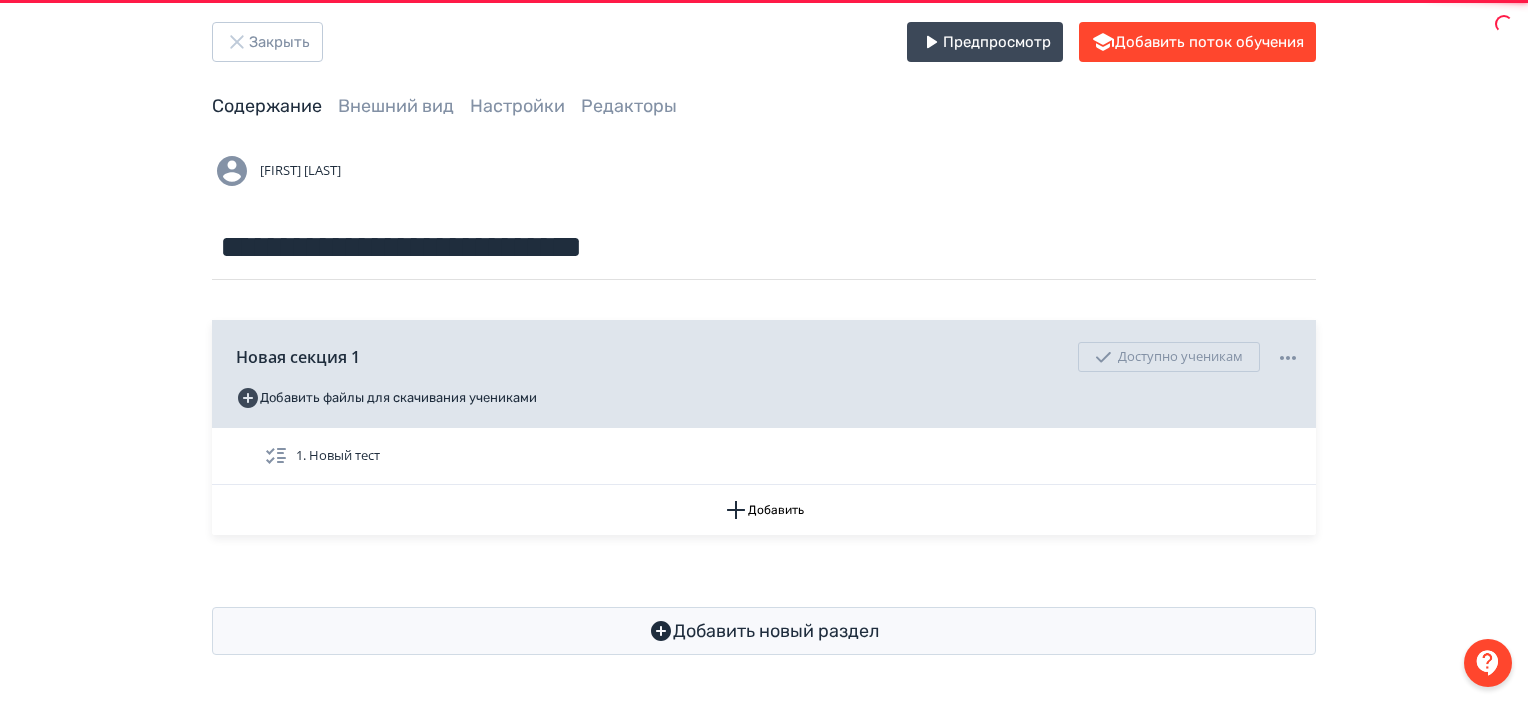 scroll, scrollTop: 0, scrollLeft: 0, axis: both 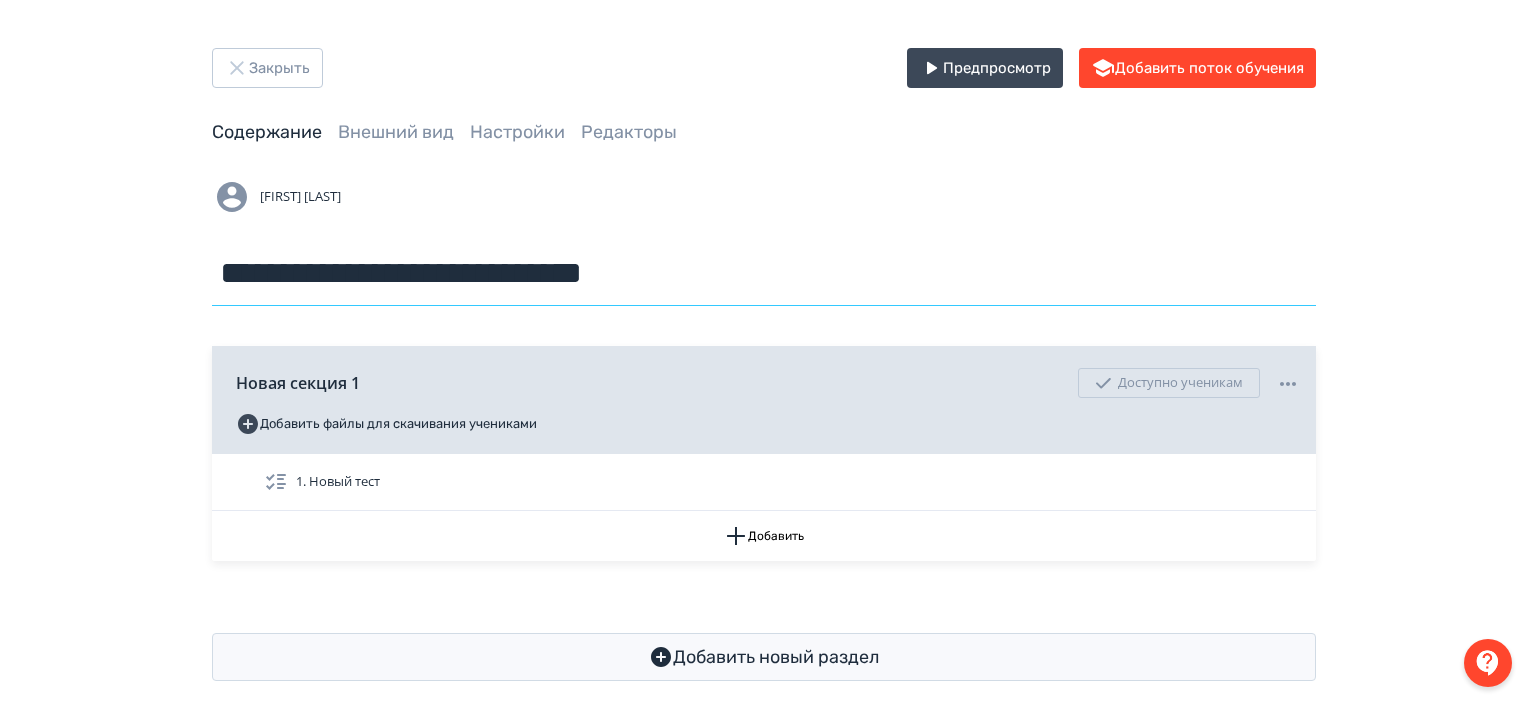 click on "**********" at bounding box center [764, 273] 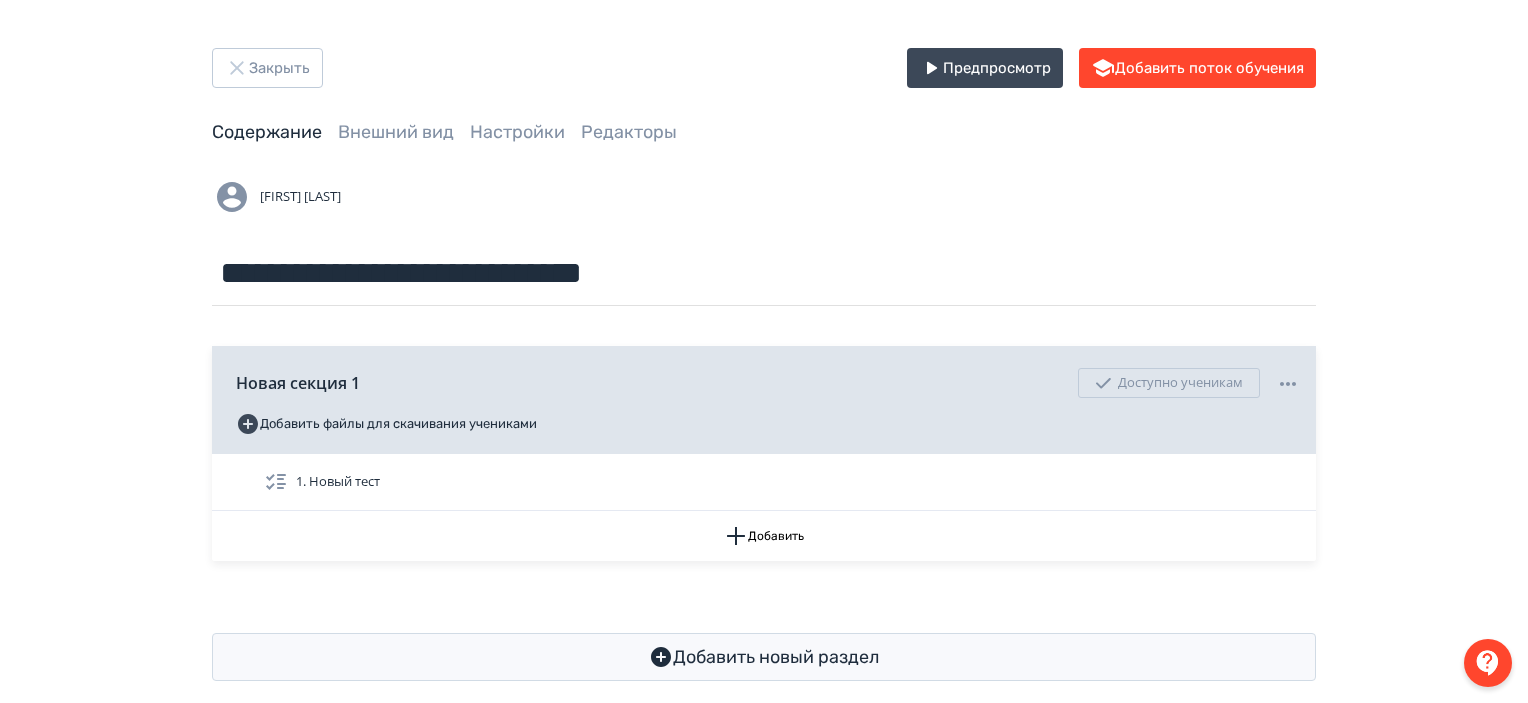 click on "[FIRST] [LAST]" at bounding box center (764, 197) 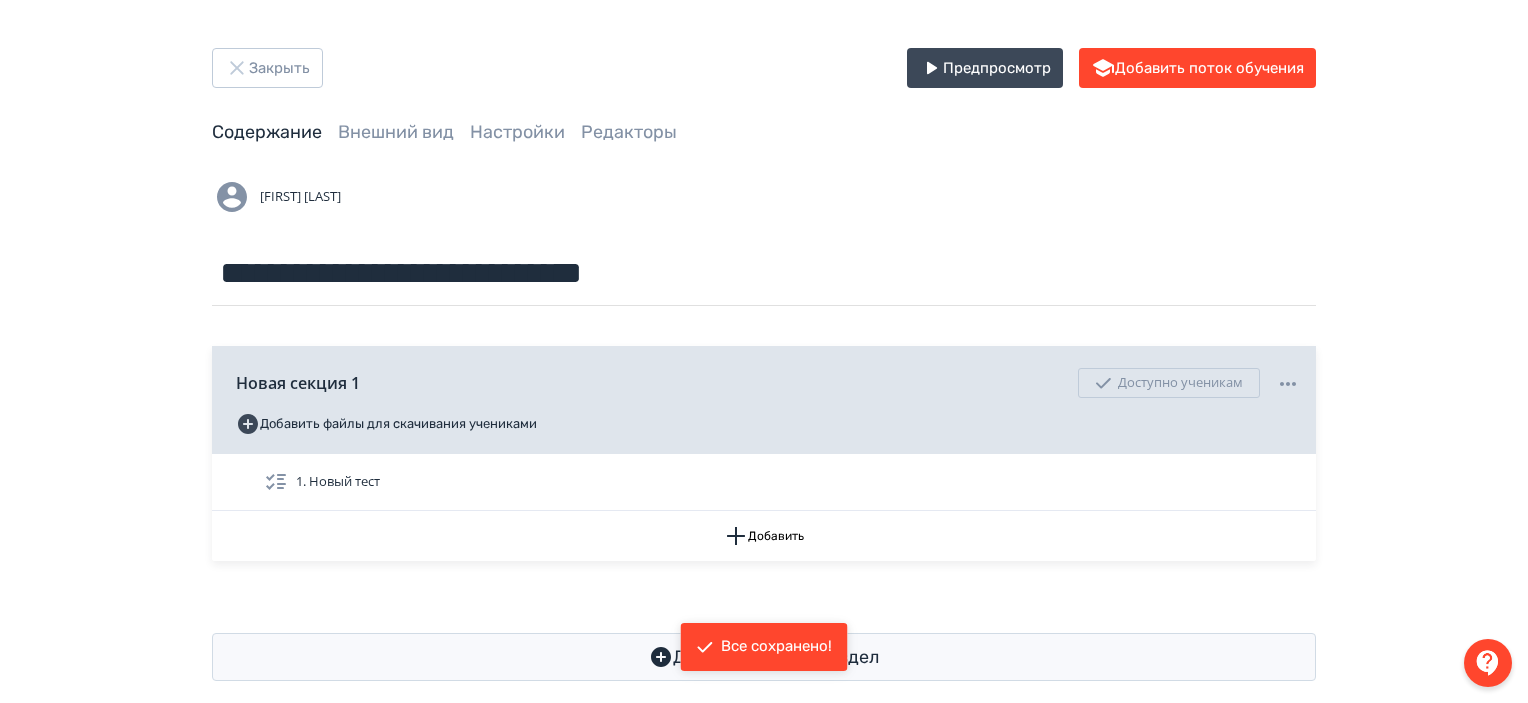 scroll, scrollTop: 26, scrollLeft: 0, axis: vertical 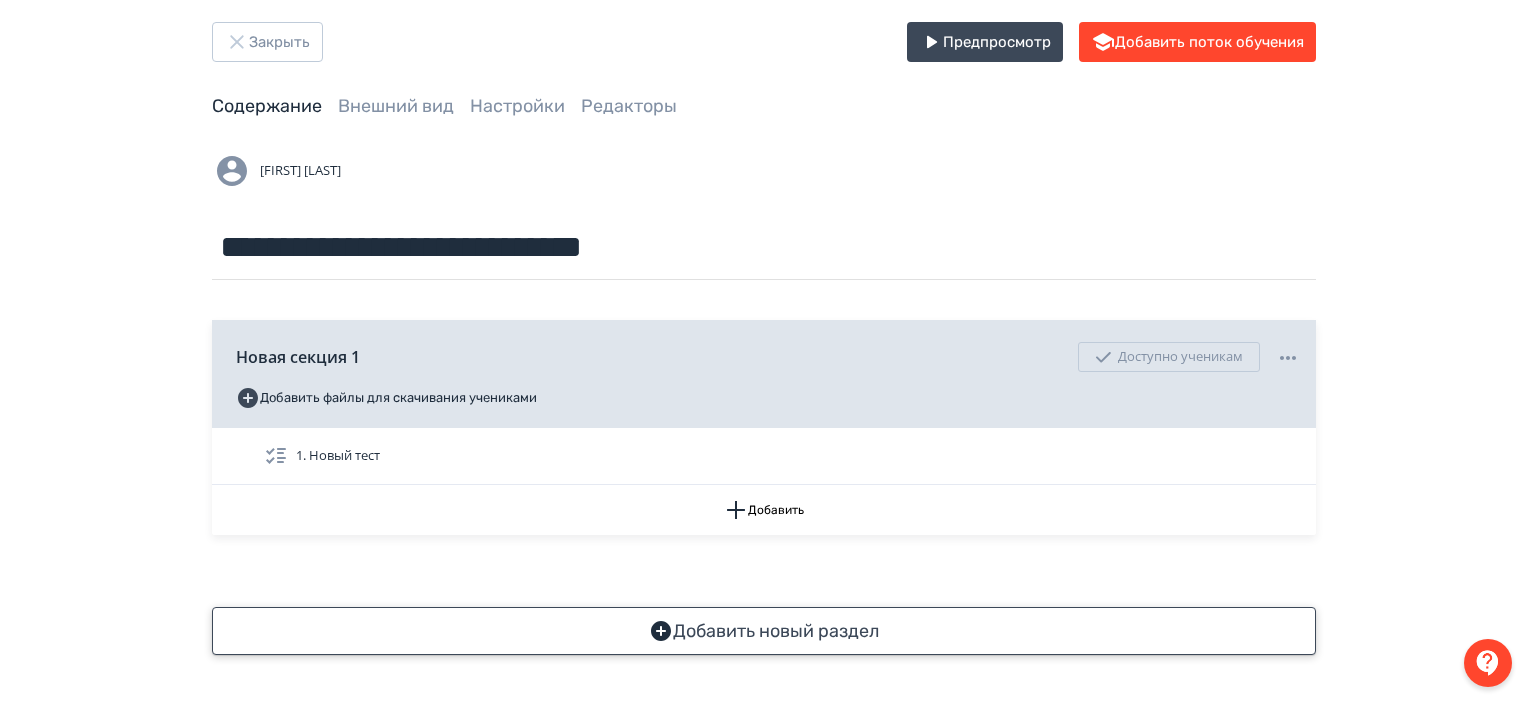click on "Добавить новый раздел" at bounding box center [764, 631] 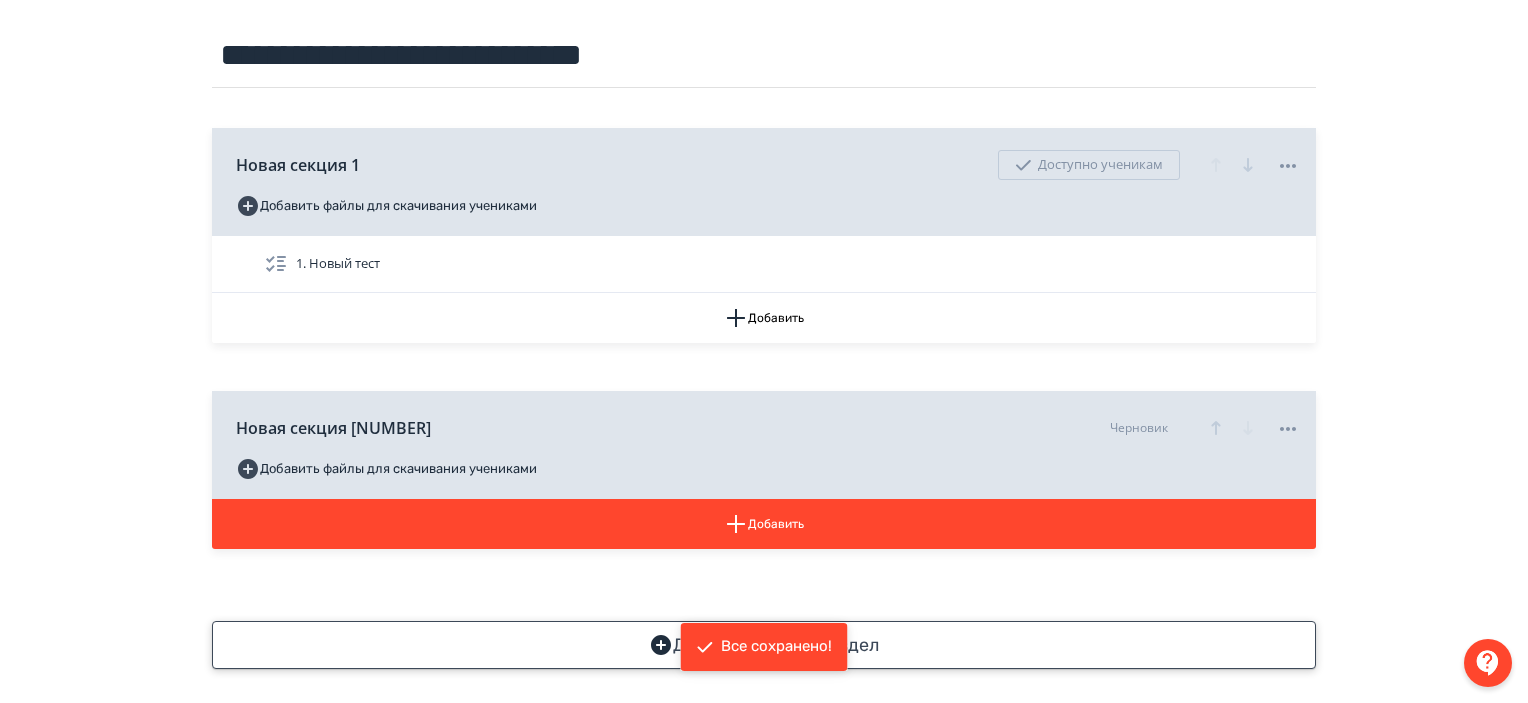 scroll, scrollTop: 232, scrollLeft: 0, axis: vertical 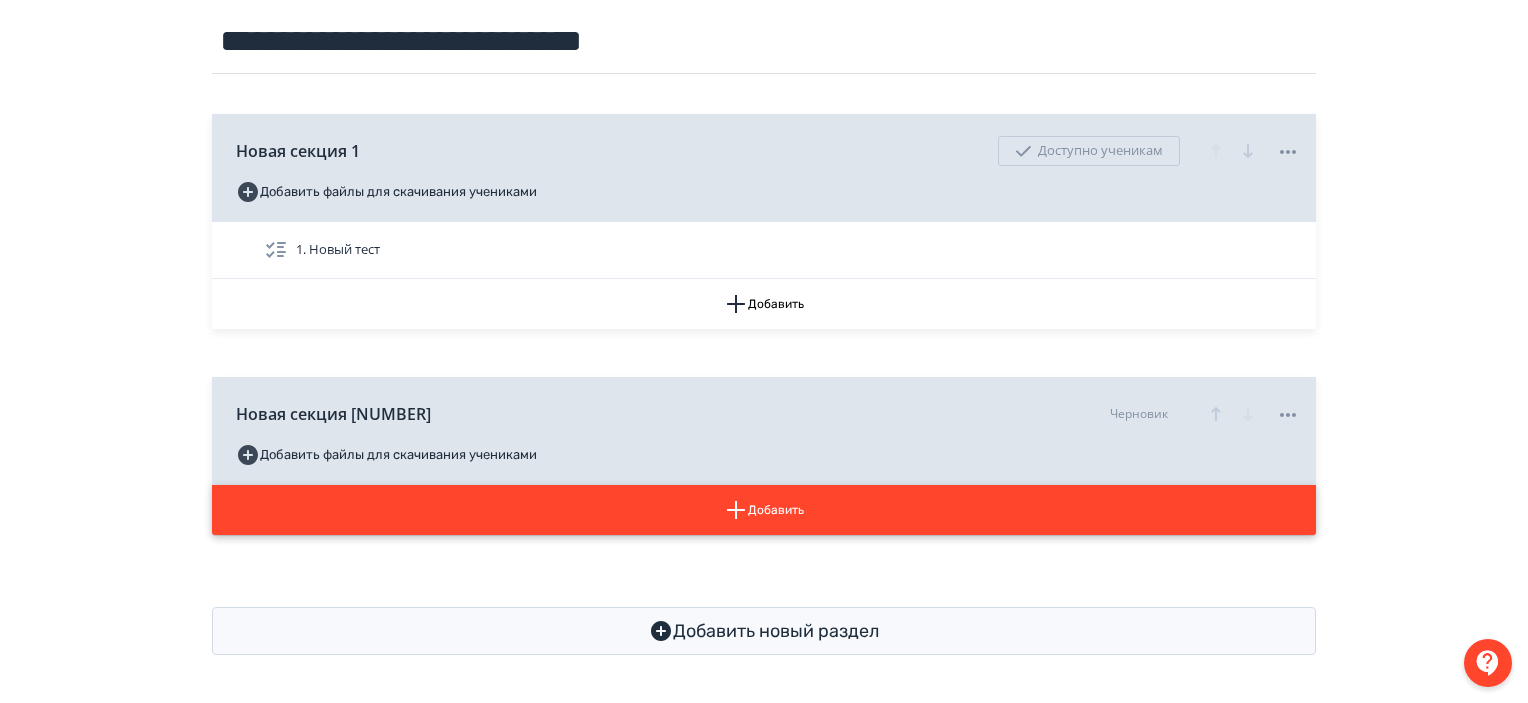 click on "Добавить" at bounding box center [764, 510] 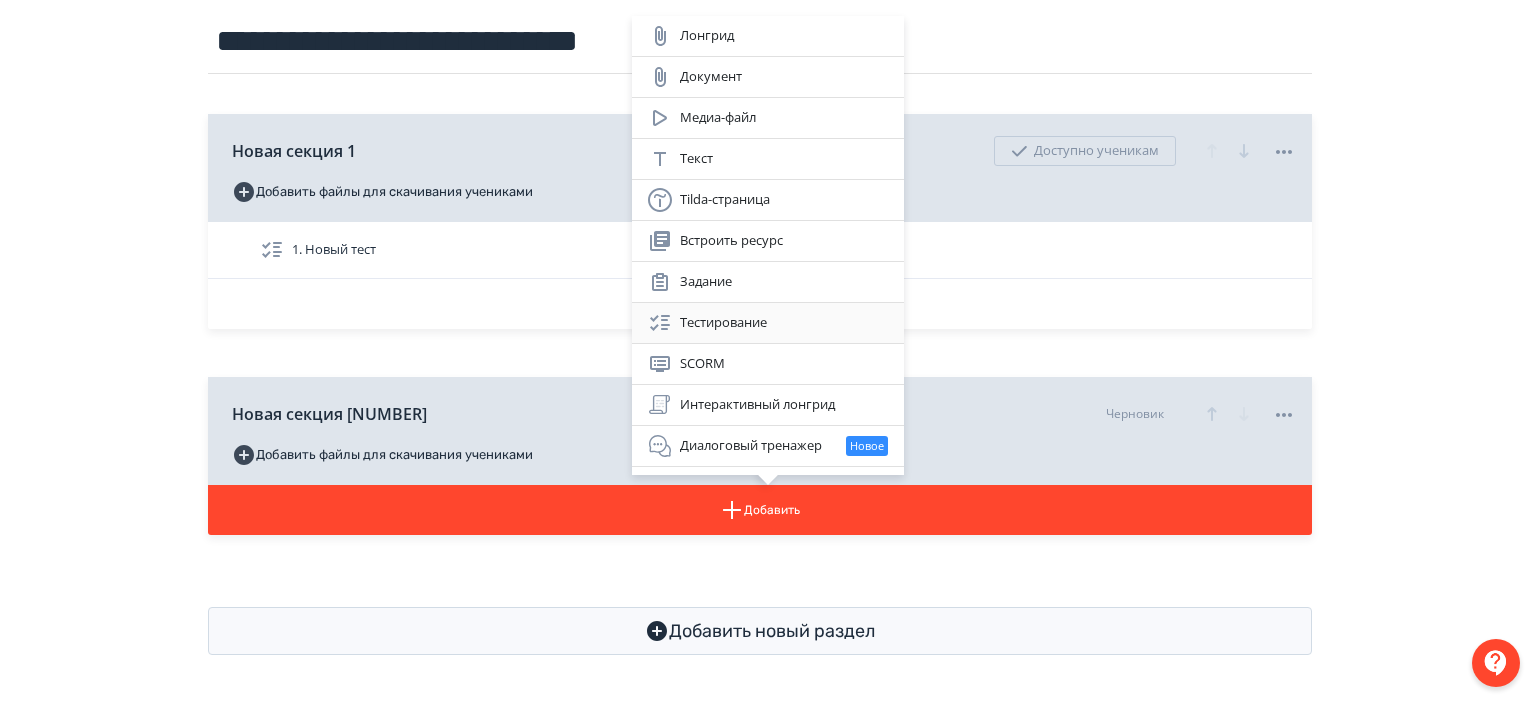 click on "Тестирование" at bounding box center (768, 323) 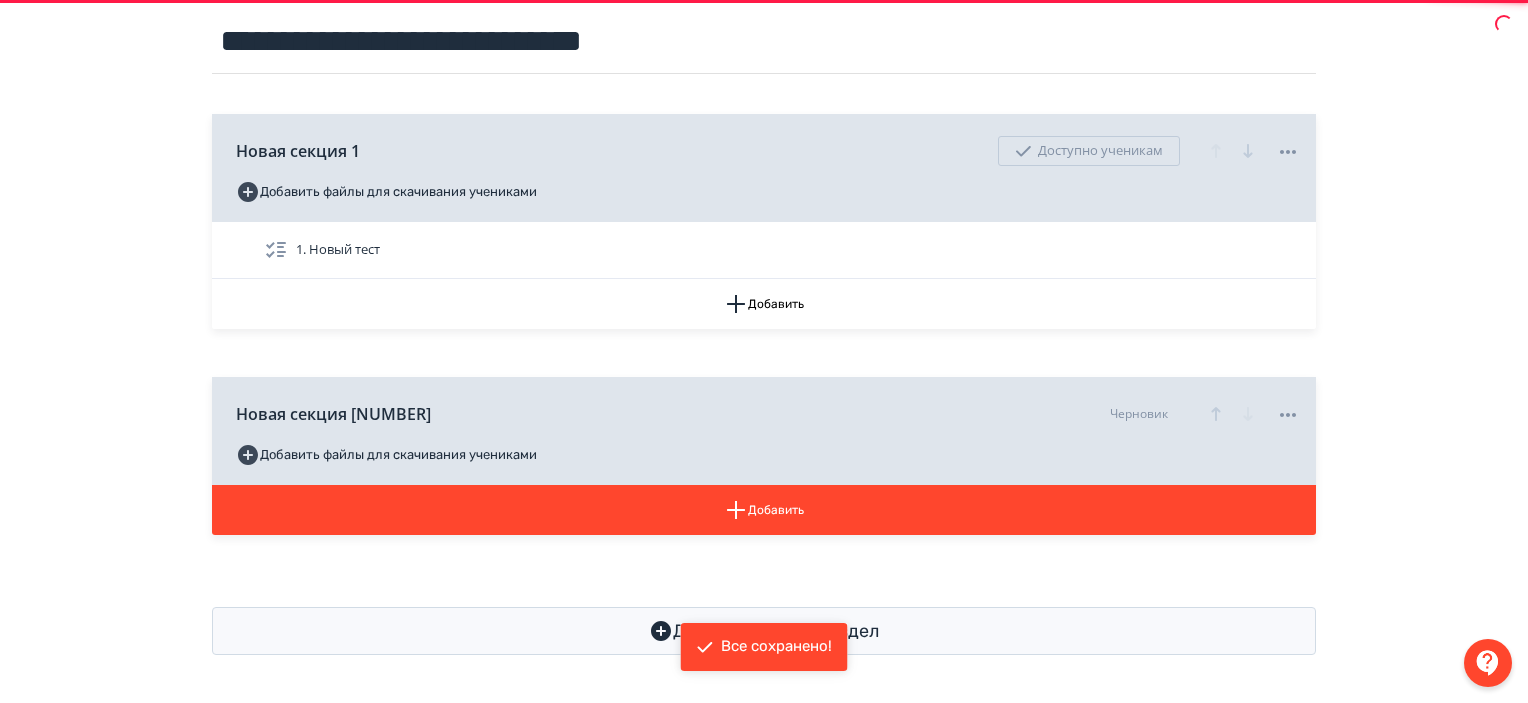 scroll, scrollTop: 0, scrollLeft: 0, axis: both 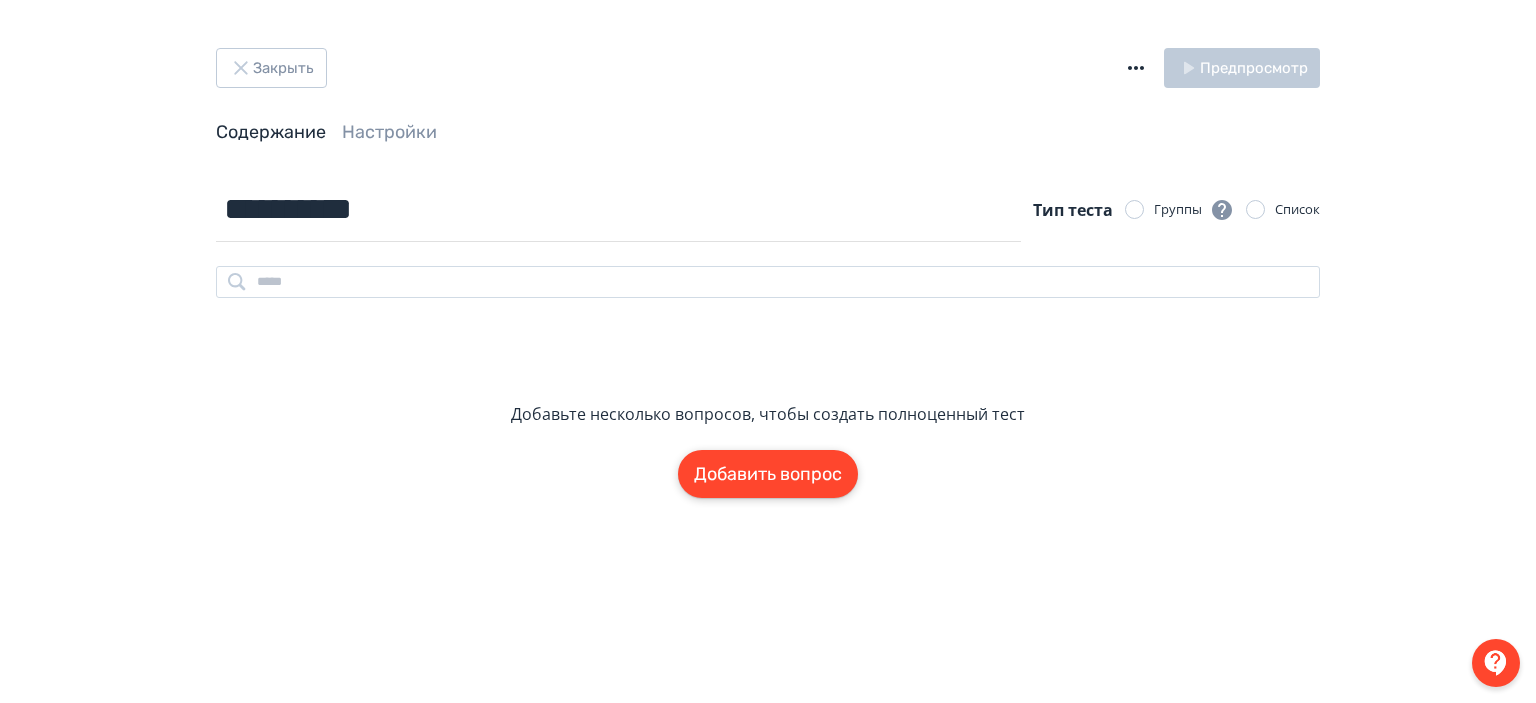 click on "Добавить вопрос" at bounding box center (768, 474) 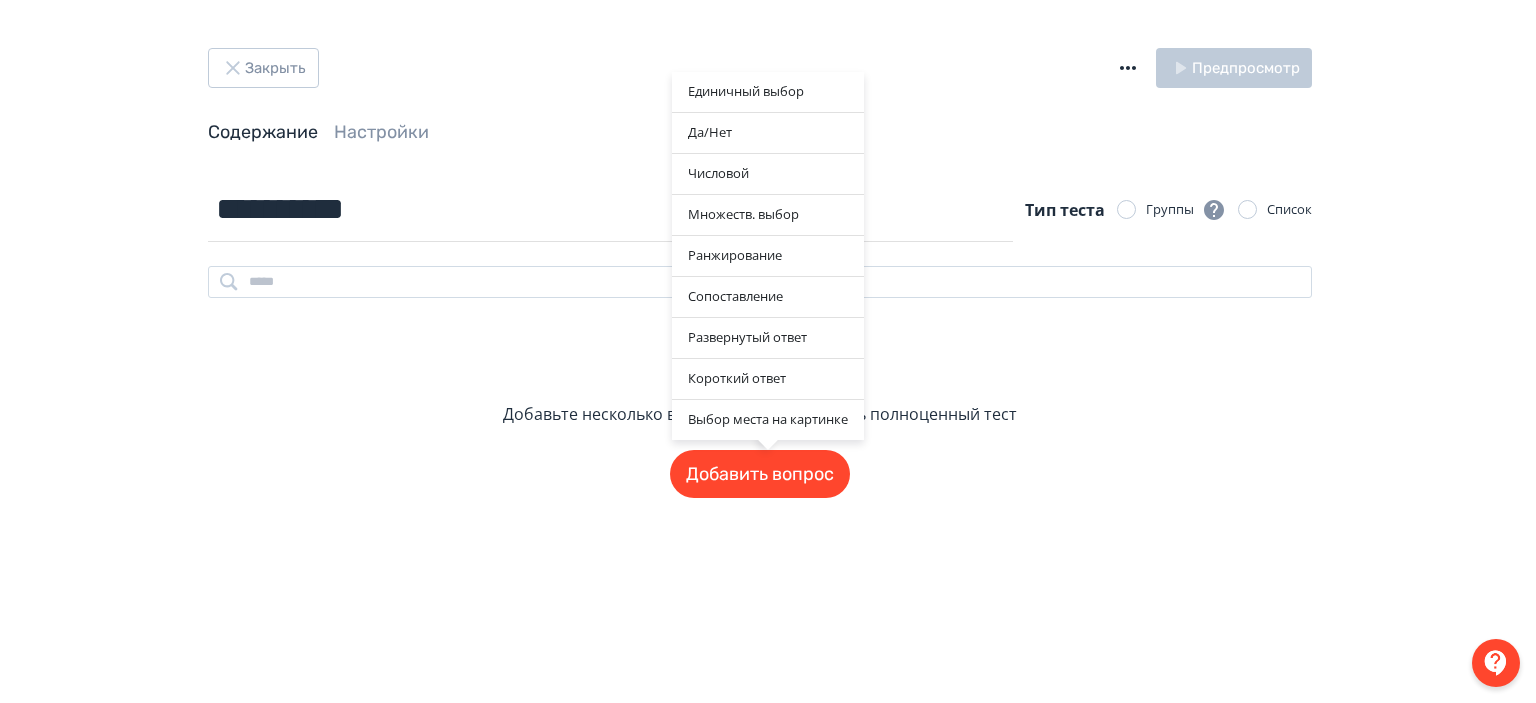 click on "Единичный выбор Да/Нет Числовой Множеств. выбор Ранжирование Сопоставление Развернутый ответ Короткий ответ Выбор места на картинке" at bounding box center (768, 351) 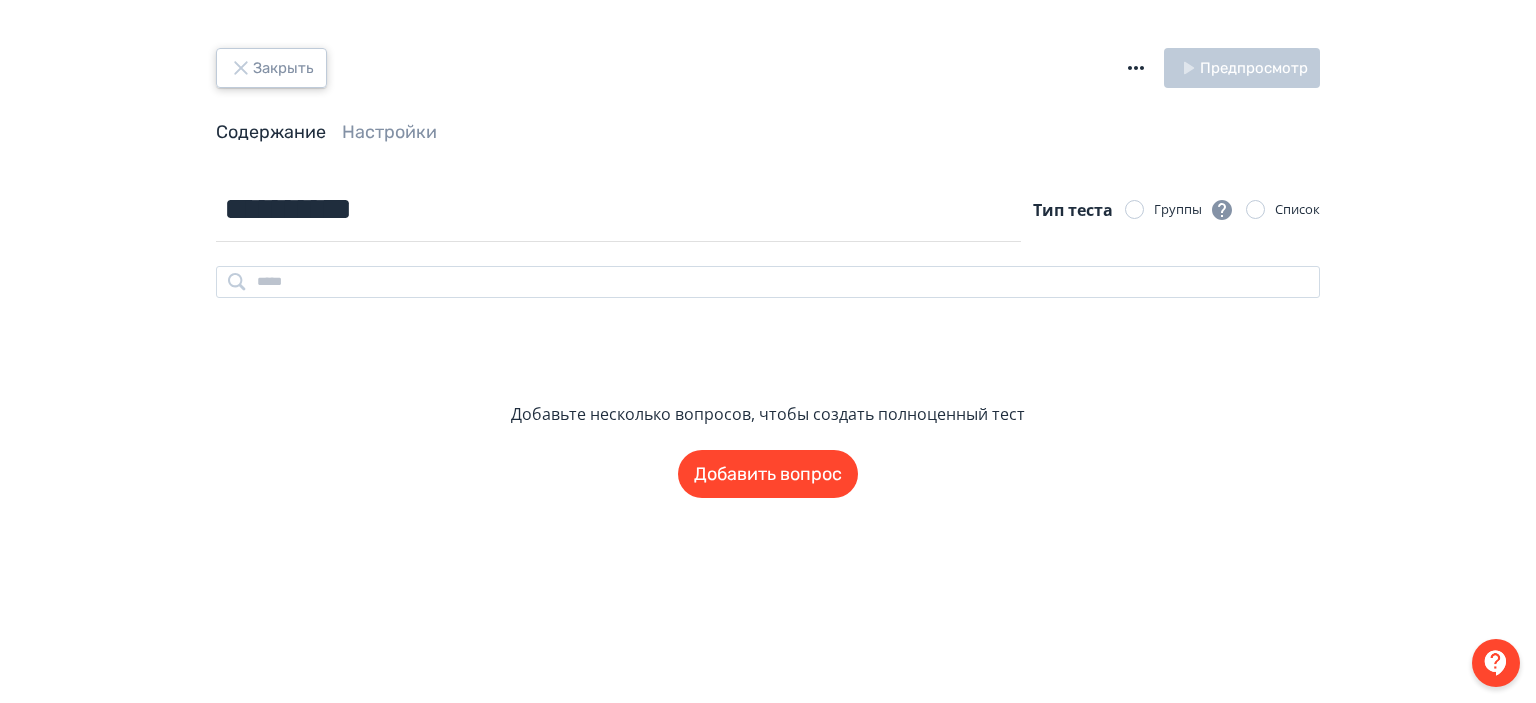 click on "Закрыть" at bounding box center [271, 68] 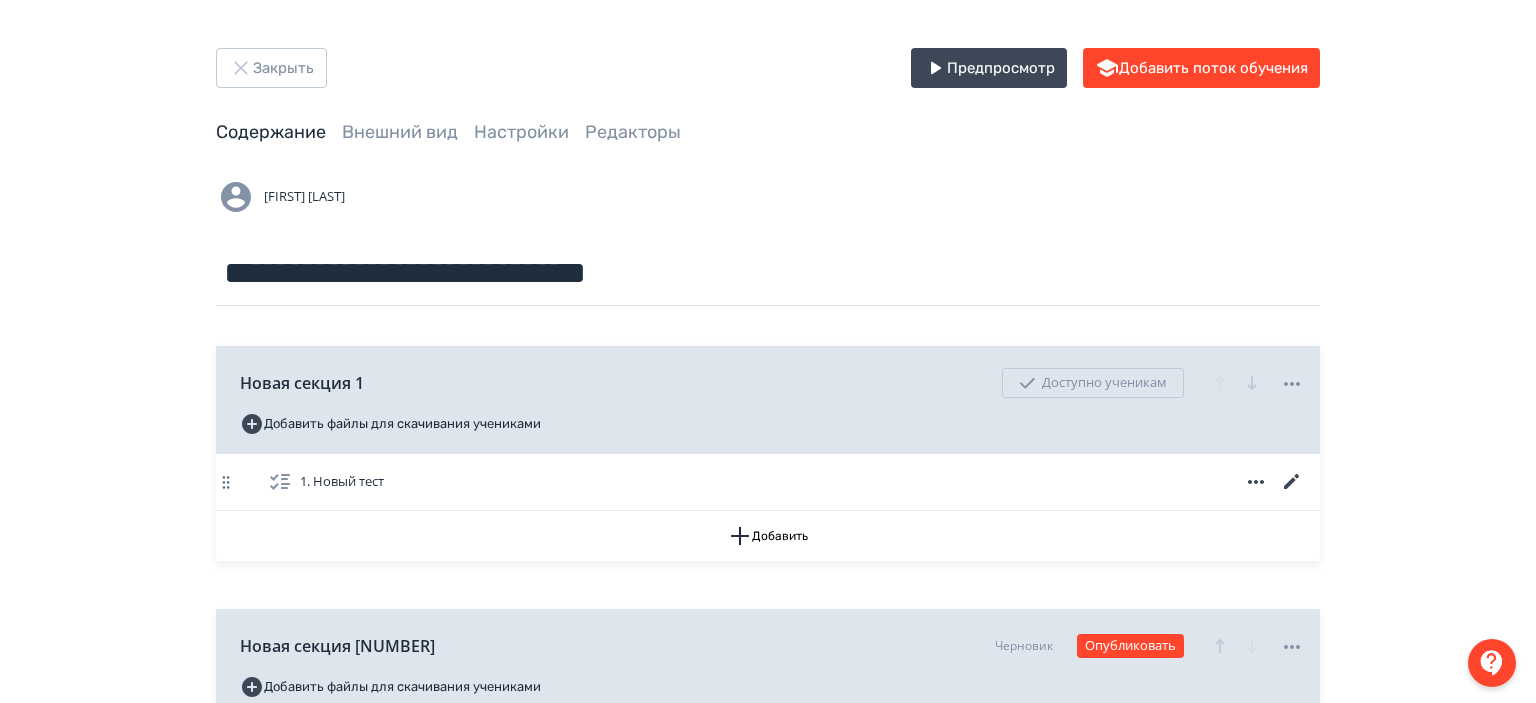 scroll, scrollTop: 289, scrollLeft: 0, axis: vertical 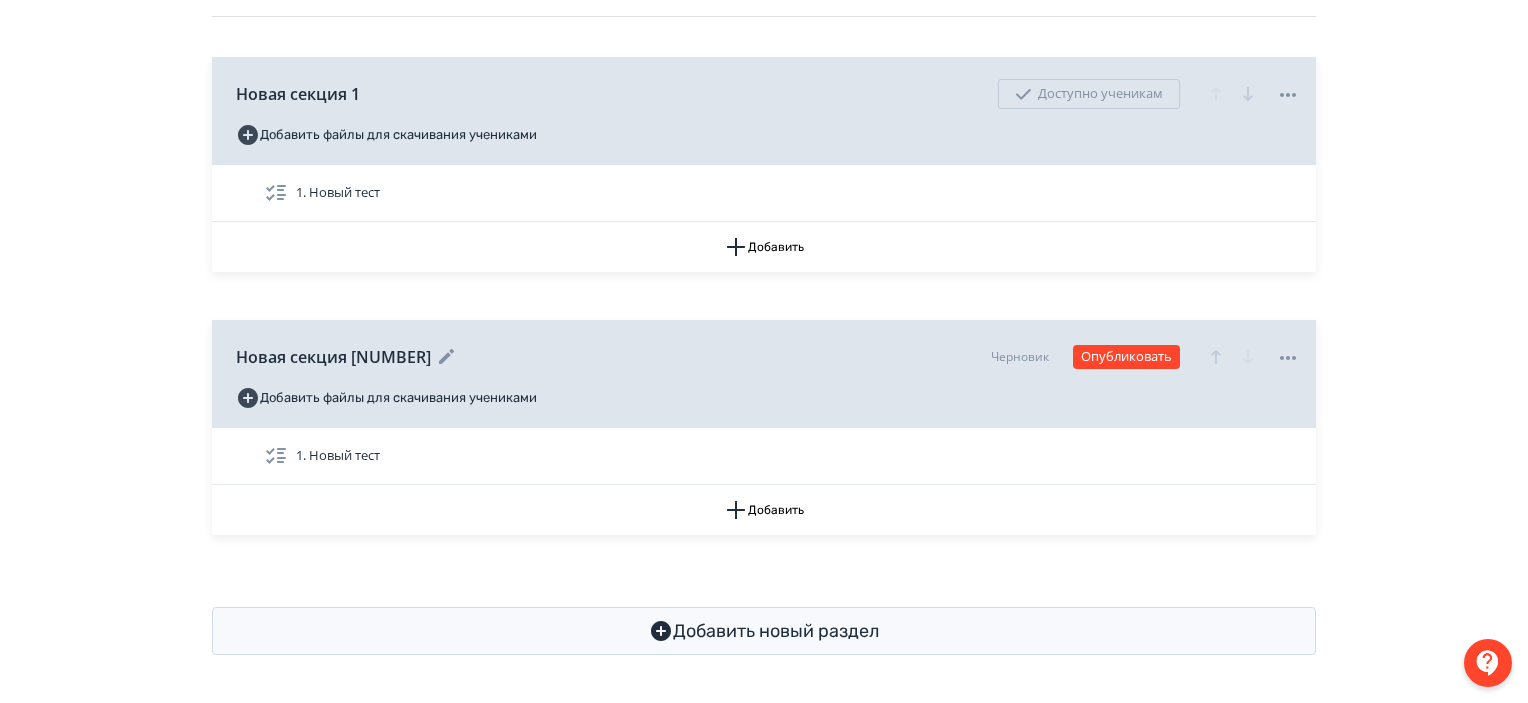click 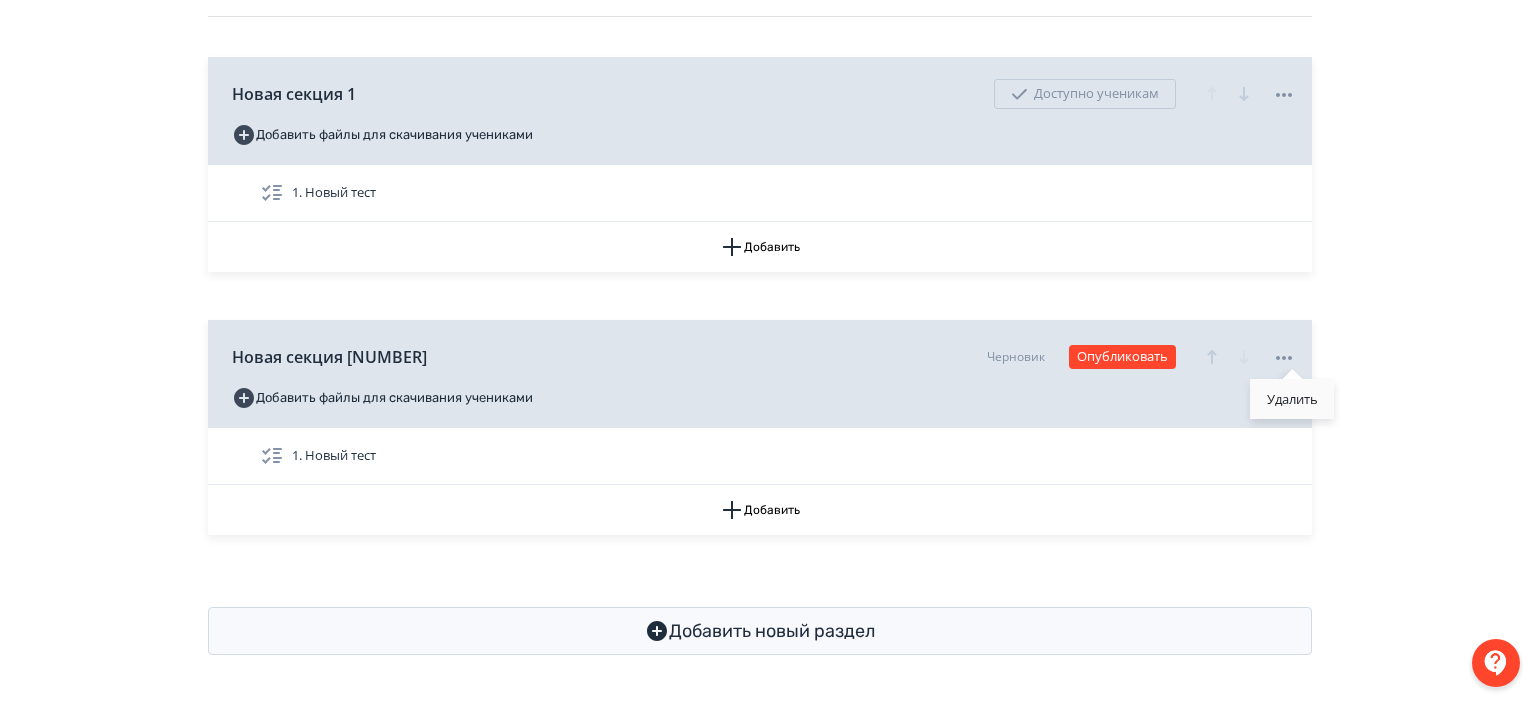 click on "Удалить" at bounding box center (1292, 399) 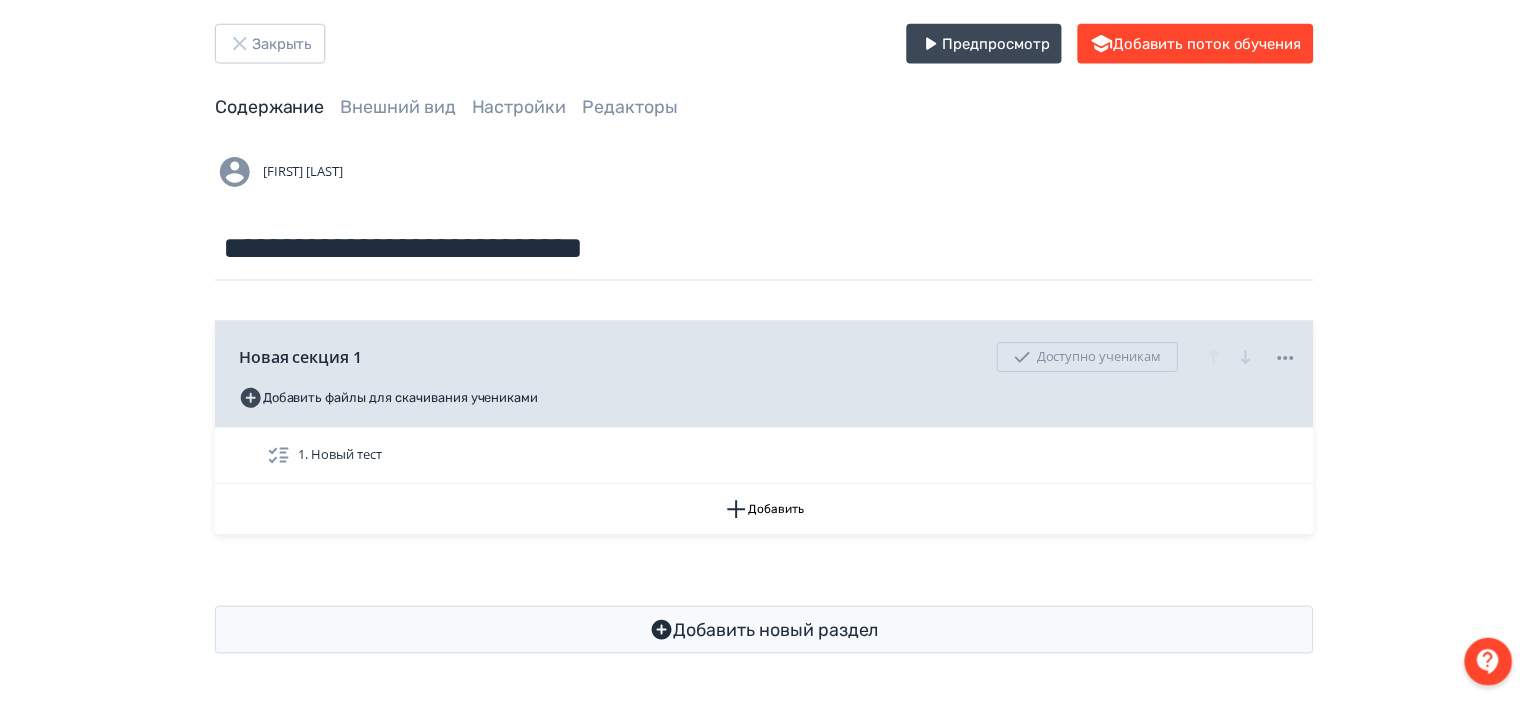 scroll, scrollTop: 26, scrollLeft: 0, axis: vertical 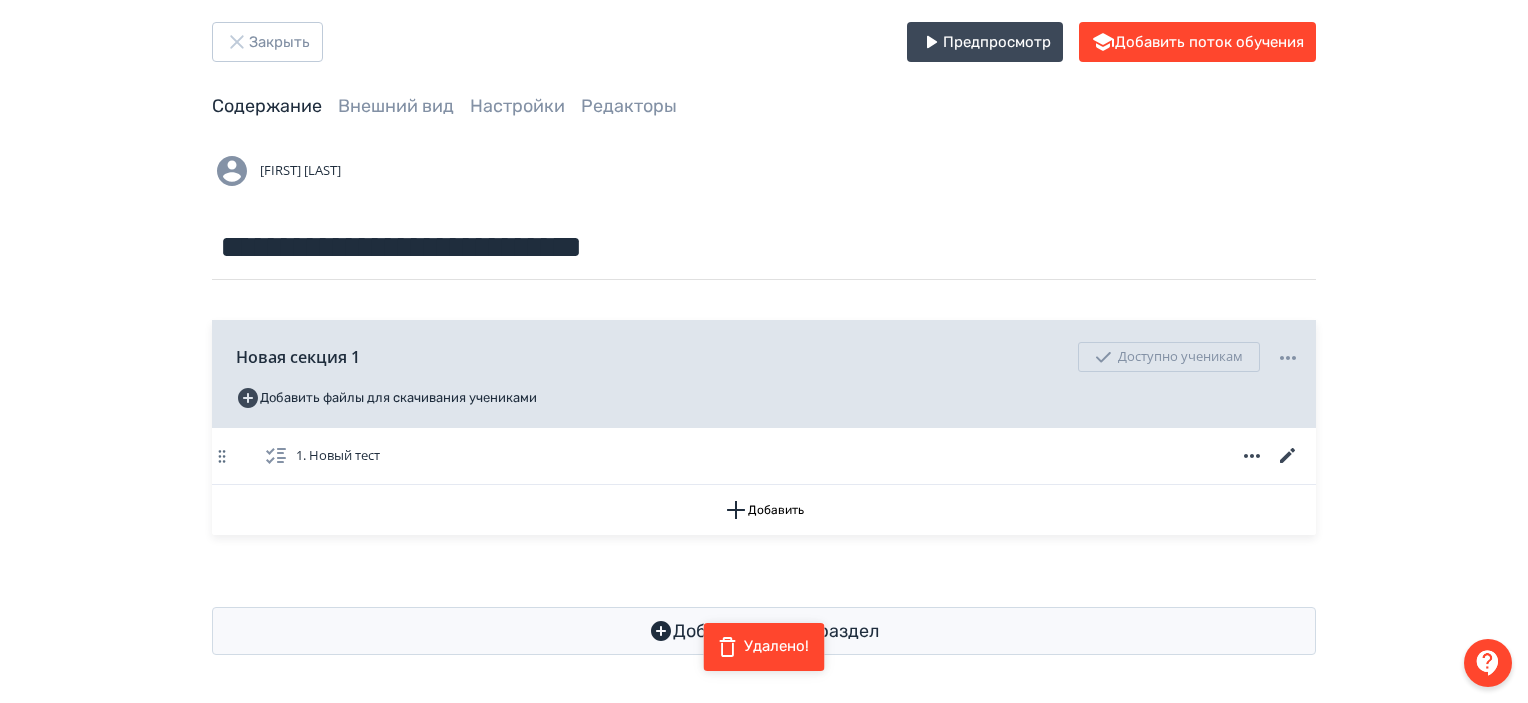 click 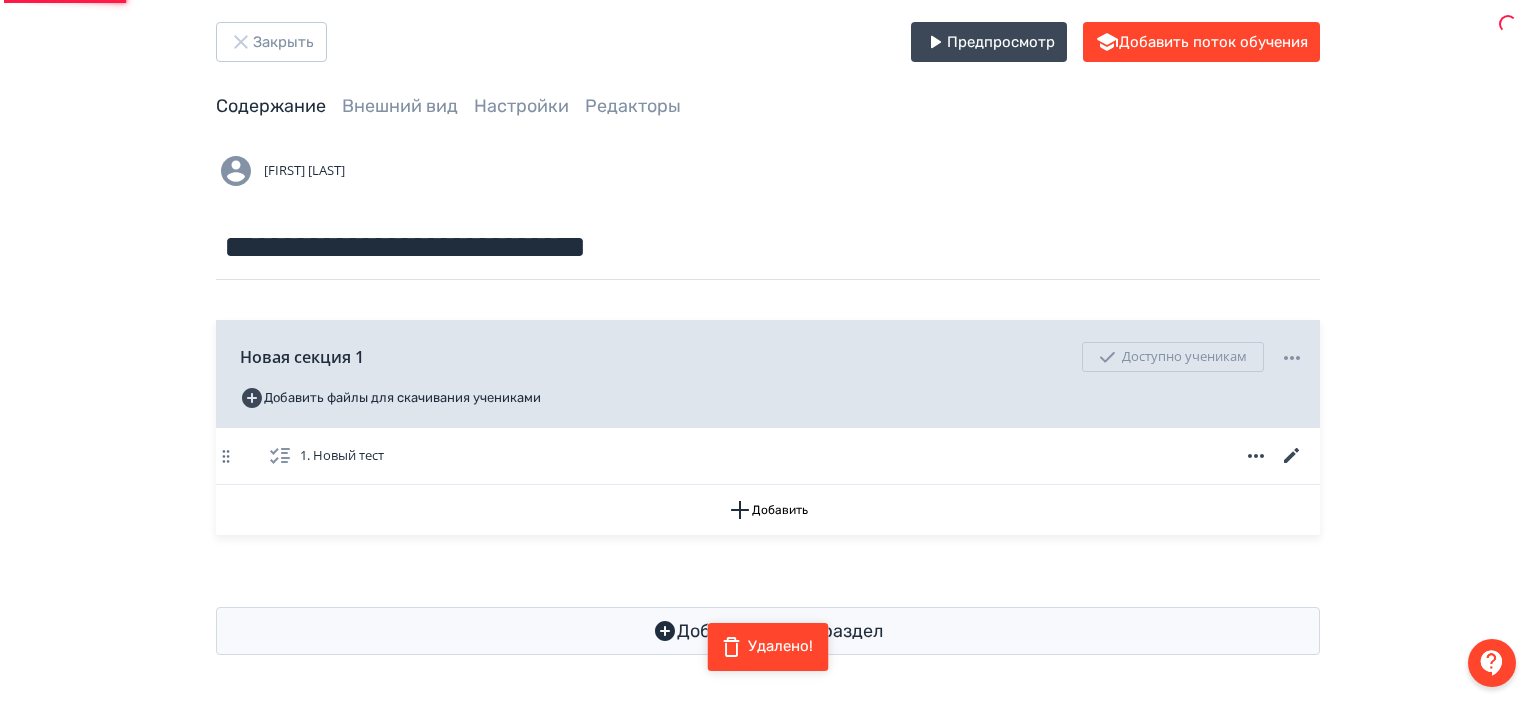 scroll, scrollTop: 0, scrollLeft: 0, axis: both 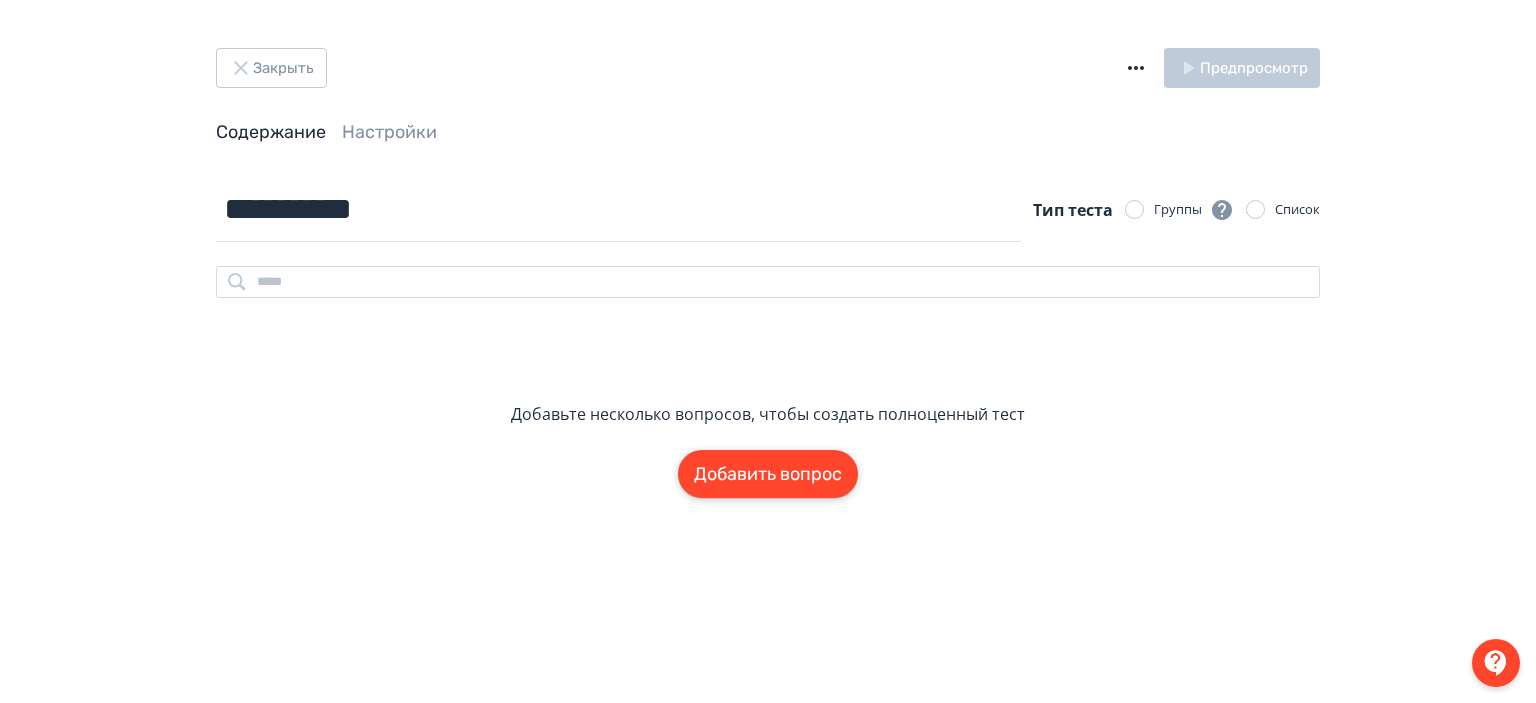 click on "Добавить вопрос" at bounding box center (768, 474) 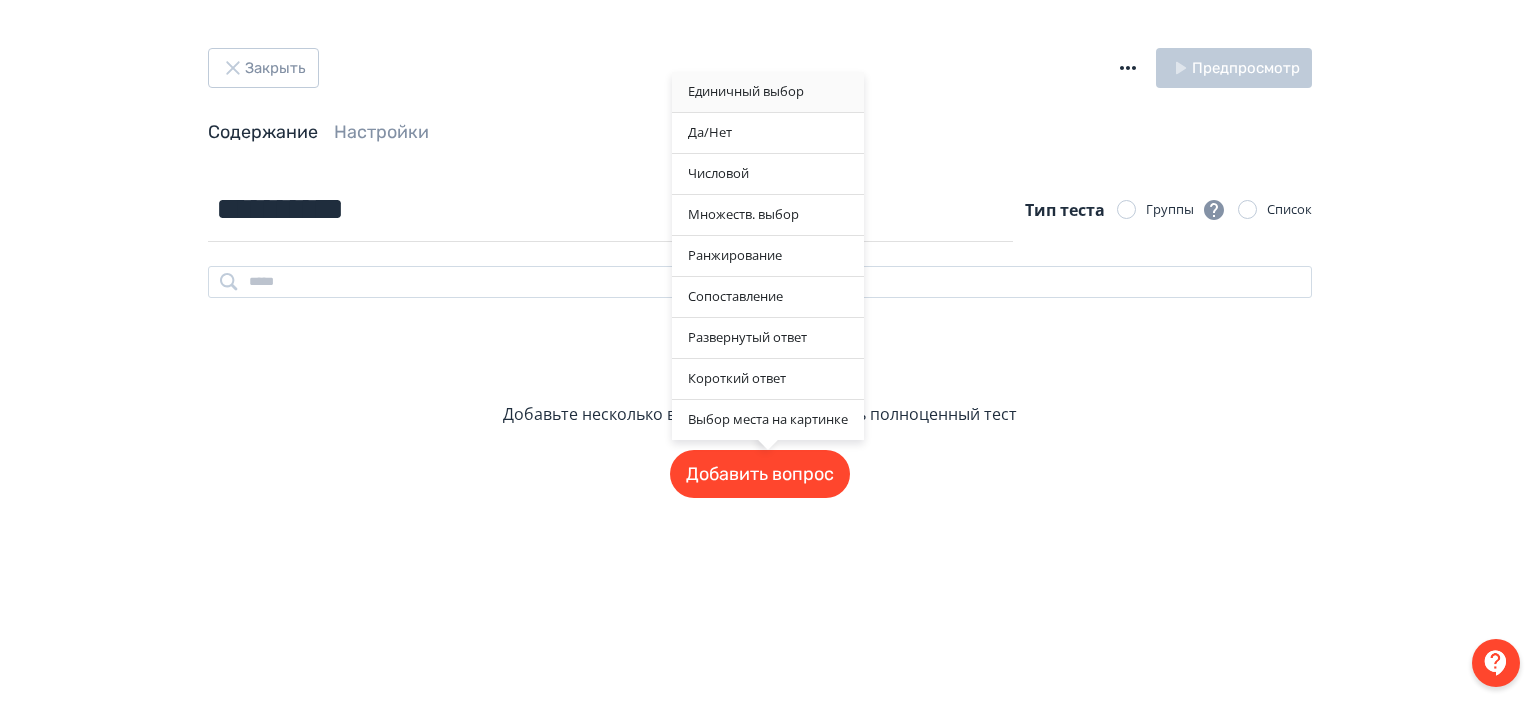 click on "Единичный выбор" at bounding box center [768, 92] 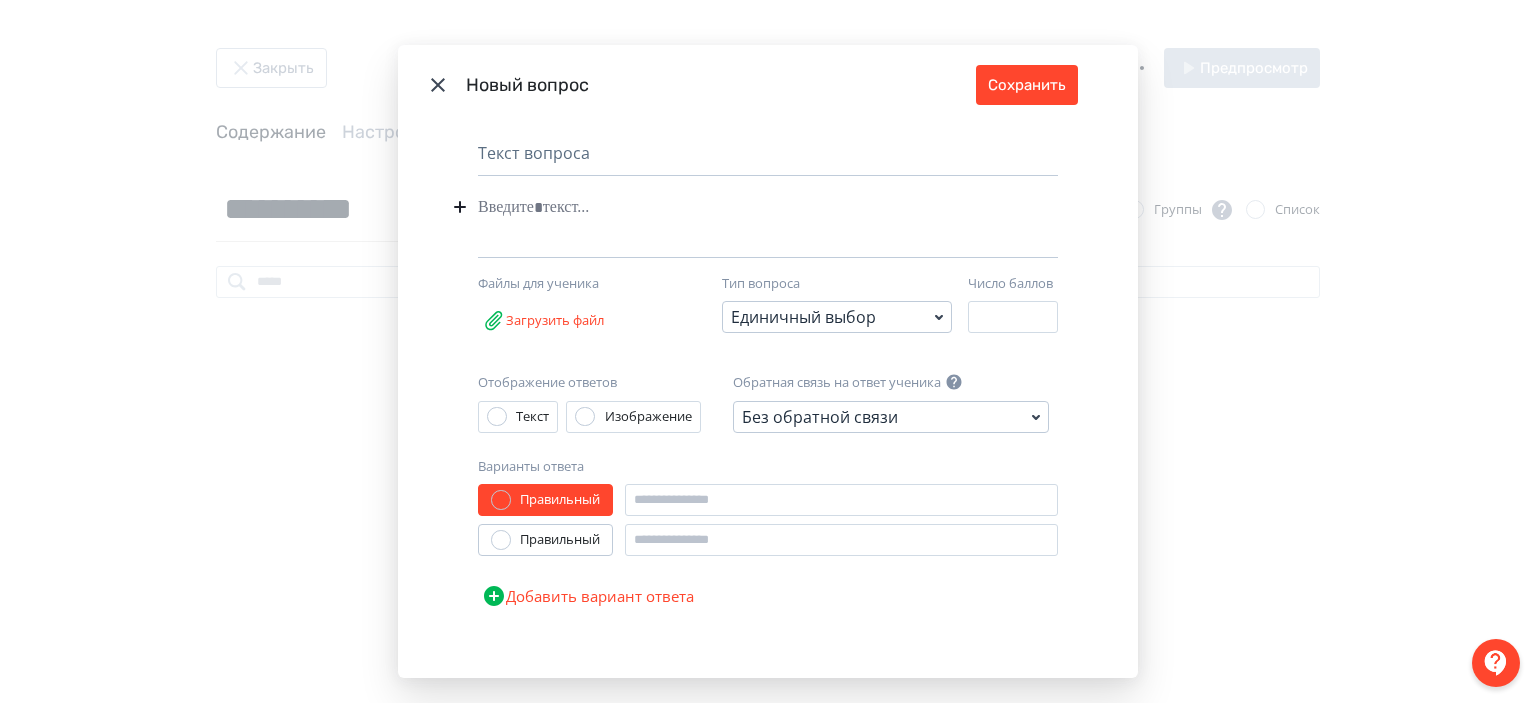 click at bounding box center [737, 207] 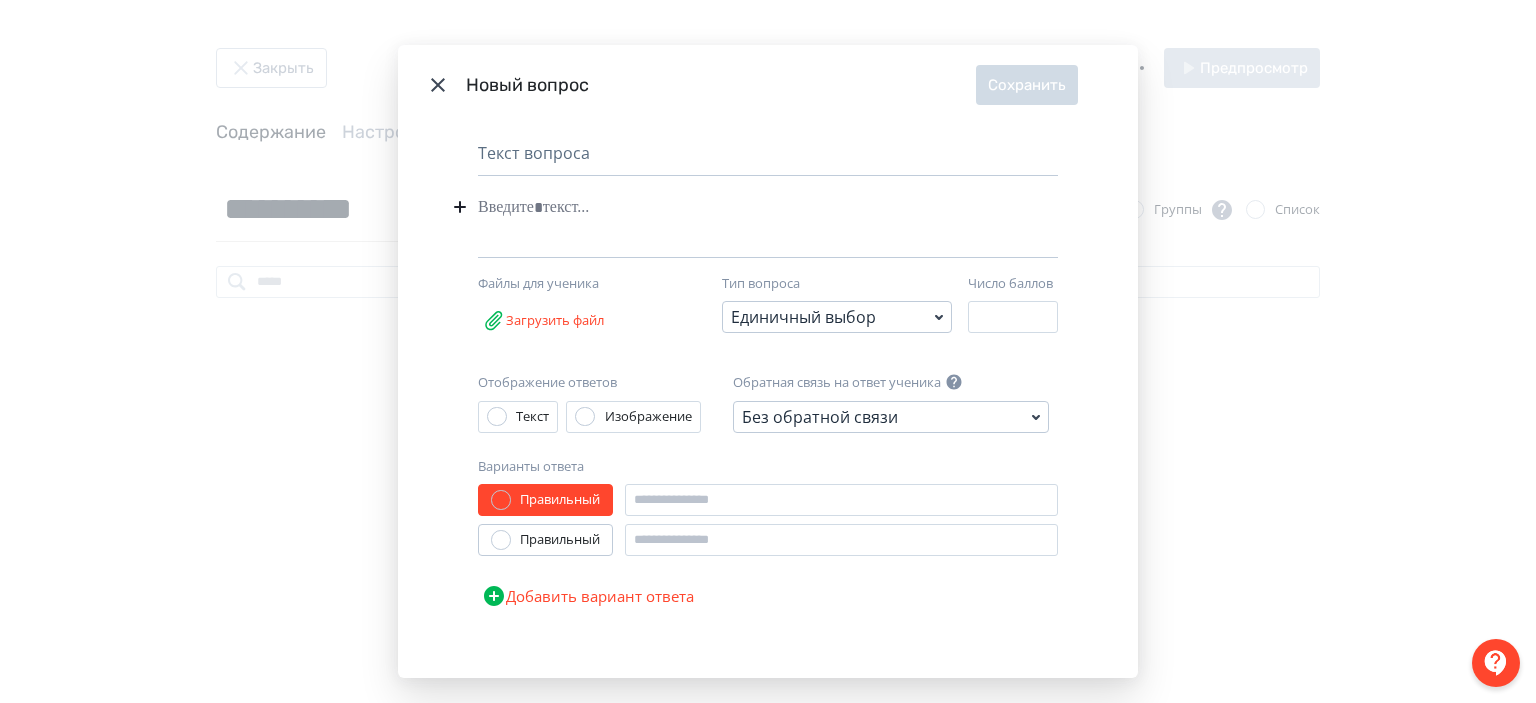 click at bounding box center [737, 207] 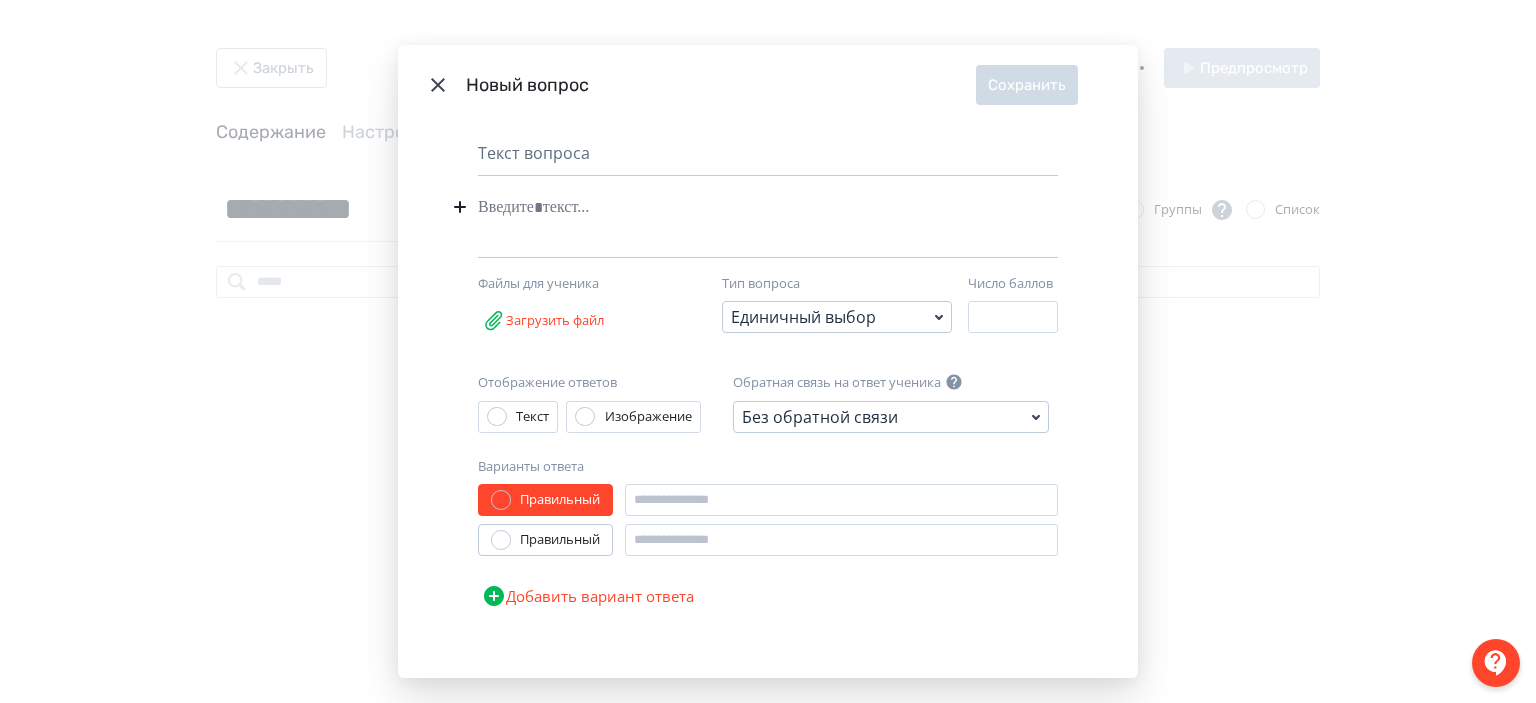 type 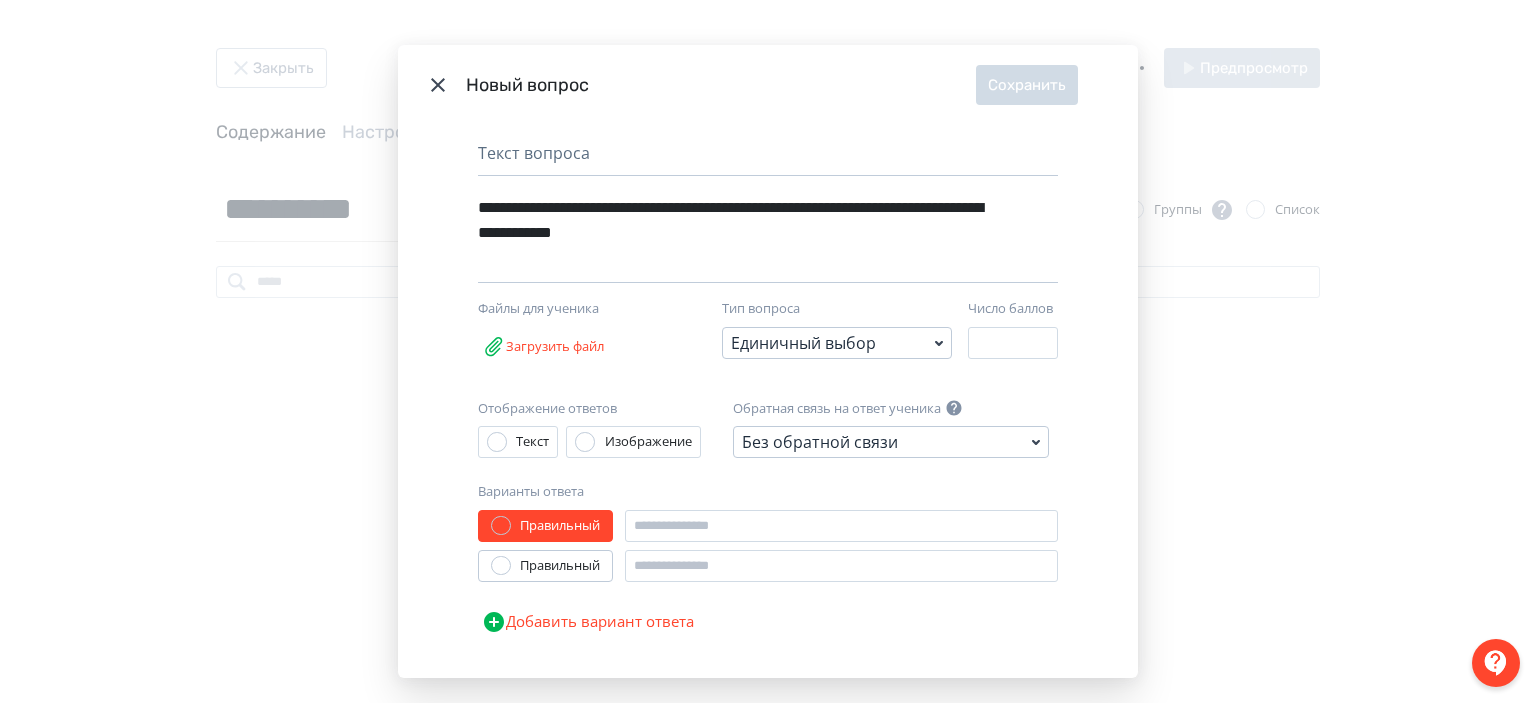 click on "Файлы для ученика Загрузить файл" at bounding box center (583, 333) 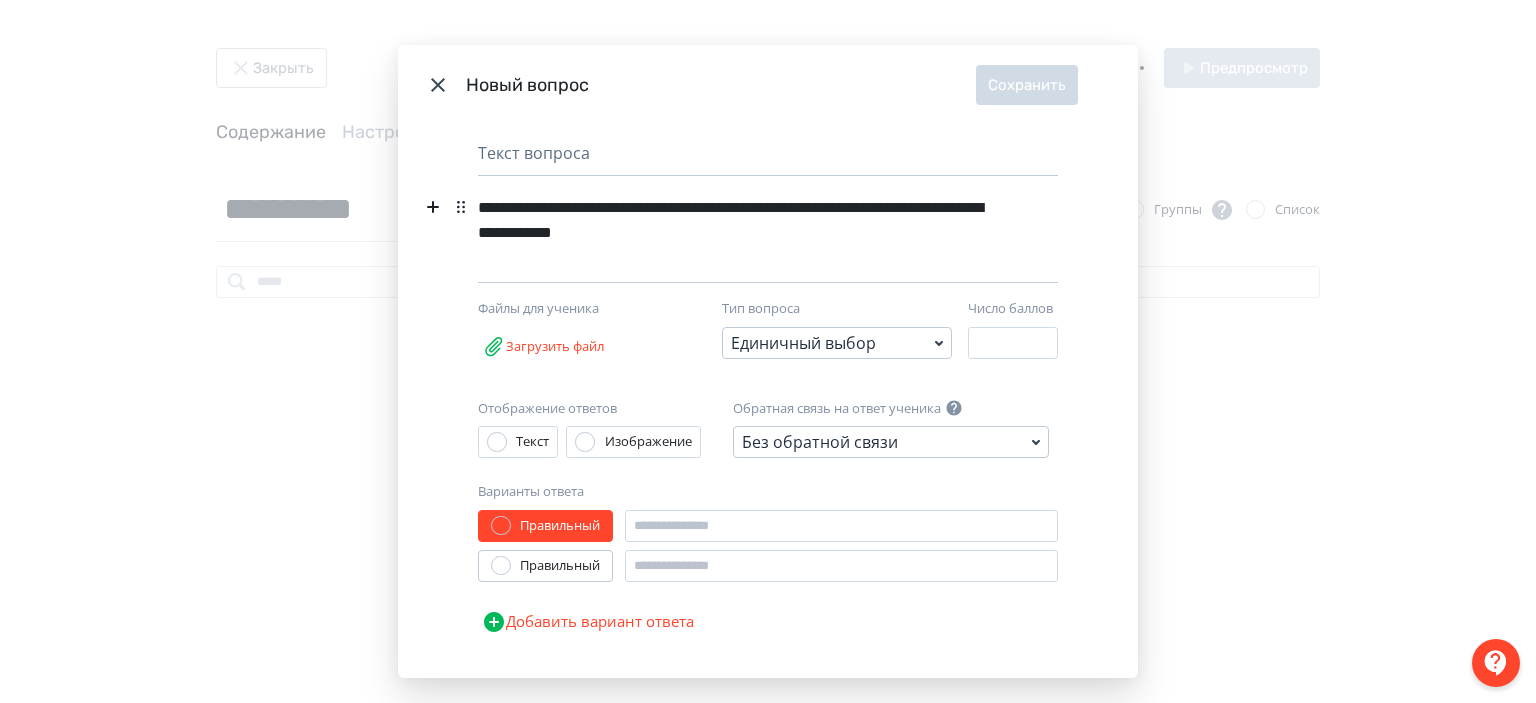 click on "**********" at bounding box center (733, 220) 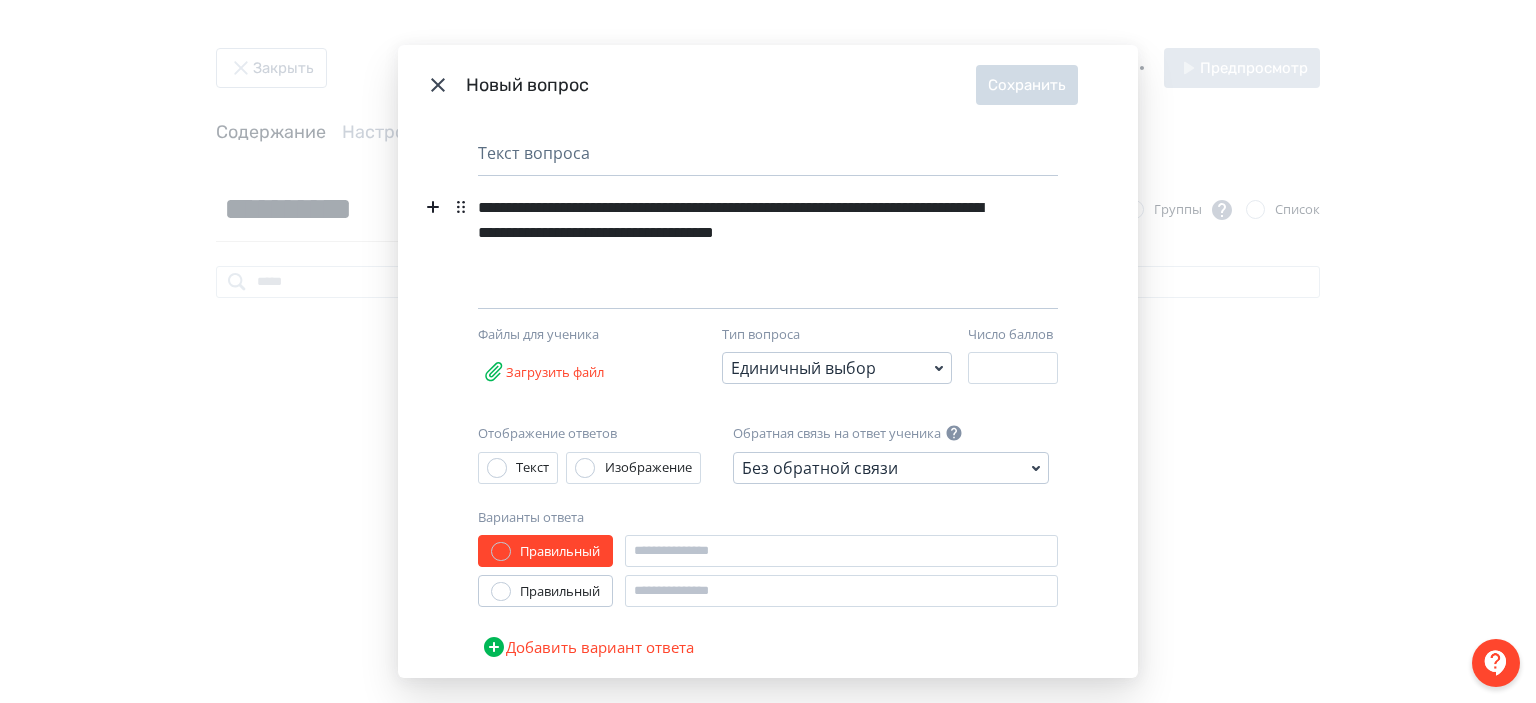 click on "**********" at bounding box center (733, 233) 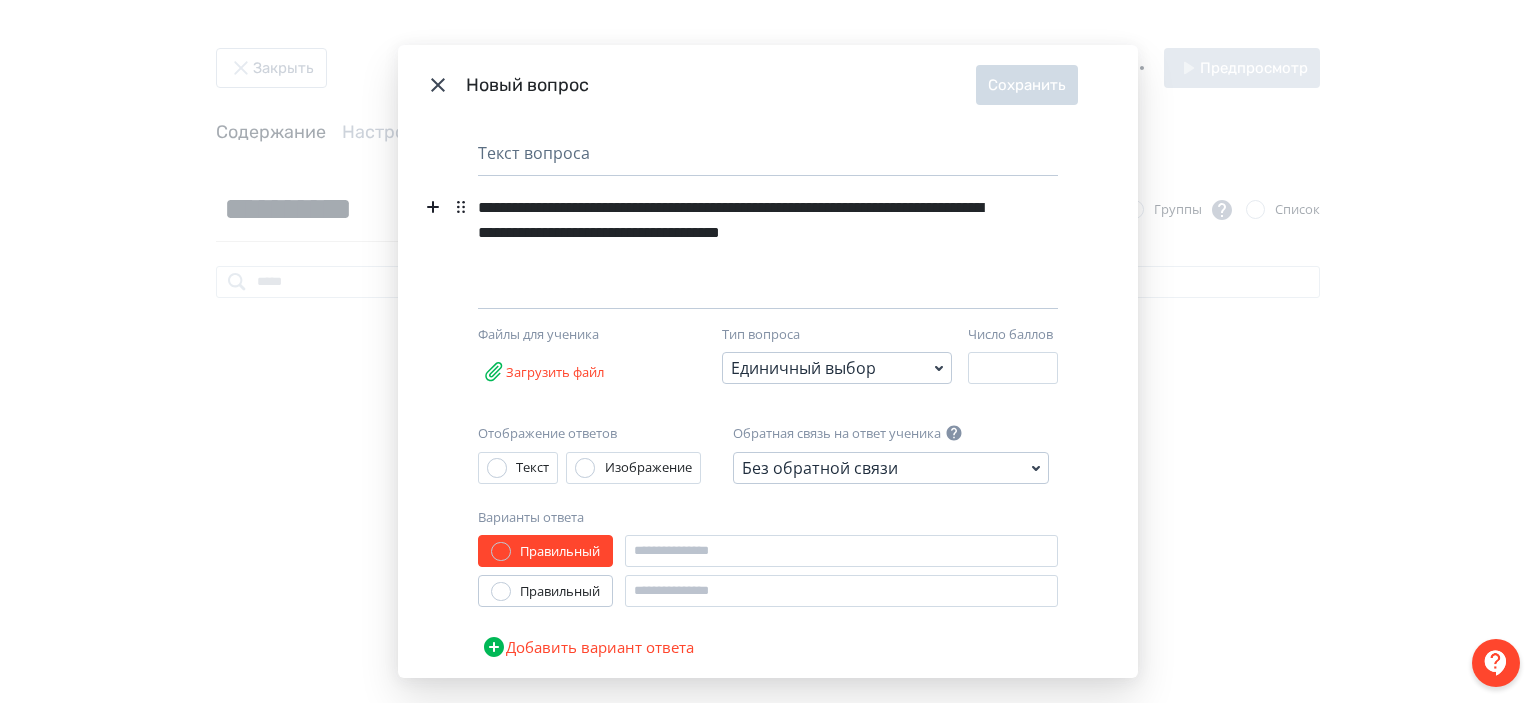 click on "**********" at bounding box center (733, 233) 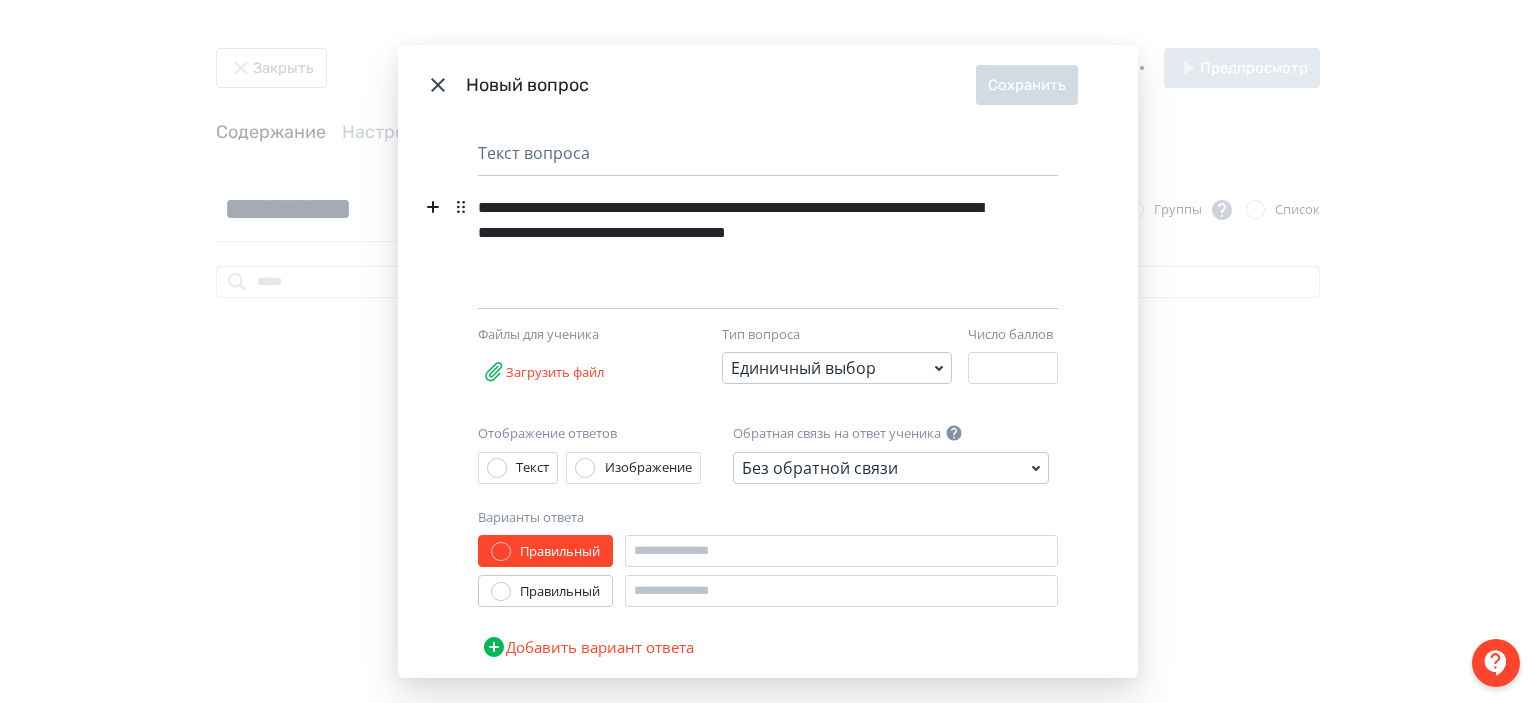 click on "**********" at bounding box center (733, 233) 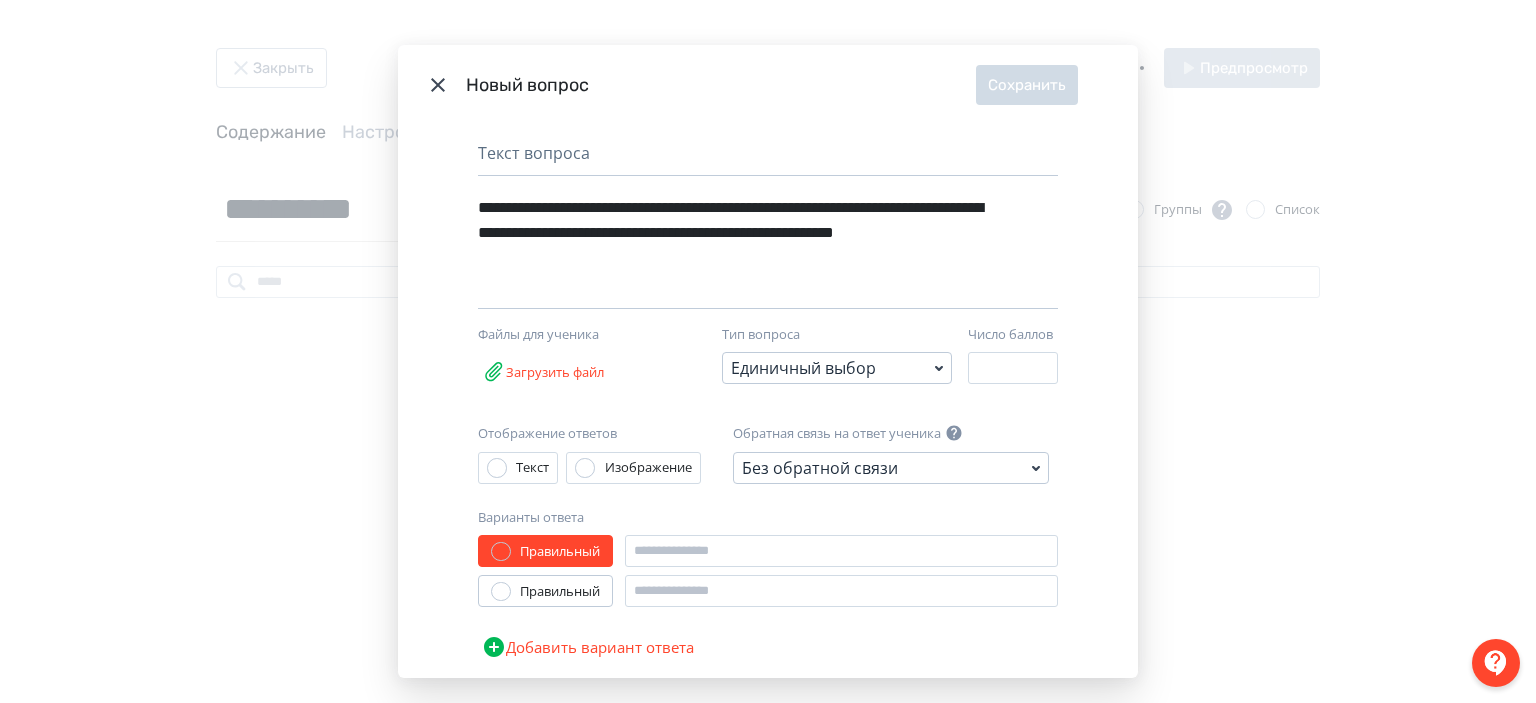 click on "**********" at bounding box center (733, 233) 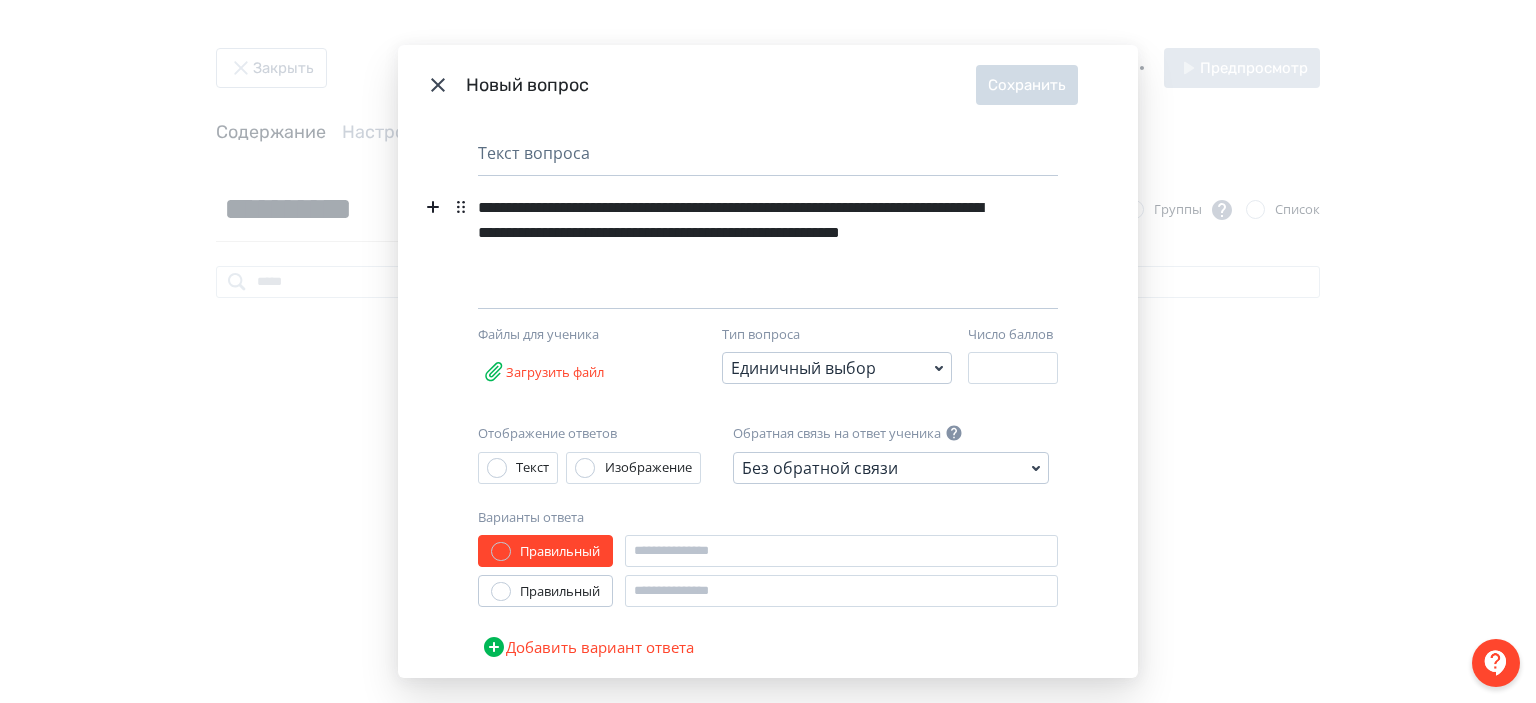 scroll, scrollTop: 64, scrollLeft: 0, axis: vertical 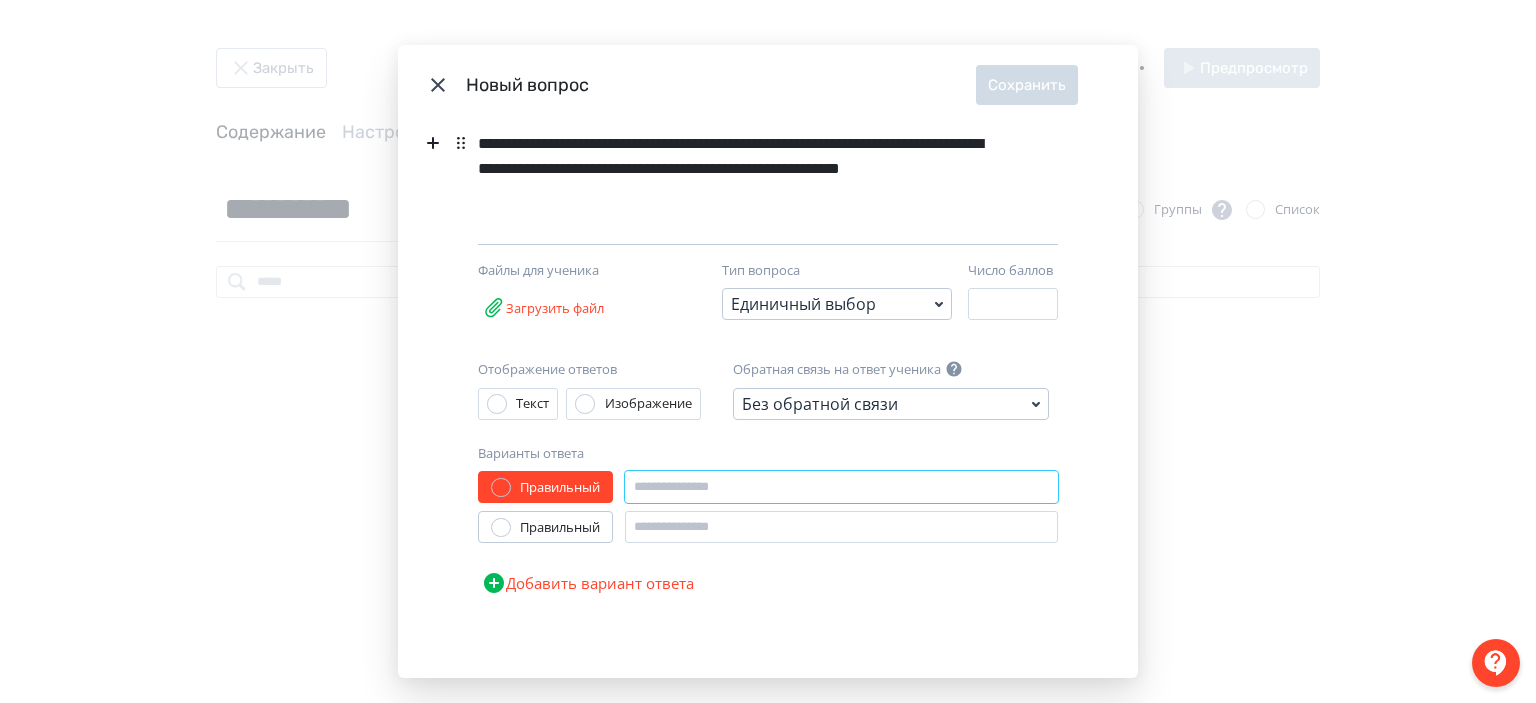 click at bounding box center [841, 487] 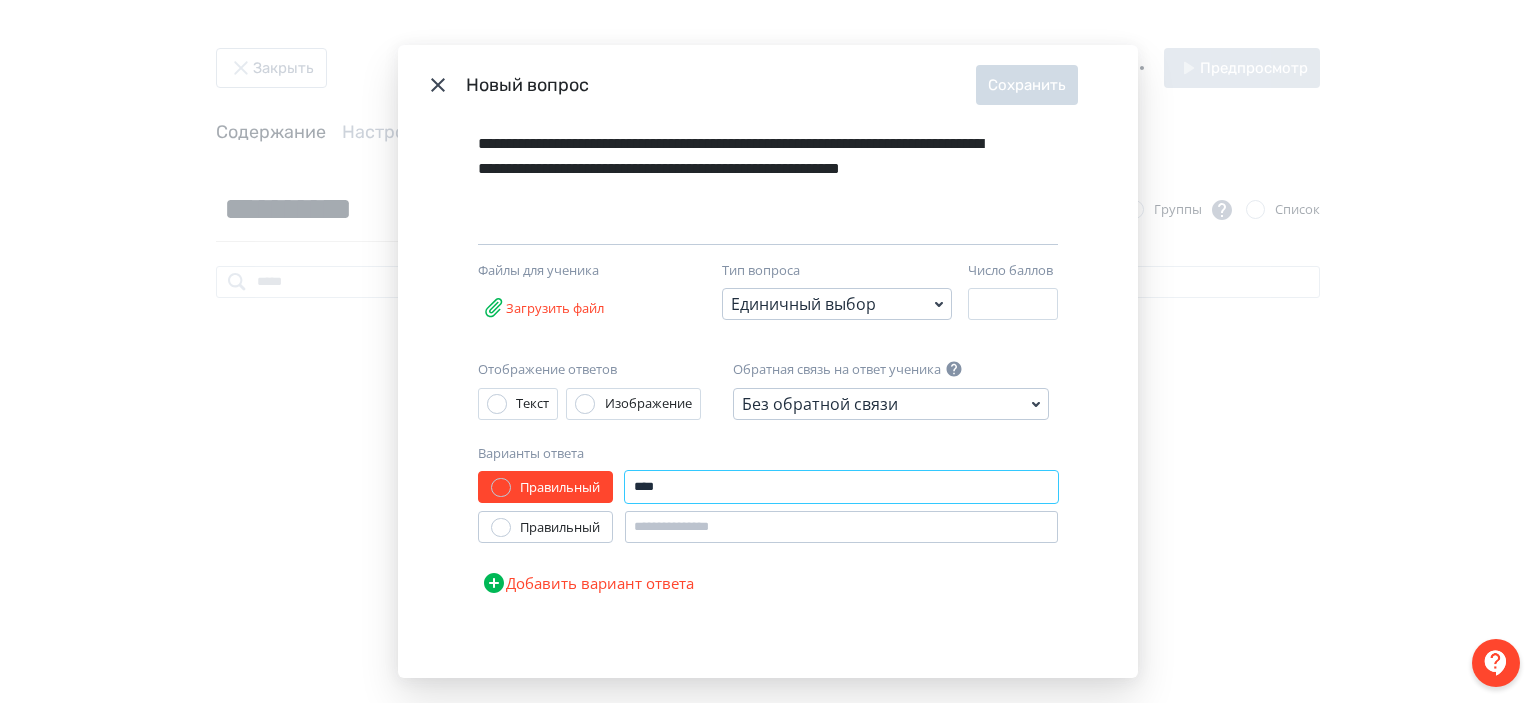 type on "****" 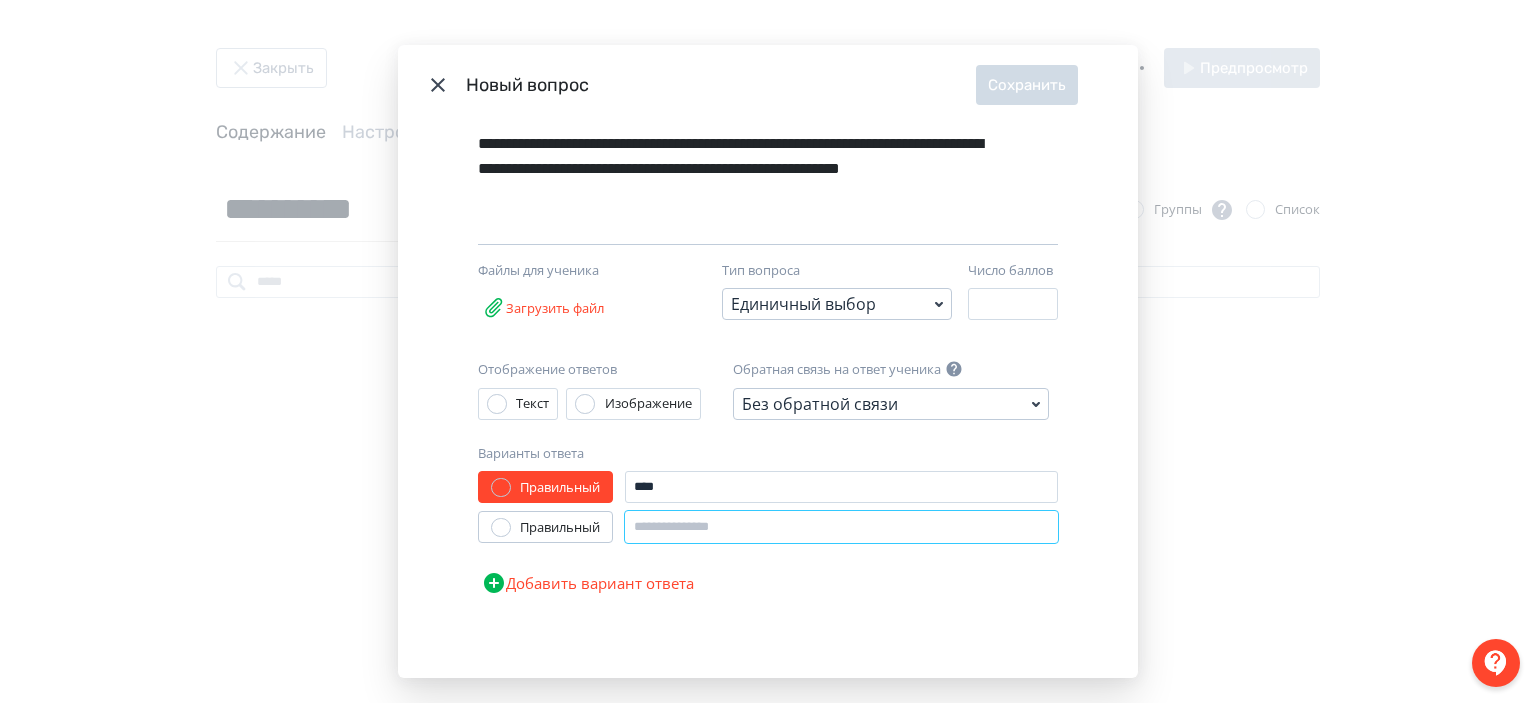 click at bounding box center (841, 527) 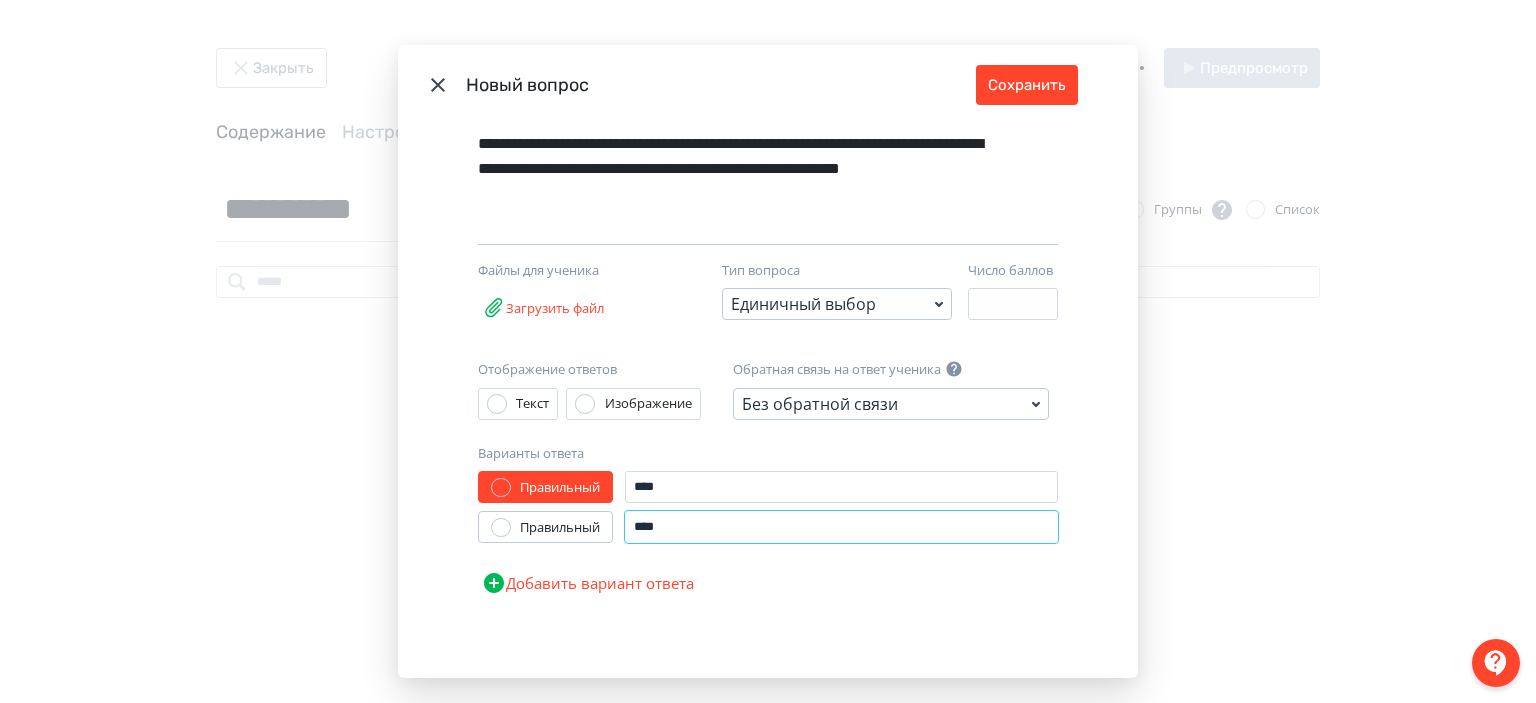 type on "****" 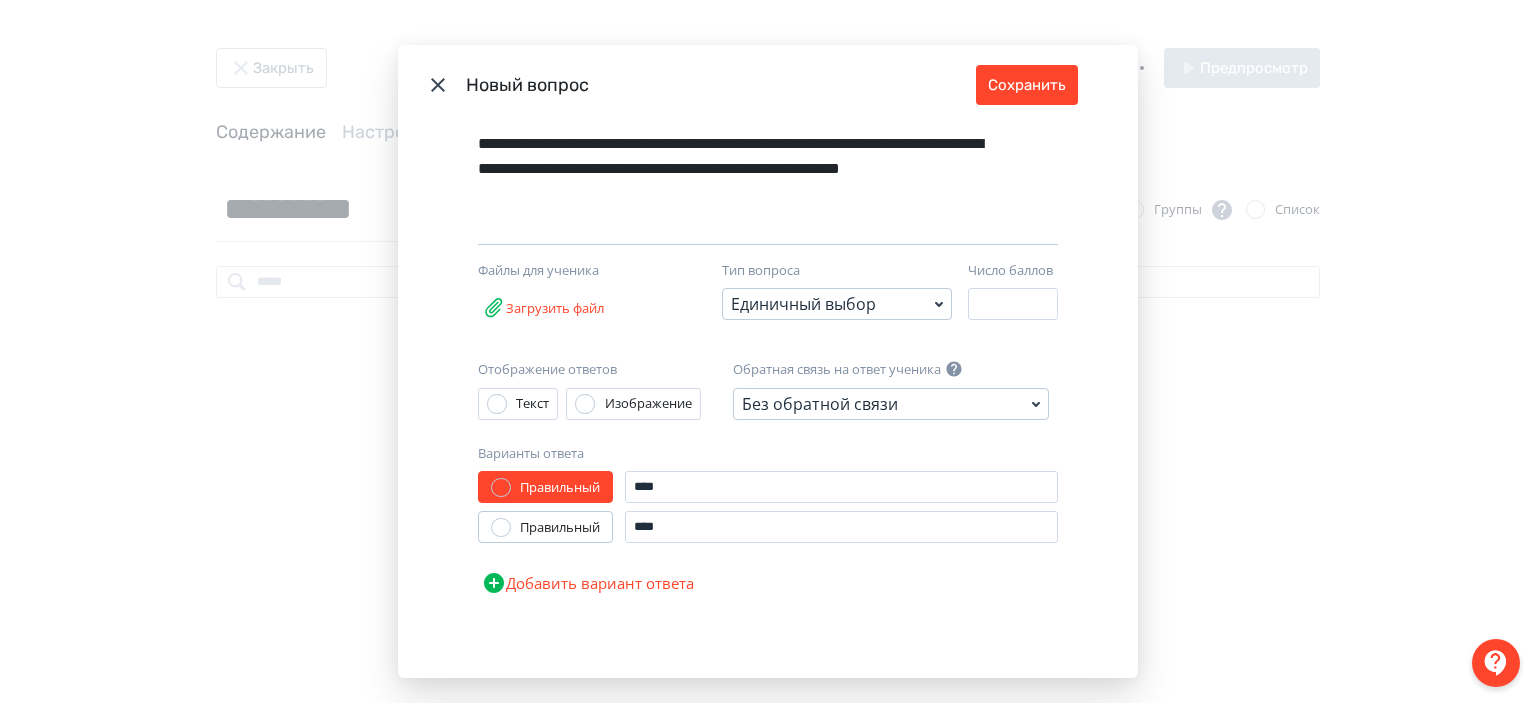 click on "Добавить вариант ответа" at bounding box center [588, 583] 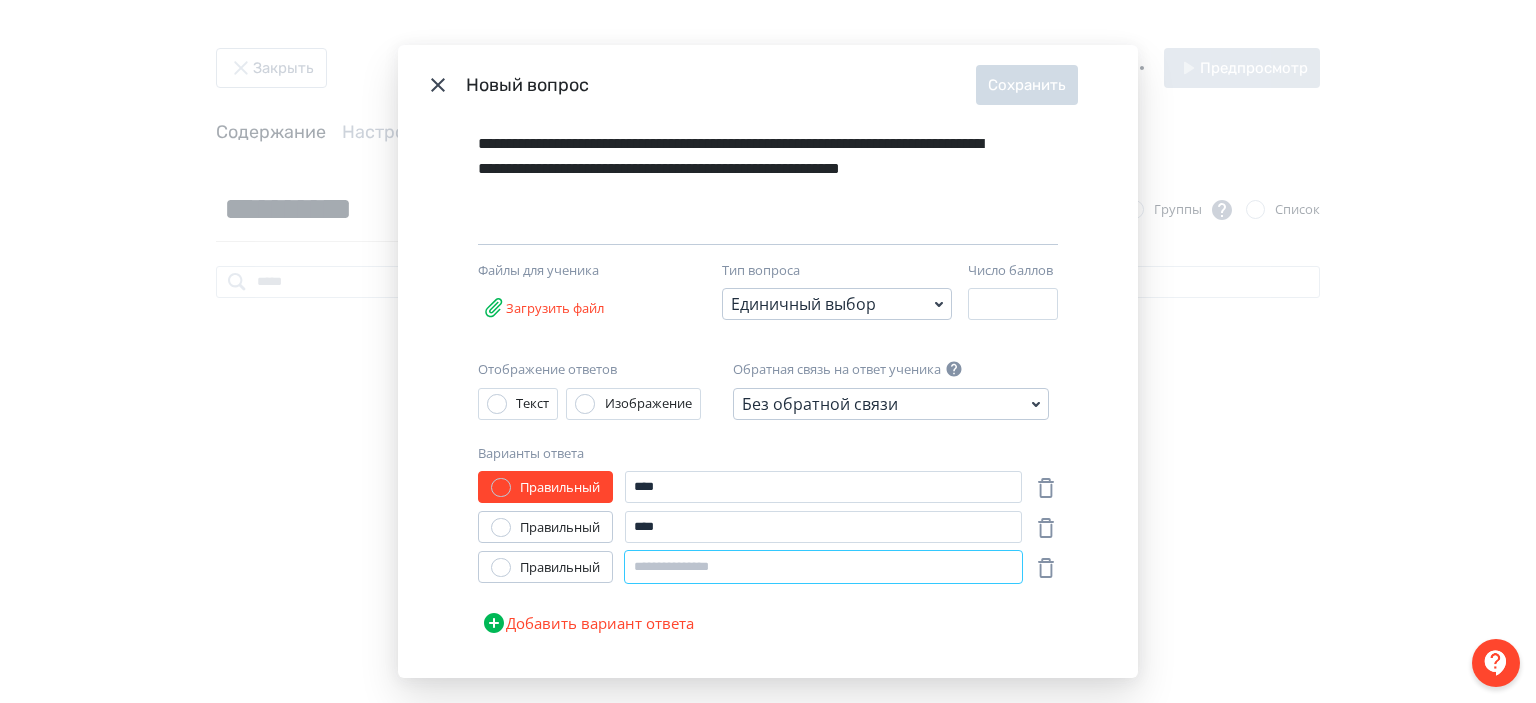 click at bounding box center [823, 567] 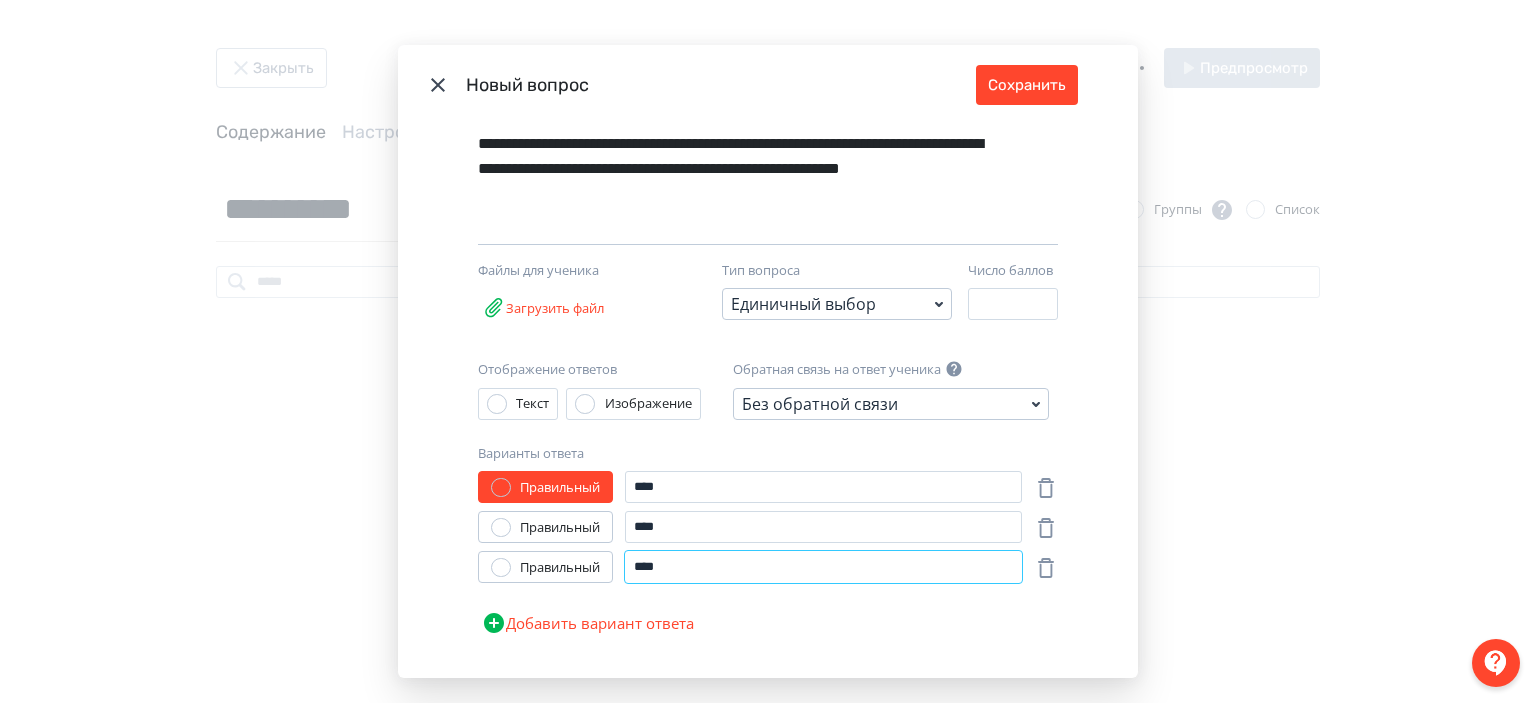 type on "****" 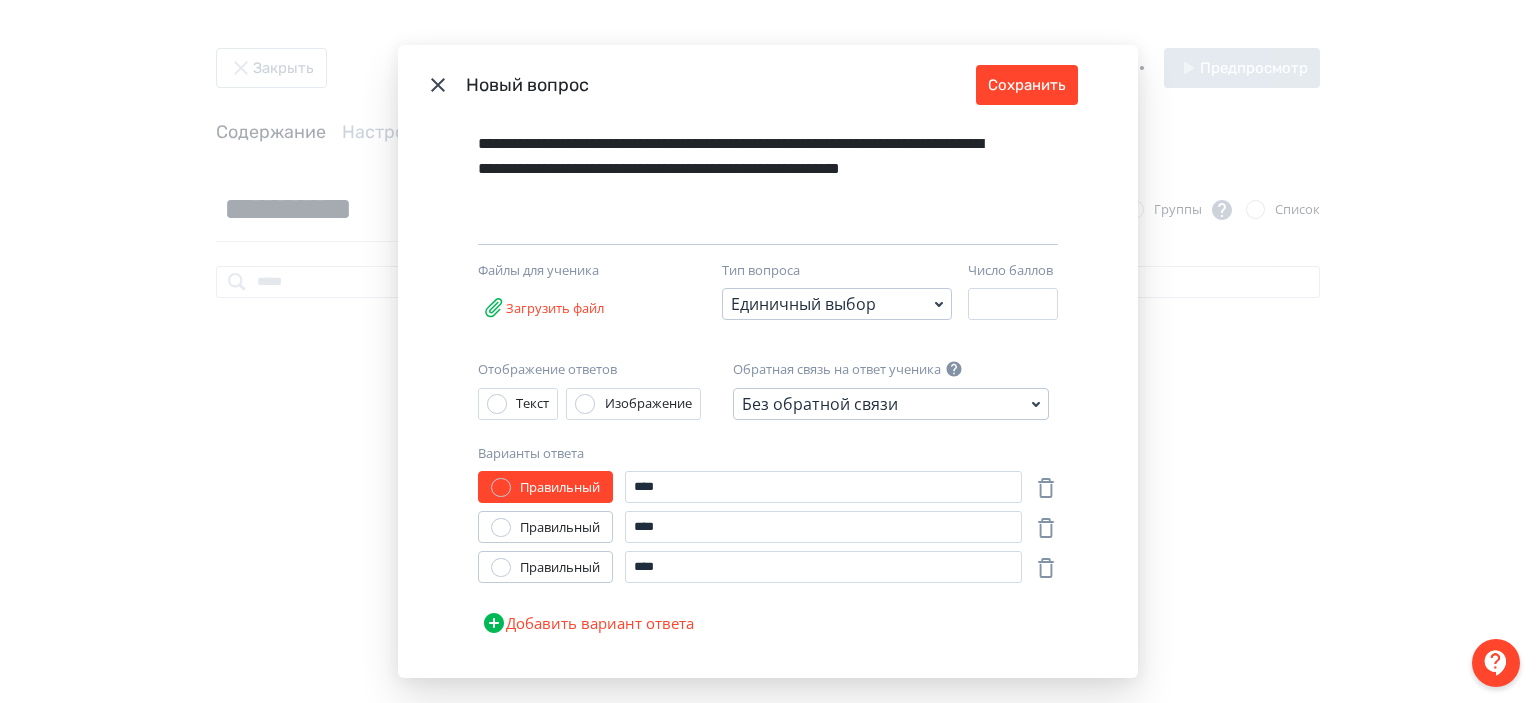 click on "Варианты ответа" at bounding box center [768, 454] 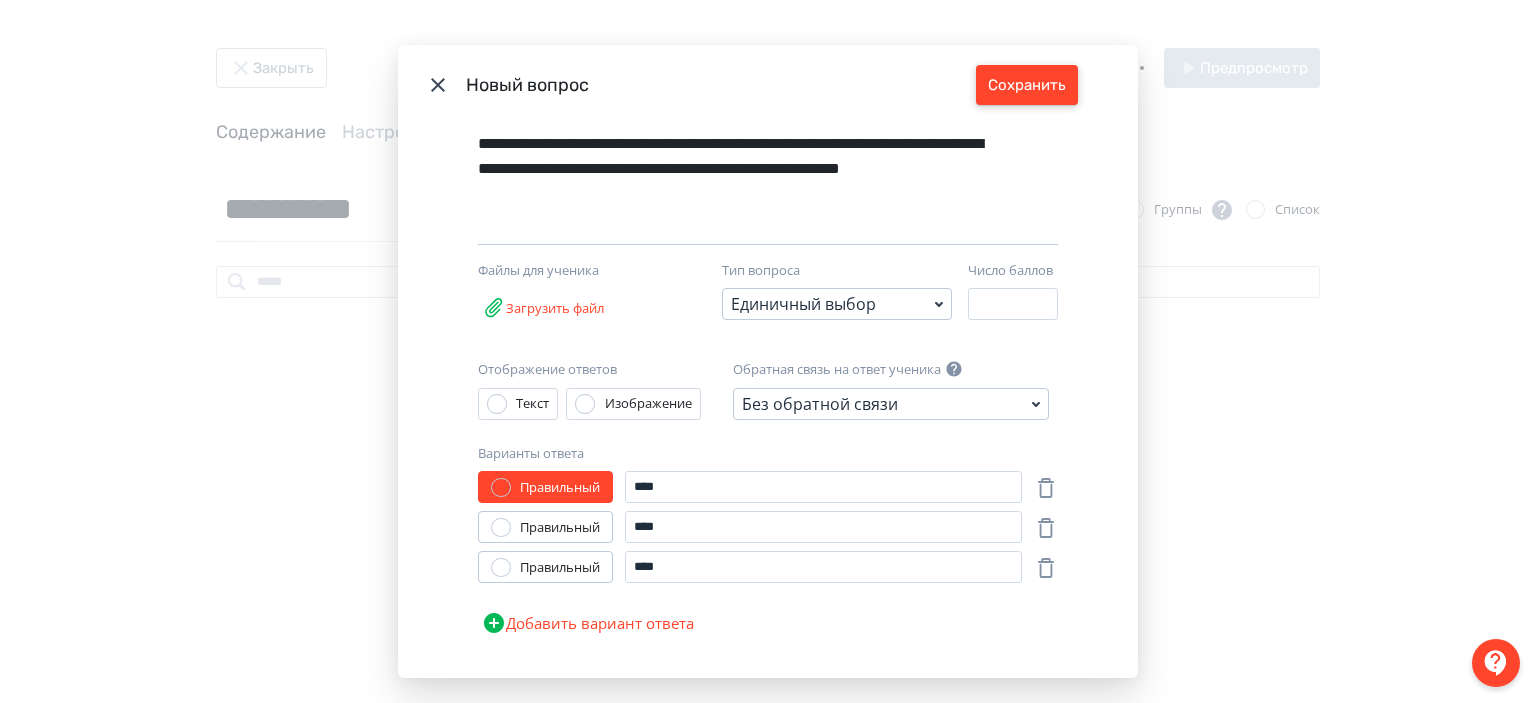 click on "Сохранить" at bounding box center [1027, 85] 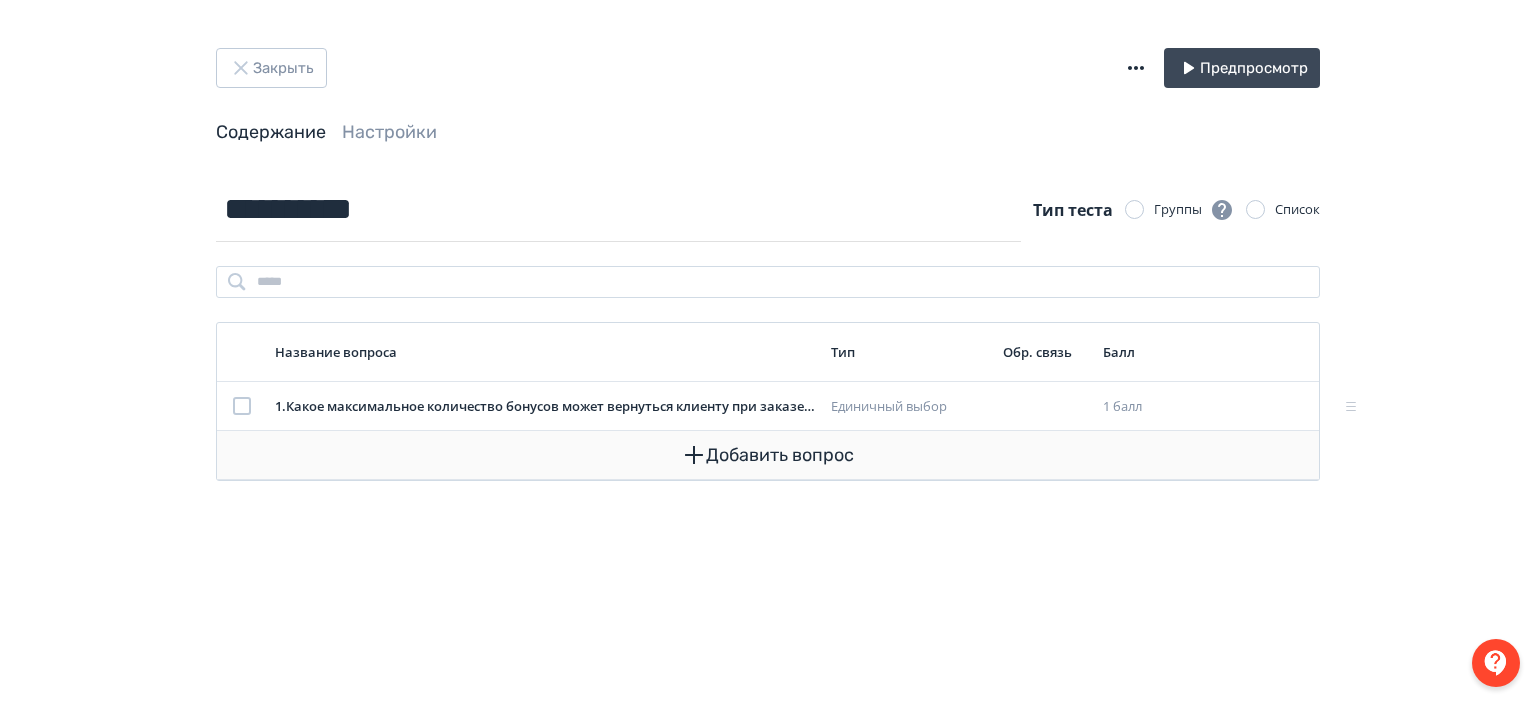click on "Добавить вопрос" at bounding box center (768, 455) 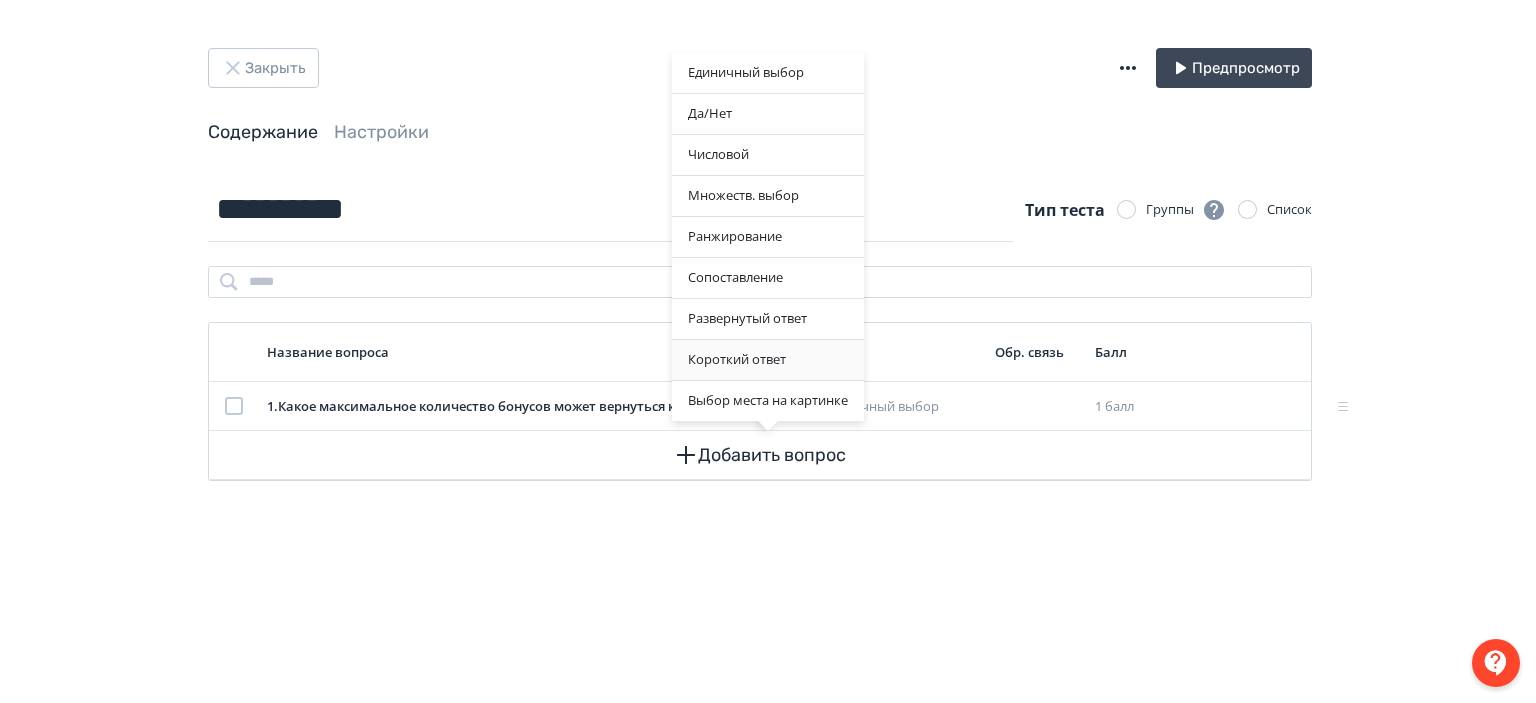 click on "Короткий ответ" at bounding box center (768, 360) 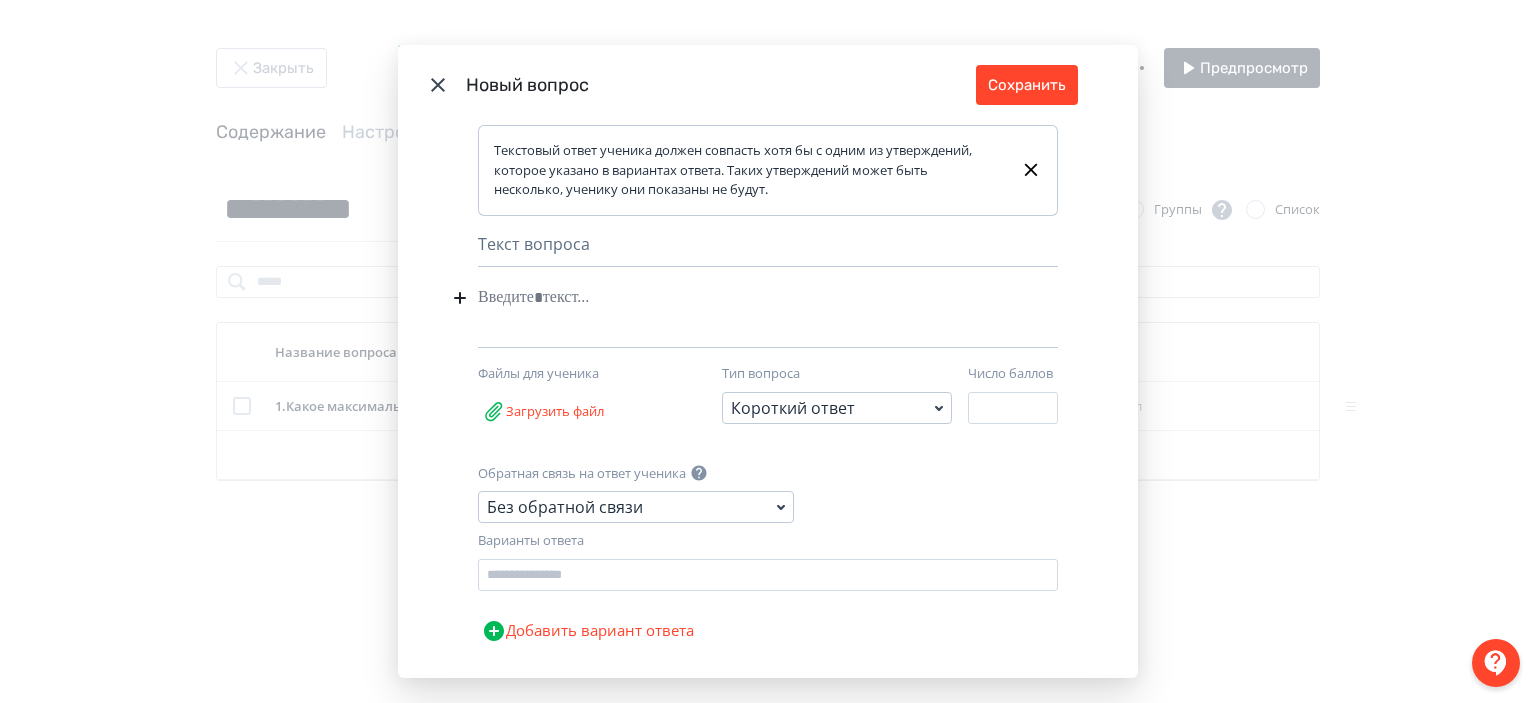 click at bounding box center [737, 298] 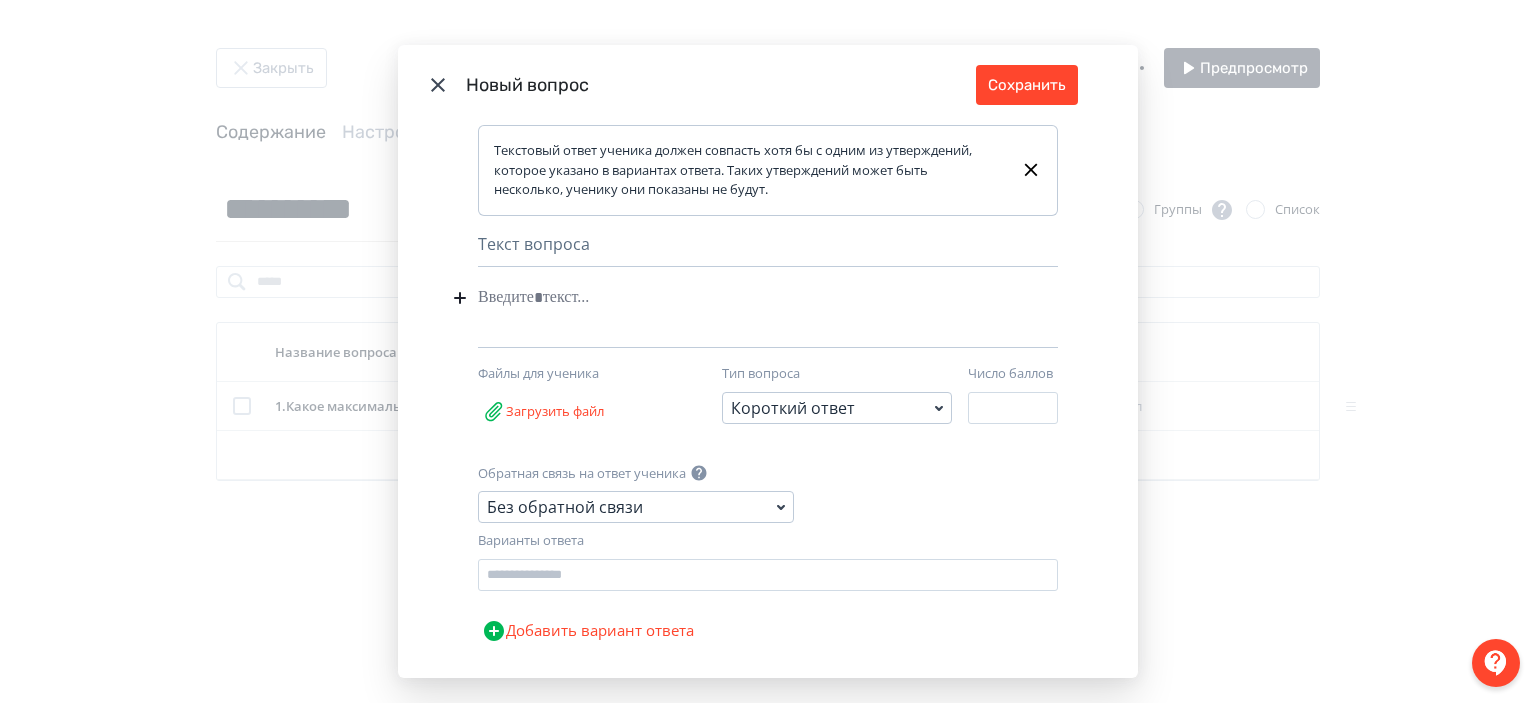 type 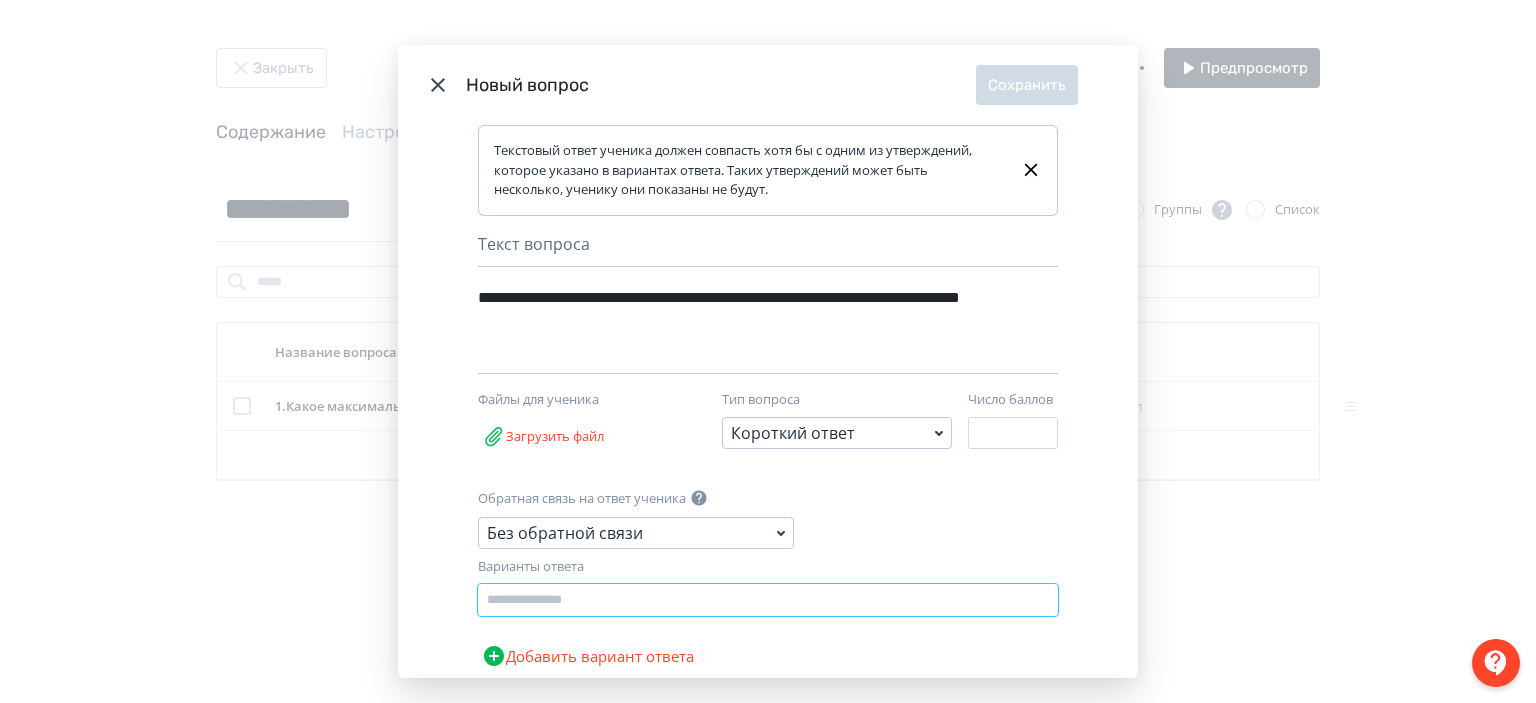 click at bounding box center (768, 600) 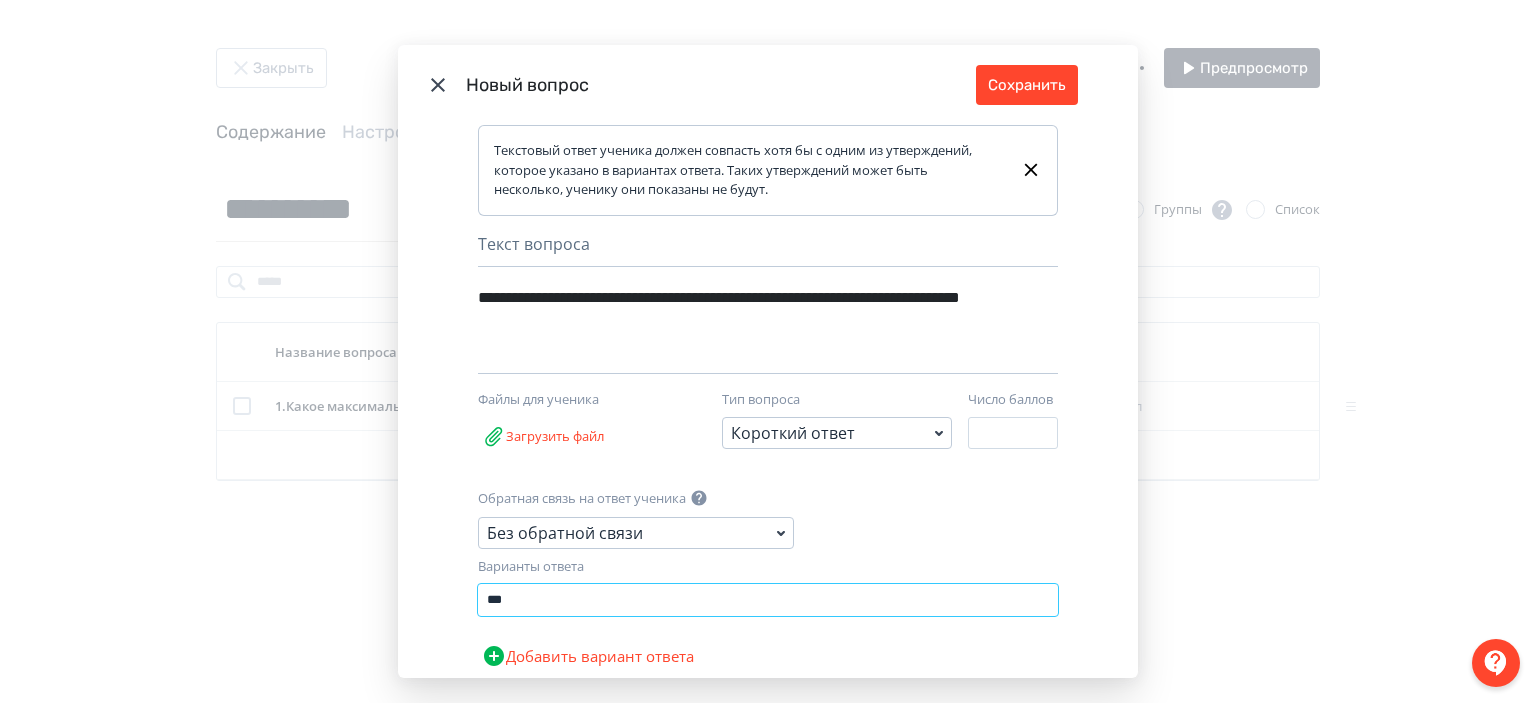 type on "***" 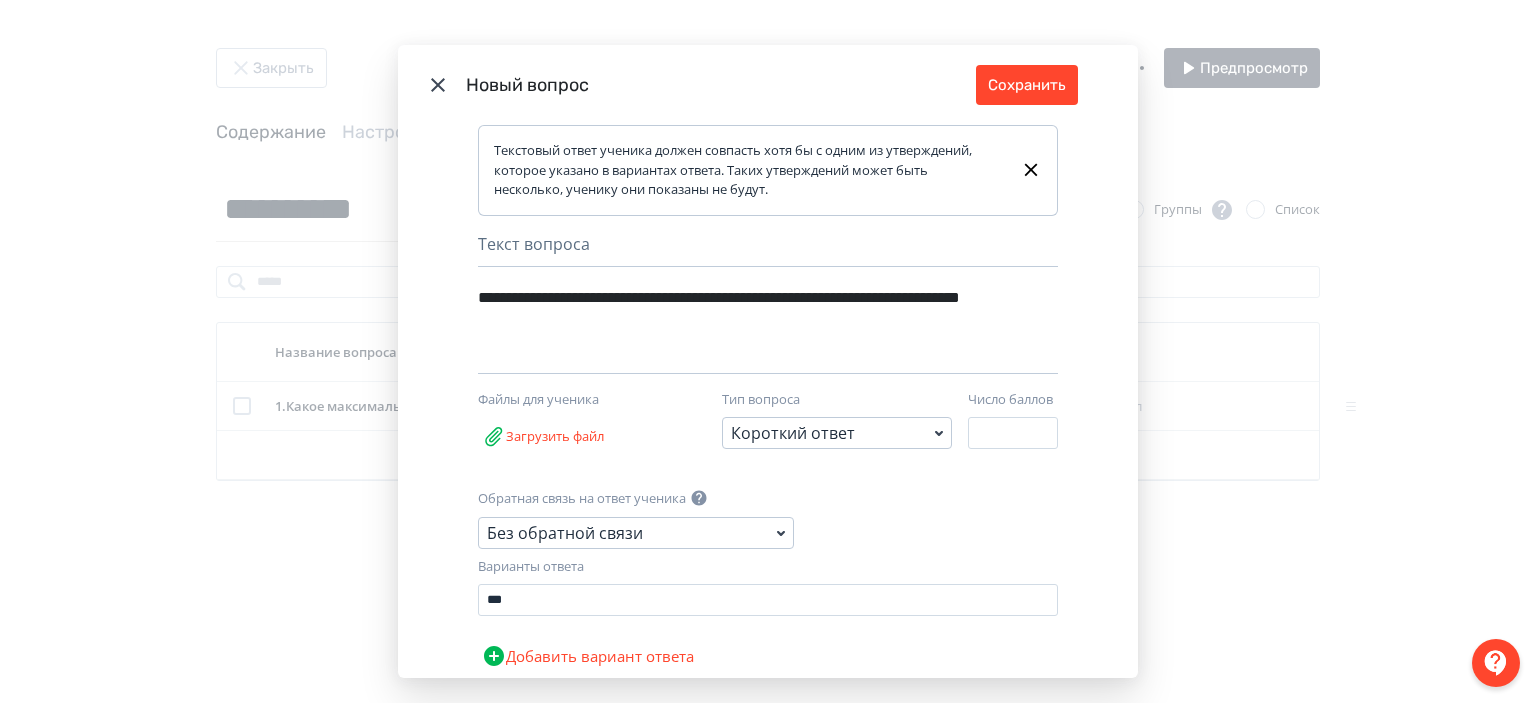 click on "Добавить вариант ответа" at bounding box center [588, 656] 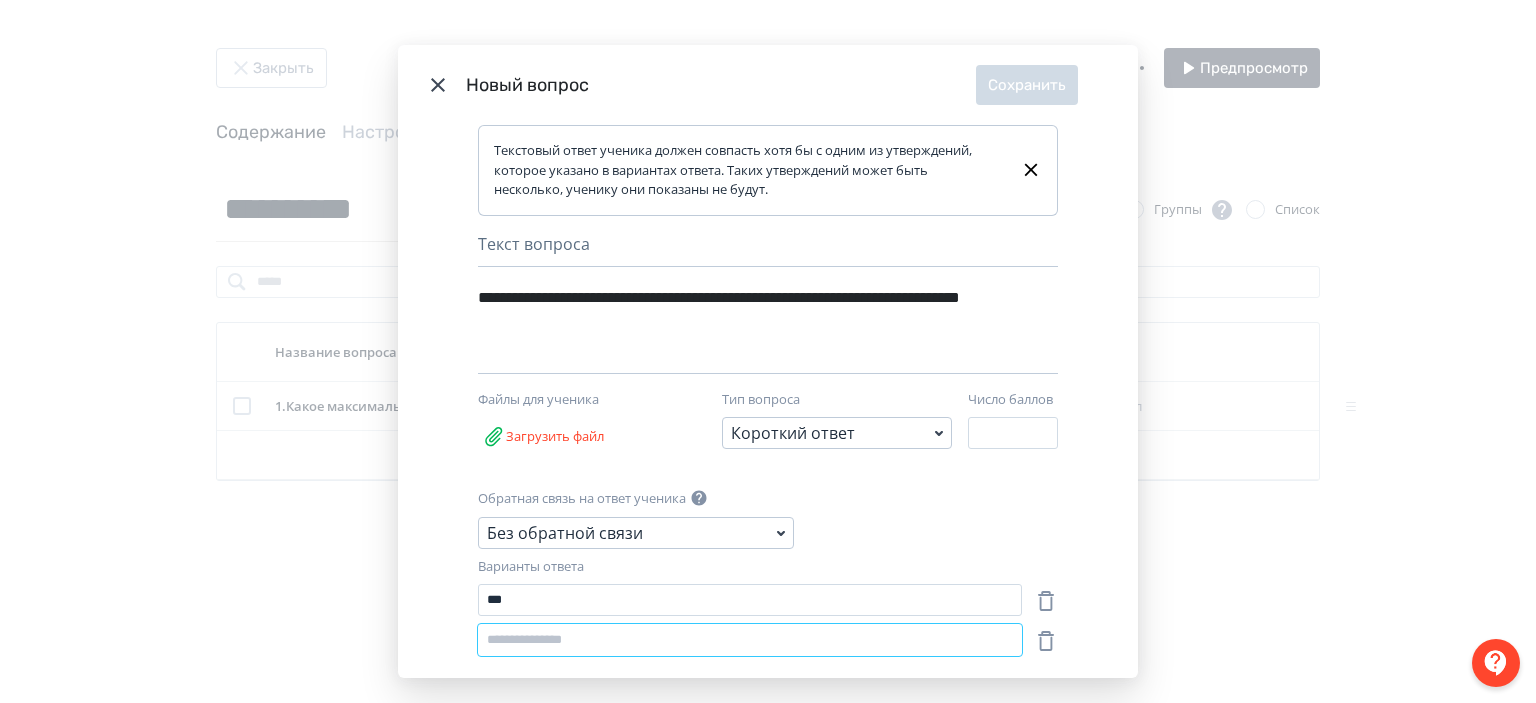 click at bounding box center (750, 640) 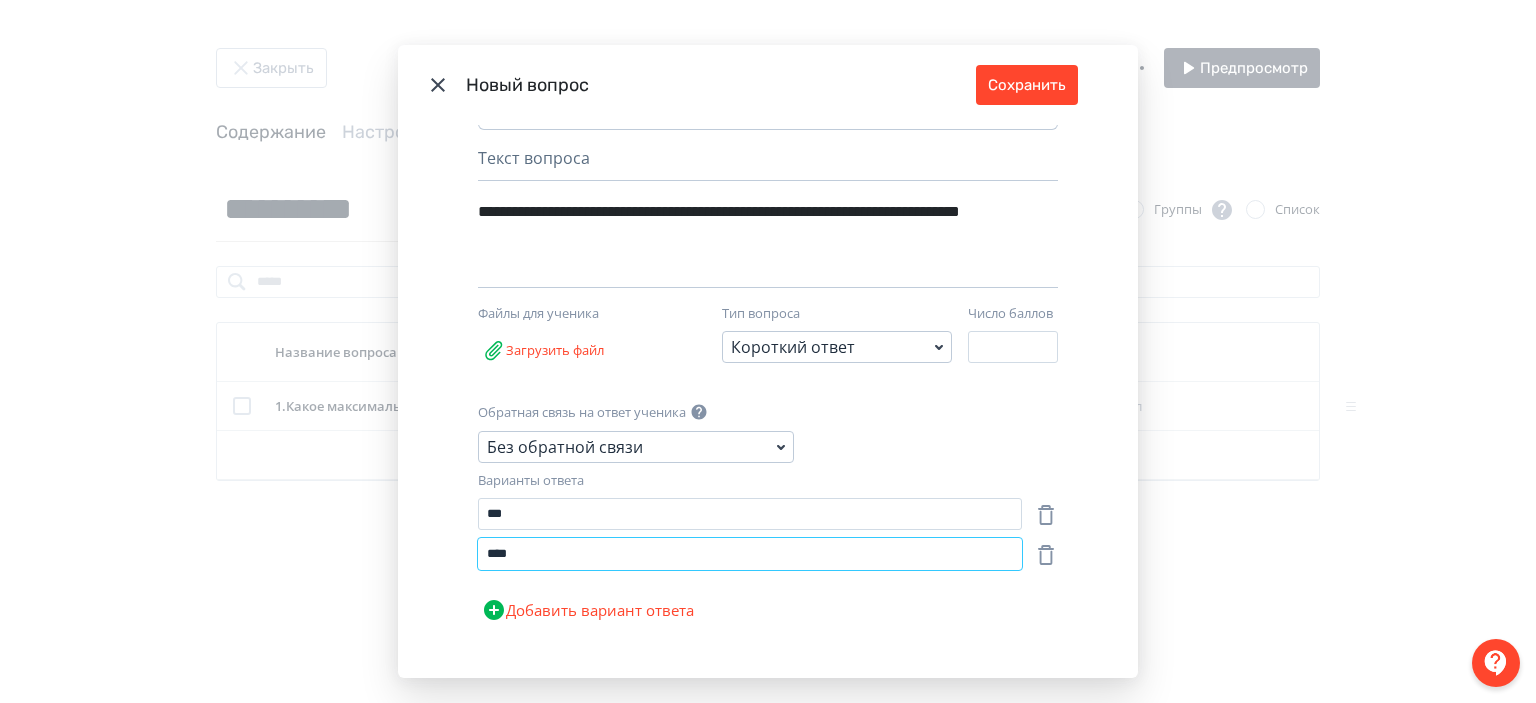 scroll, scrollTop: 87, scrollLeft: 0, axis: vertical 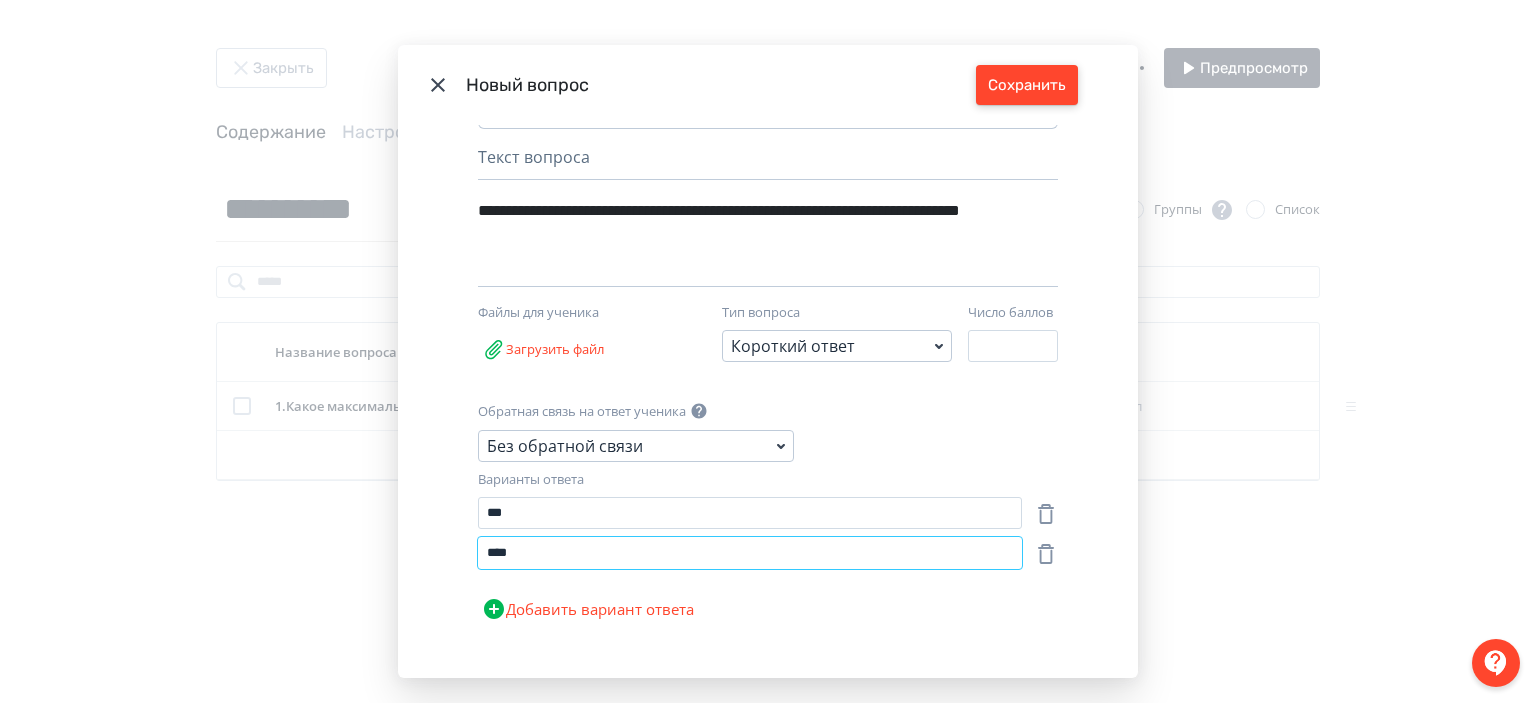 type on "***" 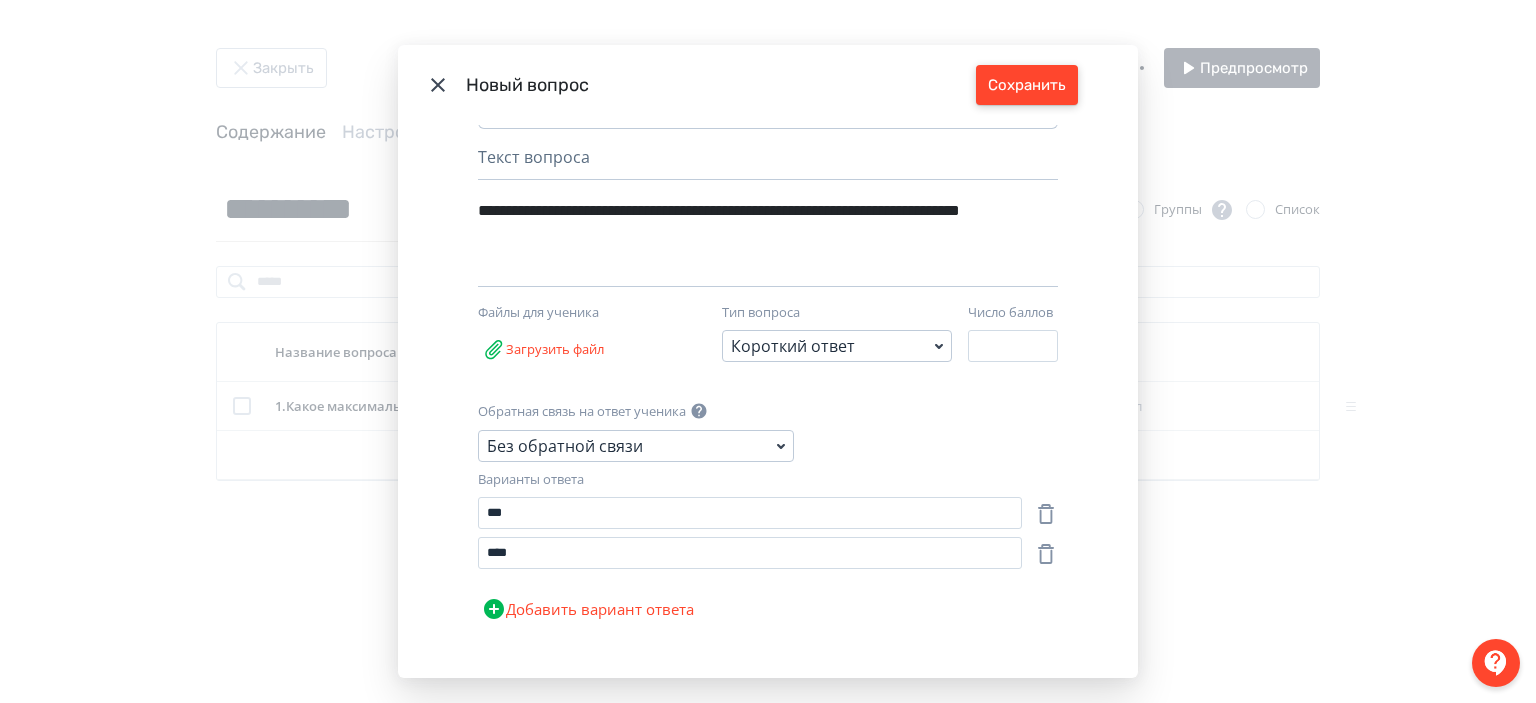 click on "Сохранить" at bounding box center (1027, 85) 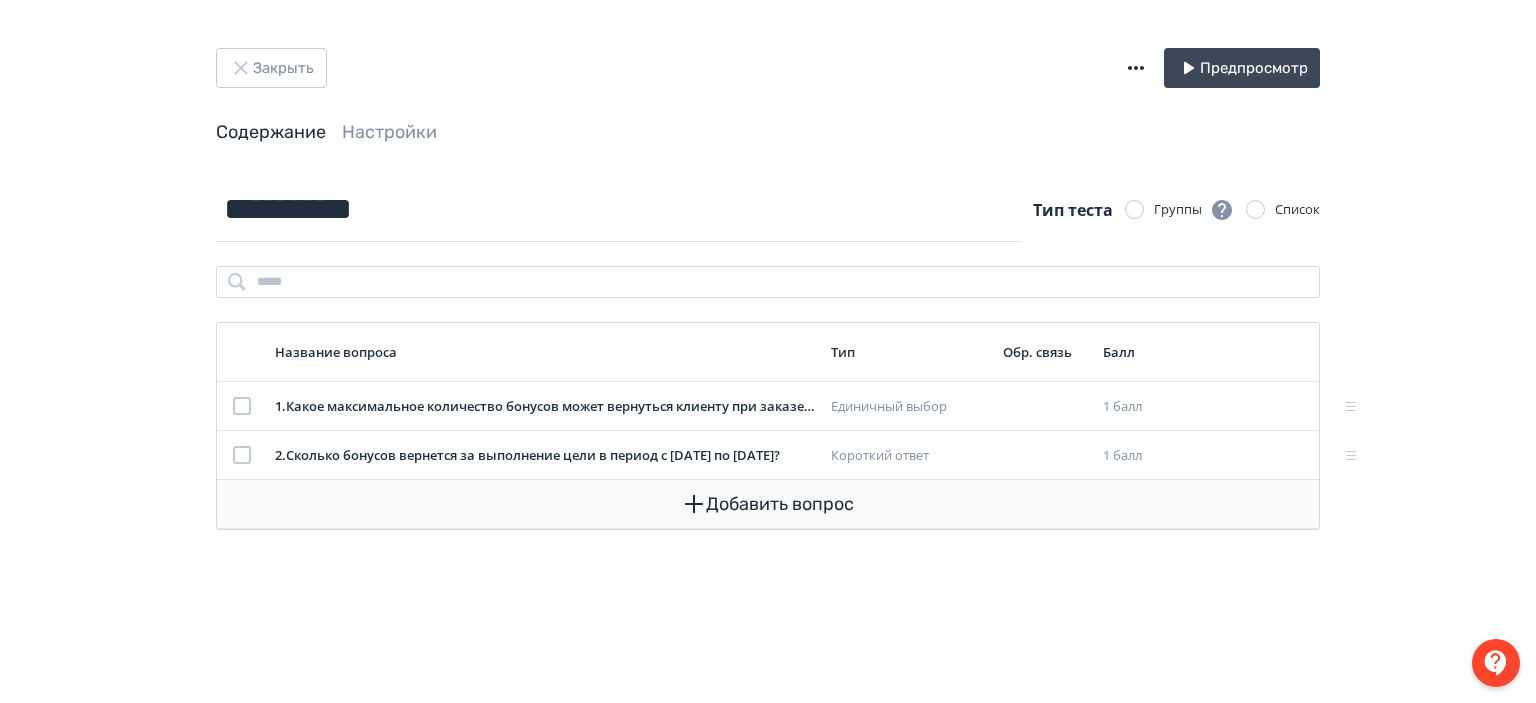 click on "Добавить вопрос" at bounding box center (768, 504) 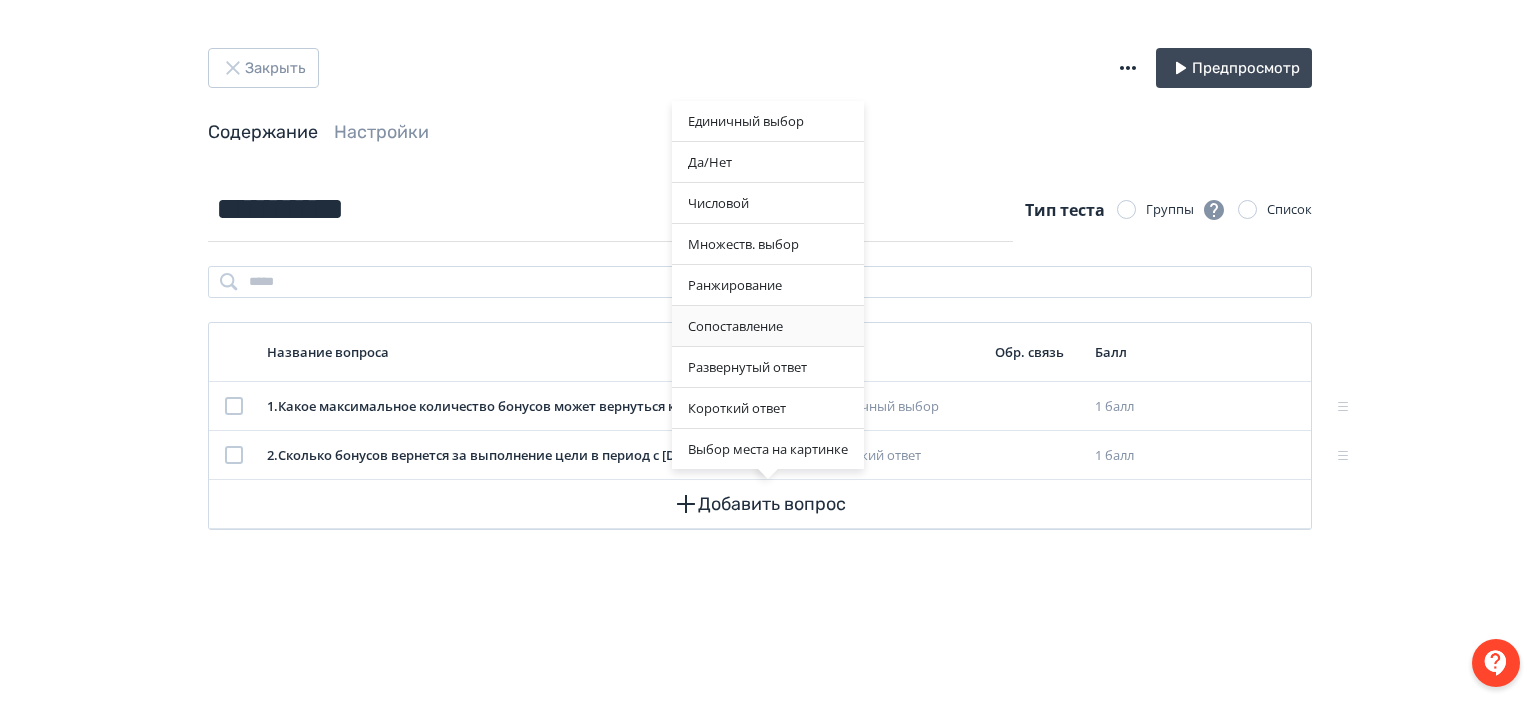 click on "Сопоставление" at bounding box center (768, 326) 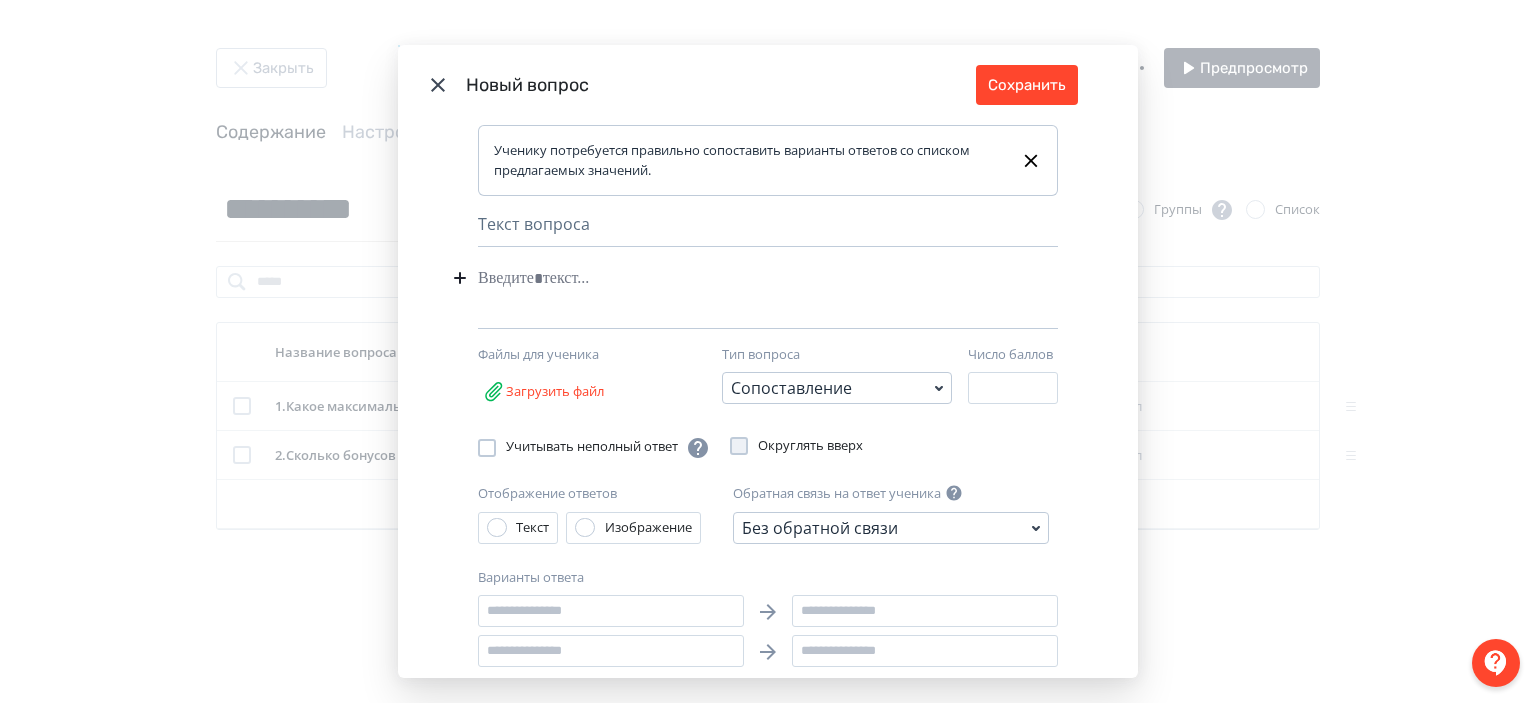 click at bounding box center (737, 278) 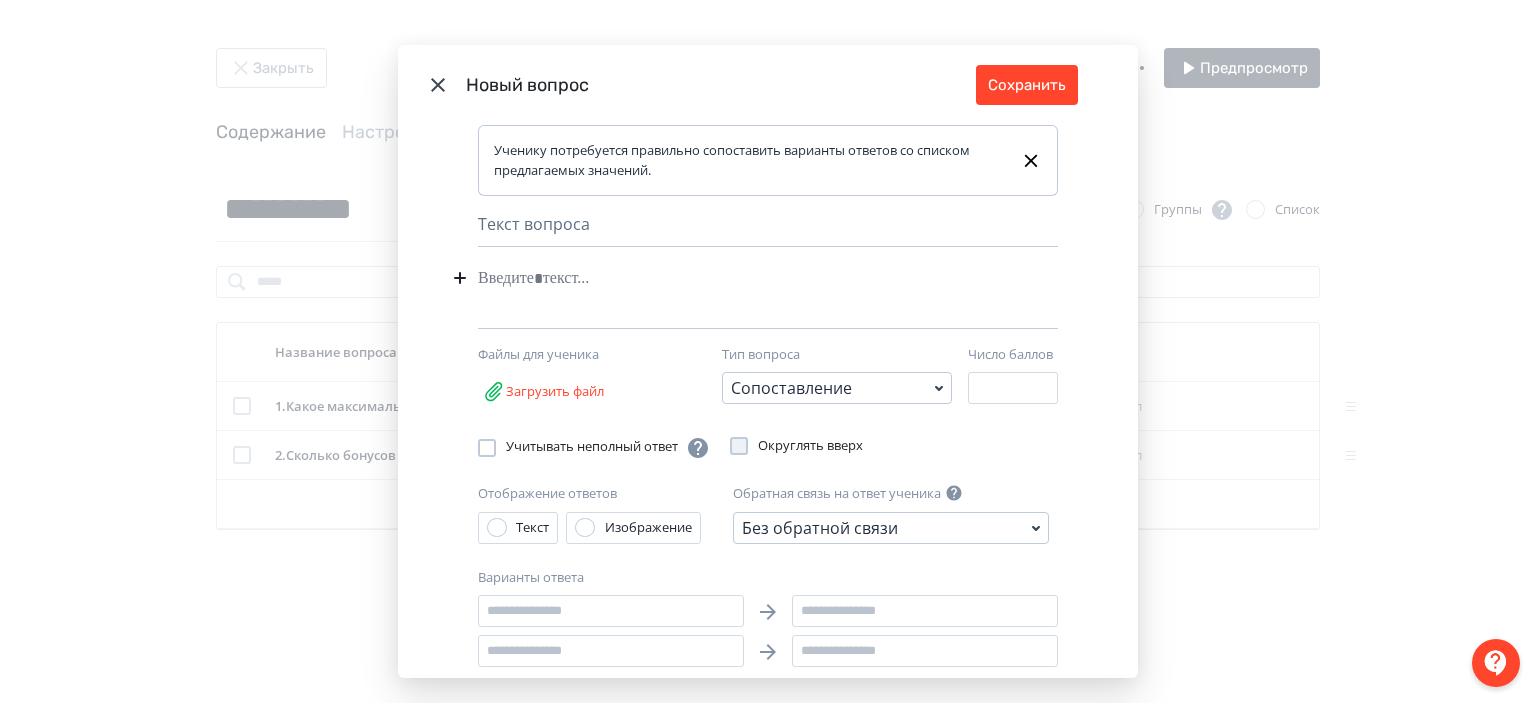 type 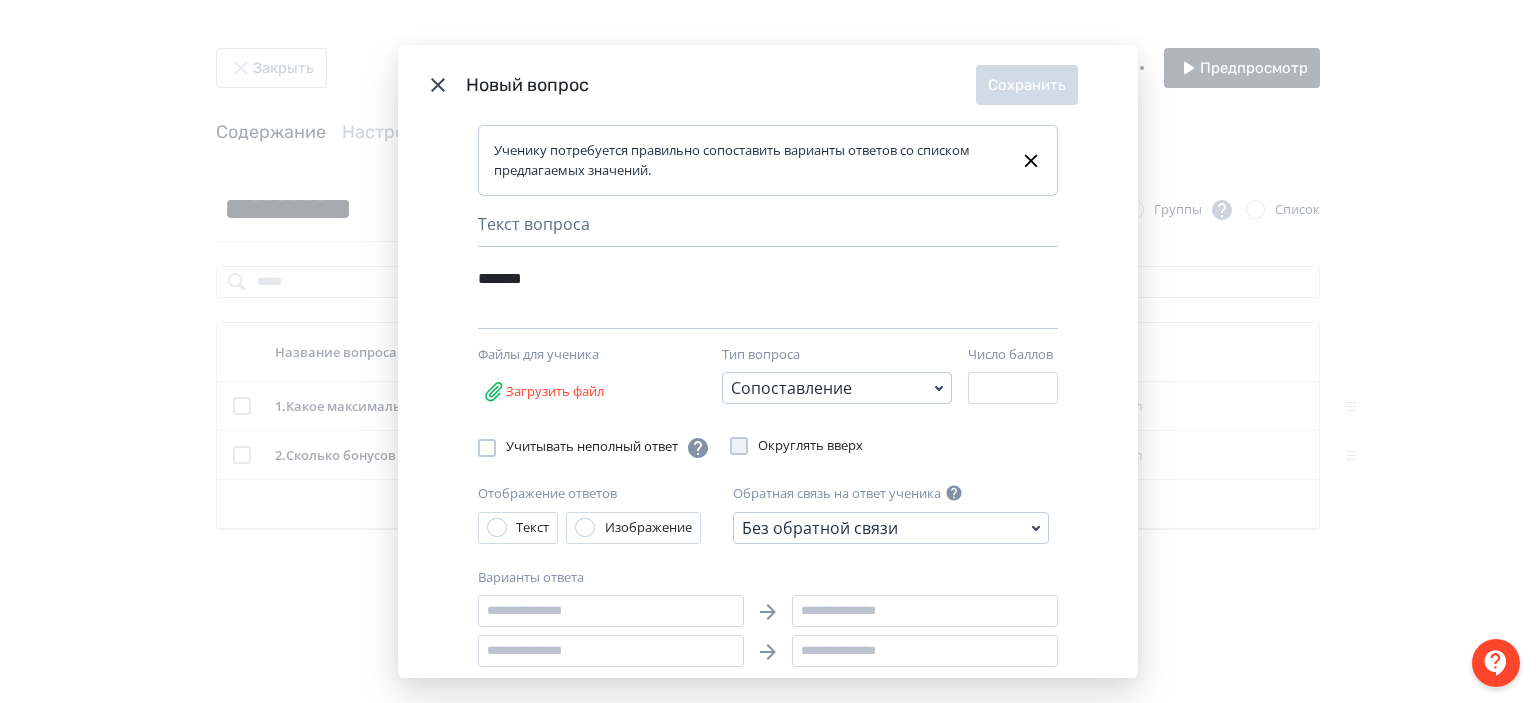click 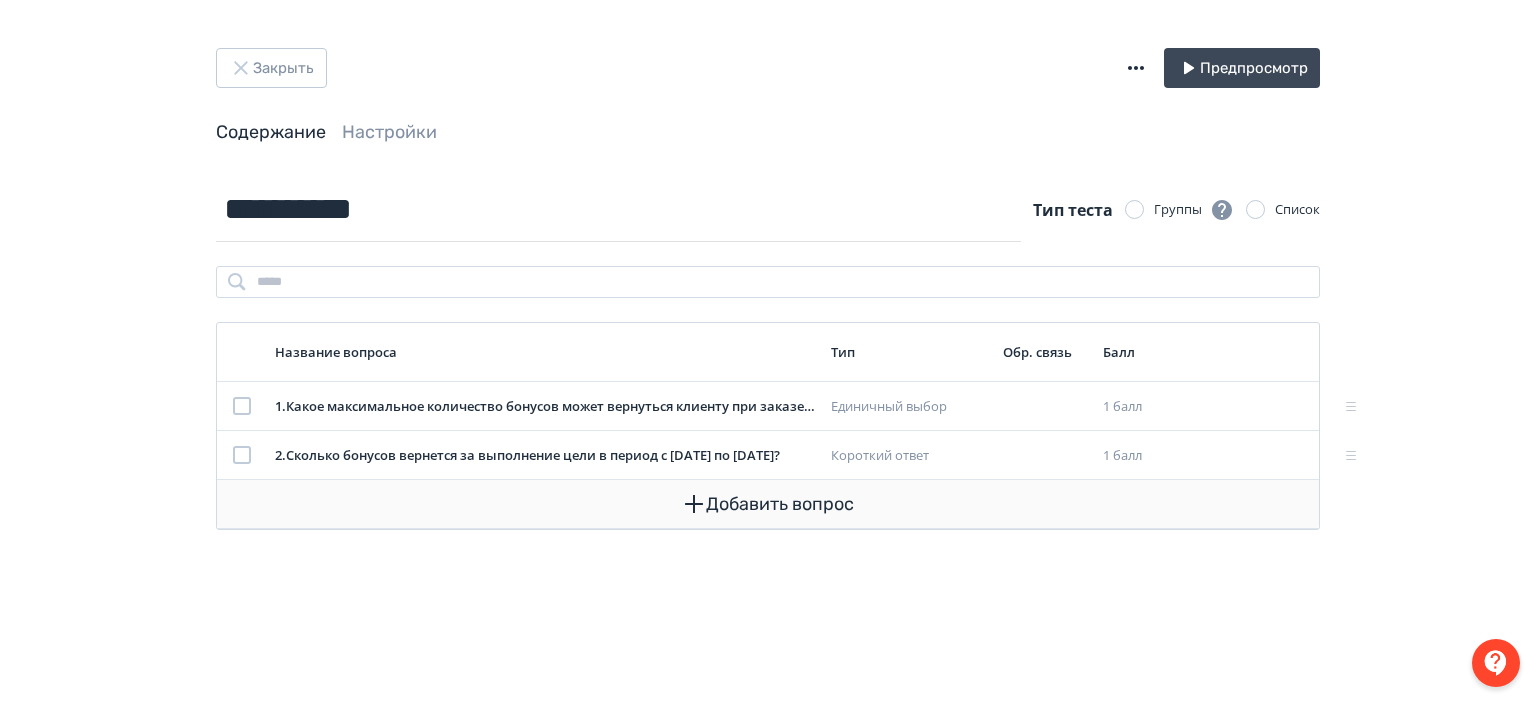 click on "Добавить вопрос" at bounding box center [768, 504] 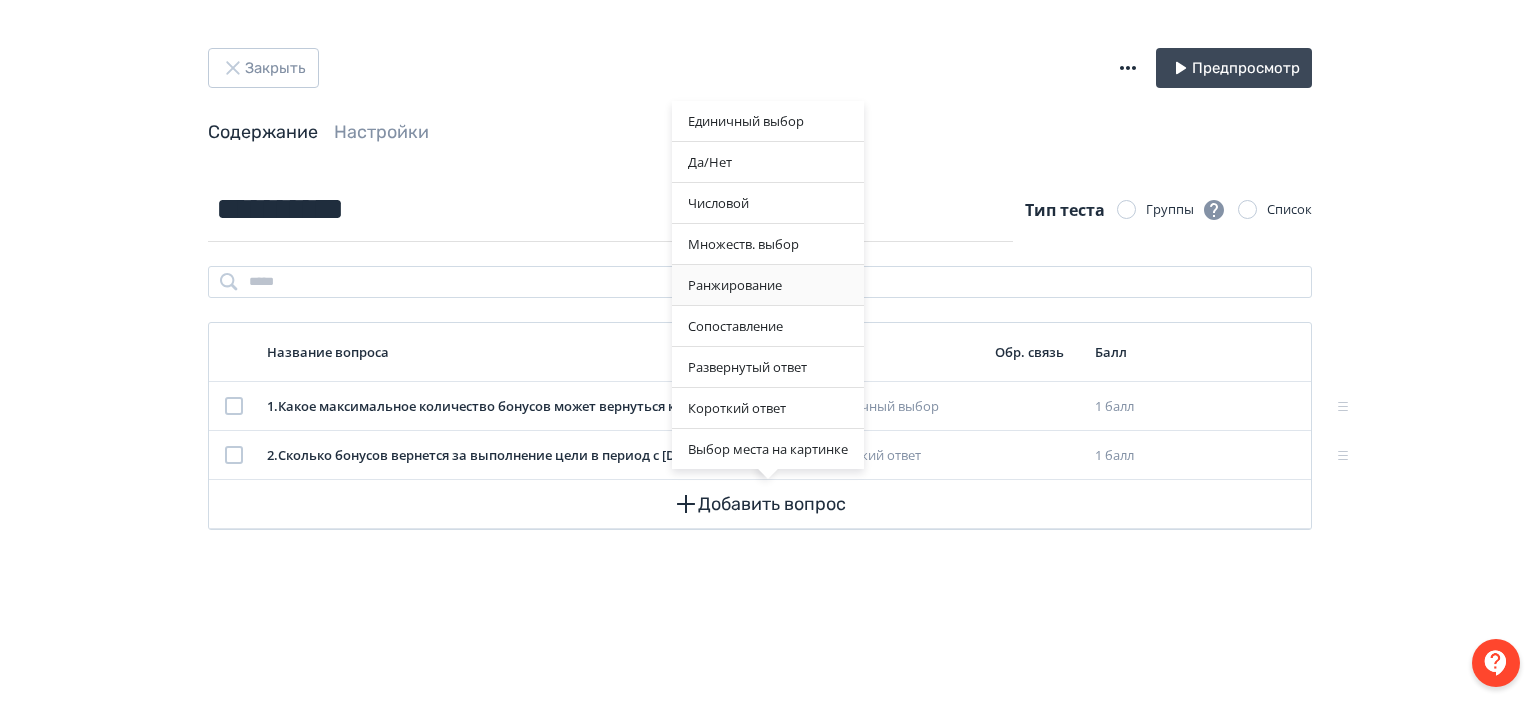 click on "Ранжирование" at bounding box center (768, 285) 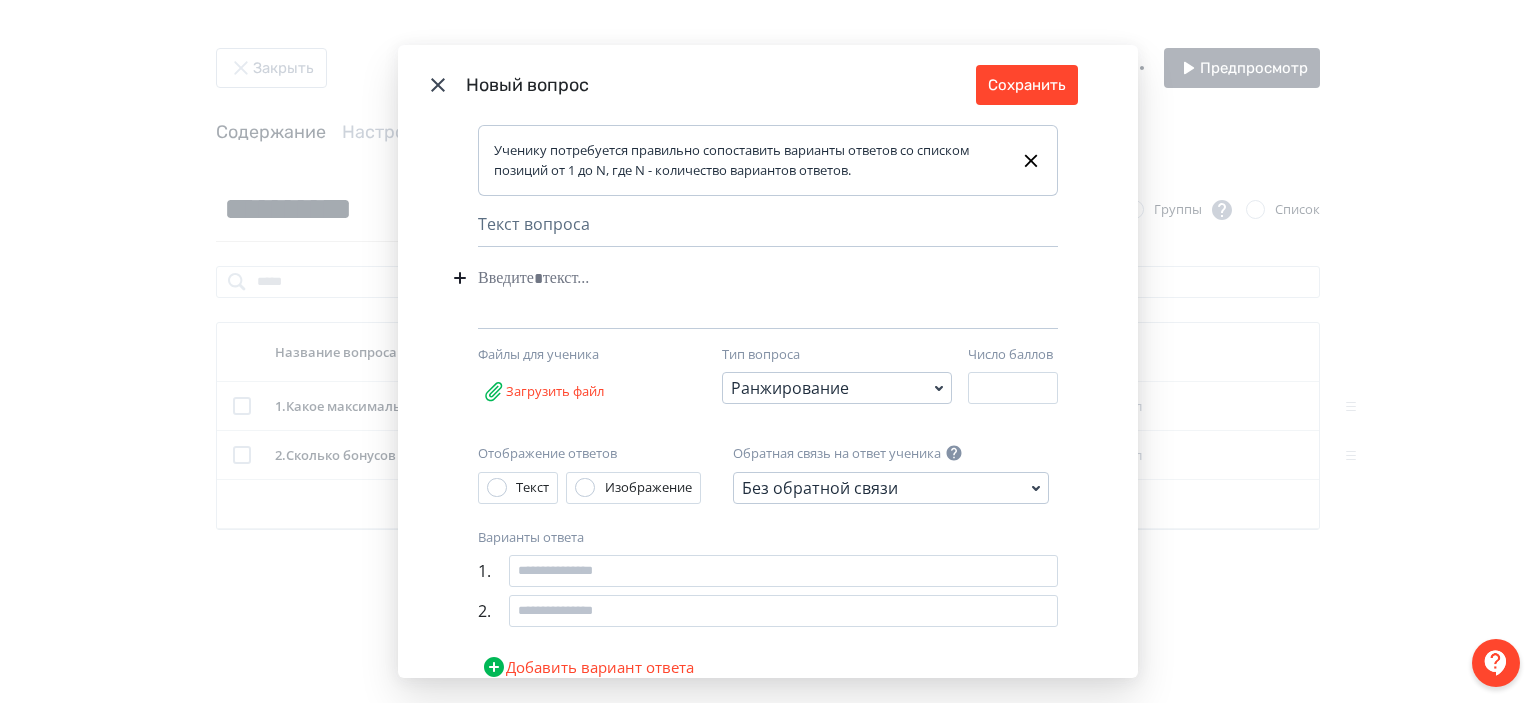 click on "Ранжирование" at bounding box center (790, 388) 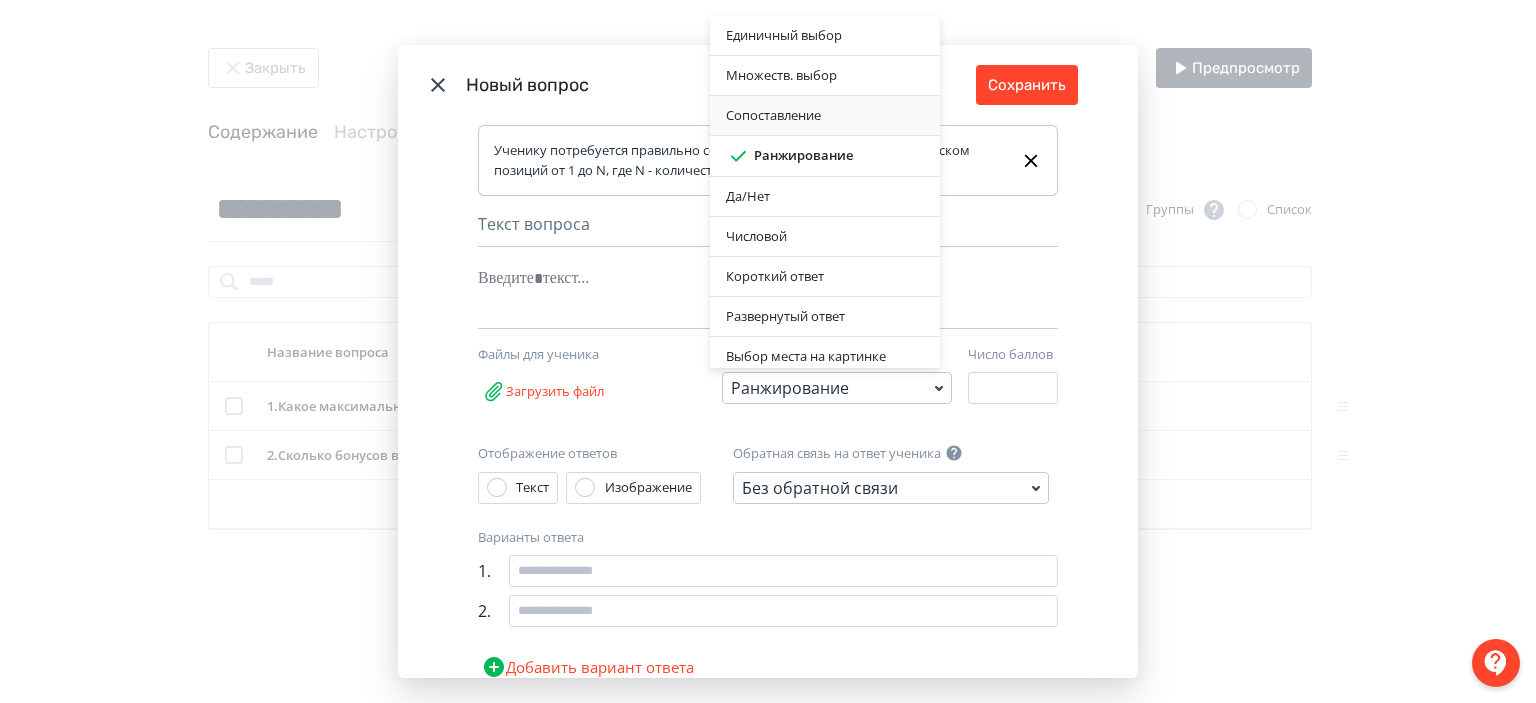 click on "Сопоставление" at bounding box center (825, 116) 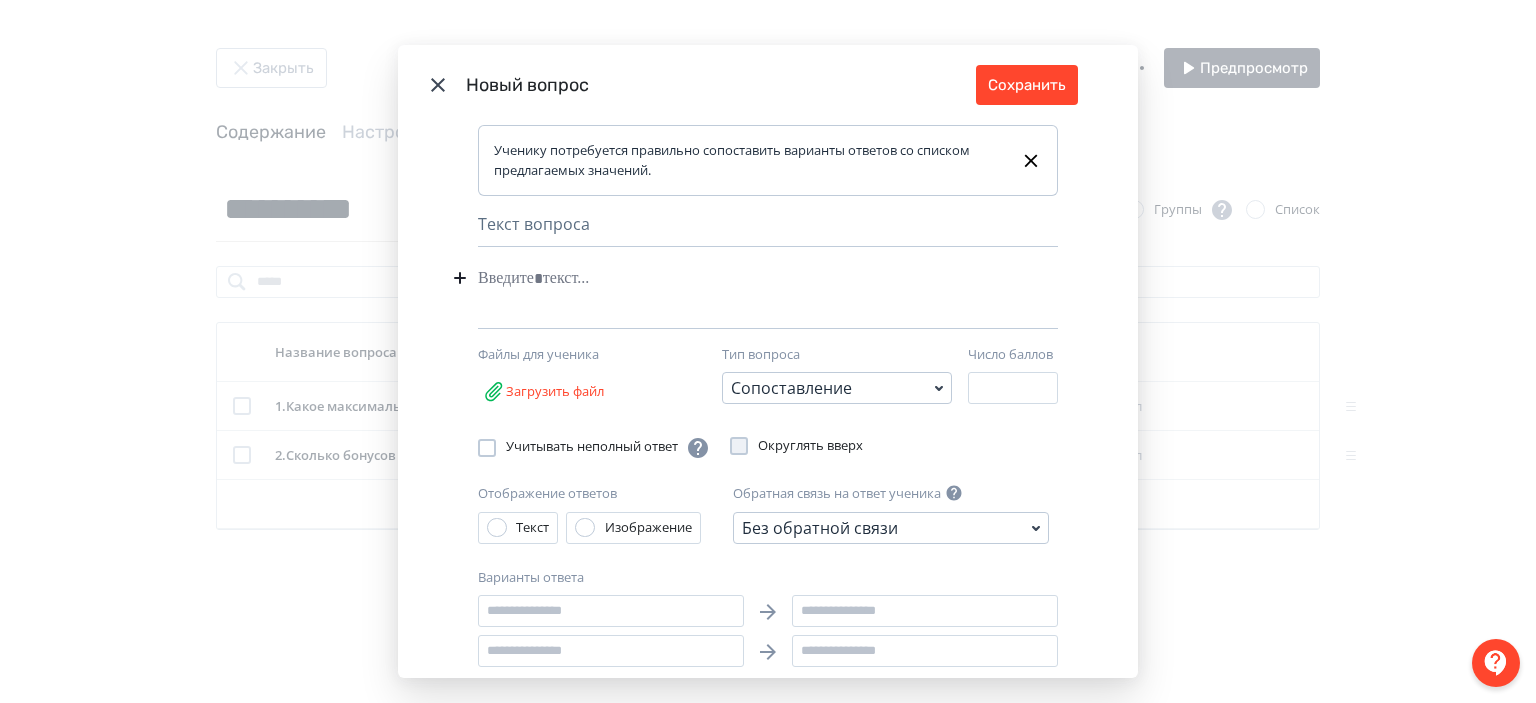click at bounding box center (737, 278) 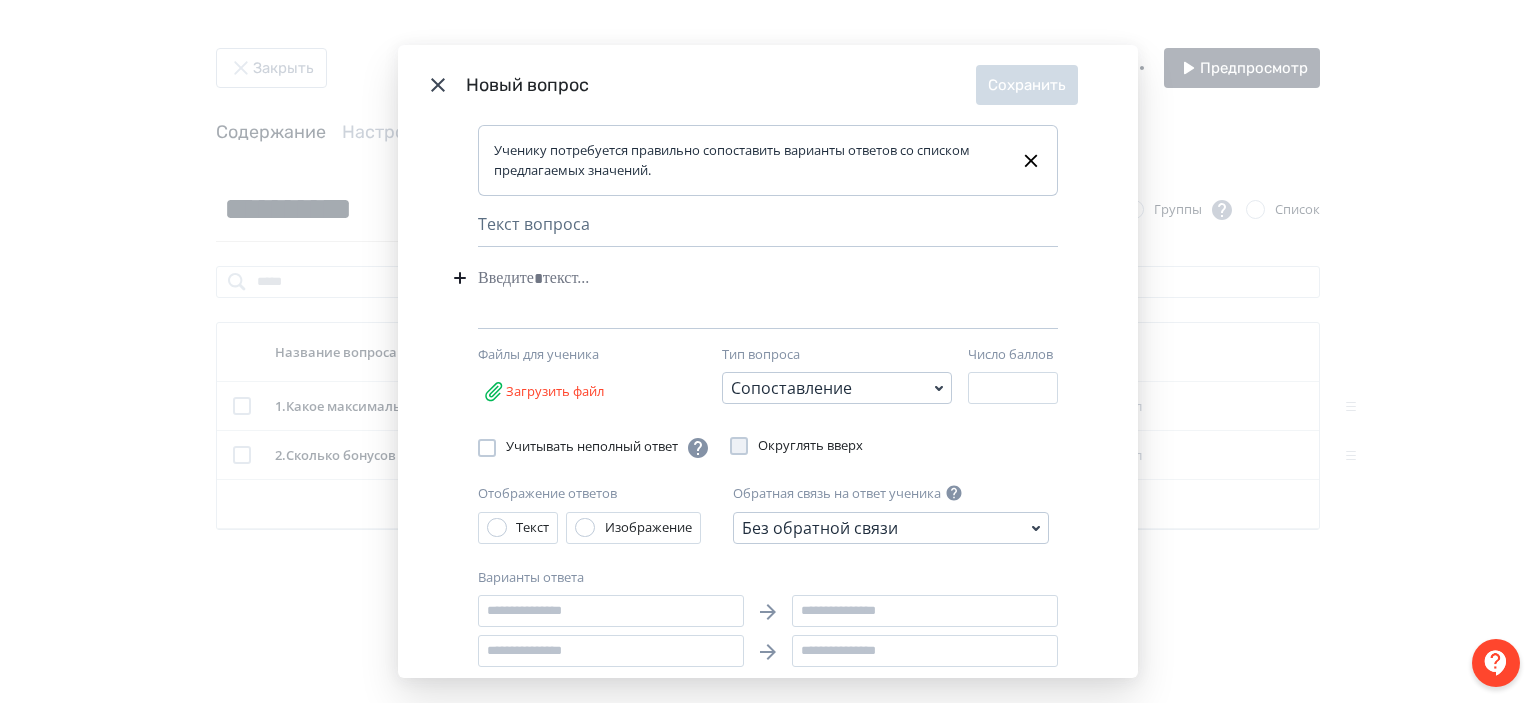 type 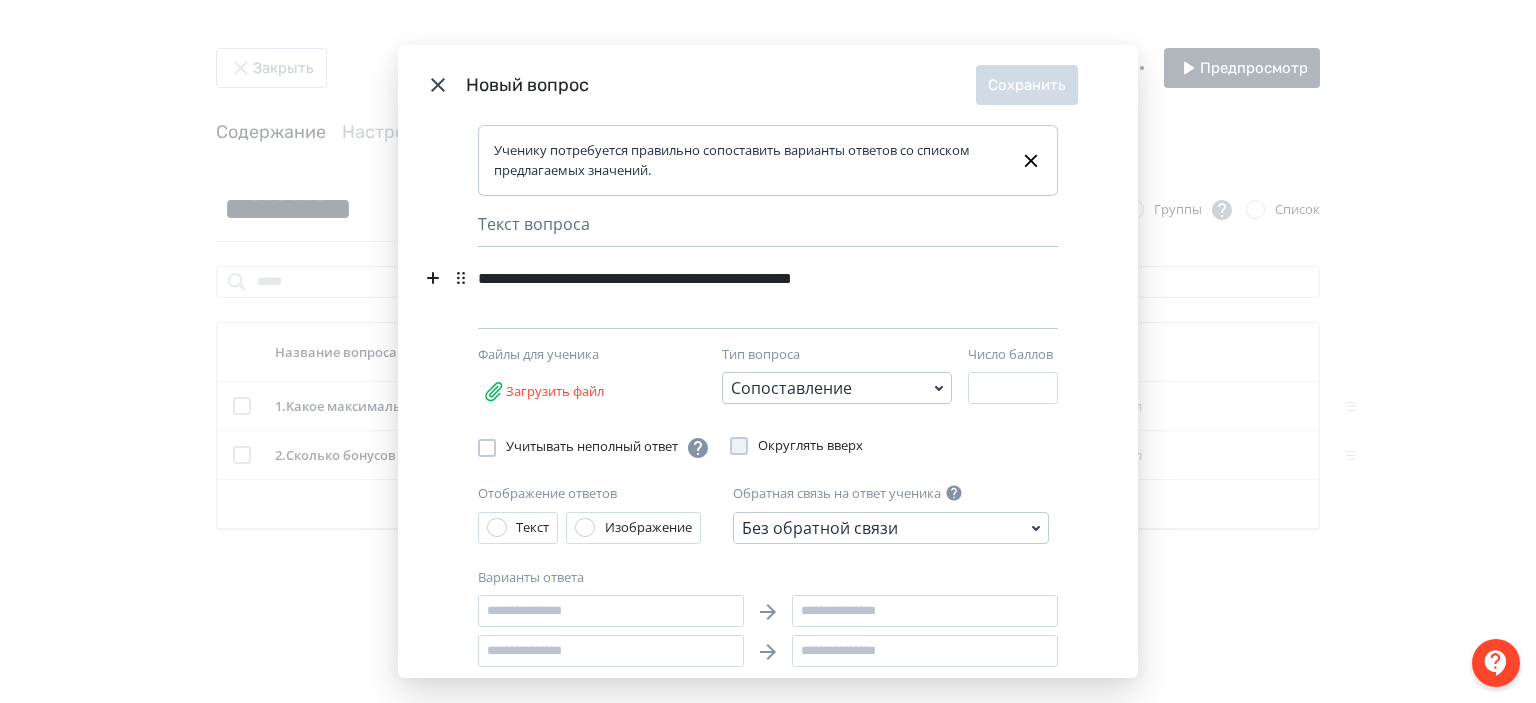 click on "**********" at bounding box center [733, 278] 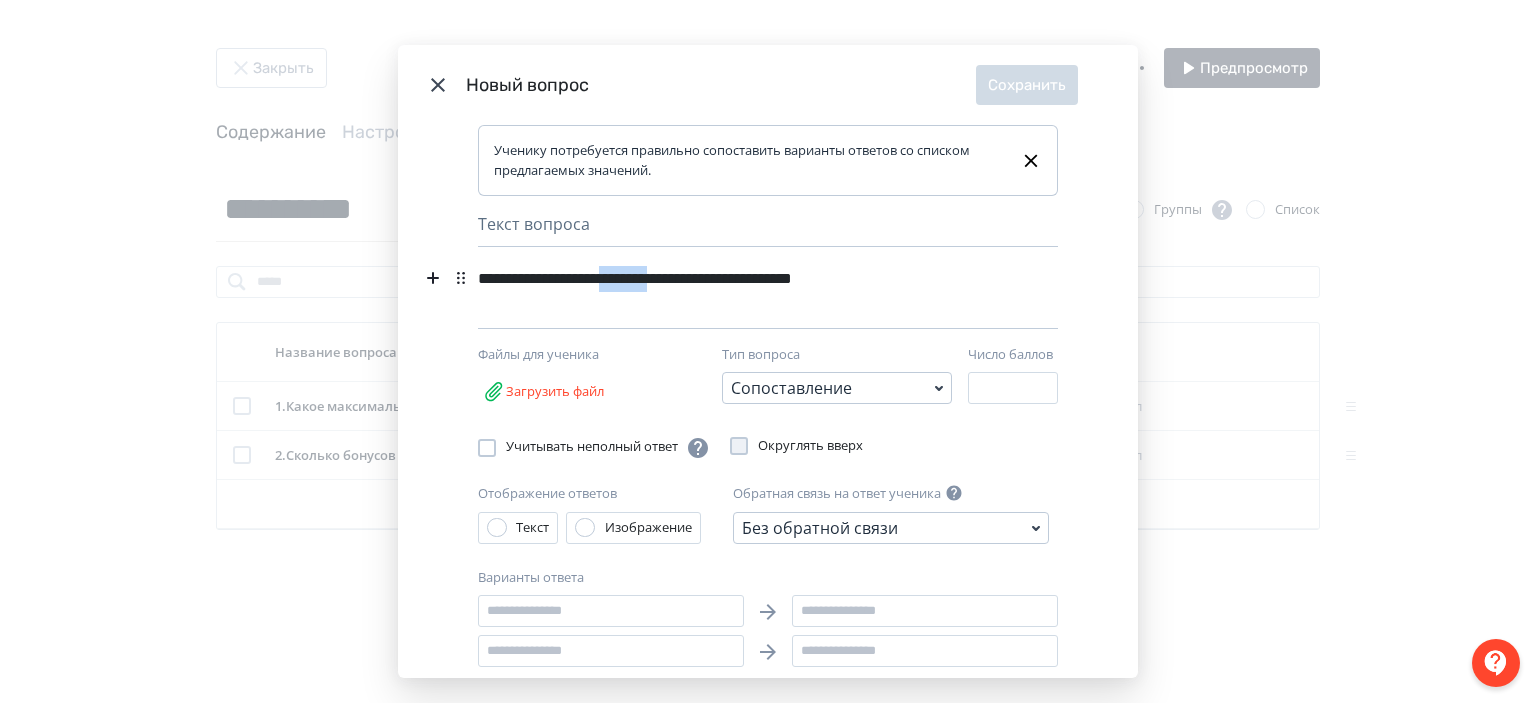 click on "**********" at bounding box center (733, 278) 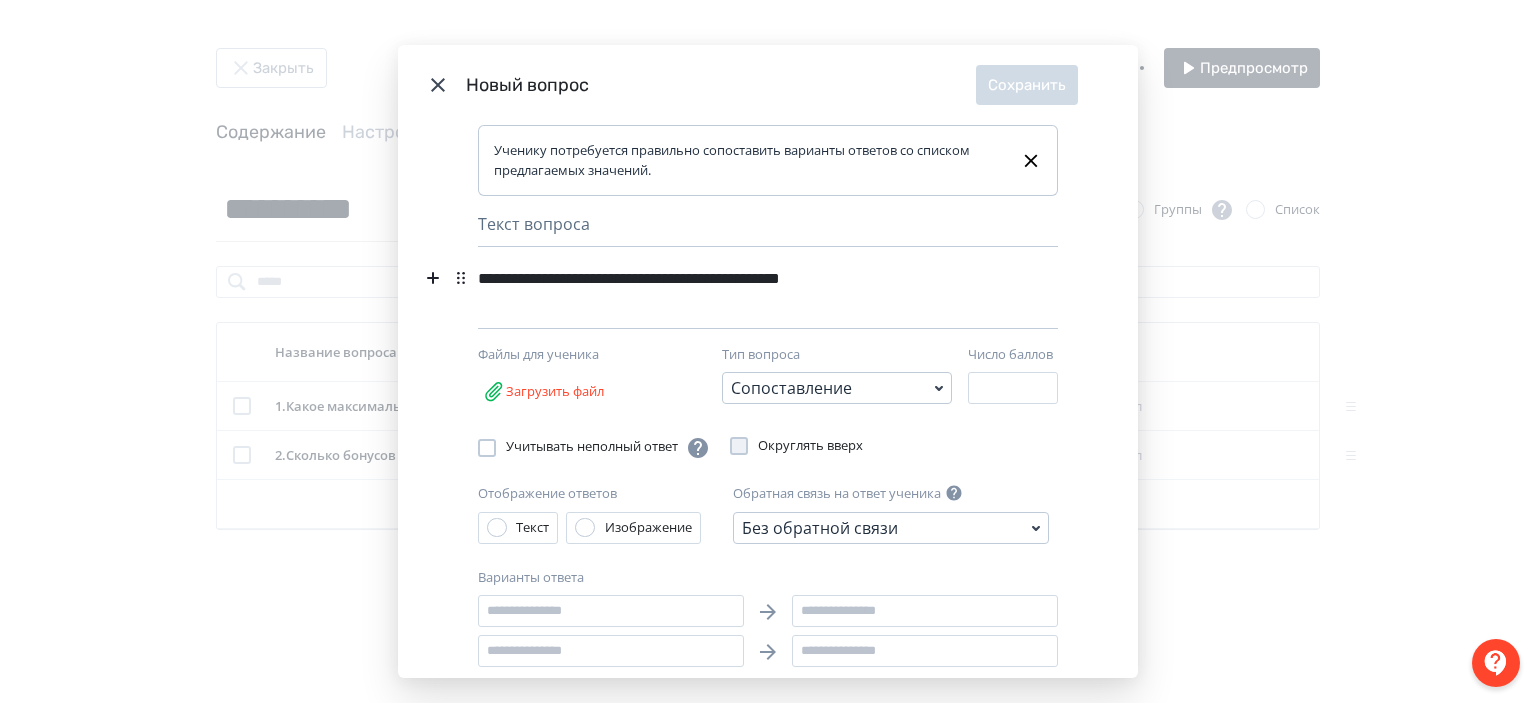 click on "**********" at bounding box center [733, 278] 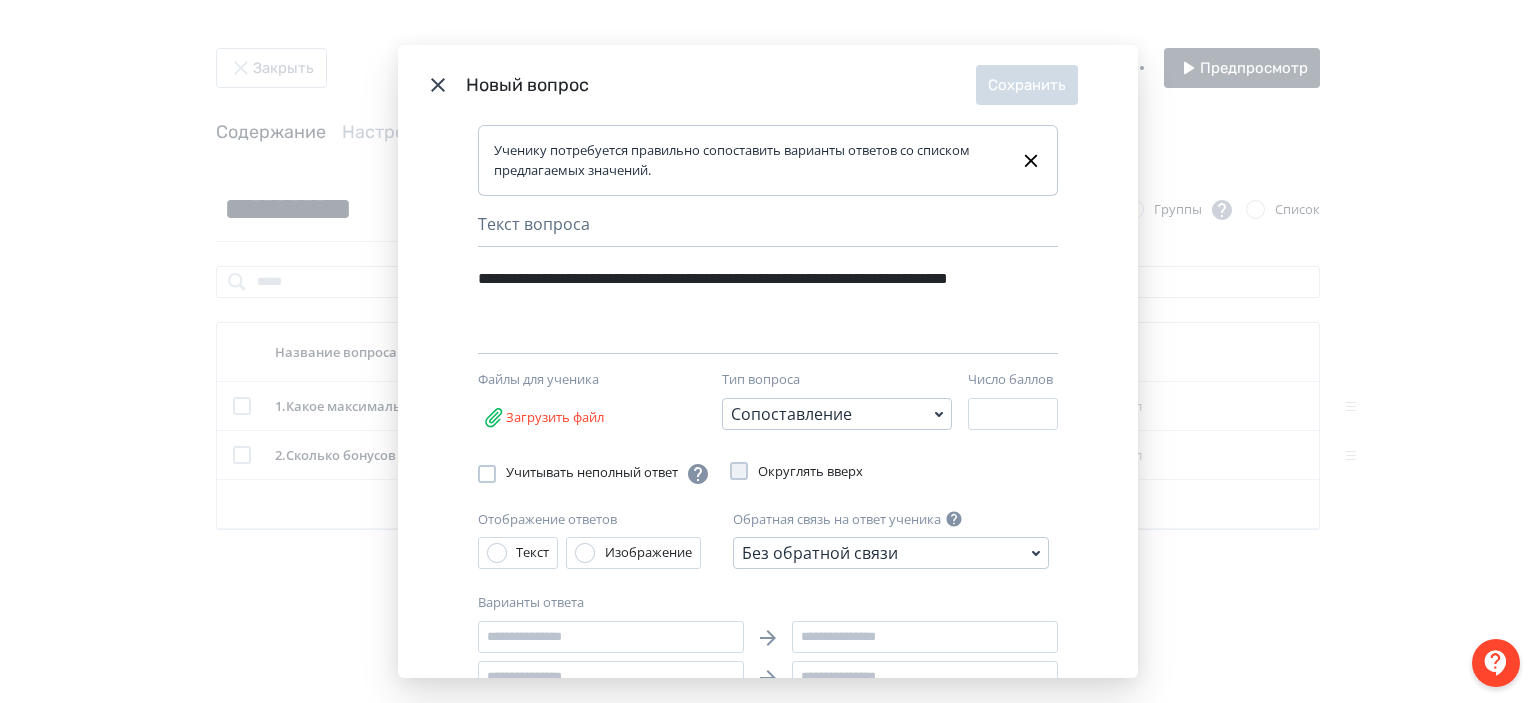 click on "Файлы для ученика" at bounding box center [583, 380] 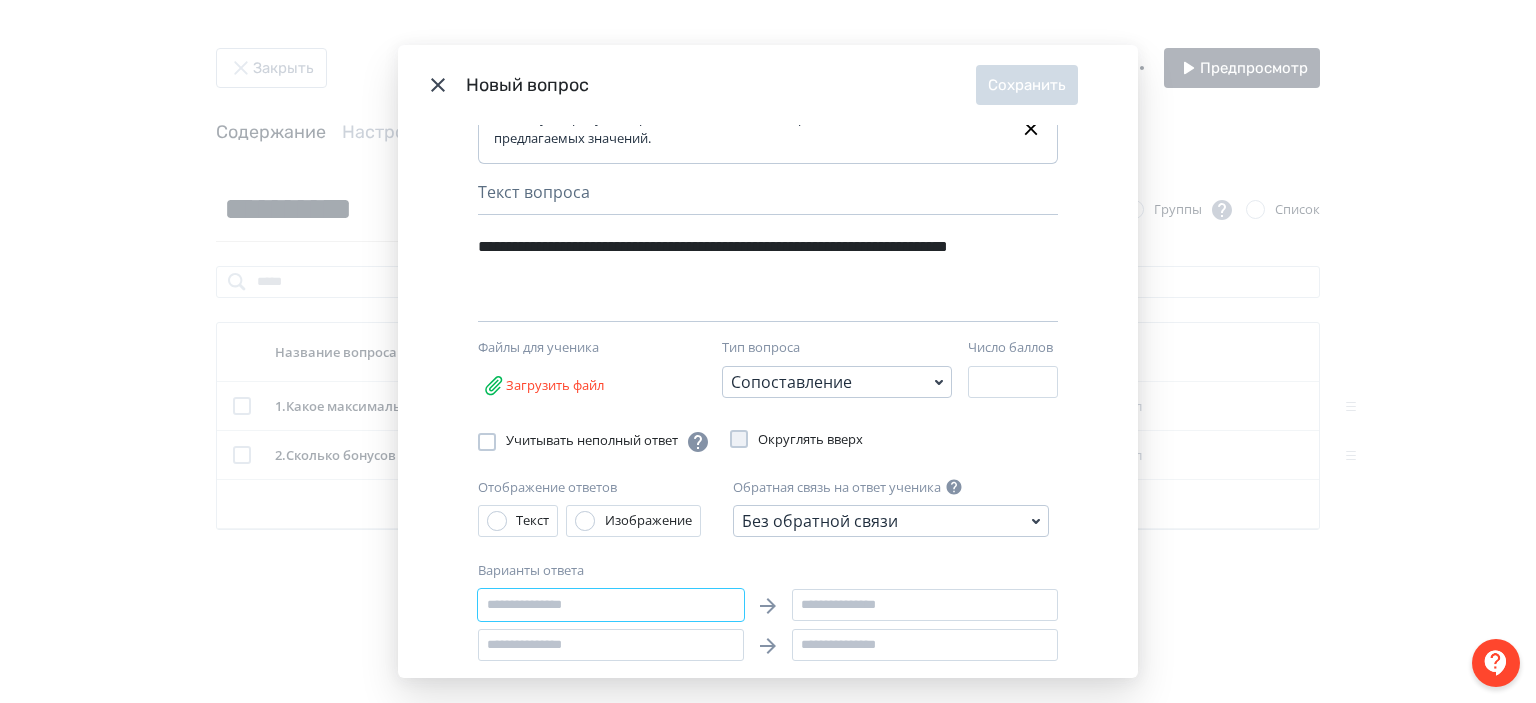 click at bounding box center (611, 605) 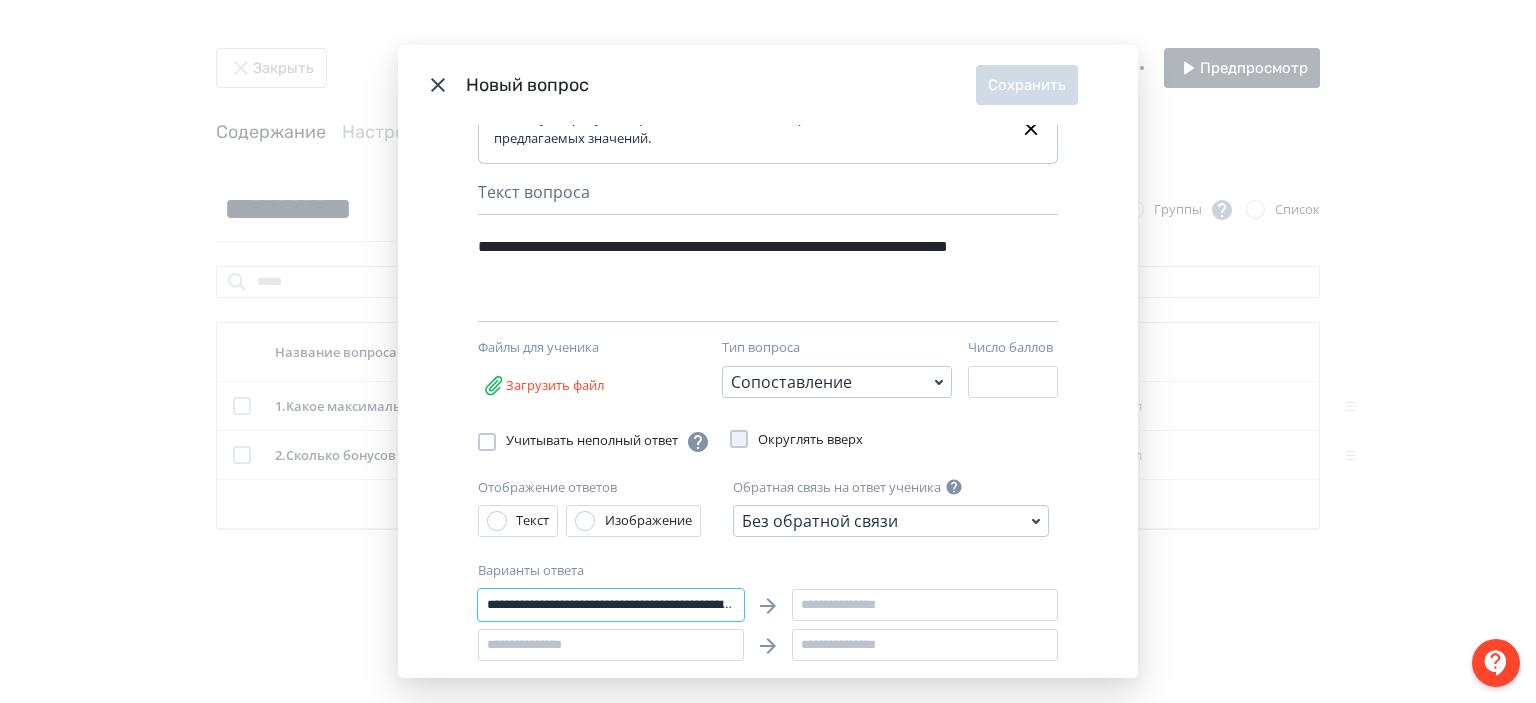 scroll, scrollTop: 0, scrollLeft: 172, axis: horizontal 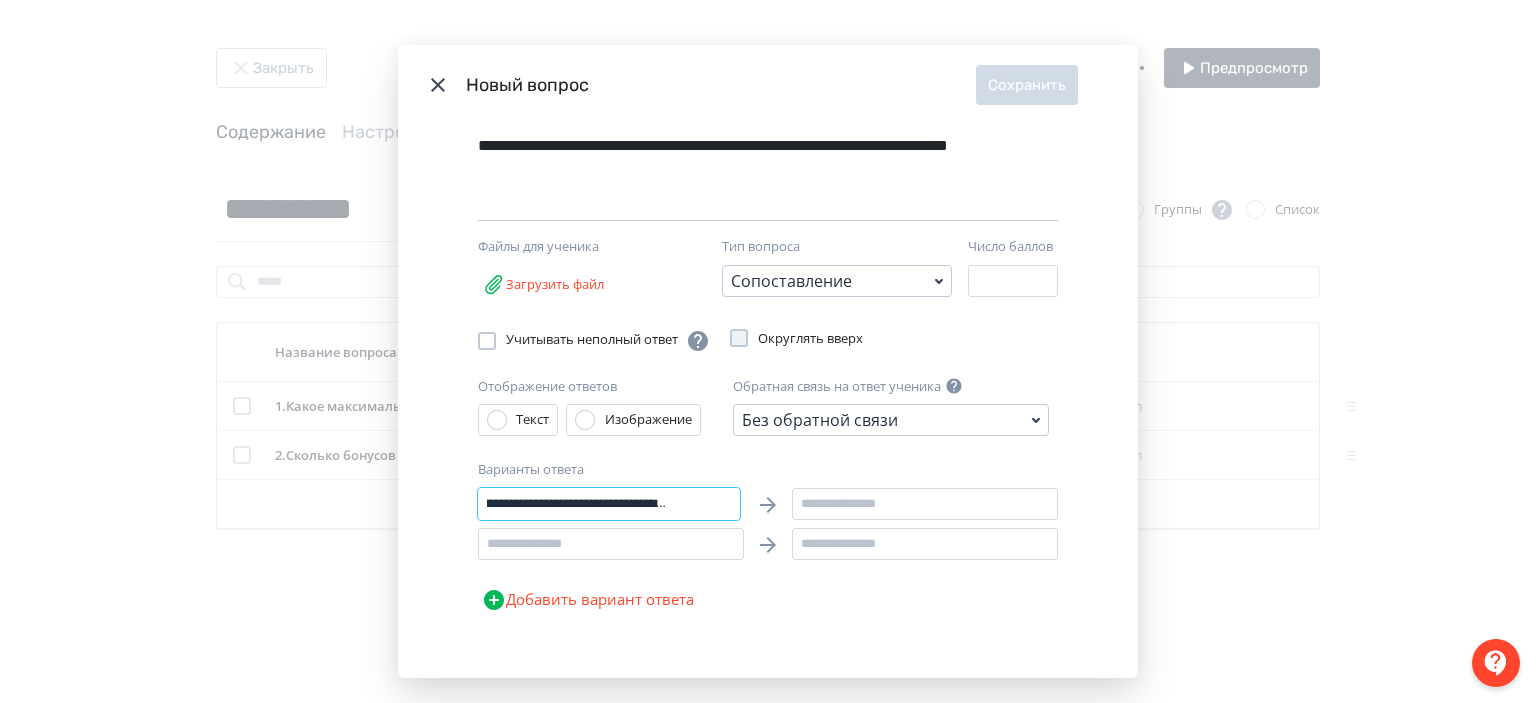 type on "**********" 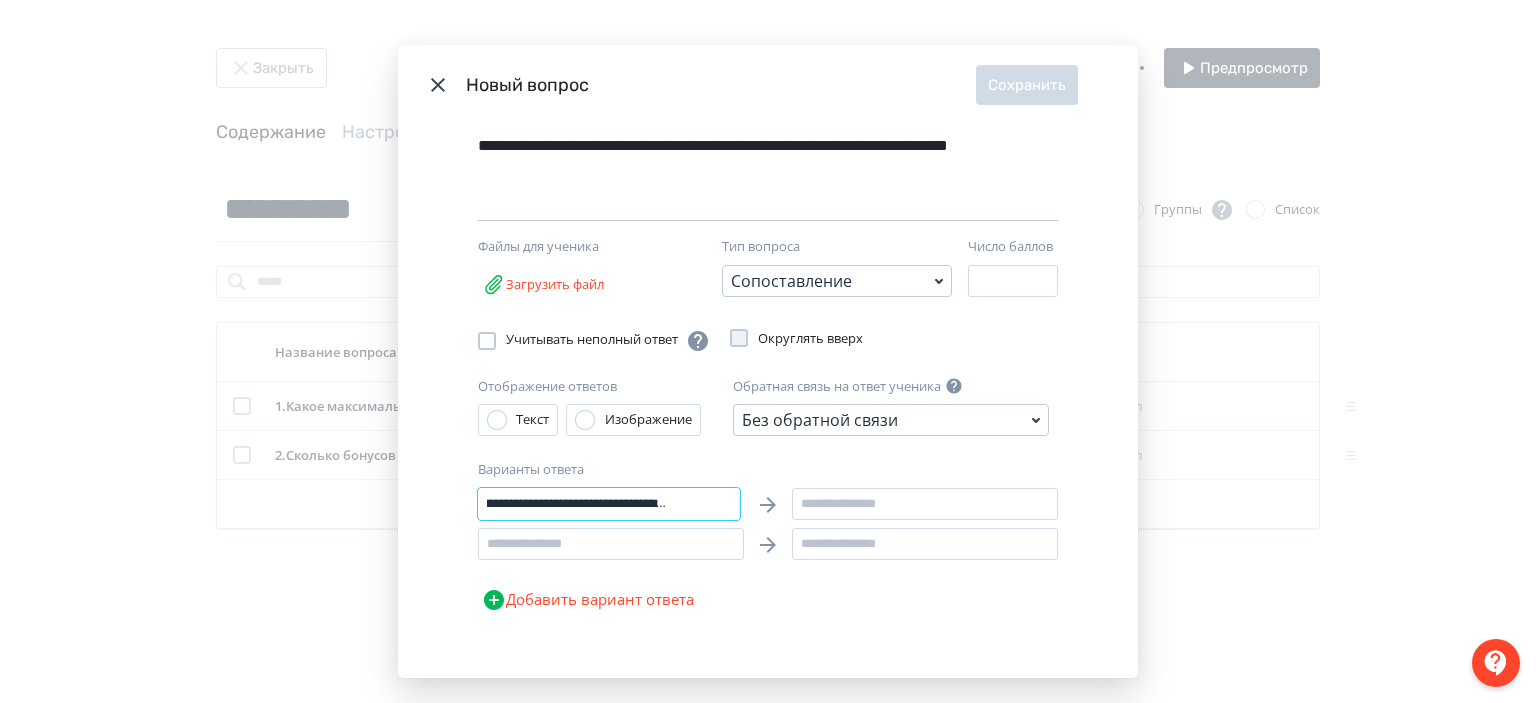 scroll, scrollTop: 0, scrollLeft: 0, axis: both 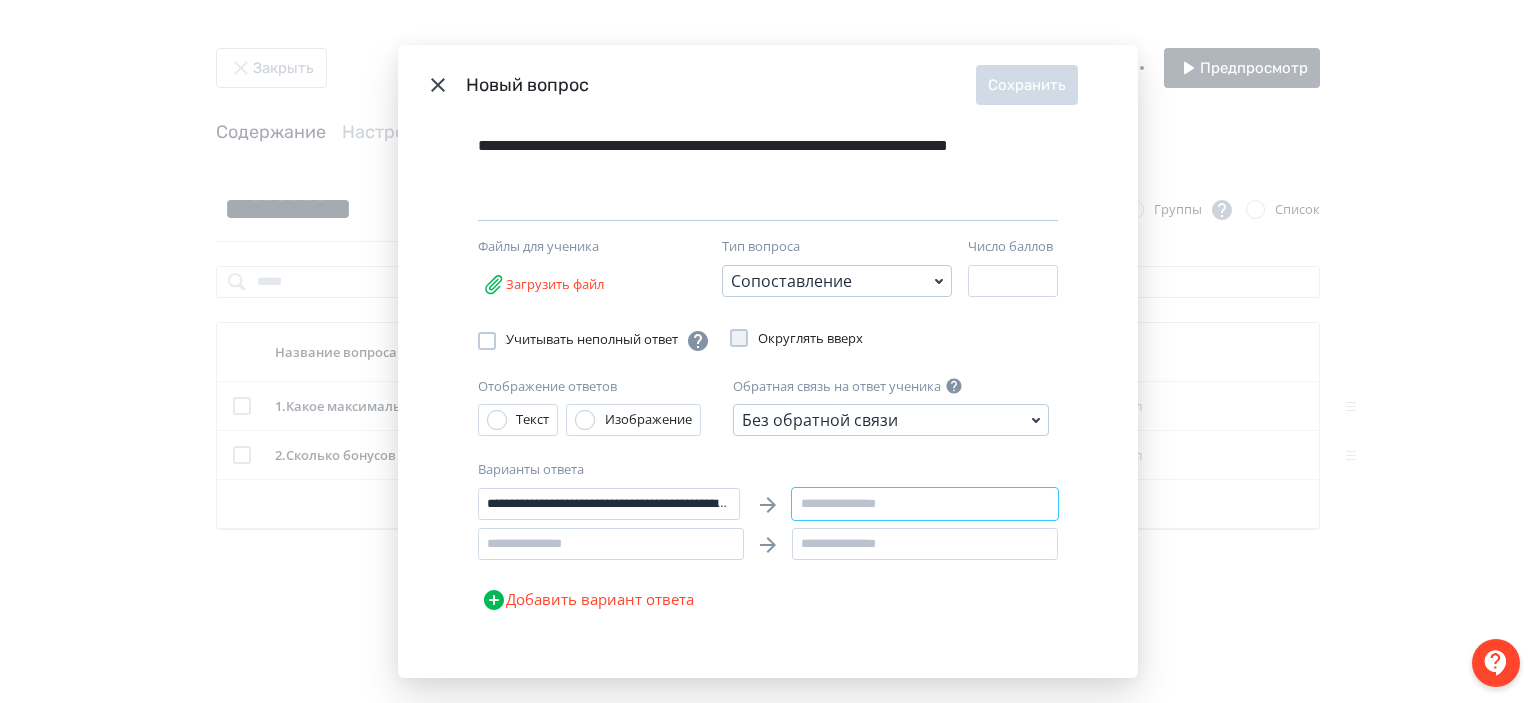 click at bounding box center (925, 504) 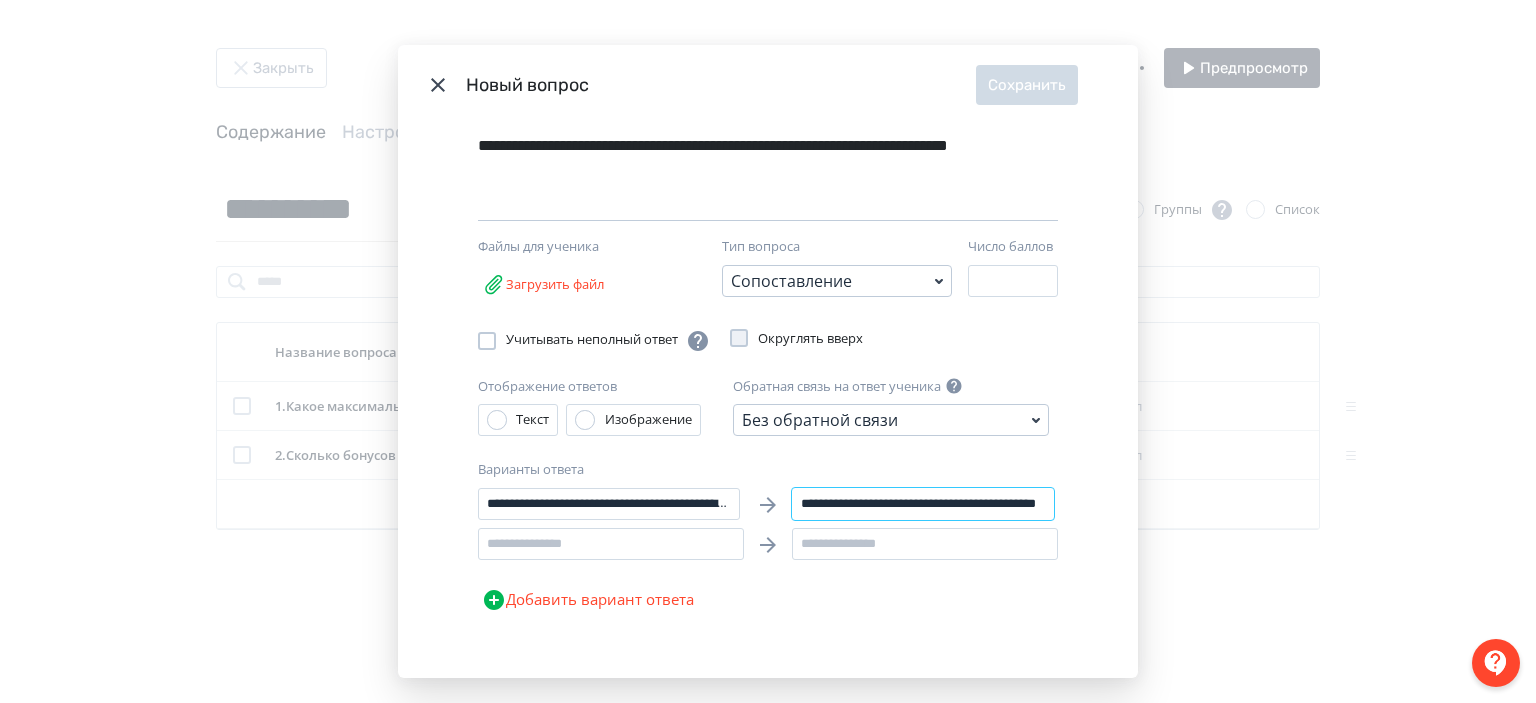scroll, scrollTop: 0, scrollLeft: 99, axis: horizontal 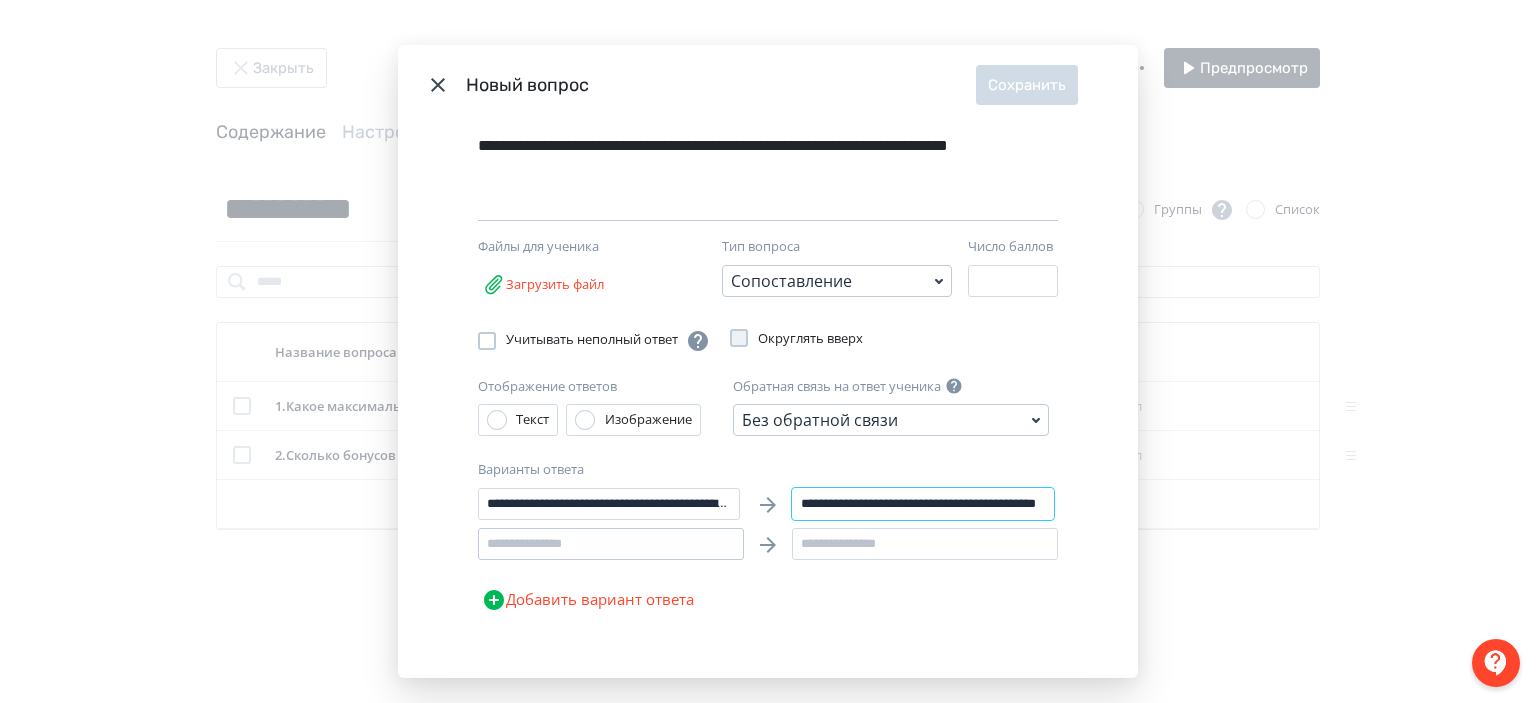 type on "**********" 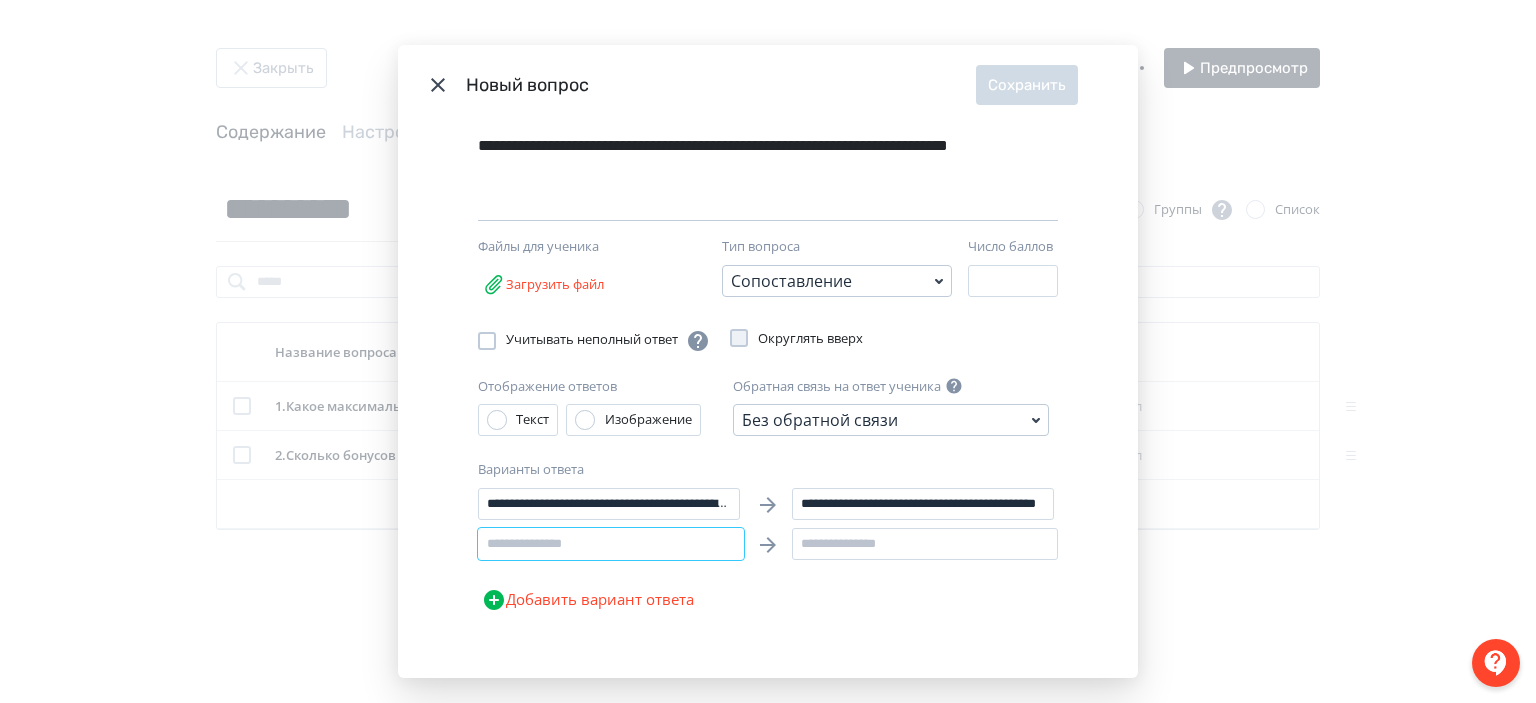 scroll, scrollTop: 0, scrollLeft: 0, axis: both 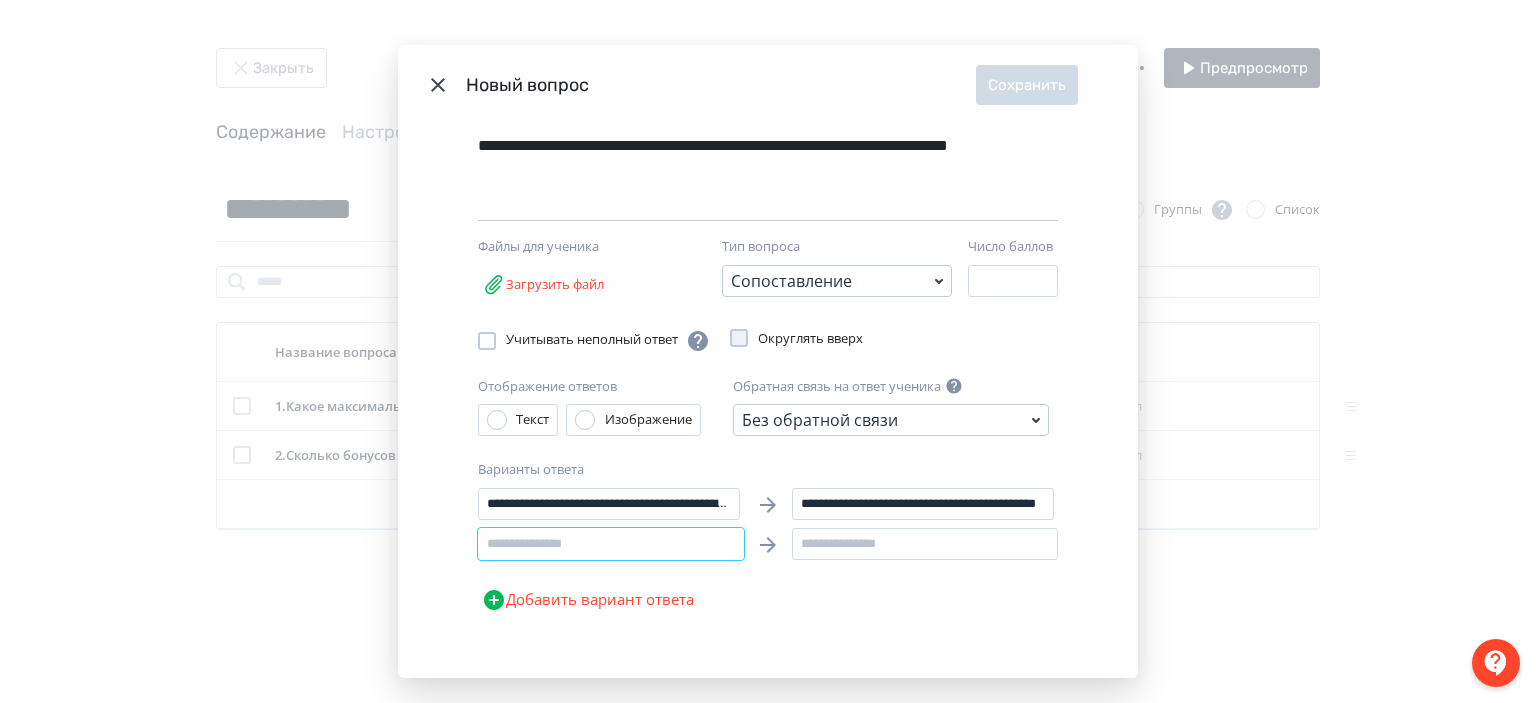 click at bounding box center (611, 544) 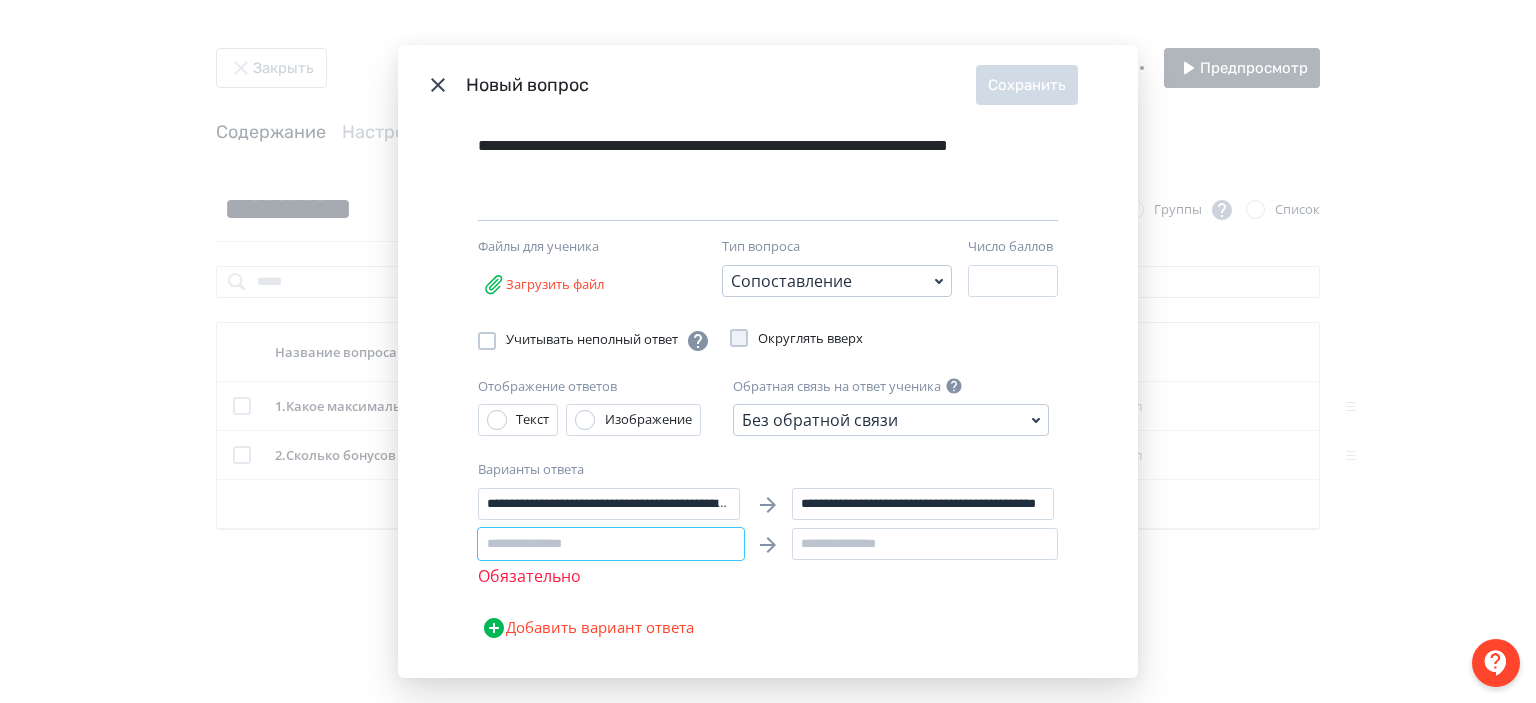 paste on "**********" 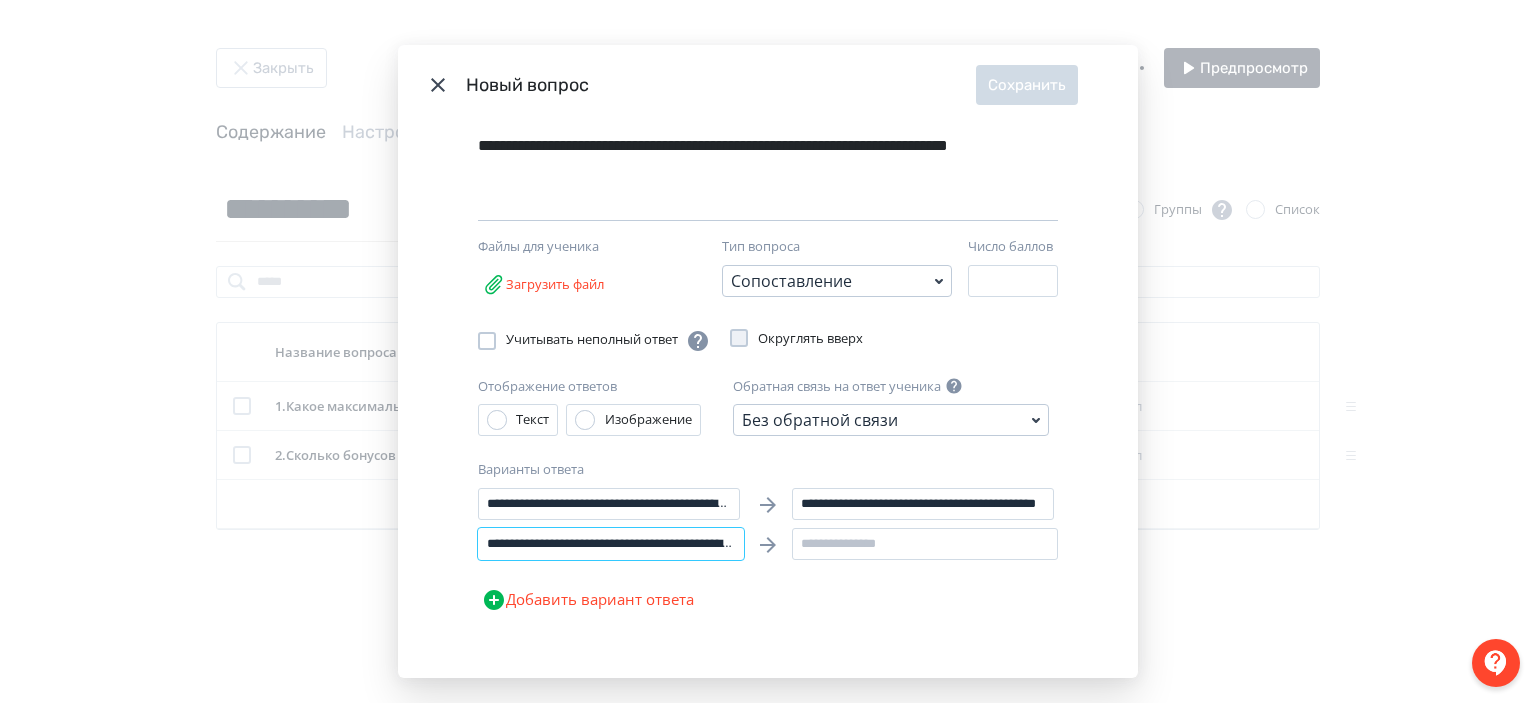 scroll, scrollTop: 0, scrollLeft: 276, axis: horizontal 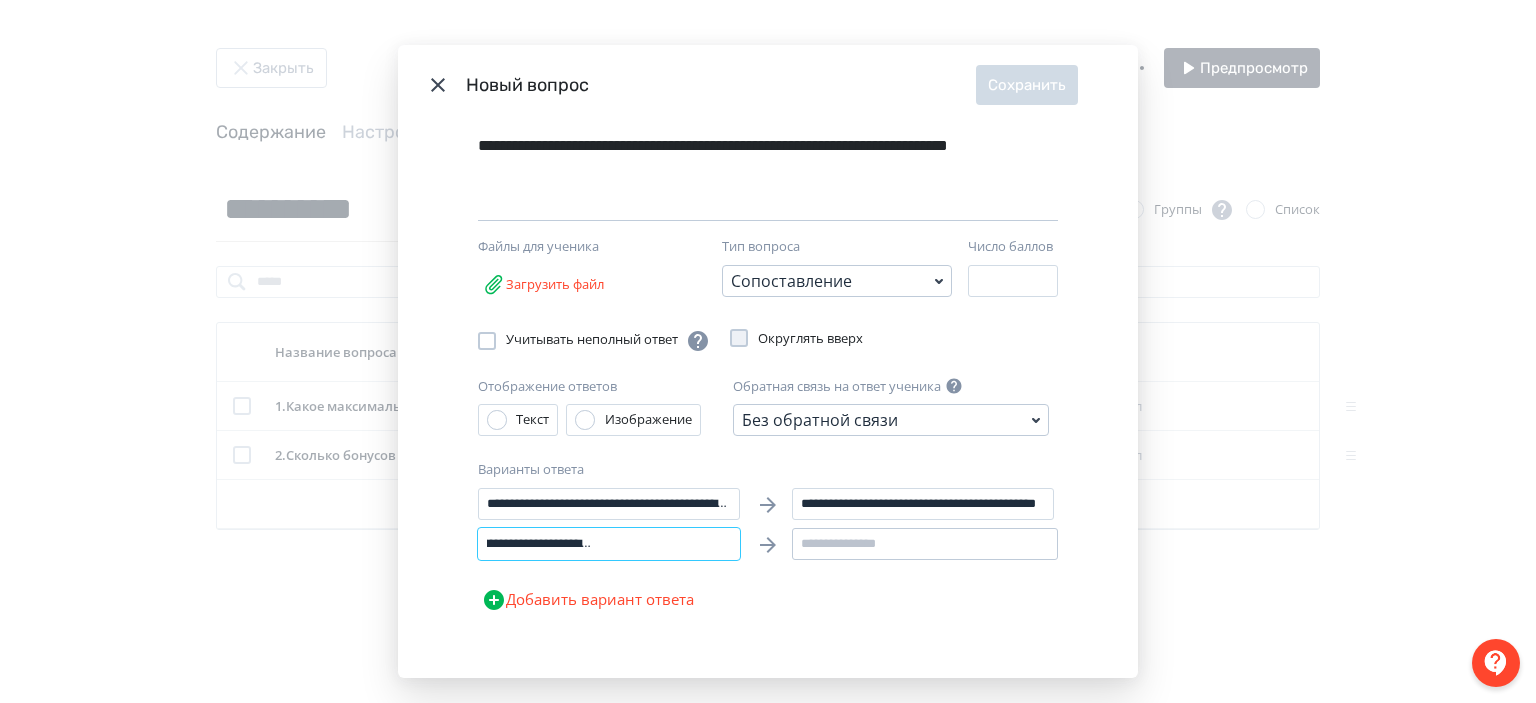 type on "**********" 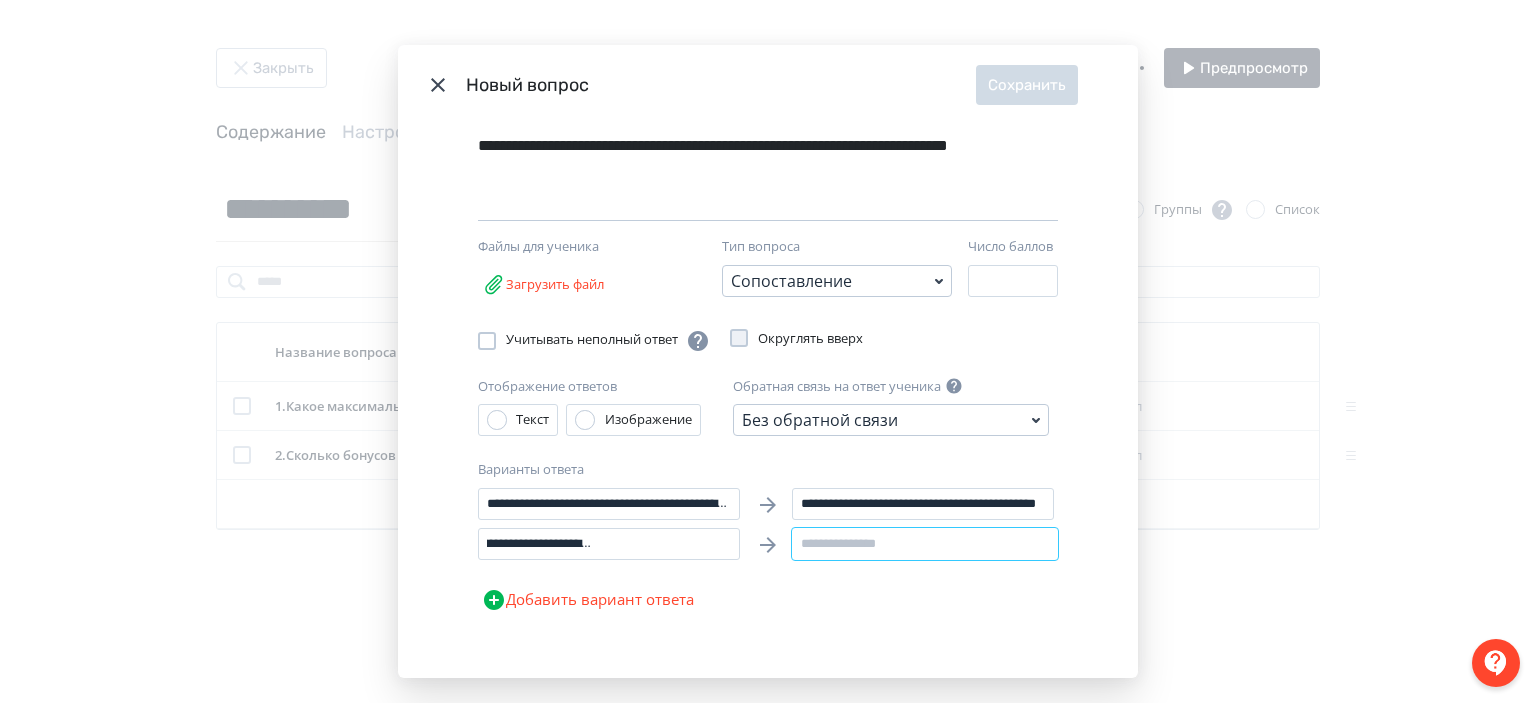 scroll, scrollTop: 0, scrollLeft: 0, axis: both 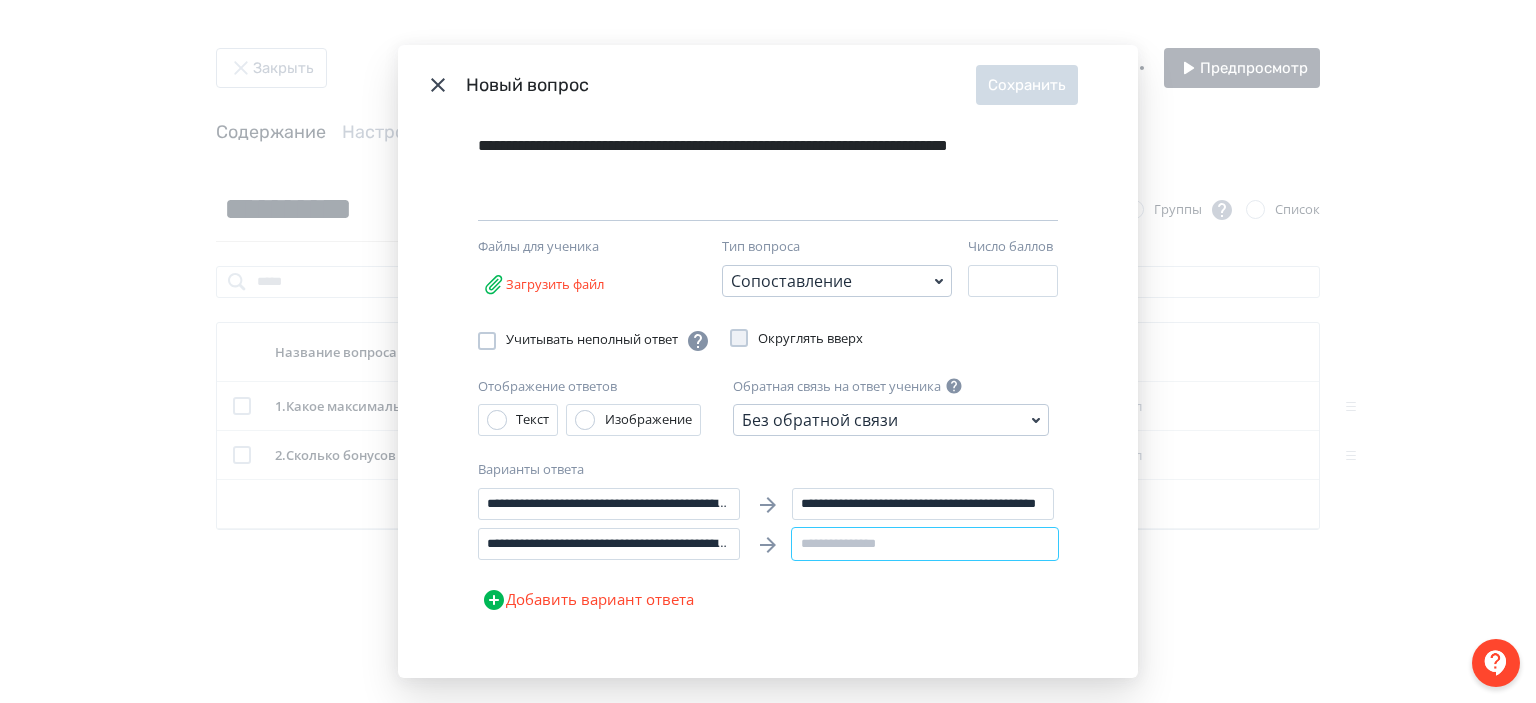 click at bounding box center [925, 544] 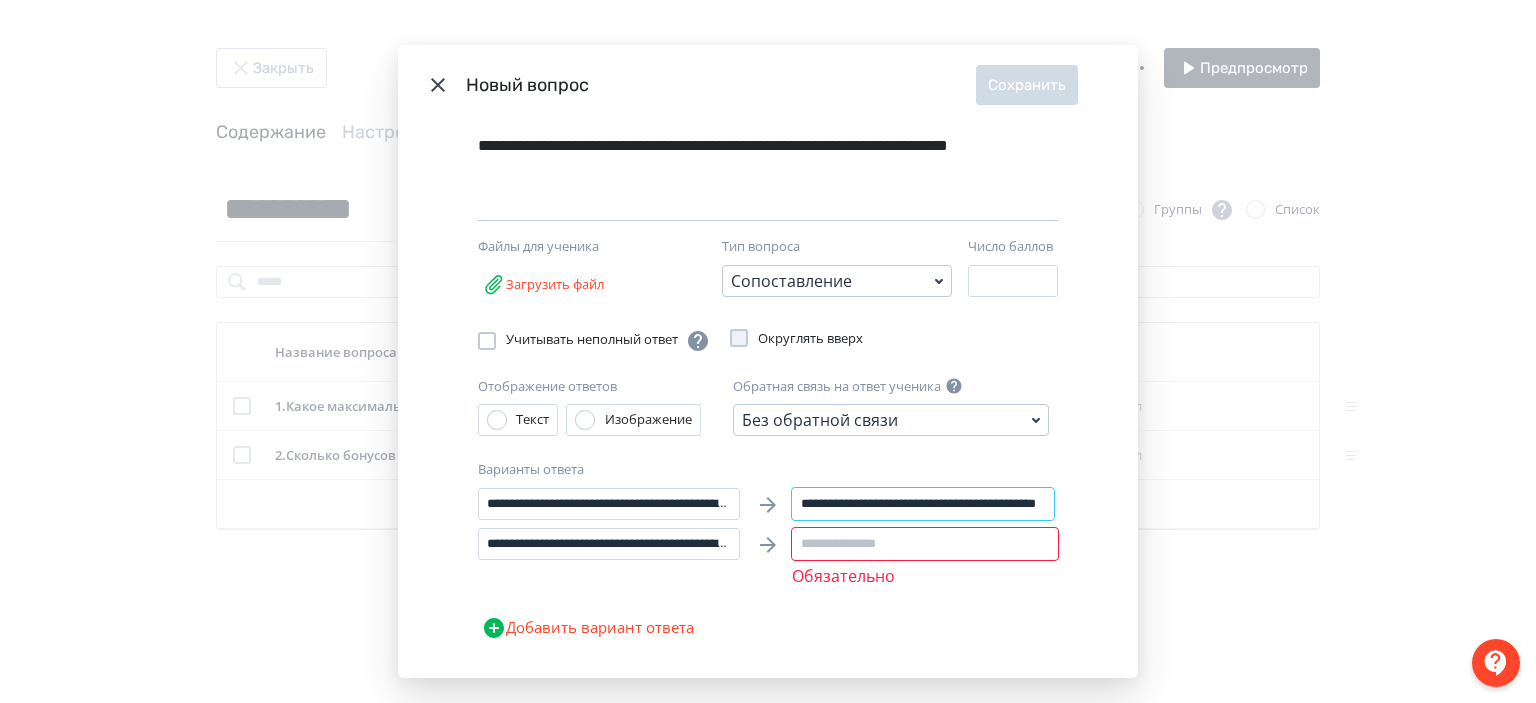 click on "**********" at bounding box center (923, 504) 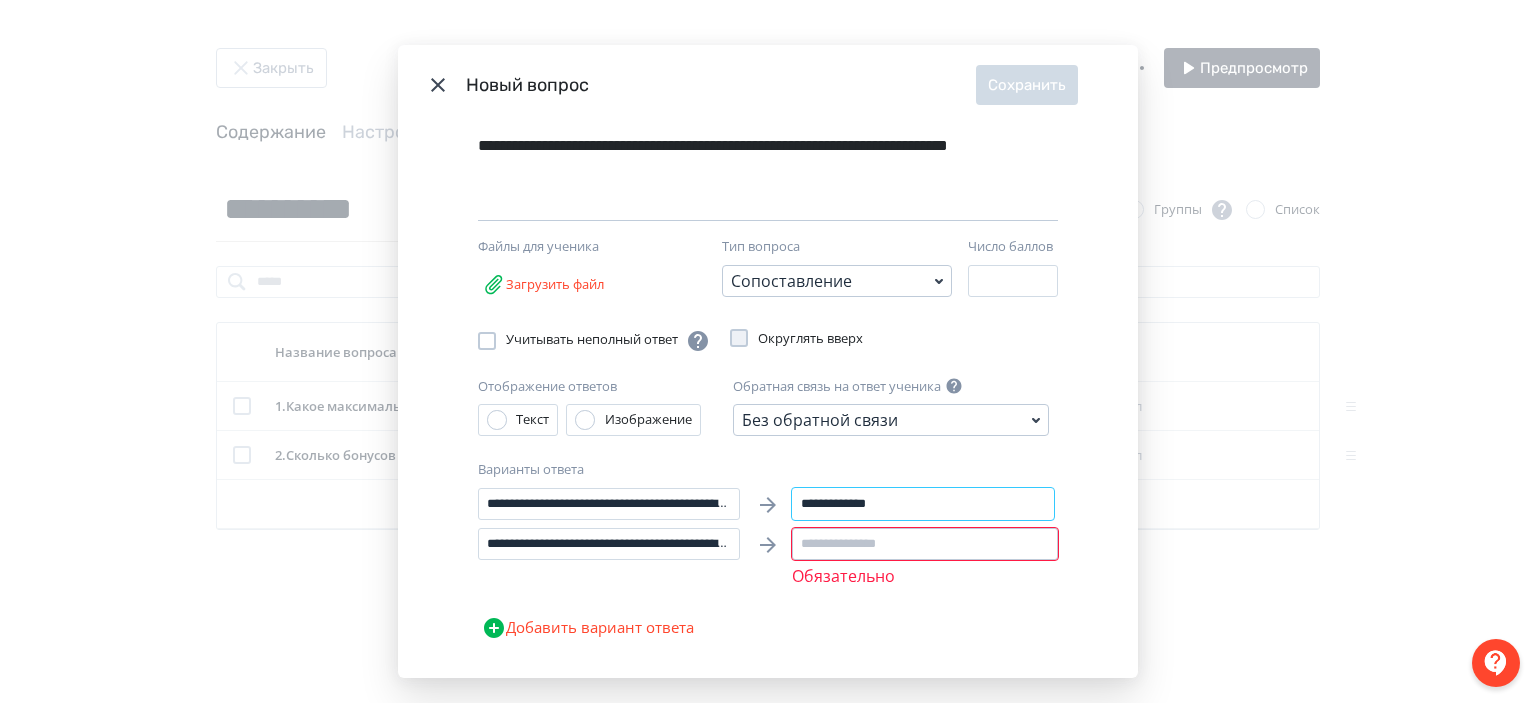 type on "**********" 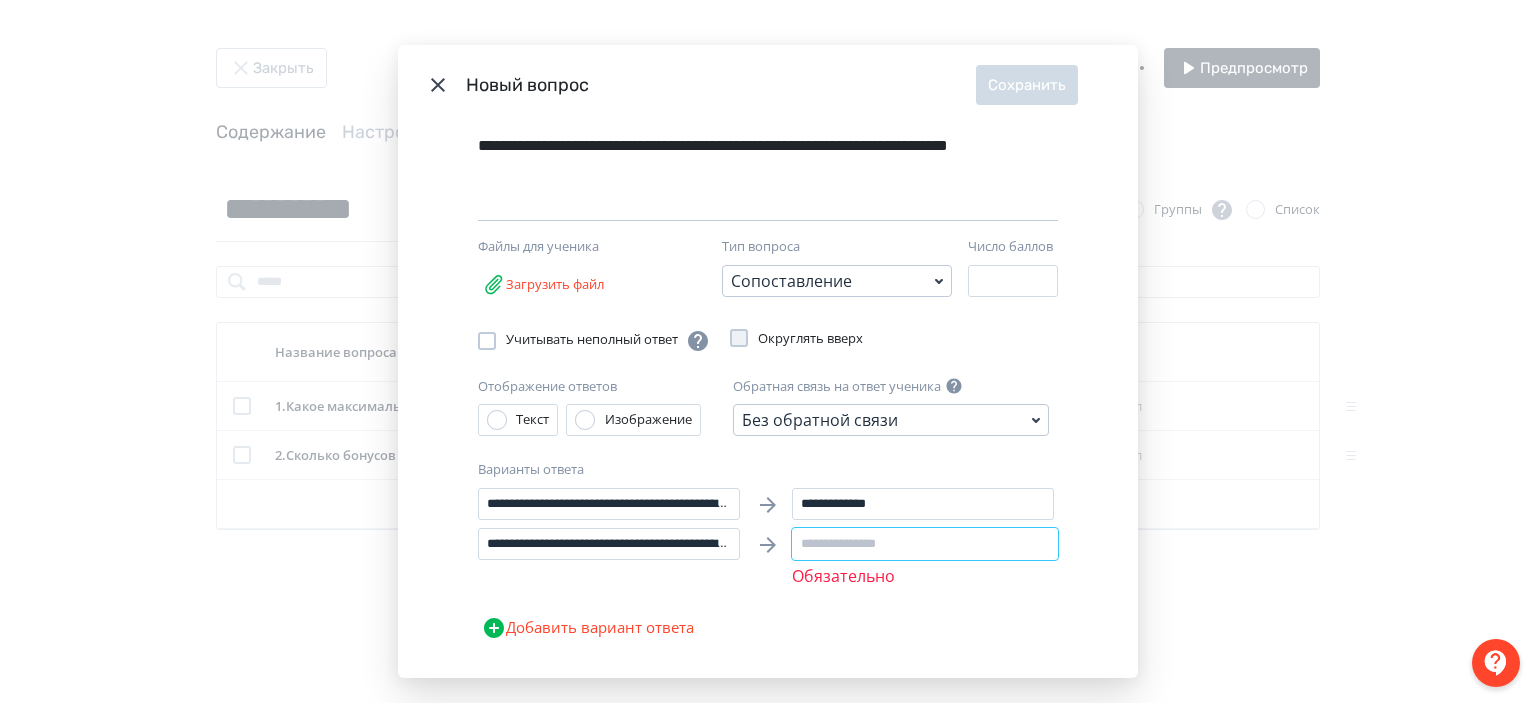 click at bounding box center [925, 544] 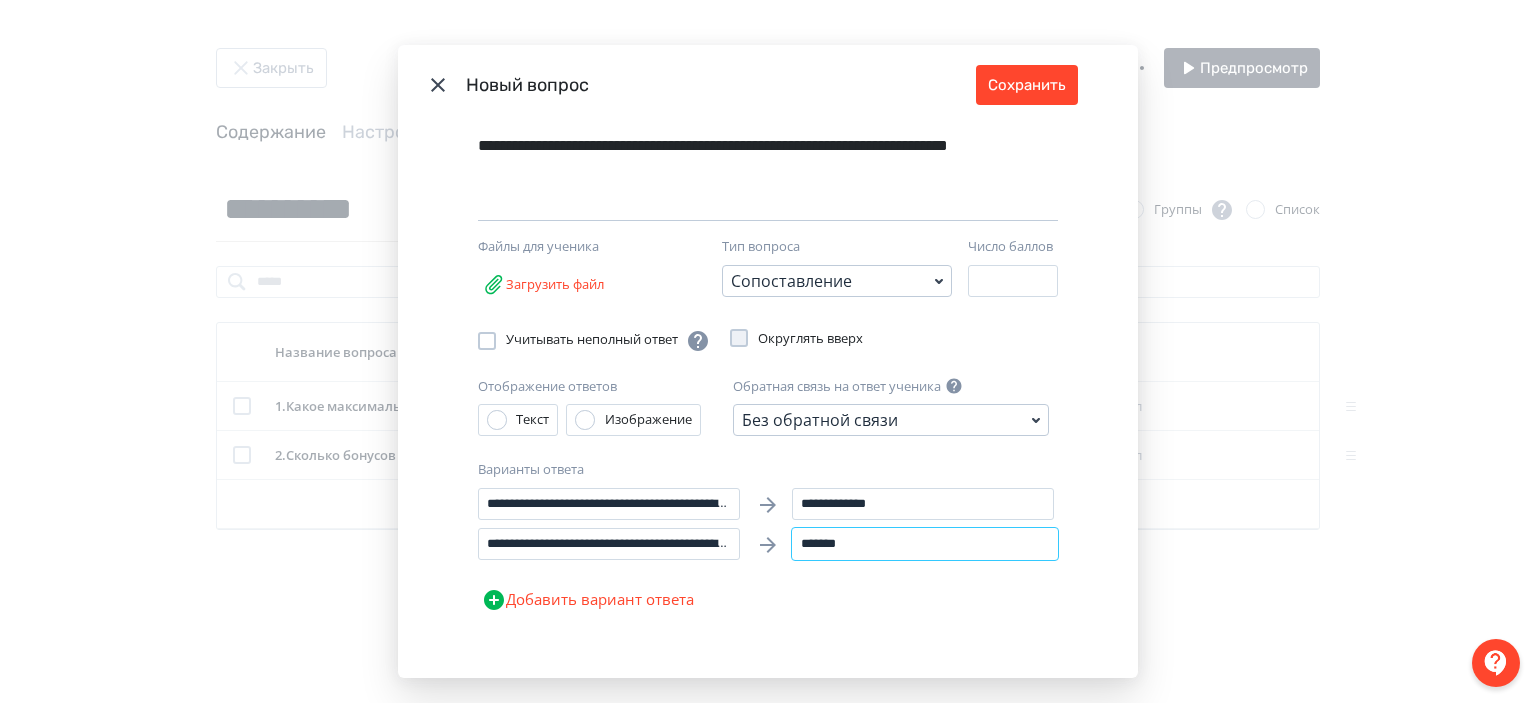 type on "*******" 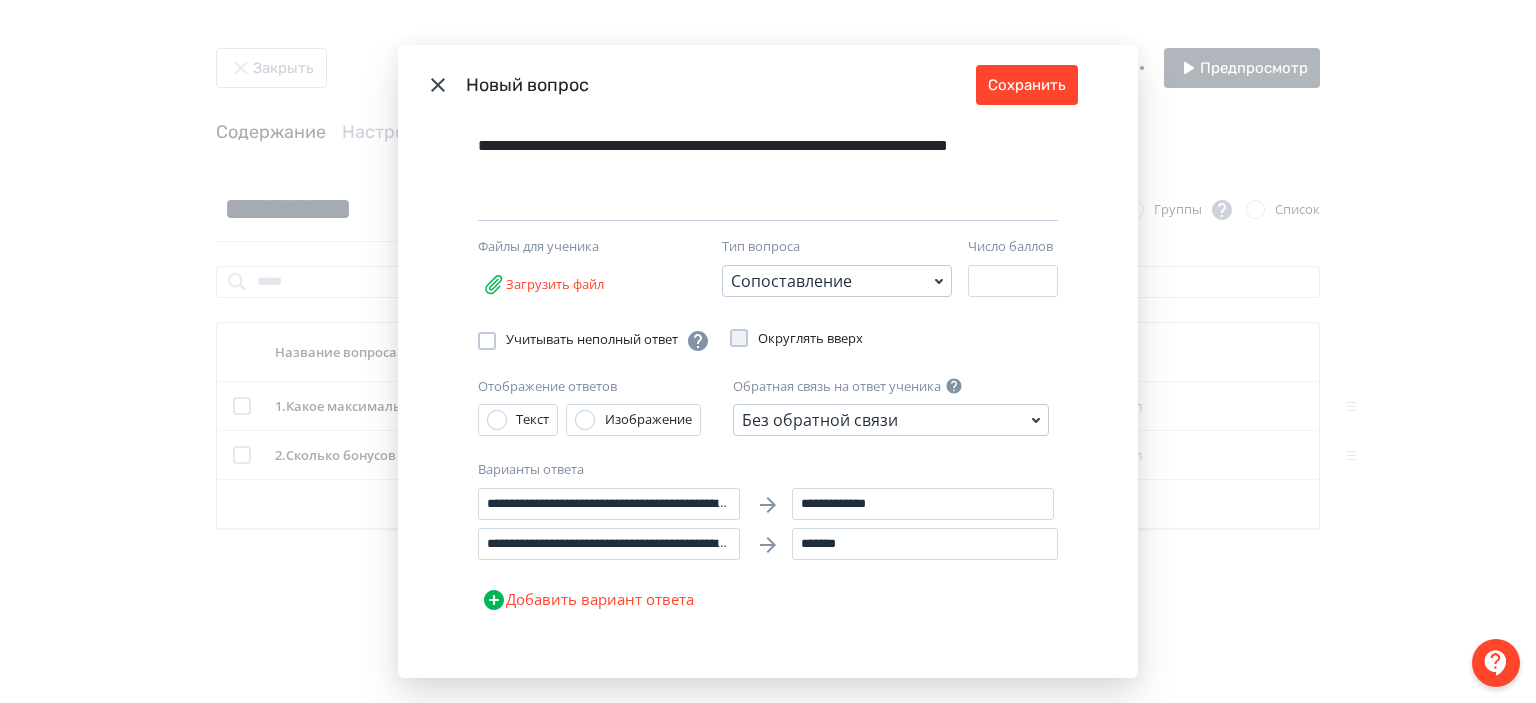 click on "Добавить вариант ответа" at bounding box center [588, 600] 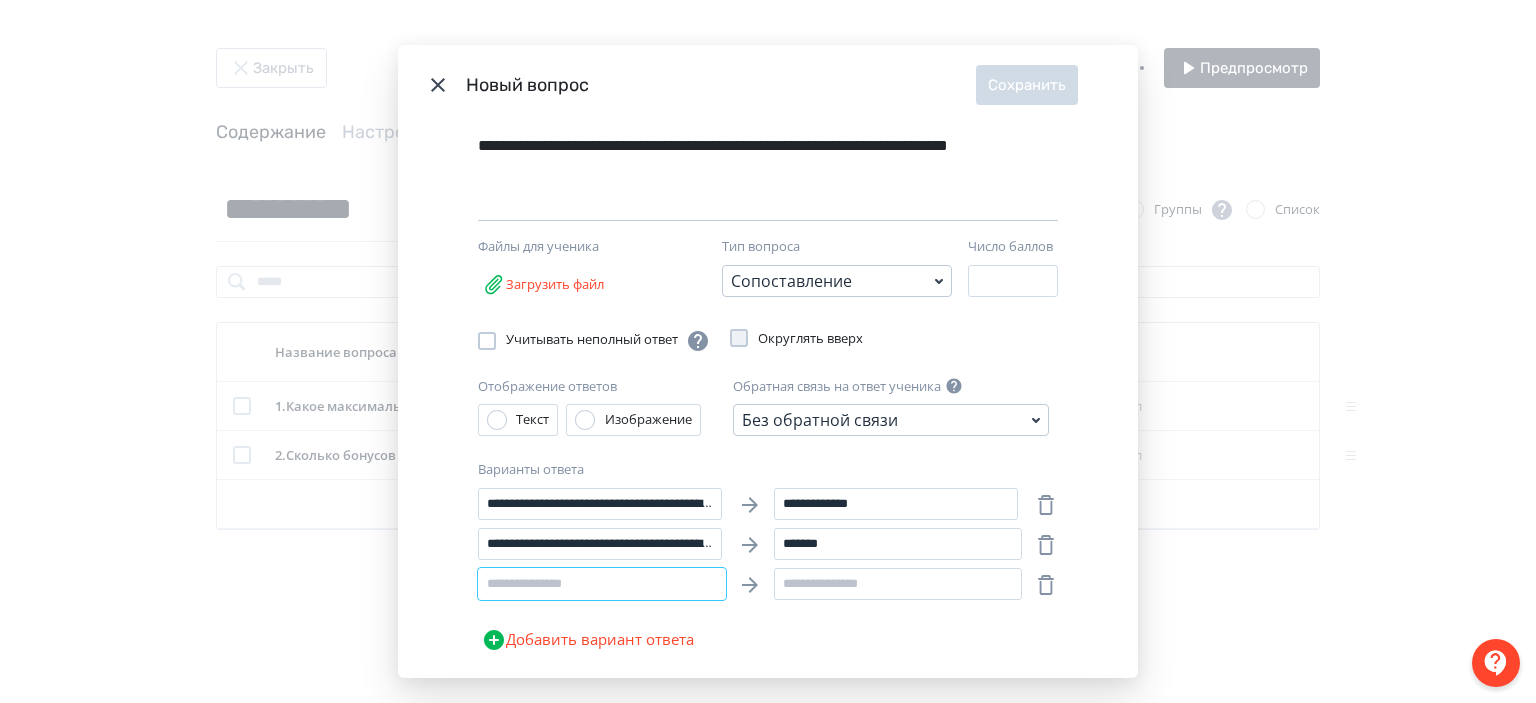 click at bounding box center (602, 584) 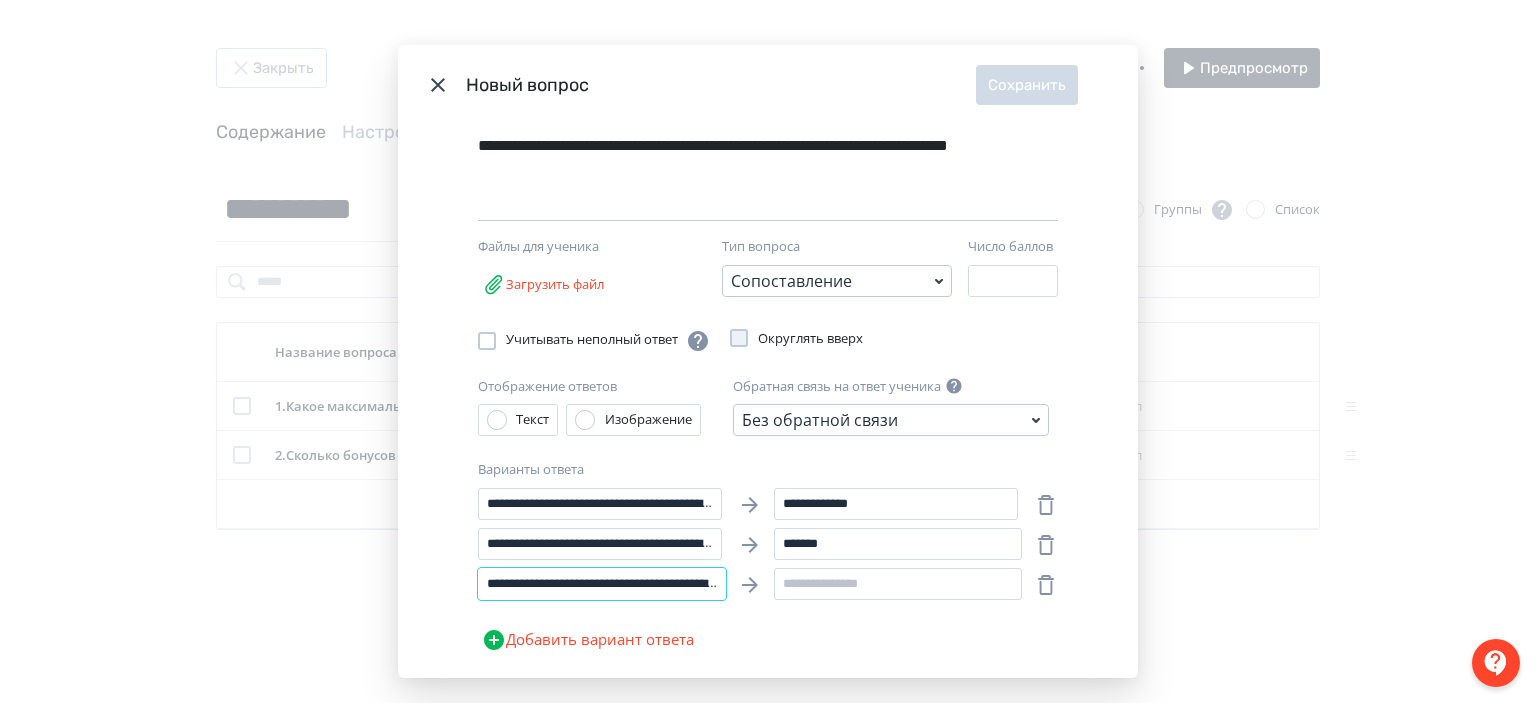 scroll, scrollTop: 0, scrollLeft: 210, axis: horizontal 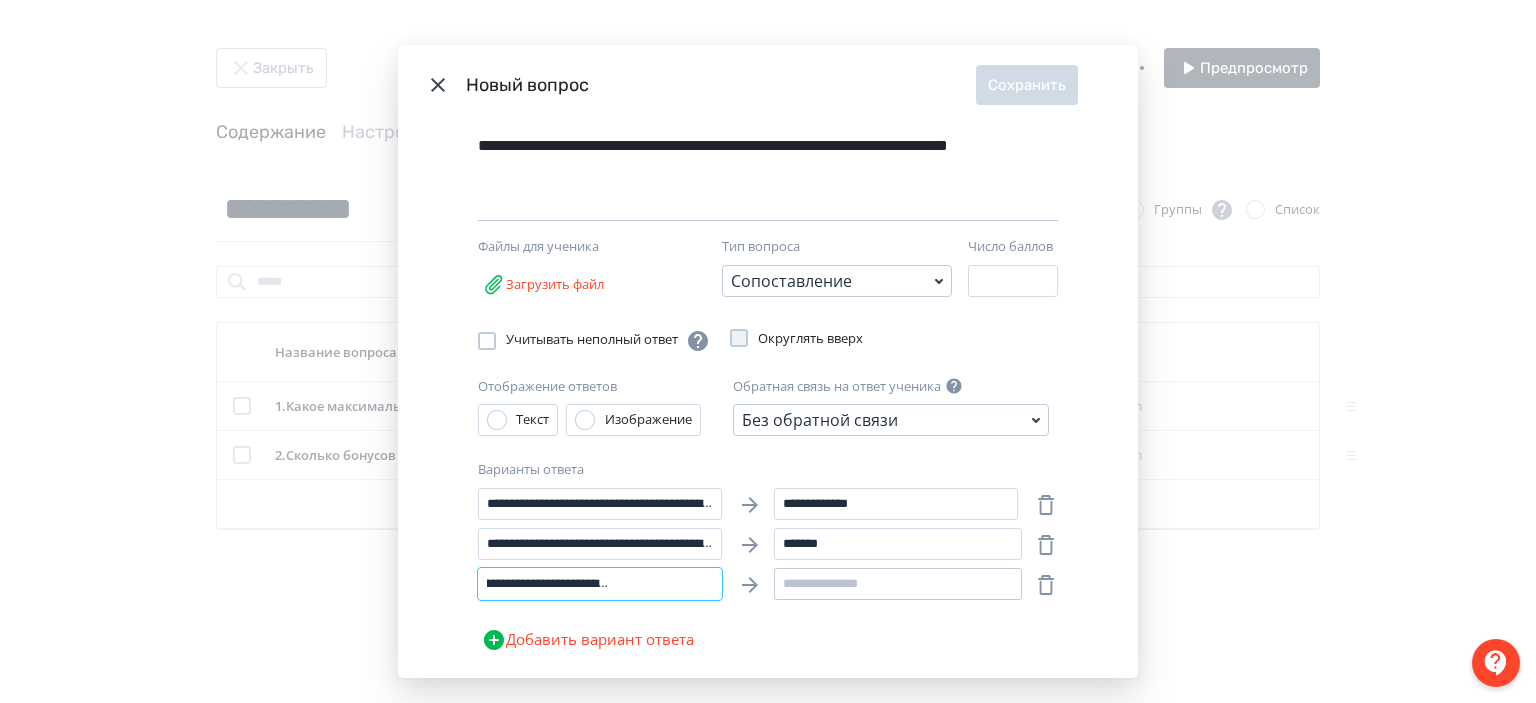 type on "**********" 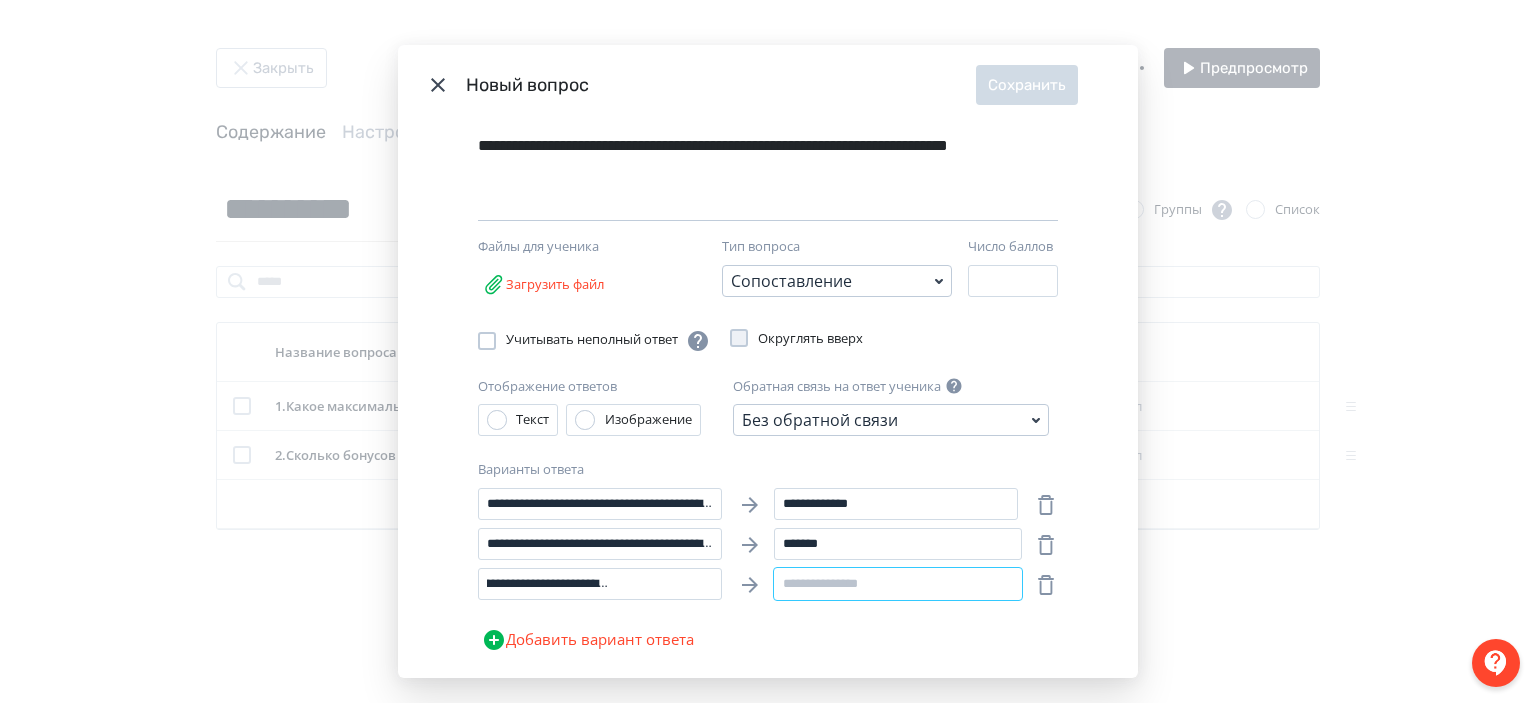 scroll, scrollTop: 0, scrollLeft: 0, axis: both 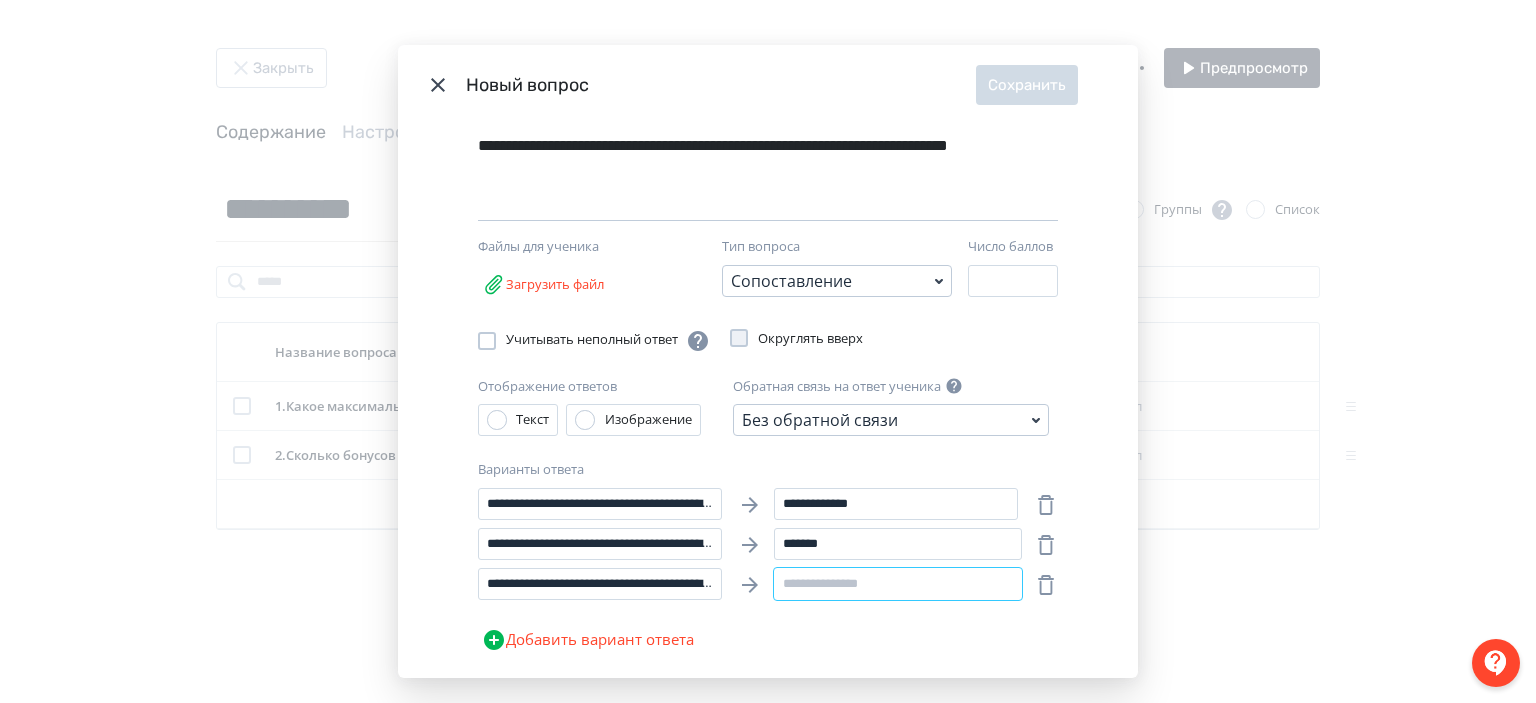 click at bounding box center (898, 584) 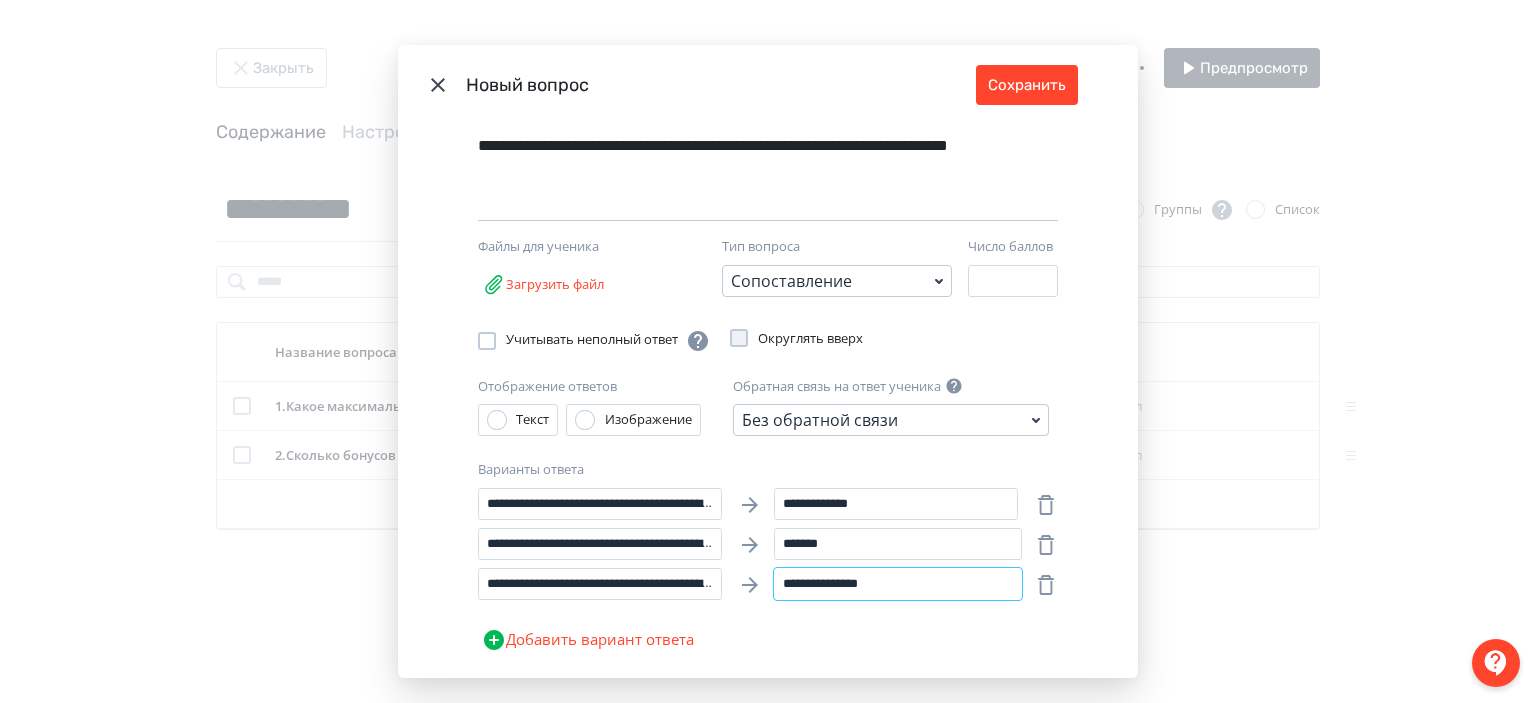 type on "**********" 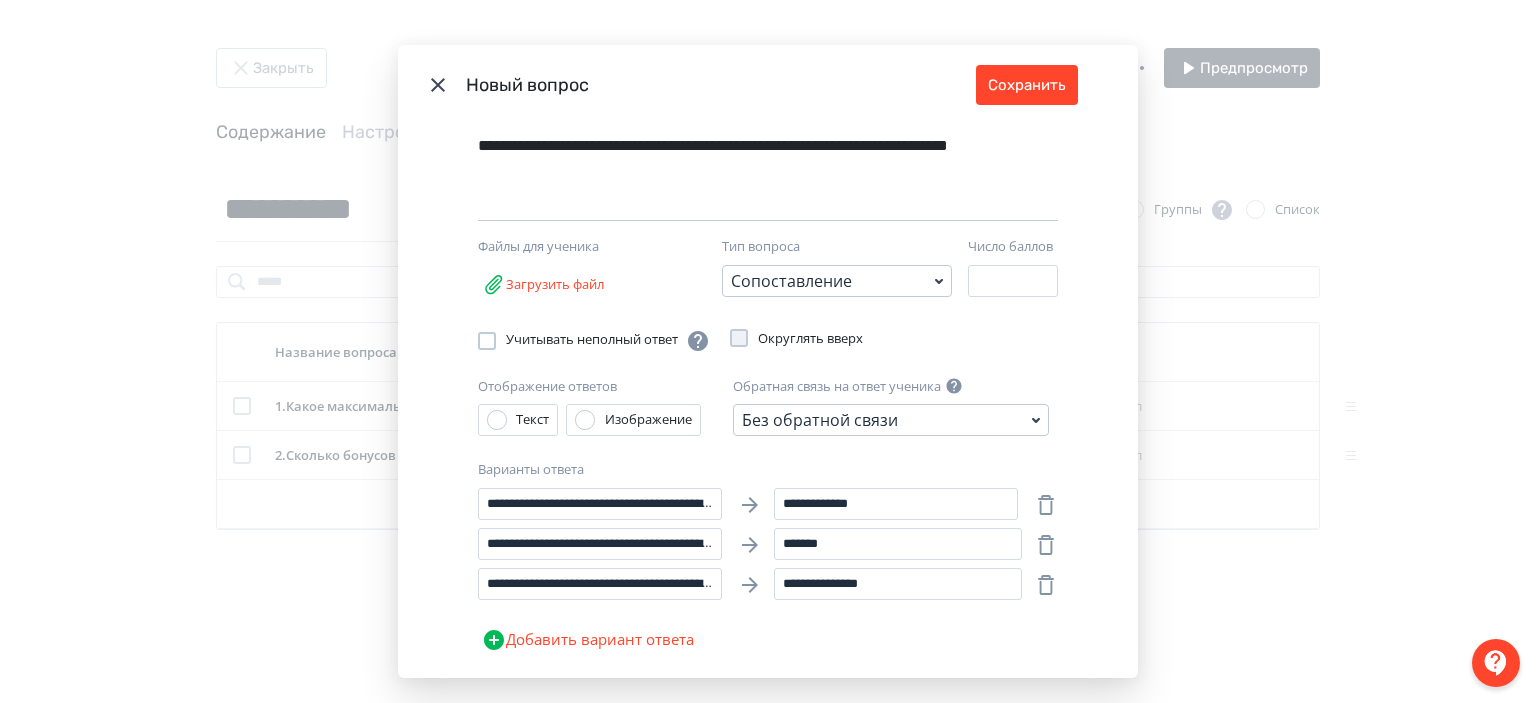 click on "Варианты ответа" at bounding box center [768, 470] 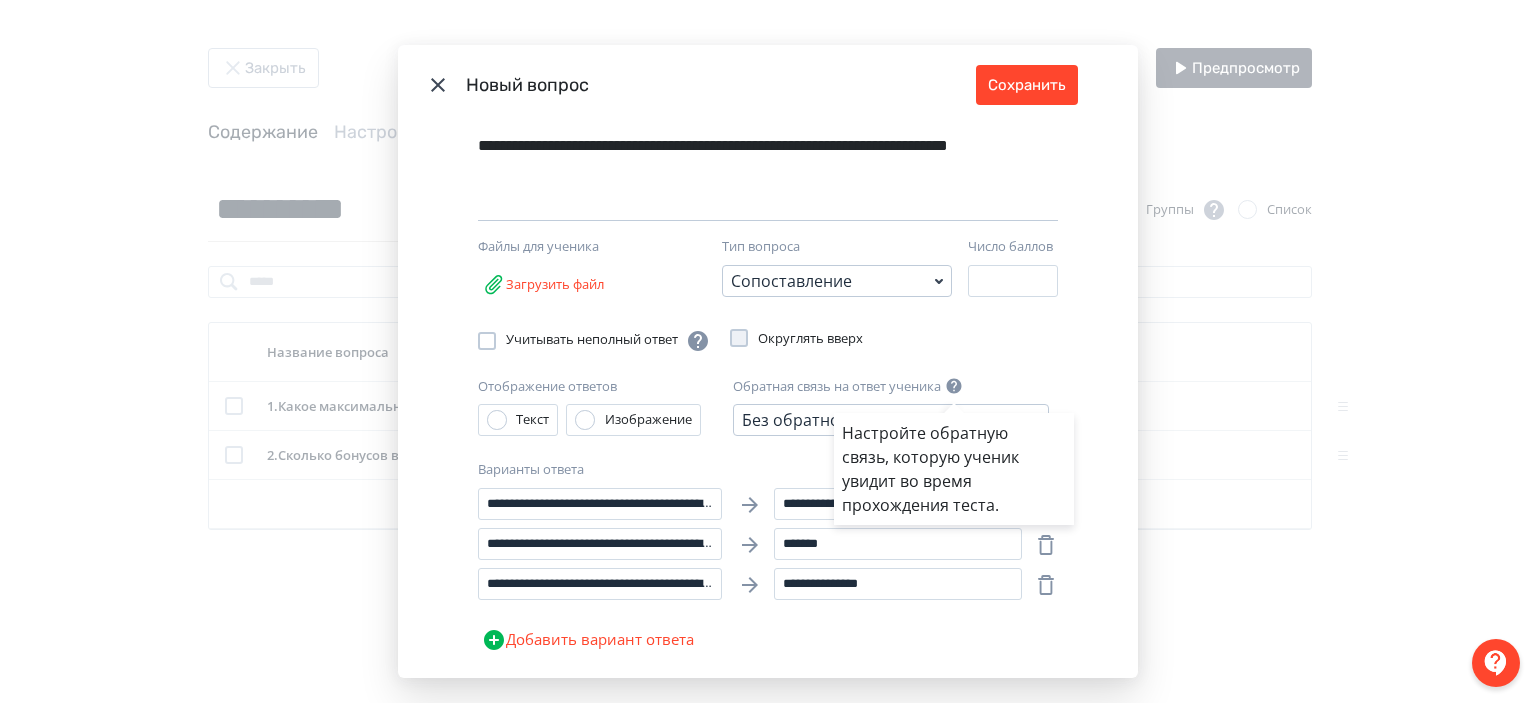 click on "Настройте обратную связь, которую ученик увидит во время прохождения теста." at bounding box center (768, 351) 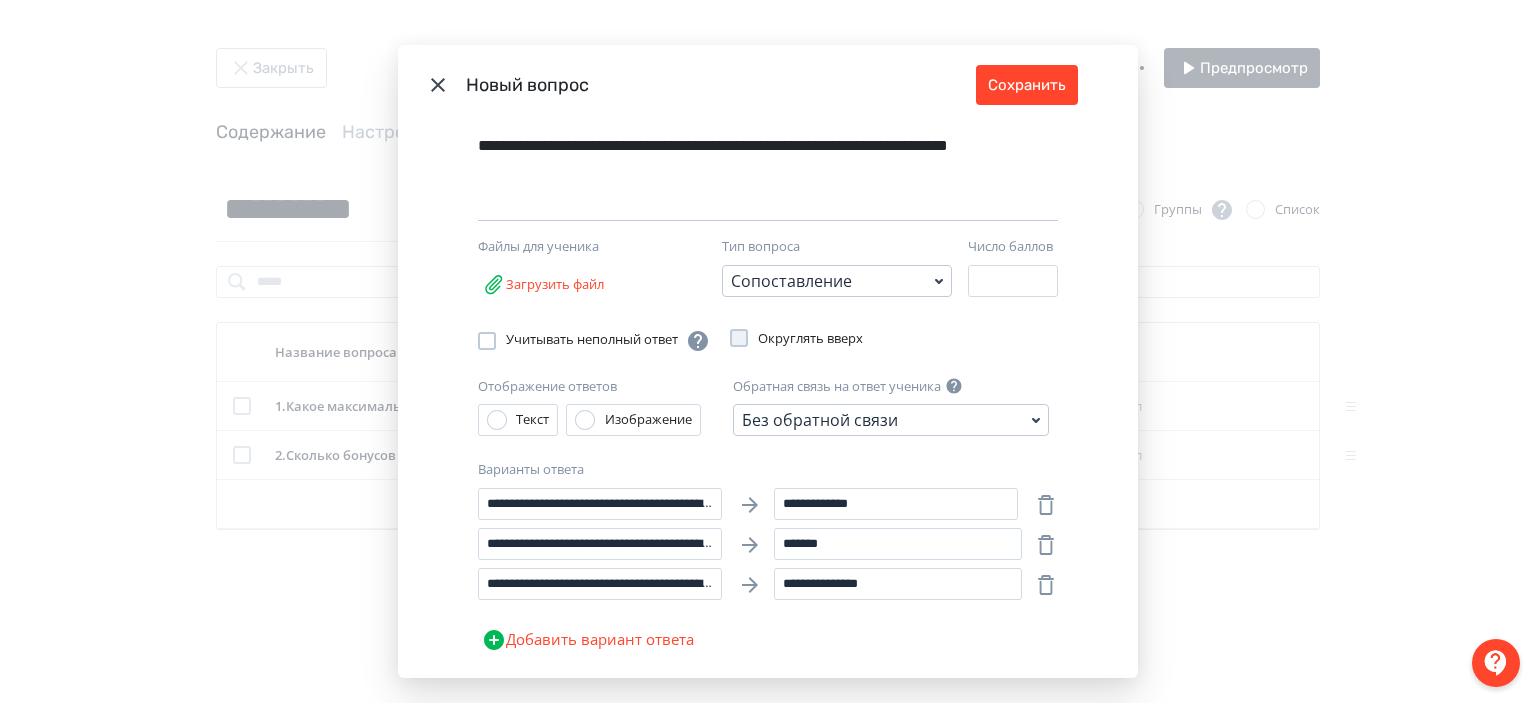 click on "**********" at bounding box center (733, 158) 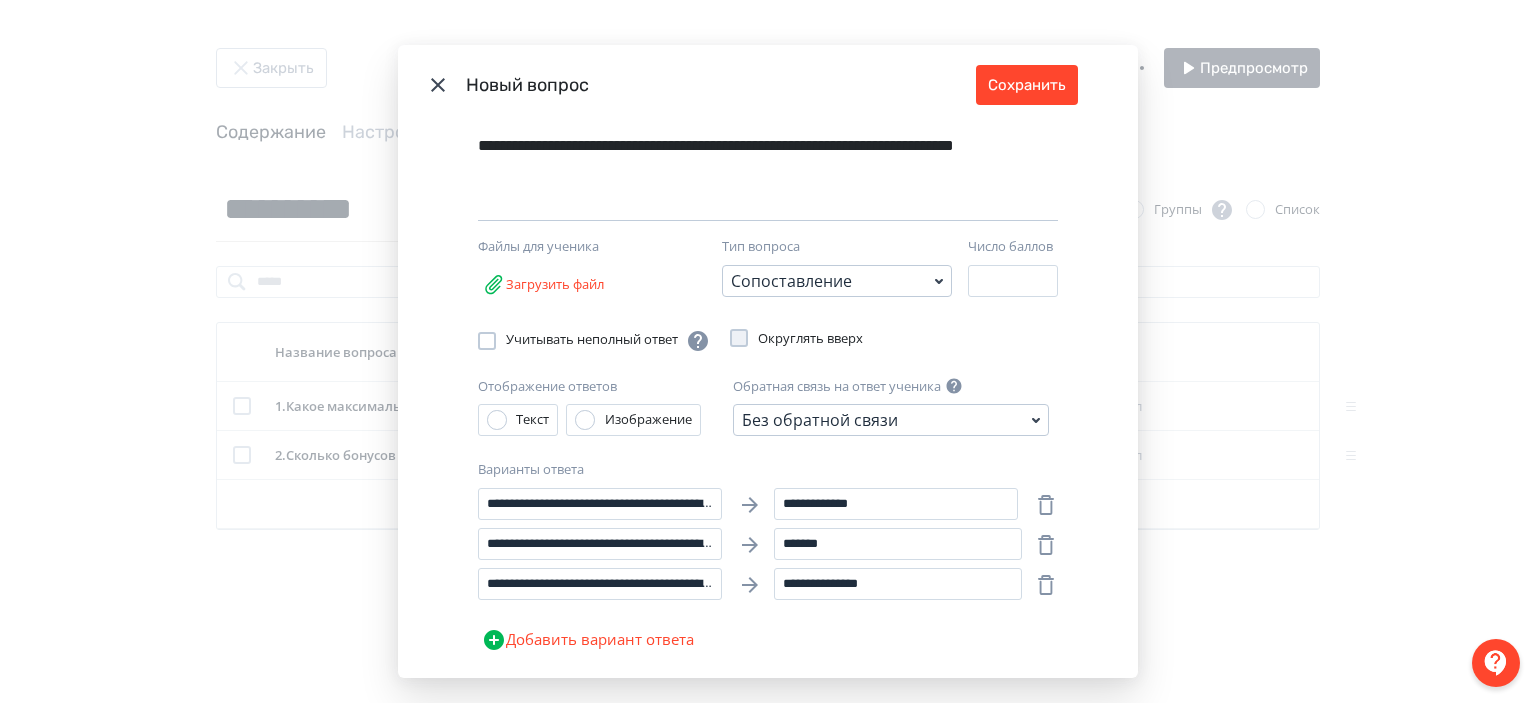 click on "Файлы для ученика" at bounding box center [583, 247] 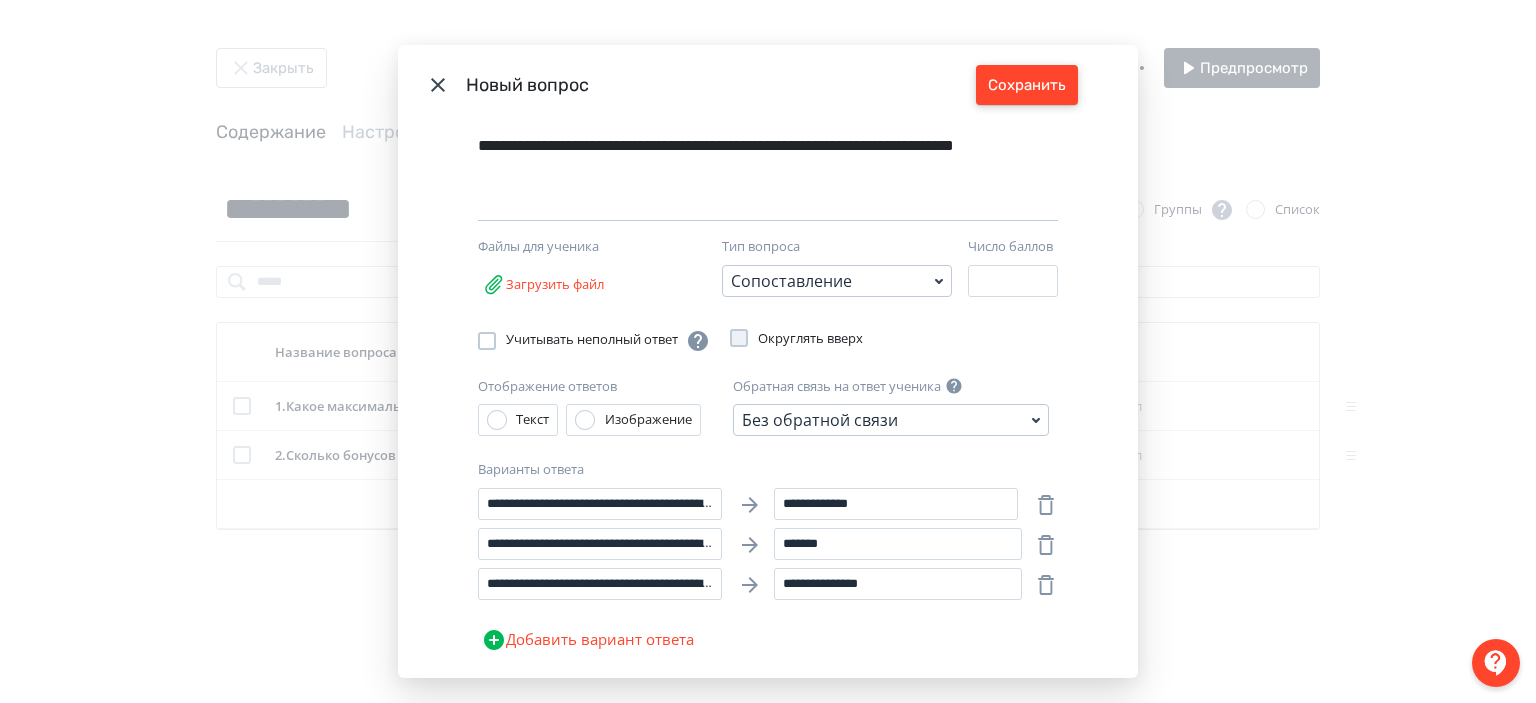 click on "Сохранить" at bounding box center (1027, 85) 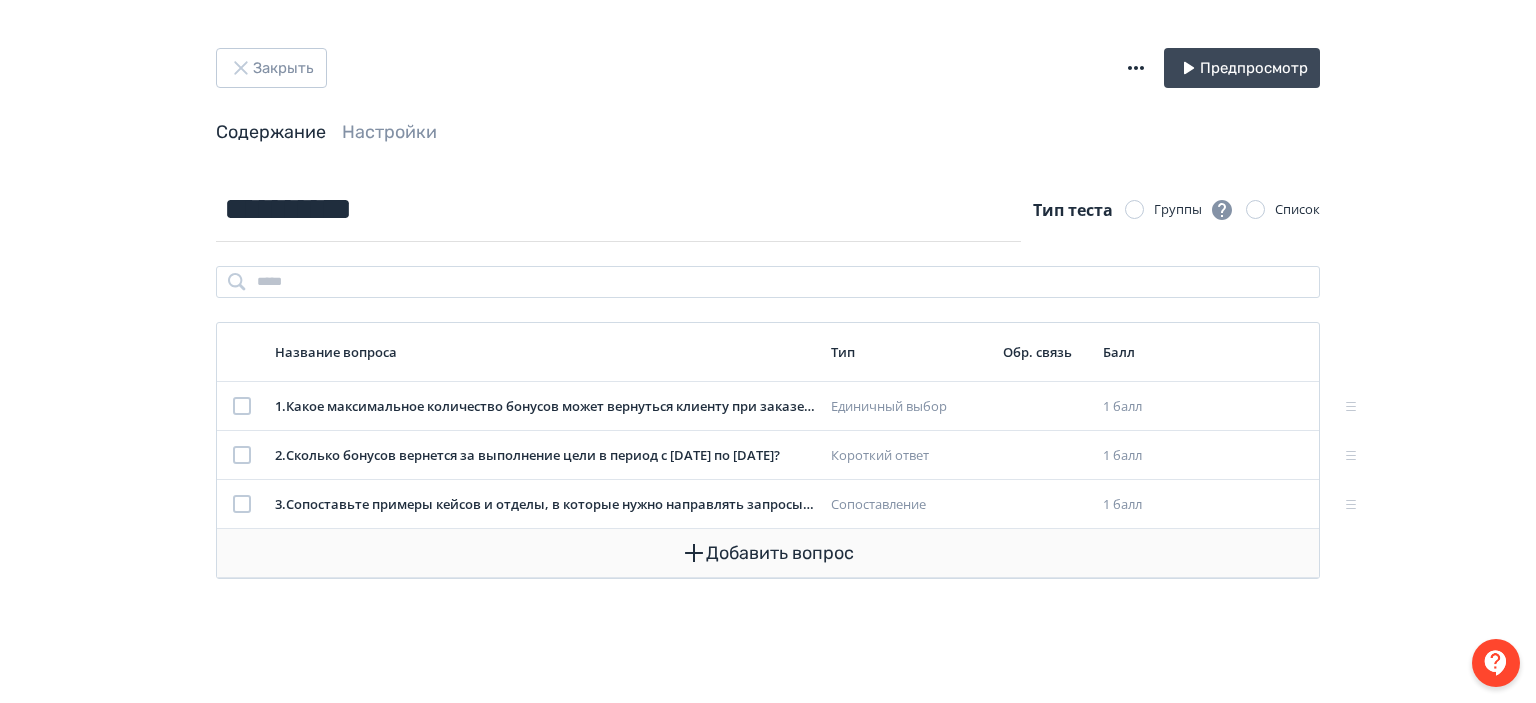 click on "Добавить вопрос" at bounding box center [768, 553] 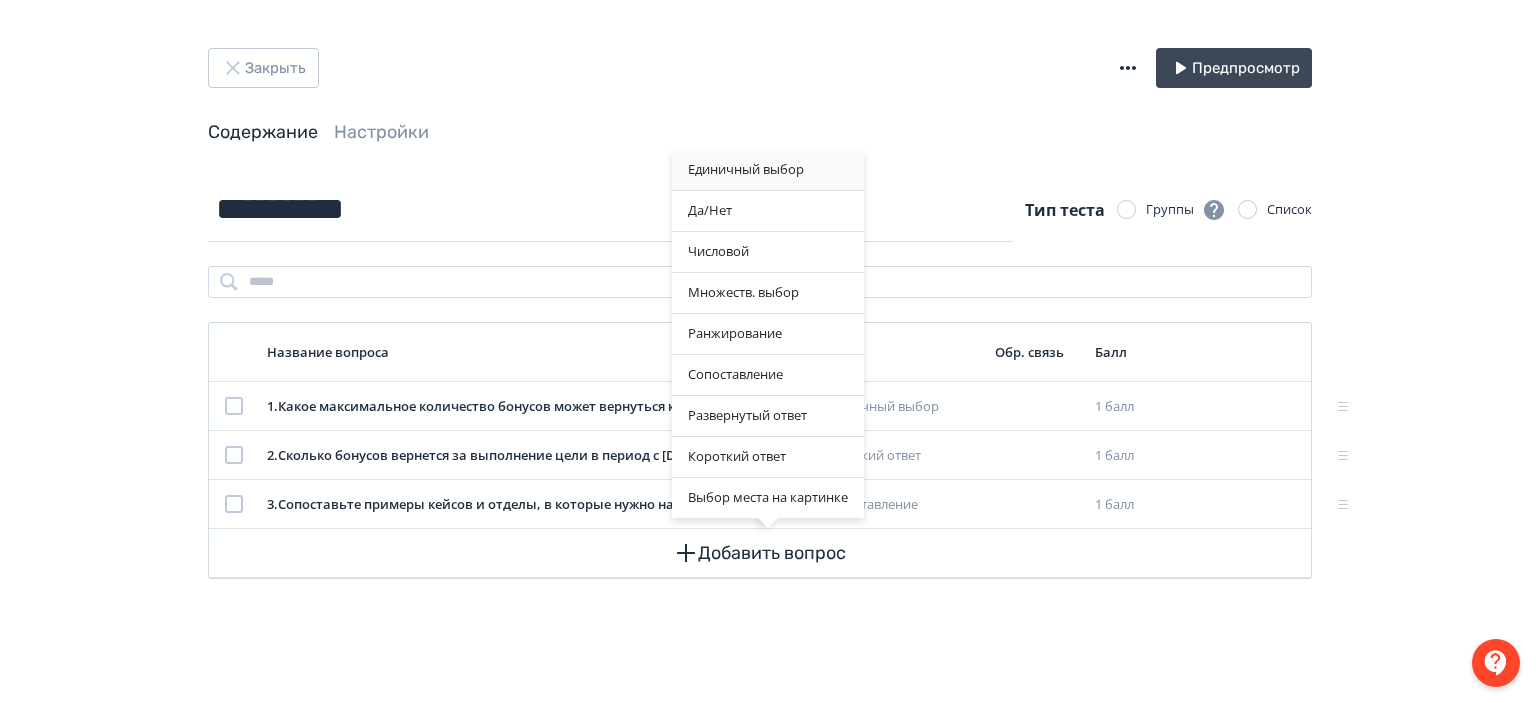 click on "Единичный выбор" at bounding box center (768, 170) 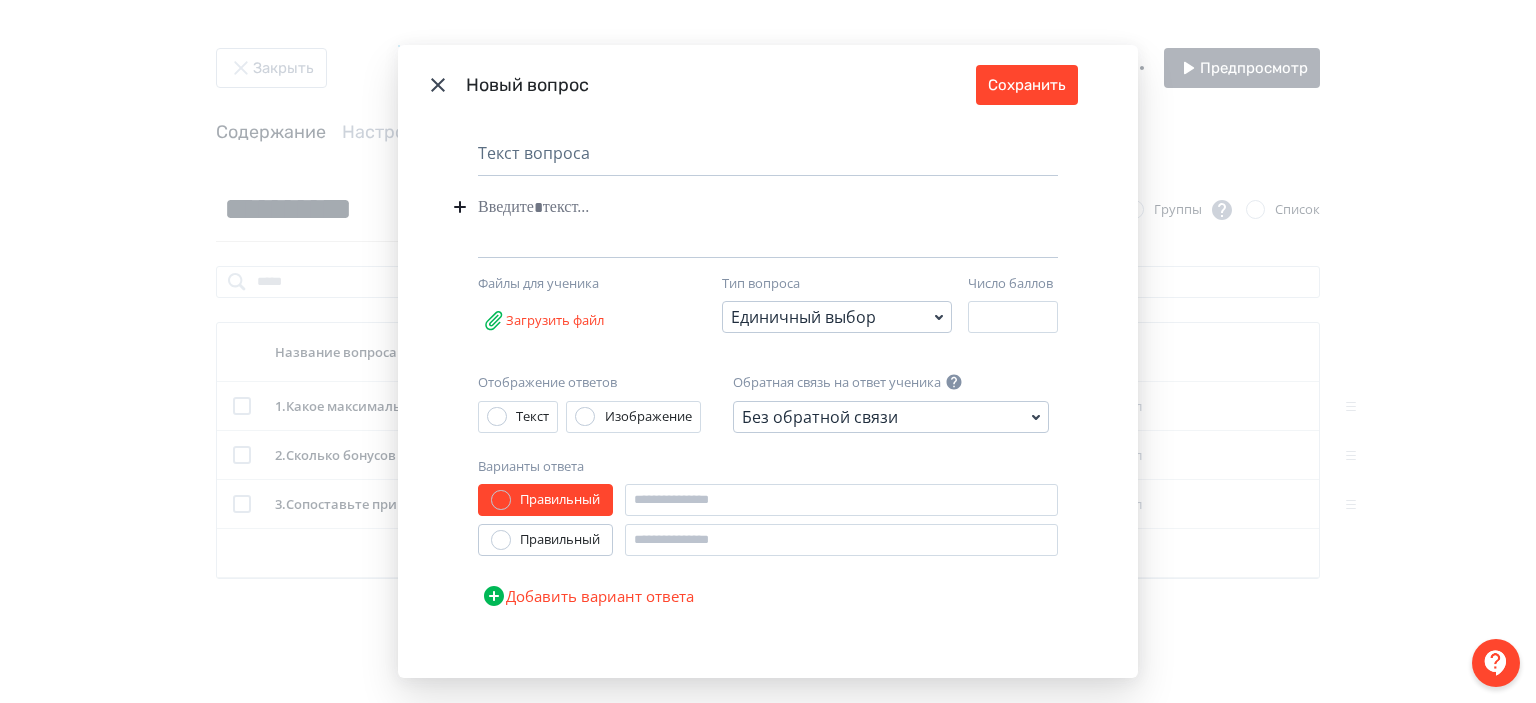 click at bounding box center [737, 207] 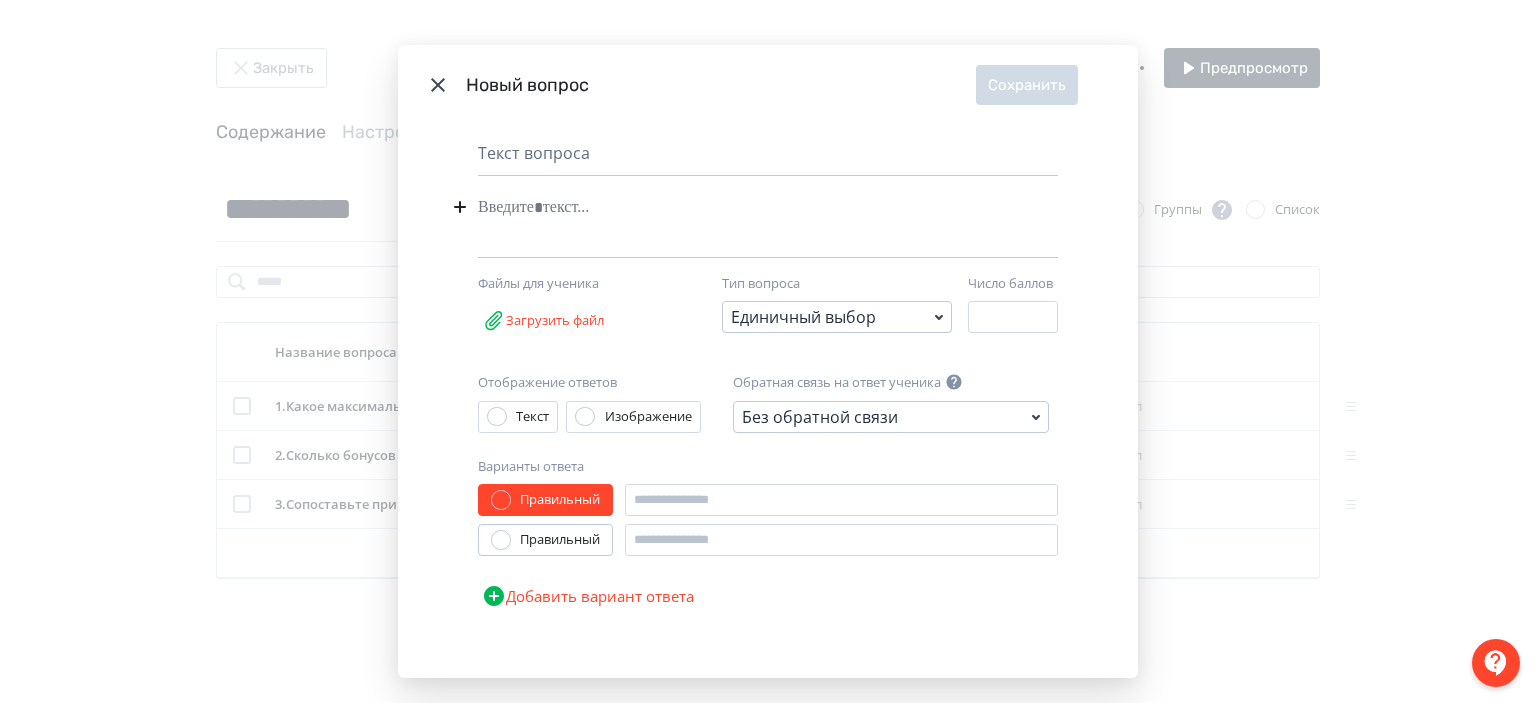 paste 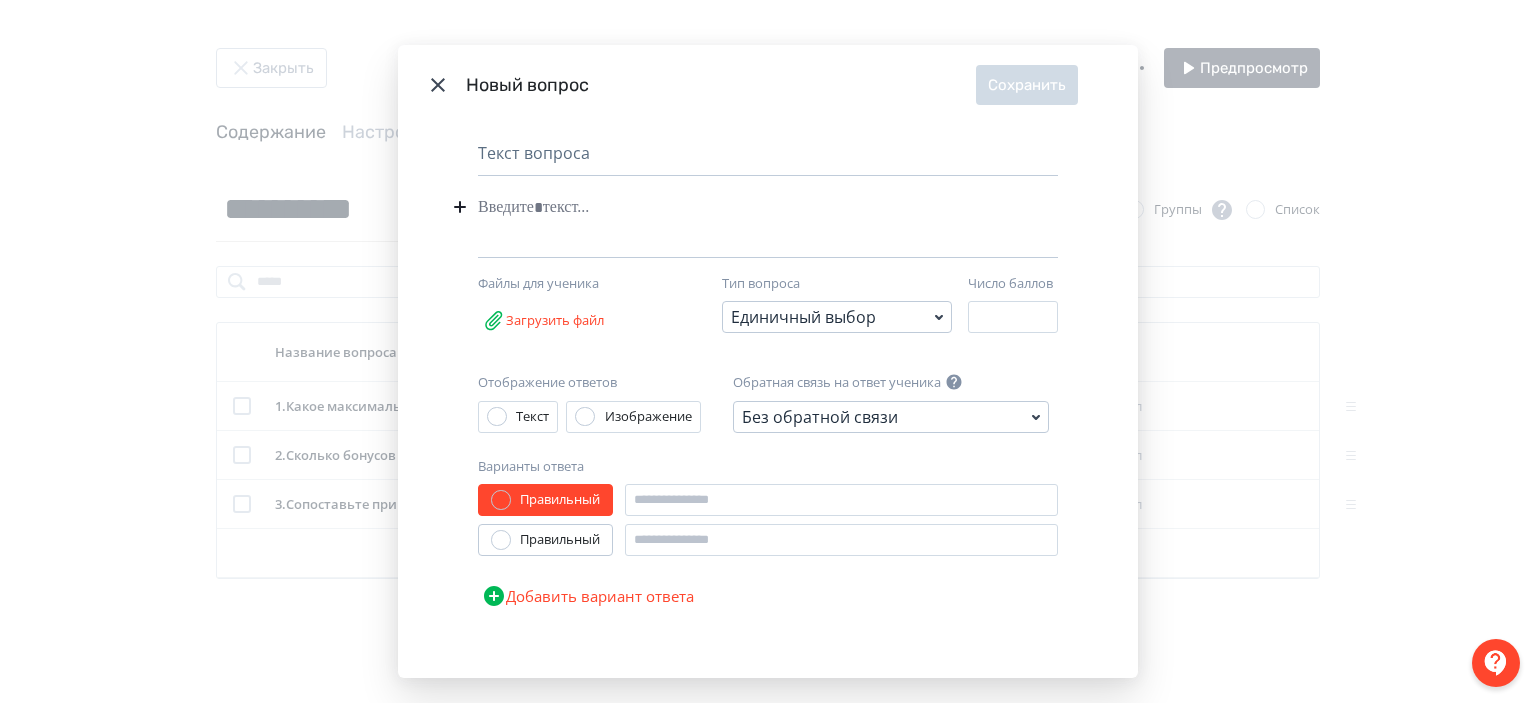 type 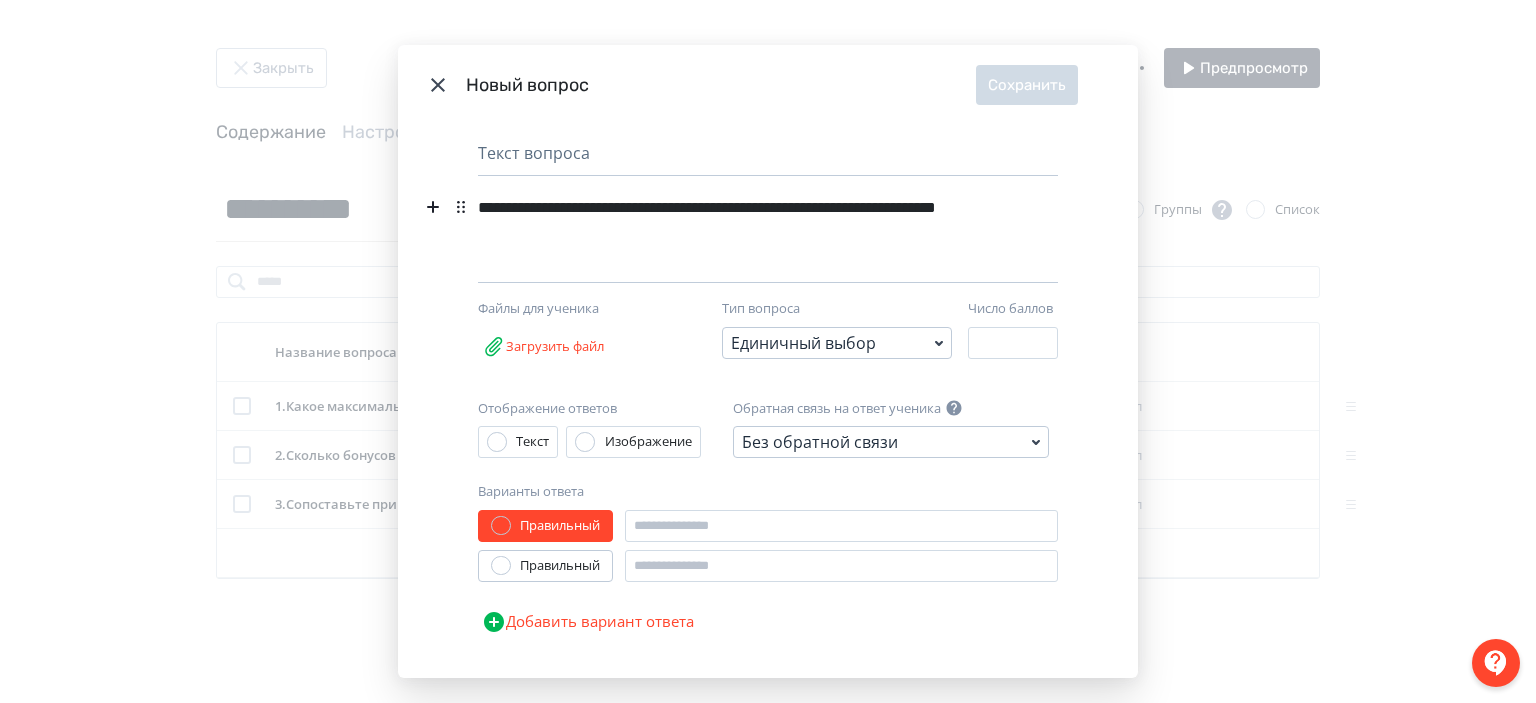 click on "**********" at bounding box center [733, 220] 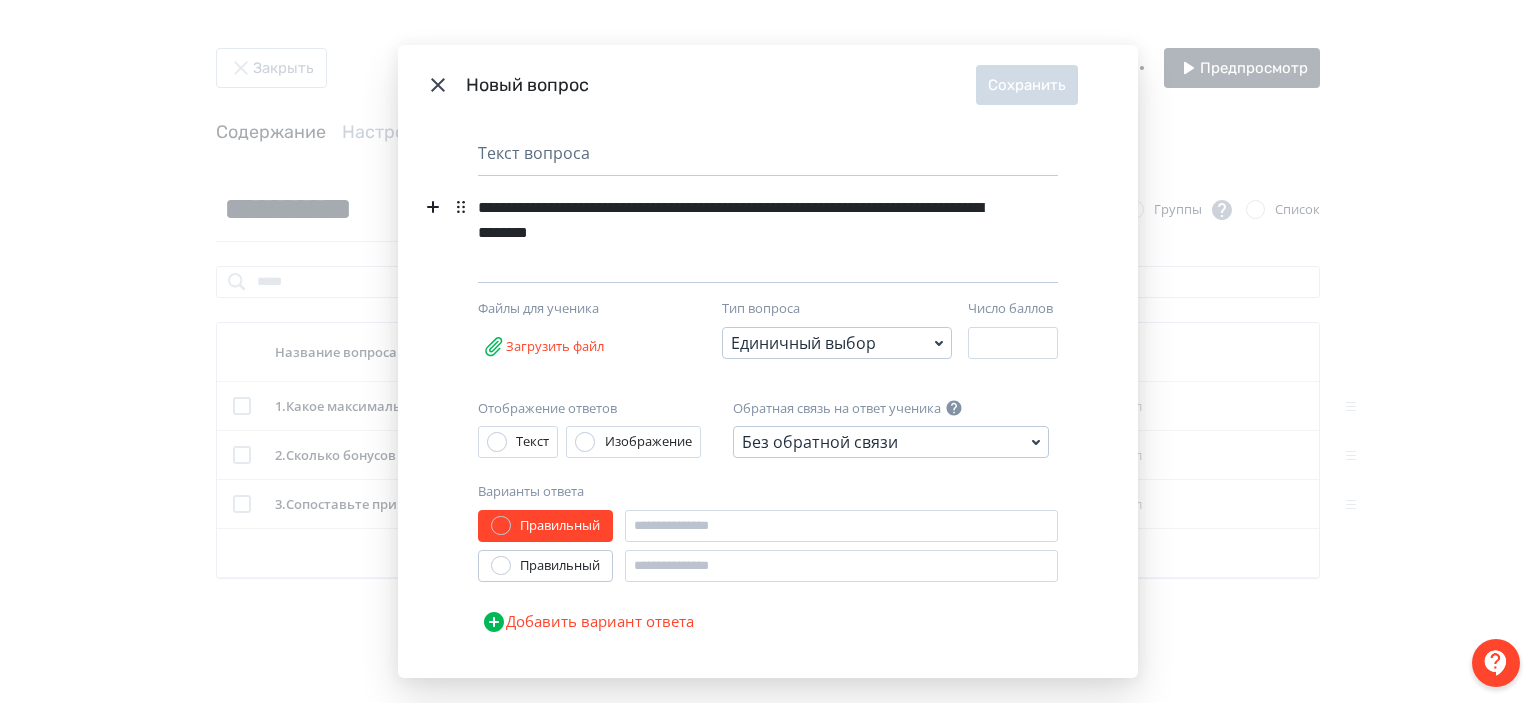 click on "**********" at bounding box center (733, 220) 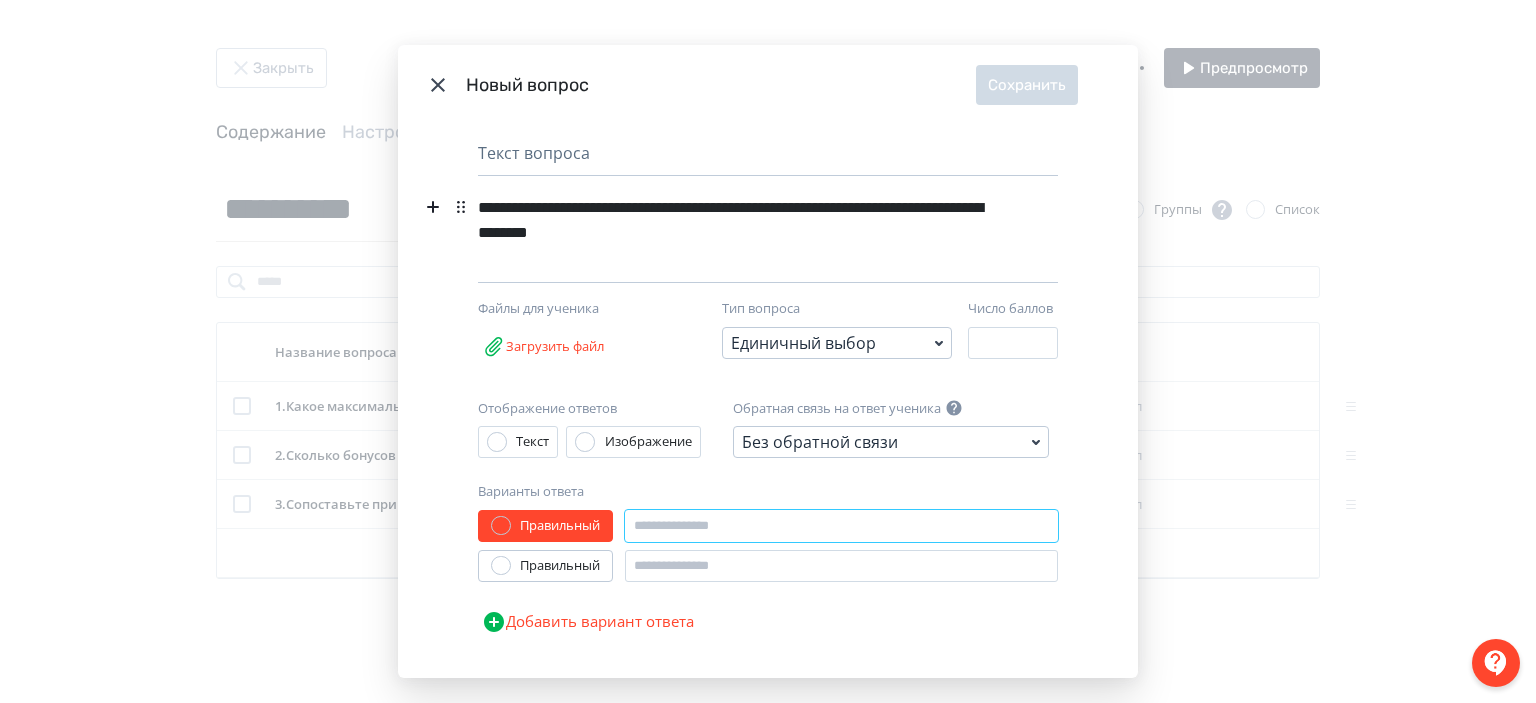 click at bounding box center [841, 526] 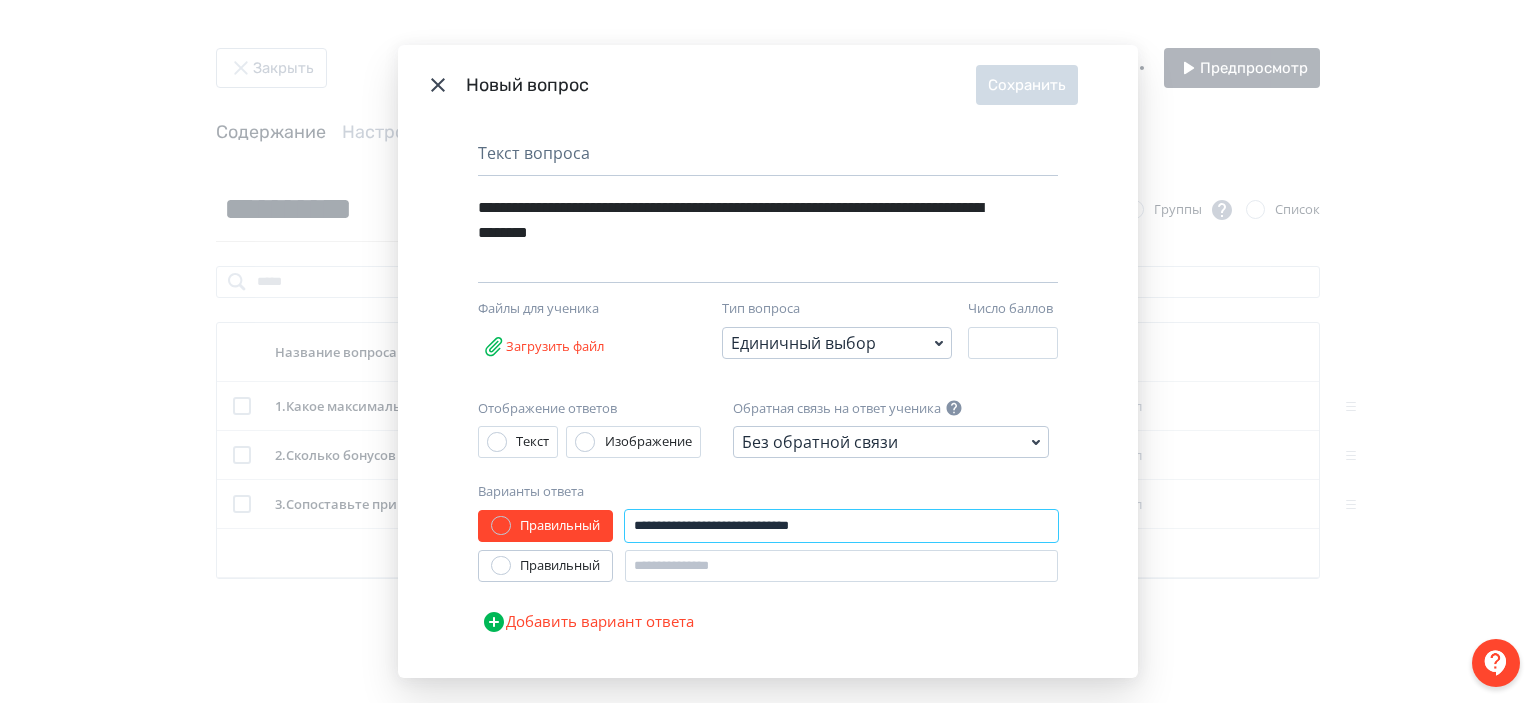 click on "**********" at bounding box center (841, 526) 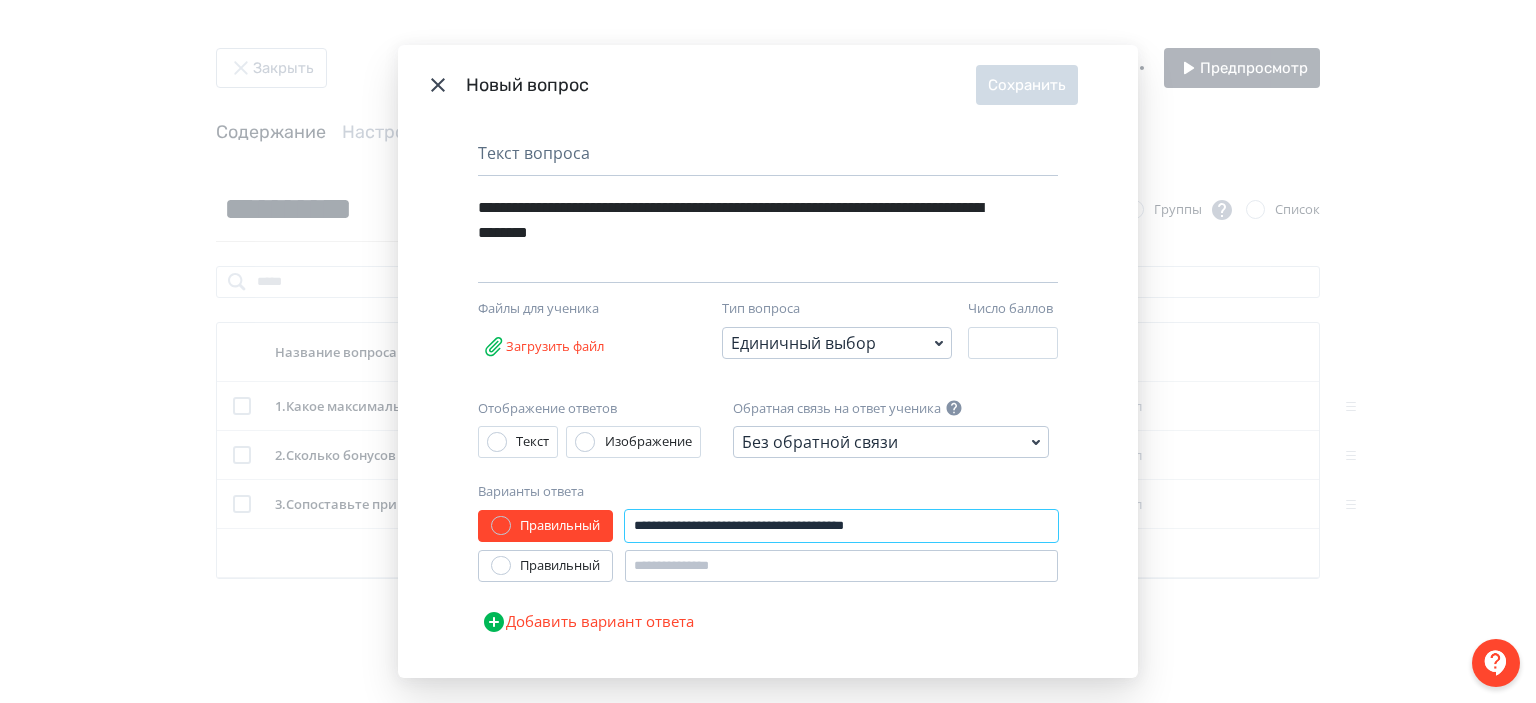 type on "**********" 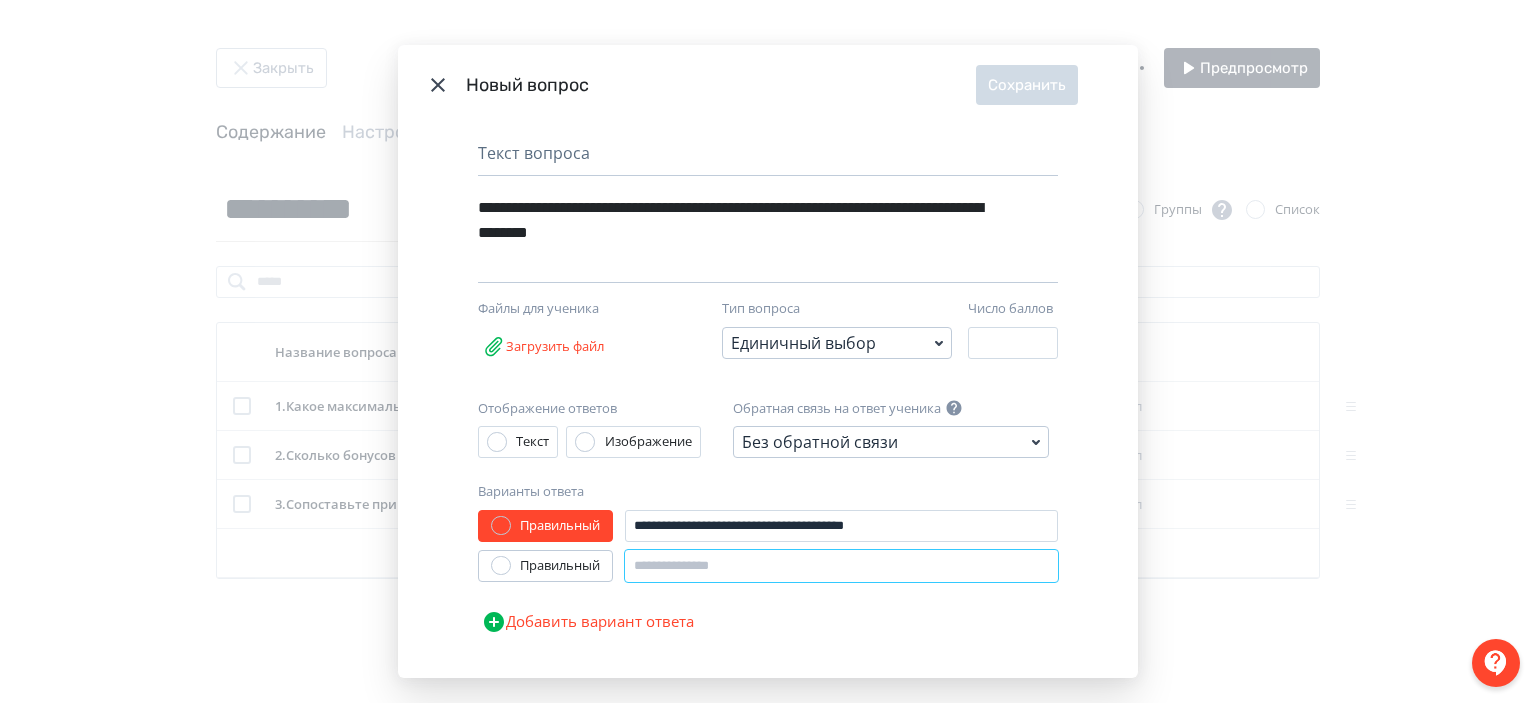 click at bounding box center [841, 566] 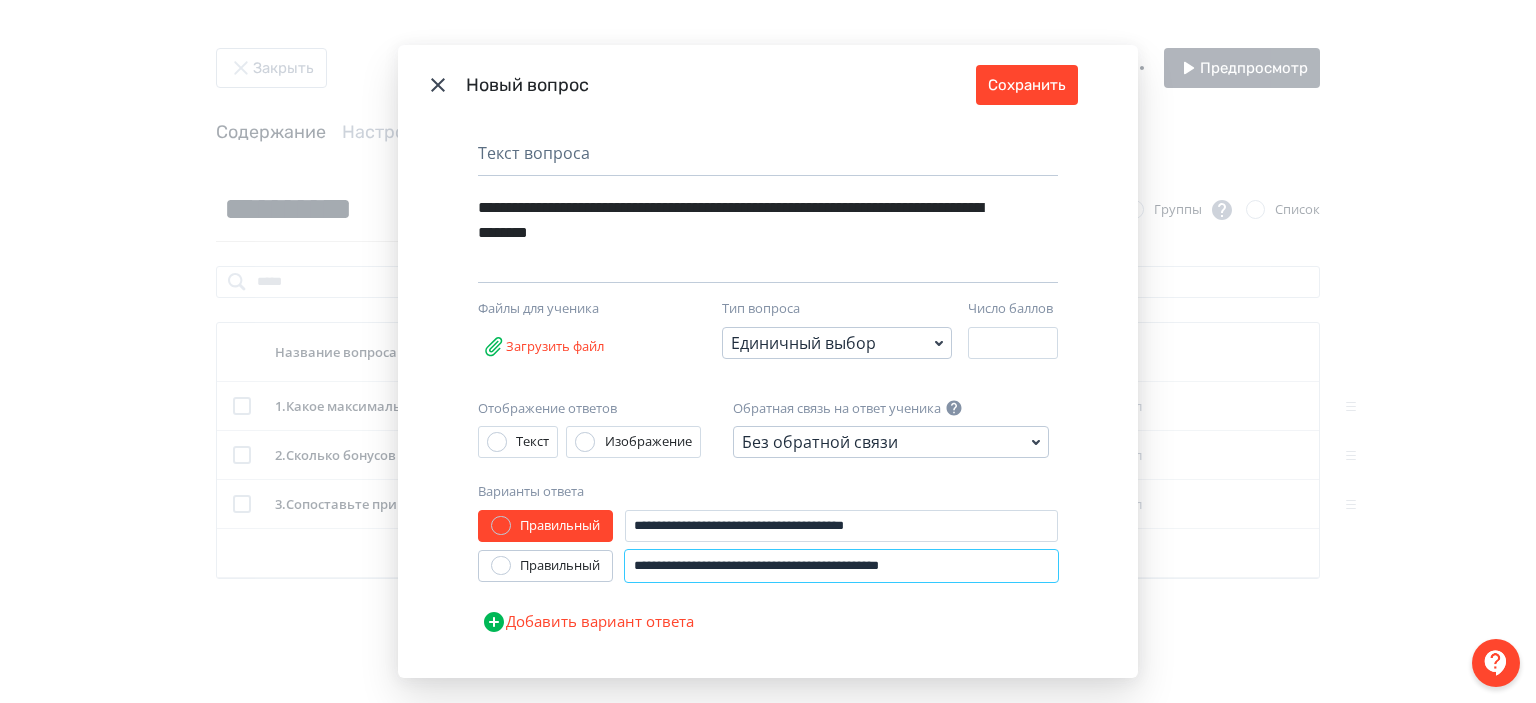 type on "**********" 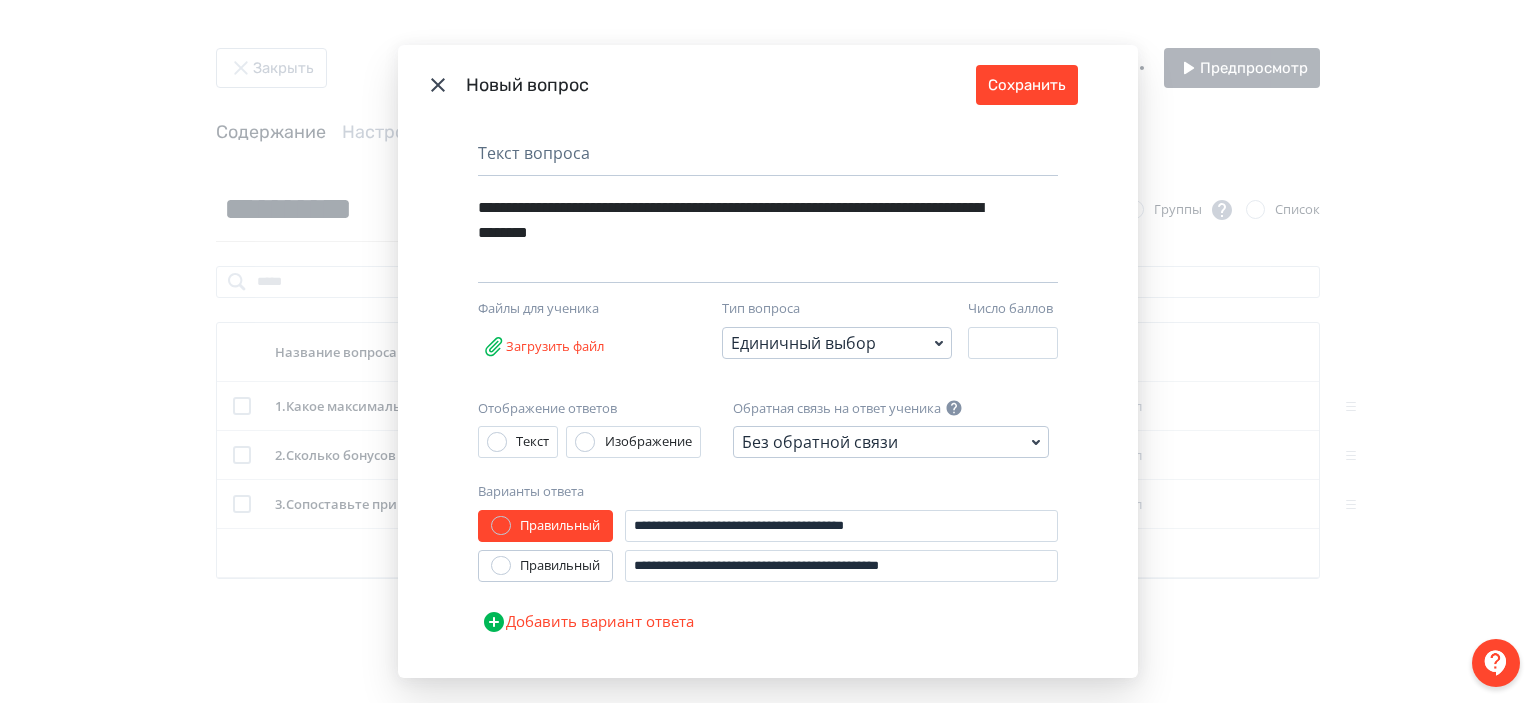 click on "Добавить вариант ответа" at bounding box center [588, 622] 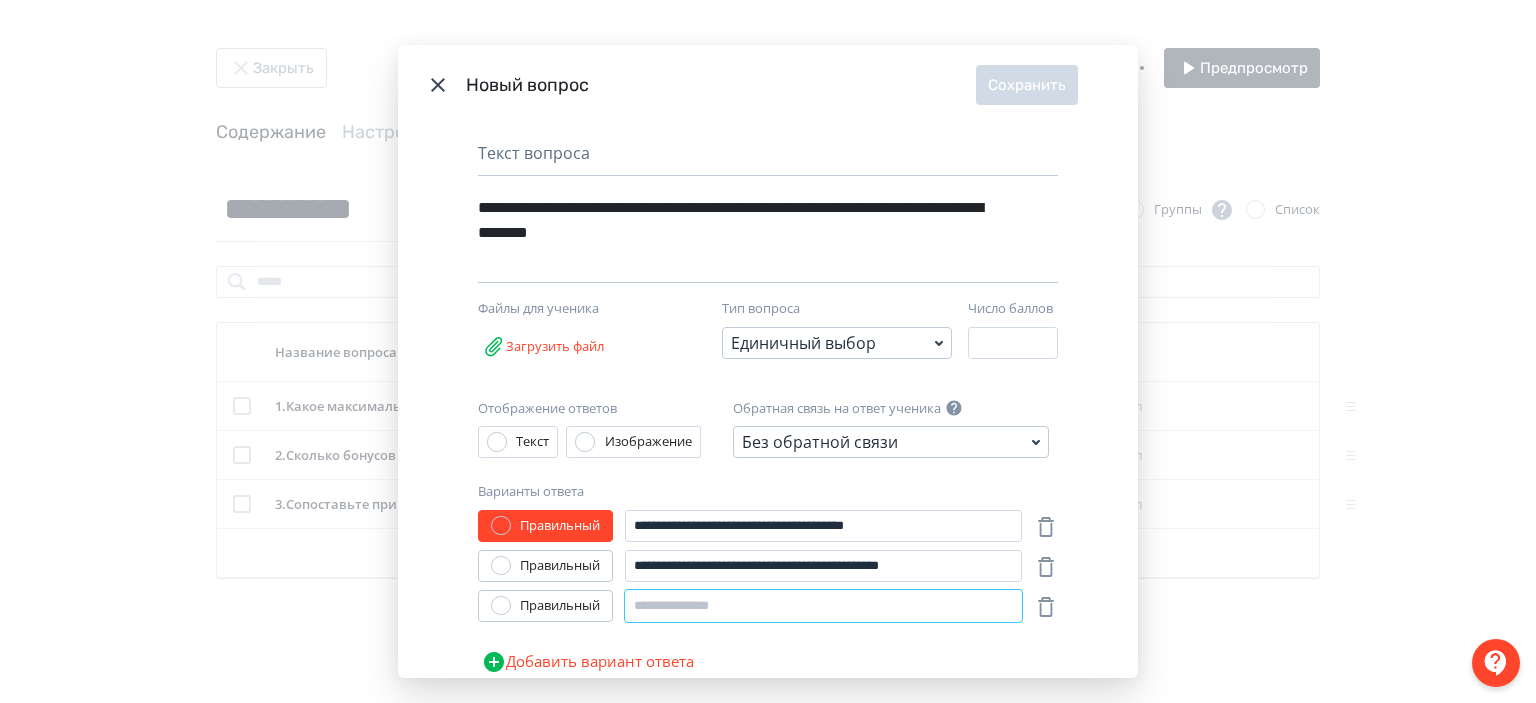 click at bounding box center (823, 606) 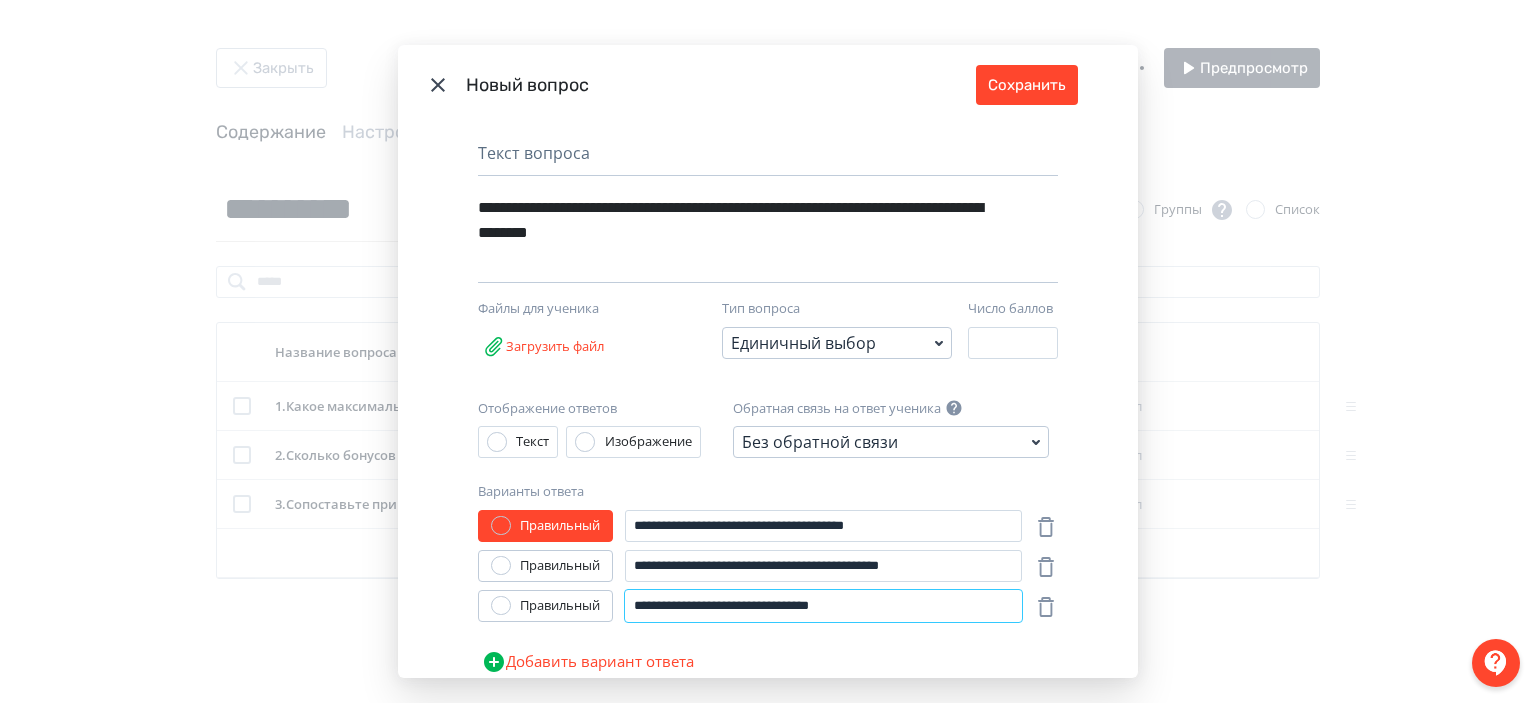 click on "**********" at bounding box center (823, 606) 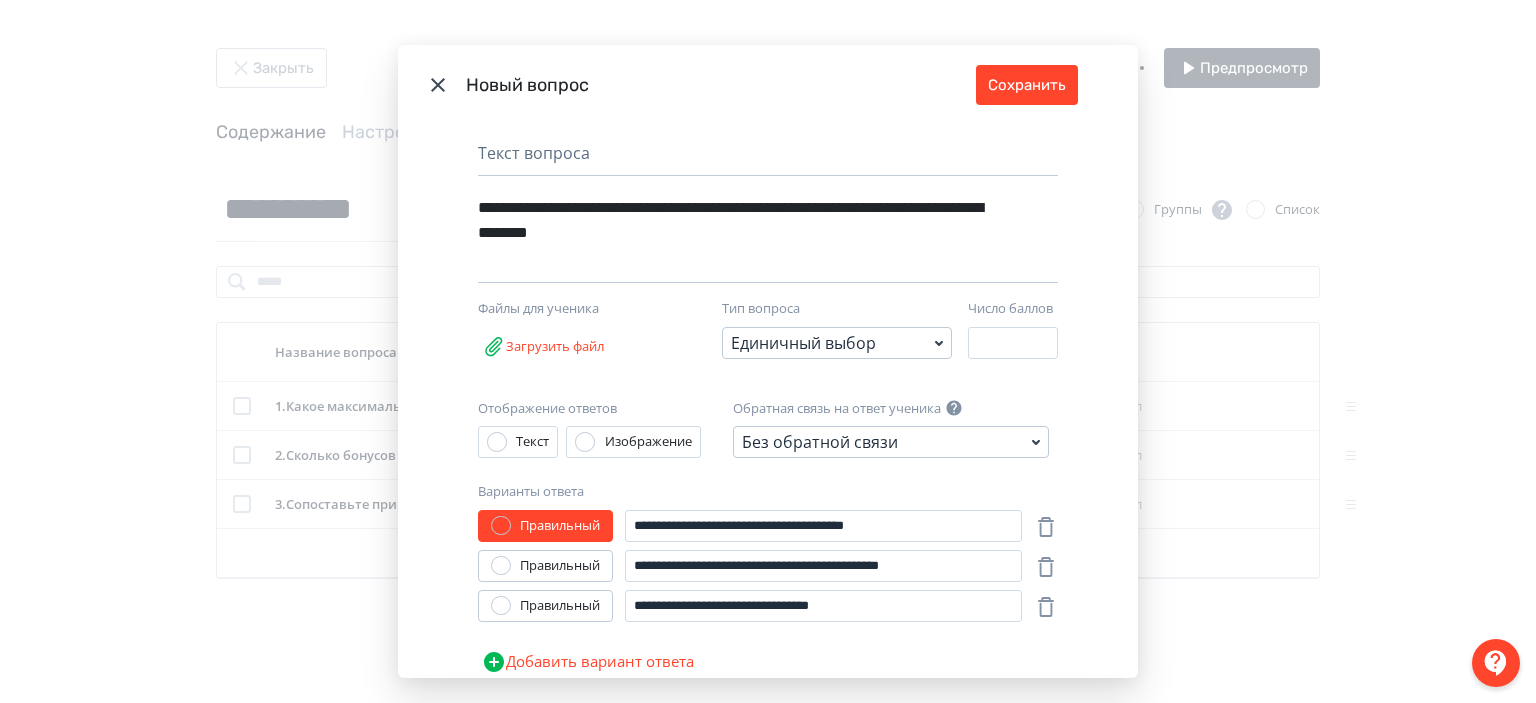 click on "**********" at bounding box center (768, 254) 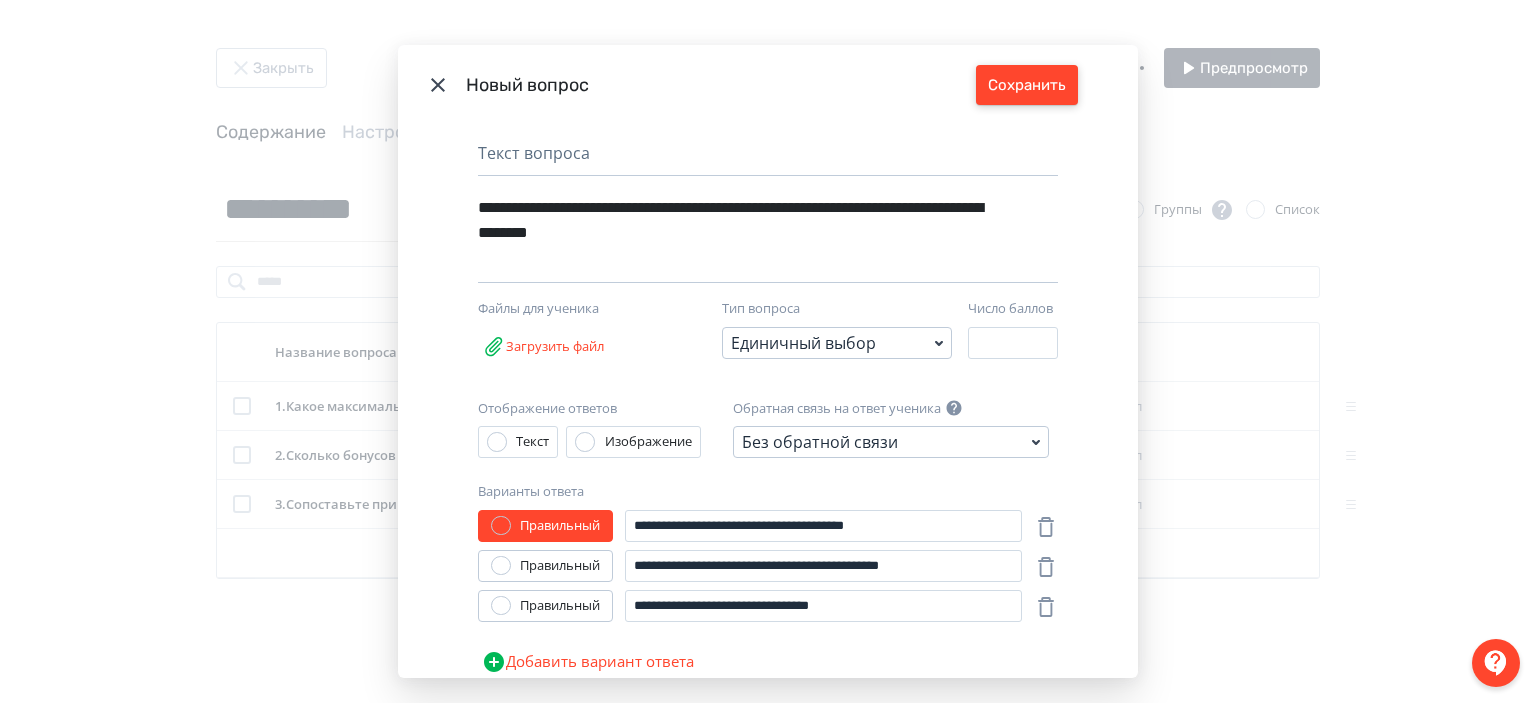click on "Сохранить" at bounding box center (1027, 85) 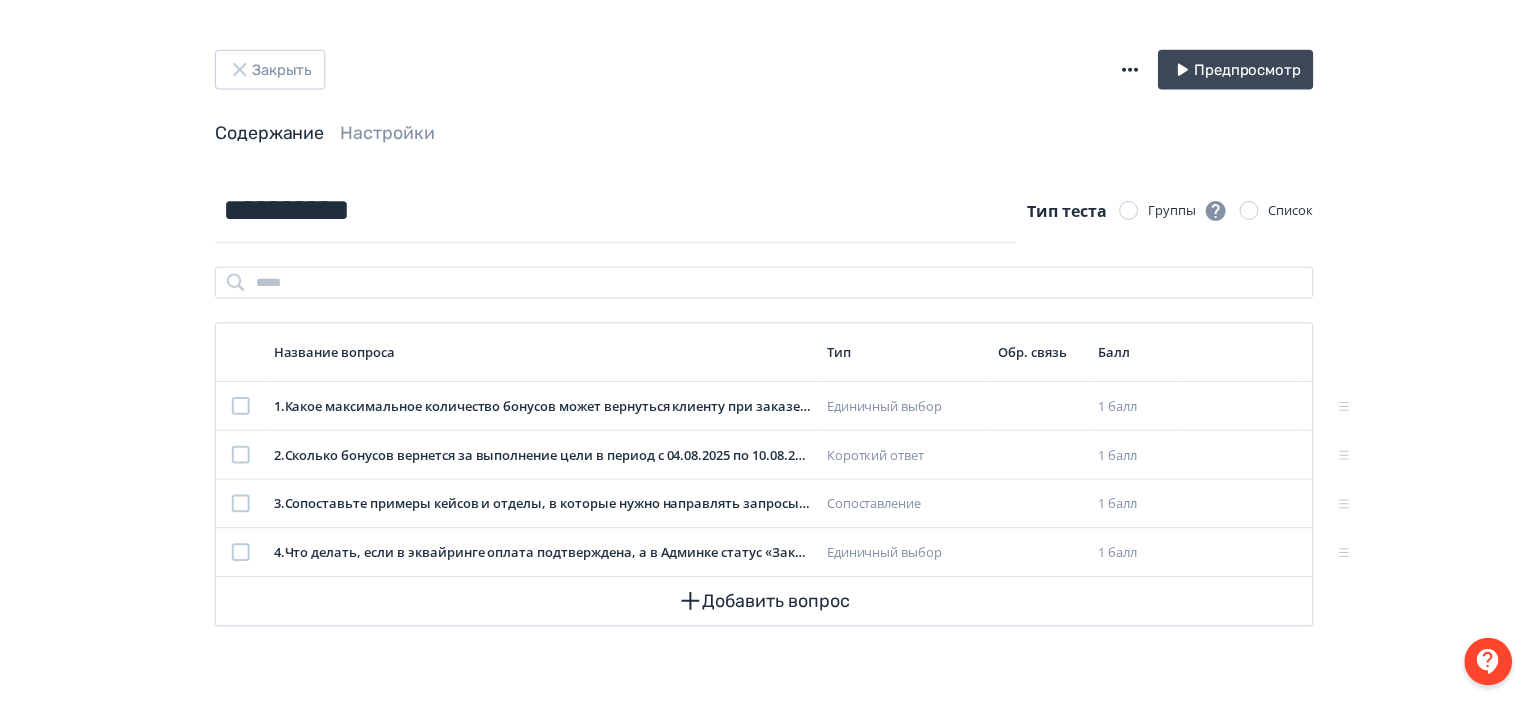 scroll, scrollTop: 0, scrollLeft: 0, axis: both 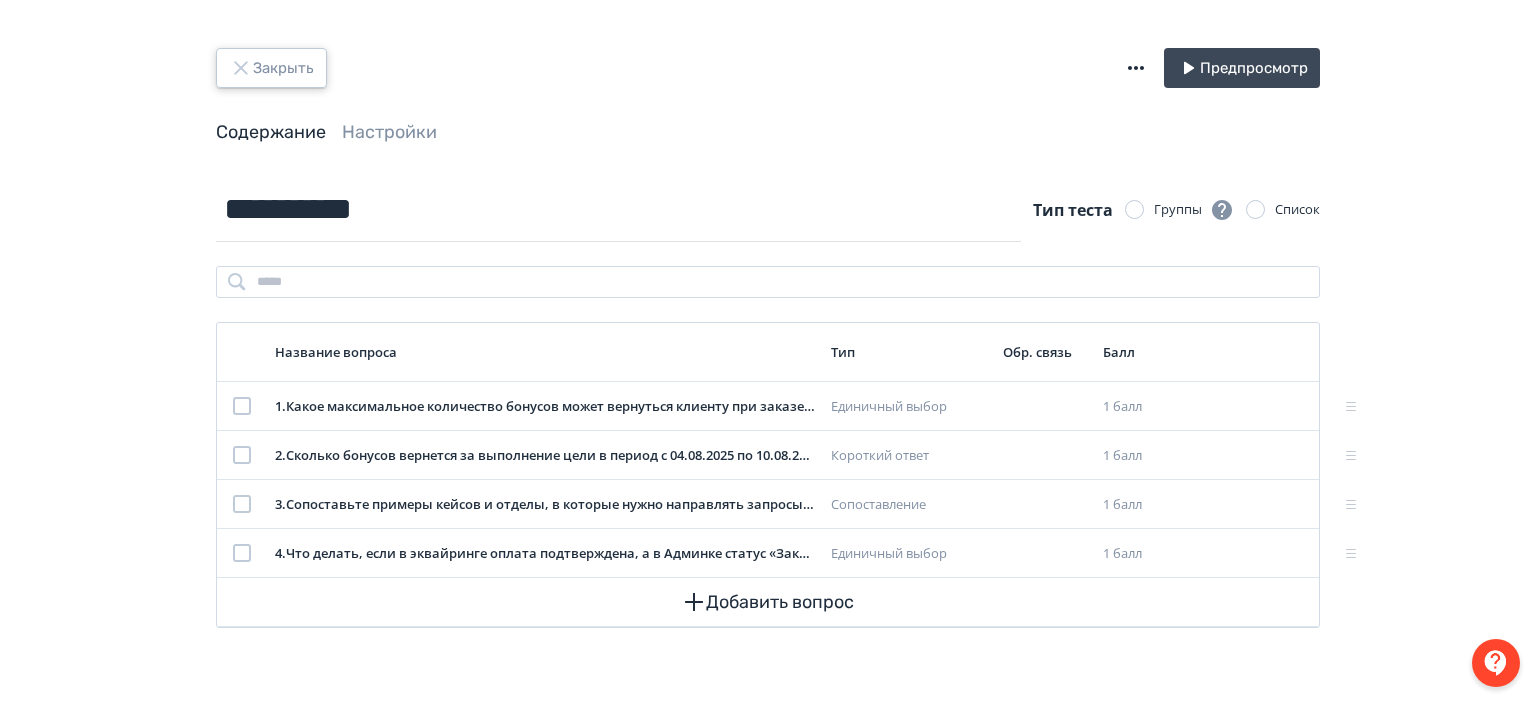 click on "Закрыть" at bounding box center (271, 68) 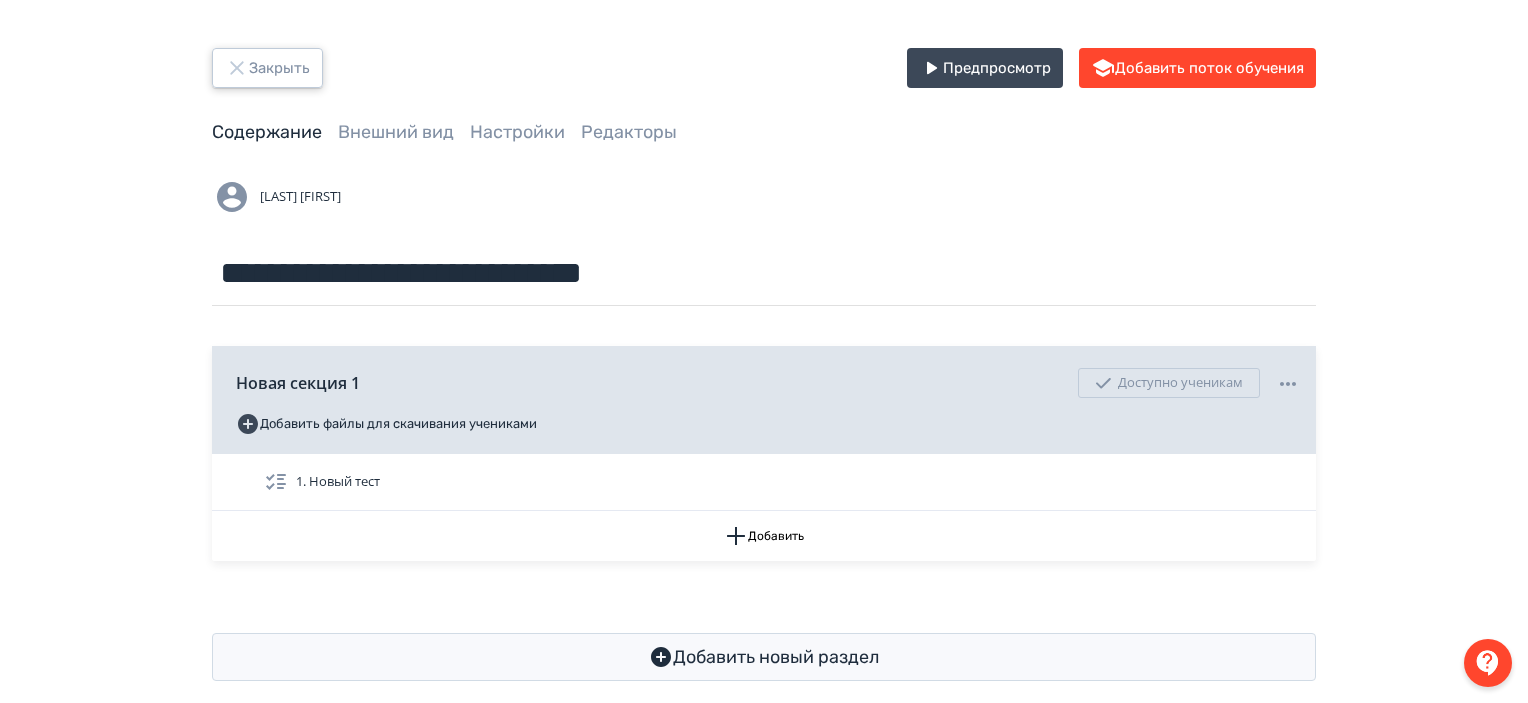 click on "Закрыть" at bounding box center (267, 68) 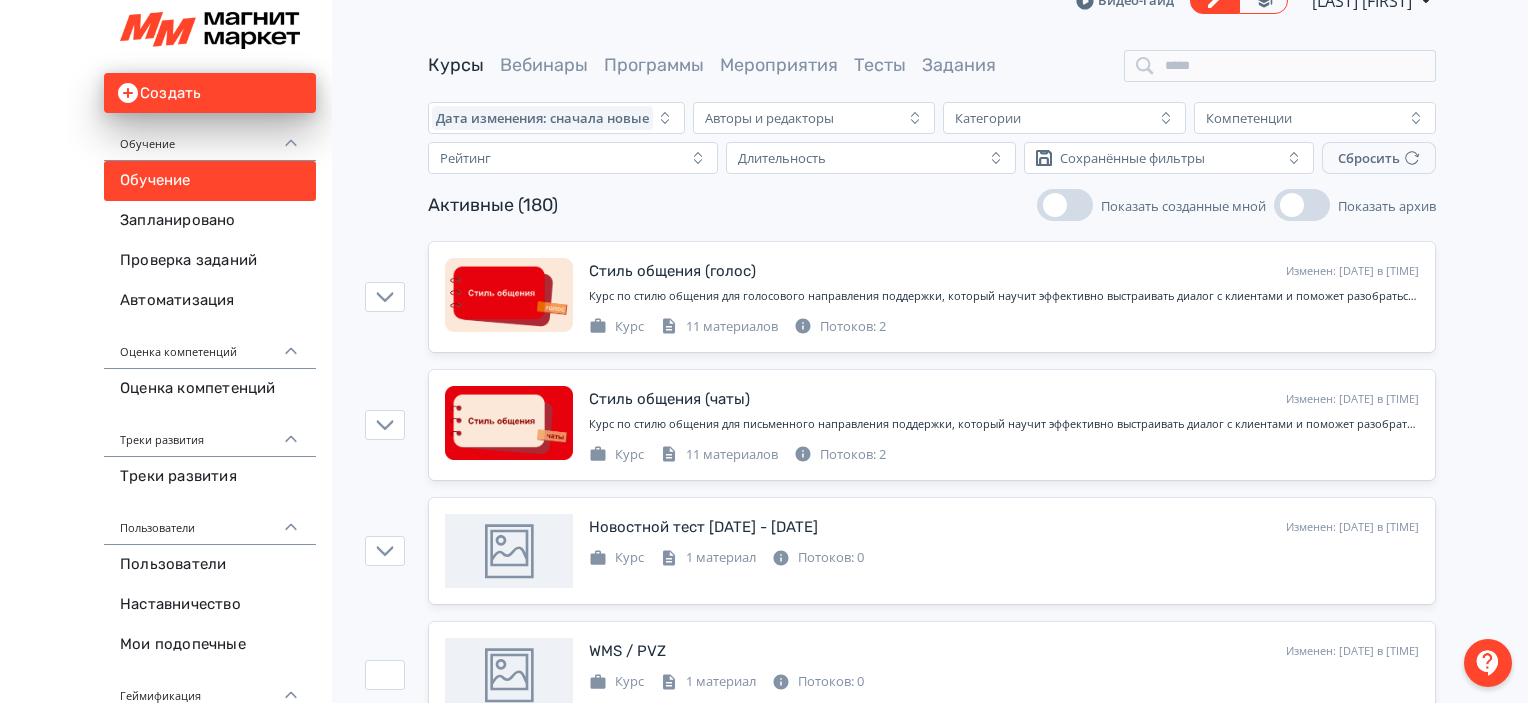 scroll, scrollTop: 0, scrollLeft: 0, axis: both 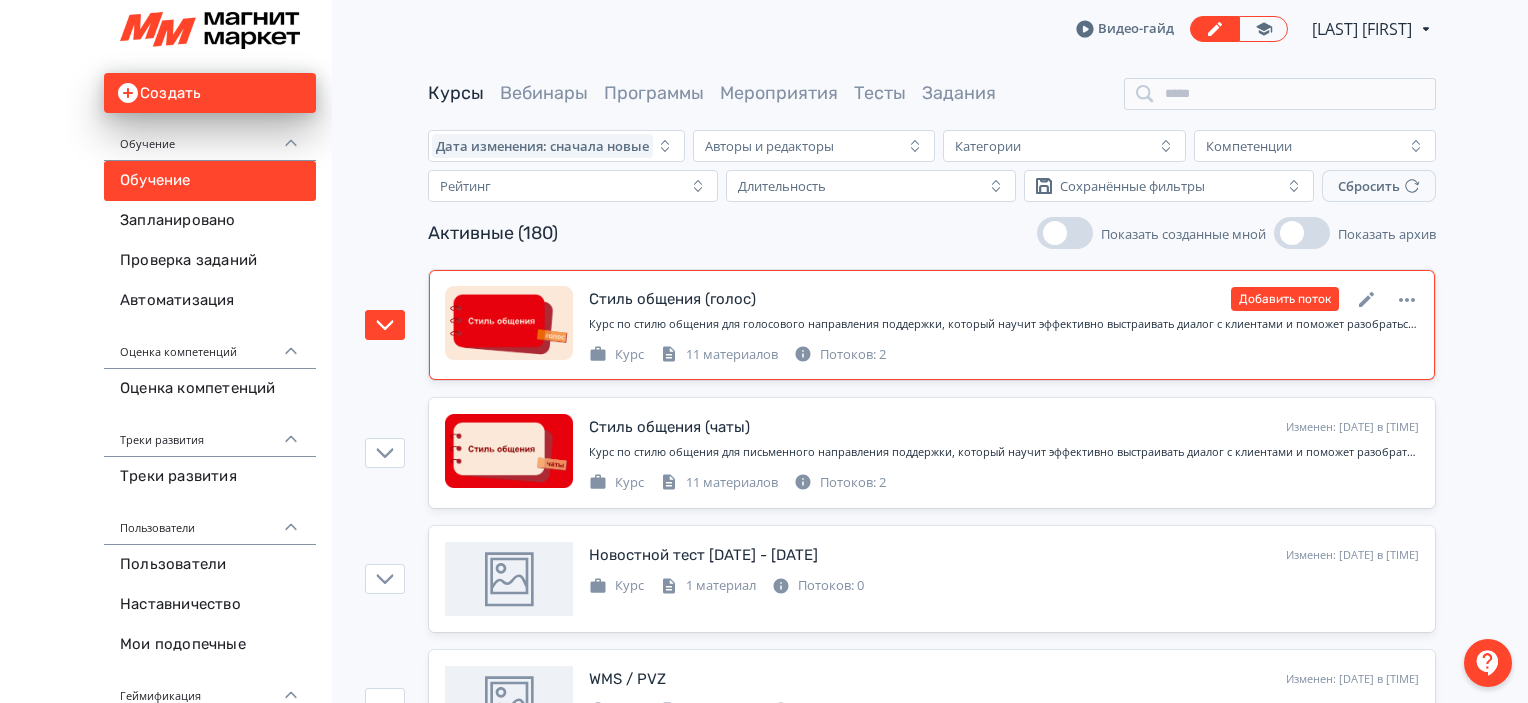 click on "Курс по стилю общения для голосового направления поддержки, который научит эффективно выстраивать диалог с клиентами и поможет разобраться в карте качества" at bounding box center (1004, 324) 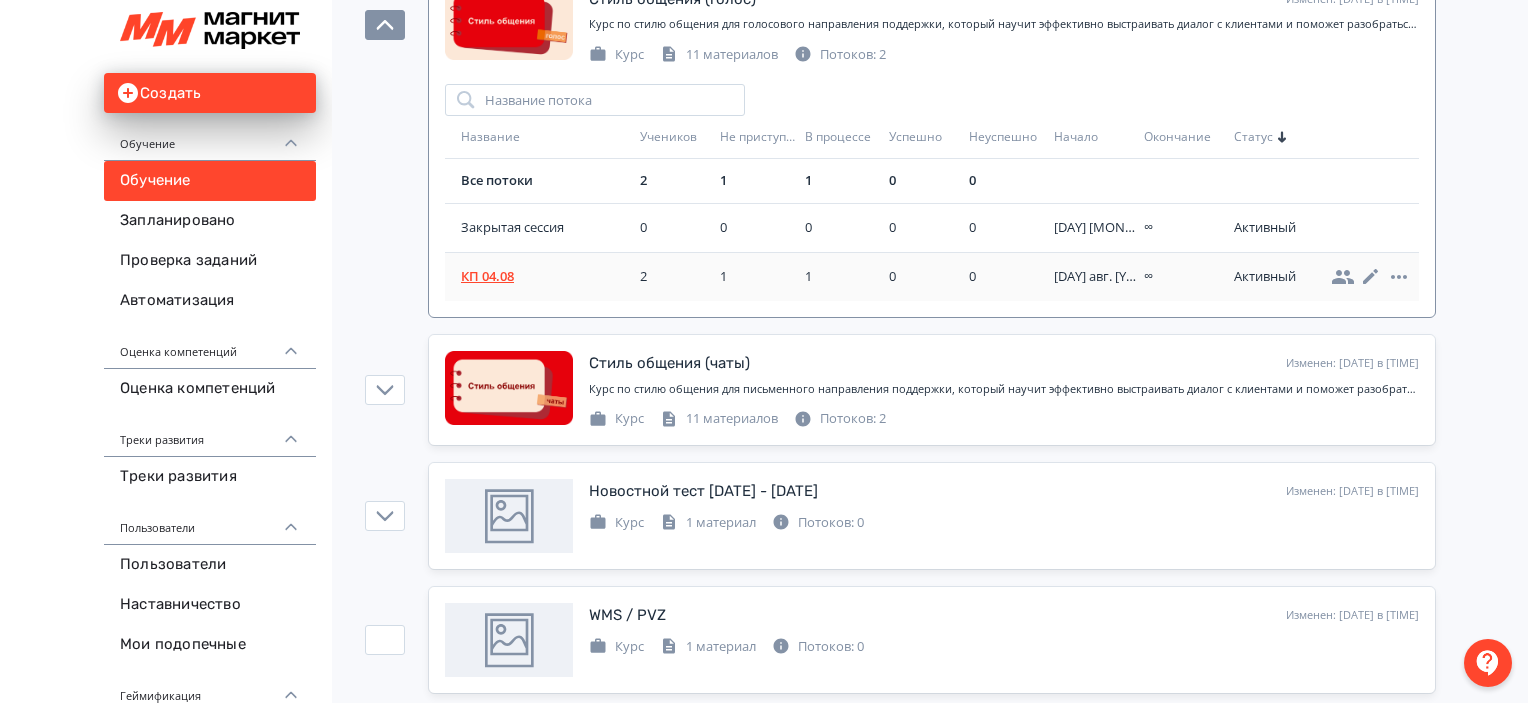 click on "КП 04.08" at bounding box center (546, 277) 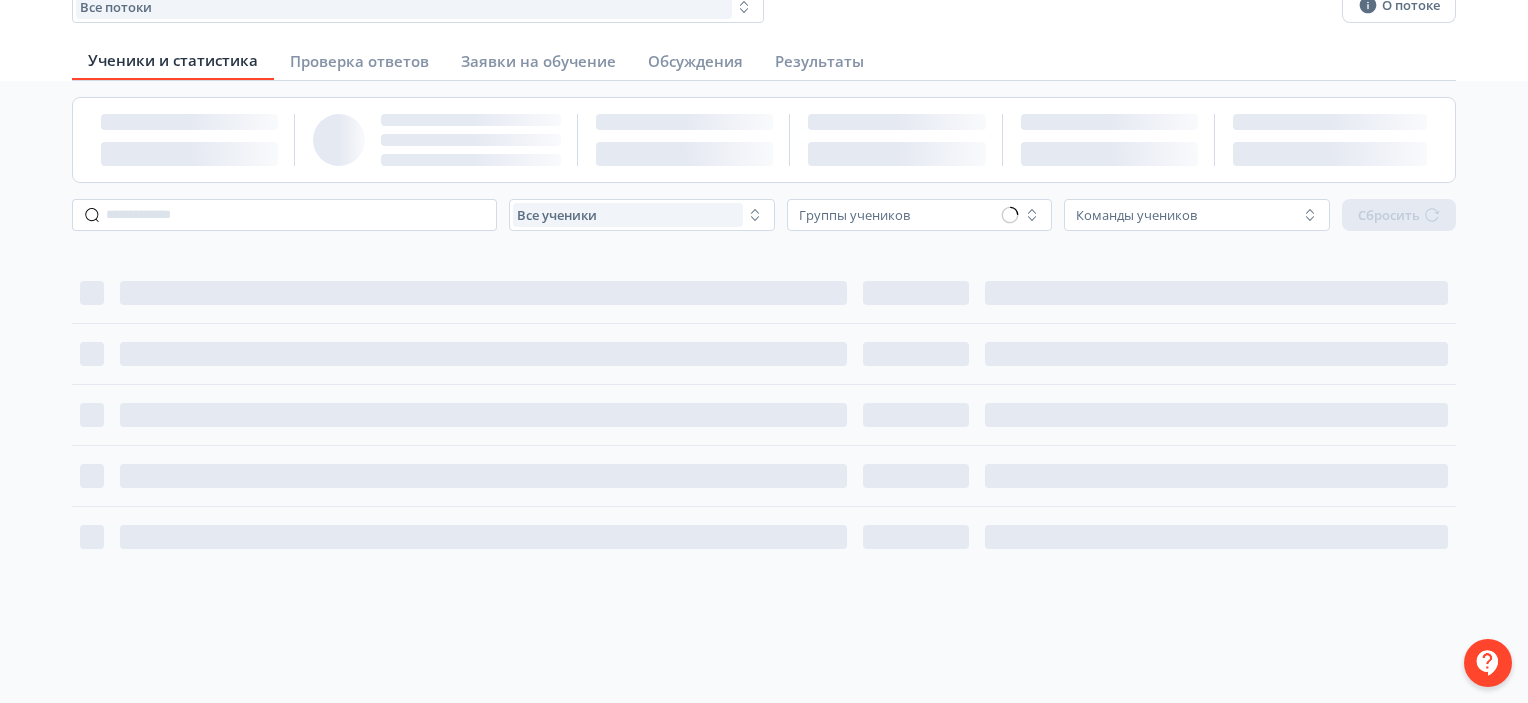 scroll, scrollTop: 0, scrollLeft: 0, axis: both 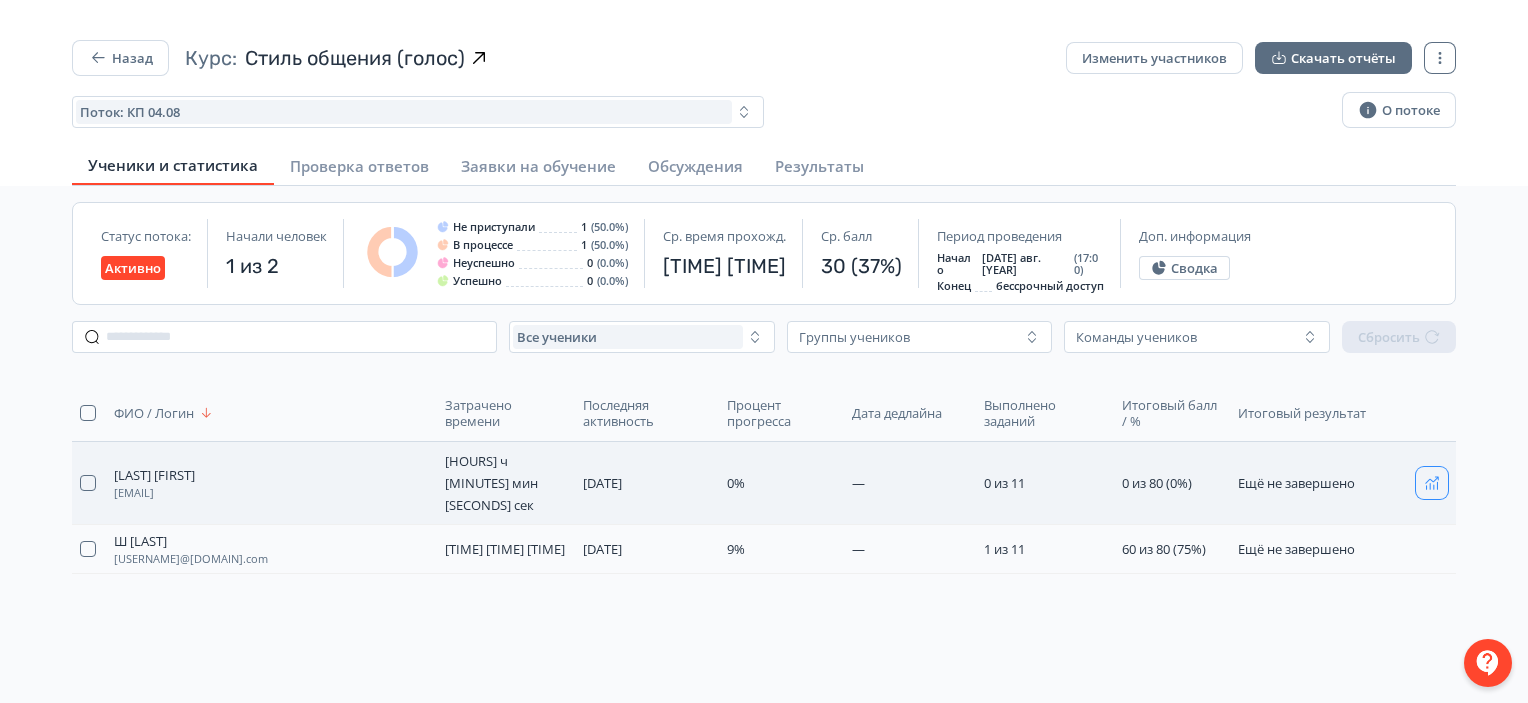 click at bounding box center (1432, 483) 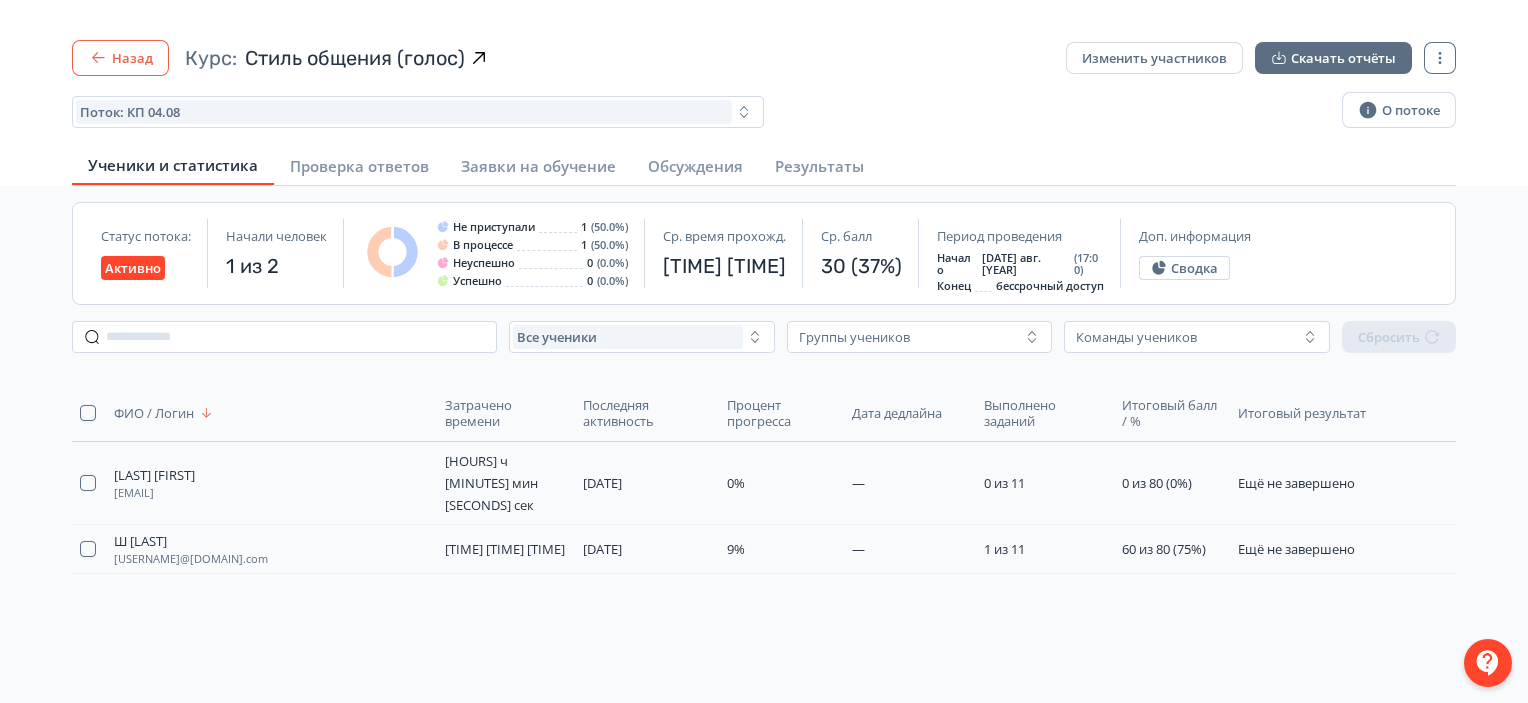 click 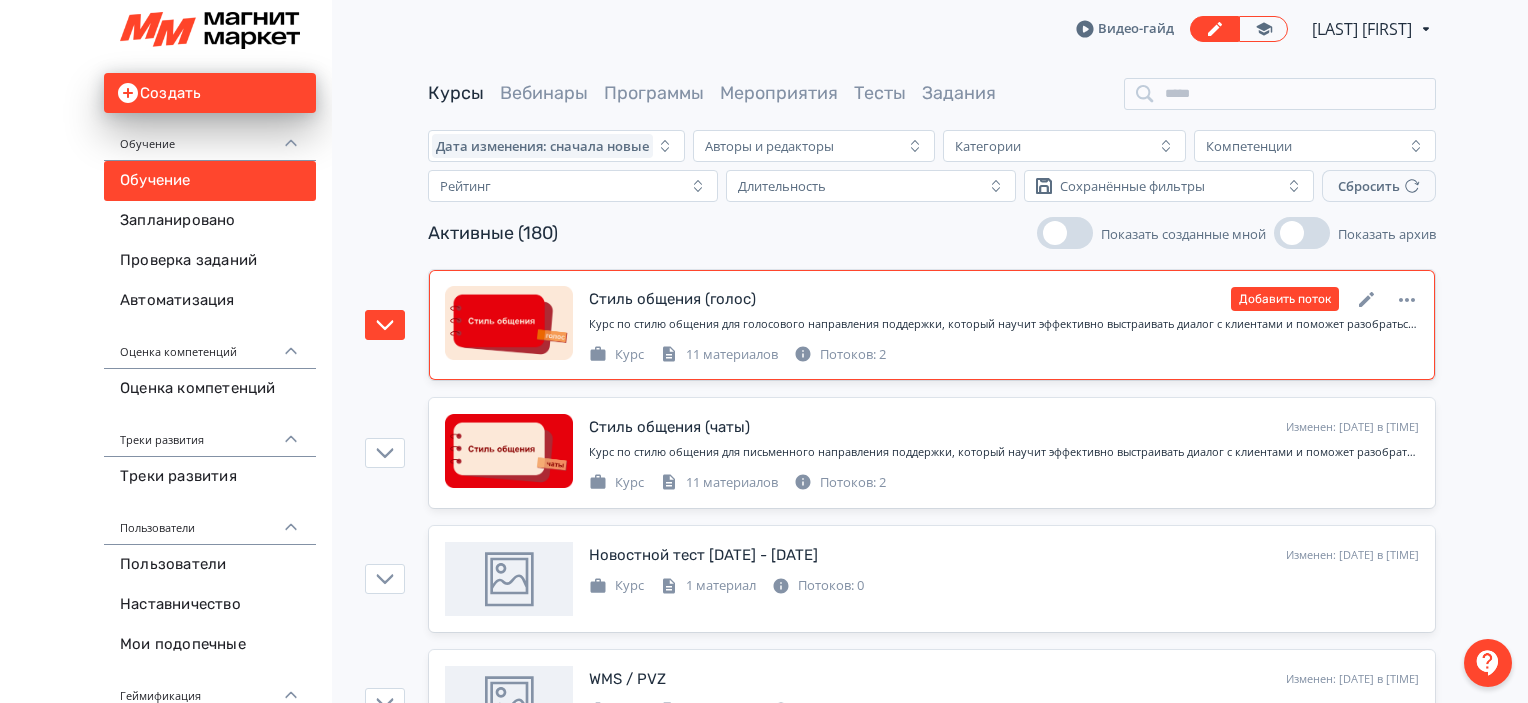 click on "Курс по стилю общения для голосового направления поддержки, который научит эффективно выстраивать диалог с клиентами и поможет разобраться в карте качества" at bounding box center (1004, 324) 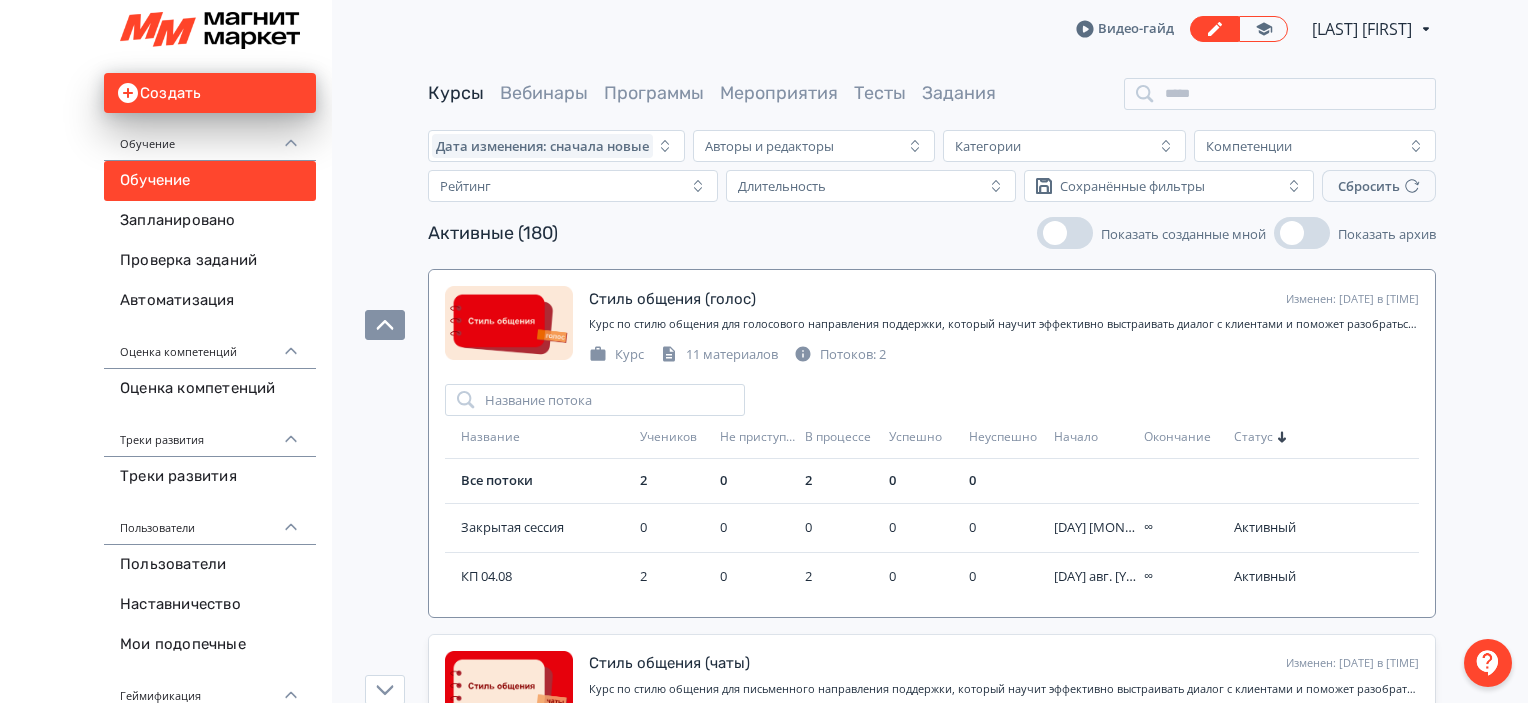 scroll, scrollTop: 100, scrollLeft: 0, axis: vertical 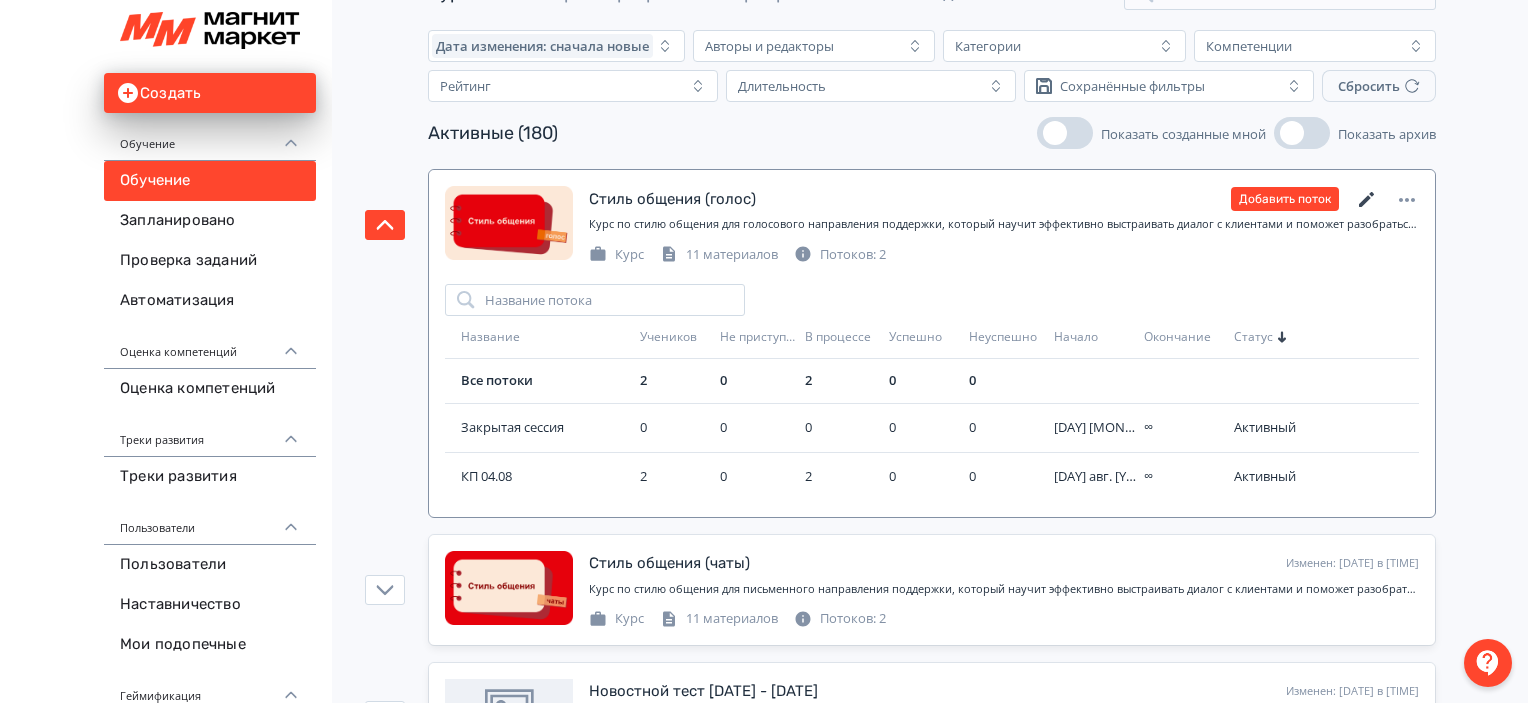 click 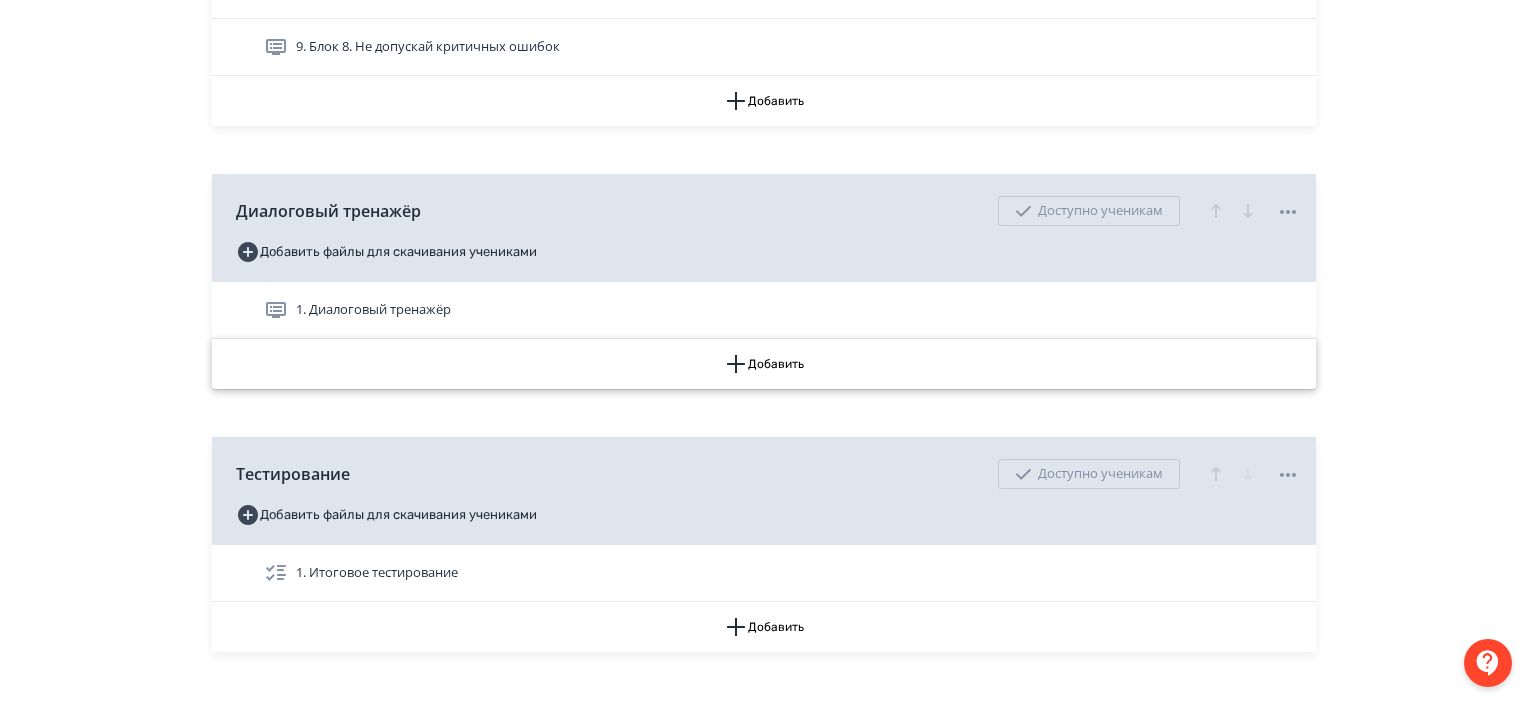 scroll, scrollTop: 1000, scrollLeft: 0, axis: vertical 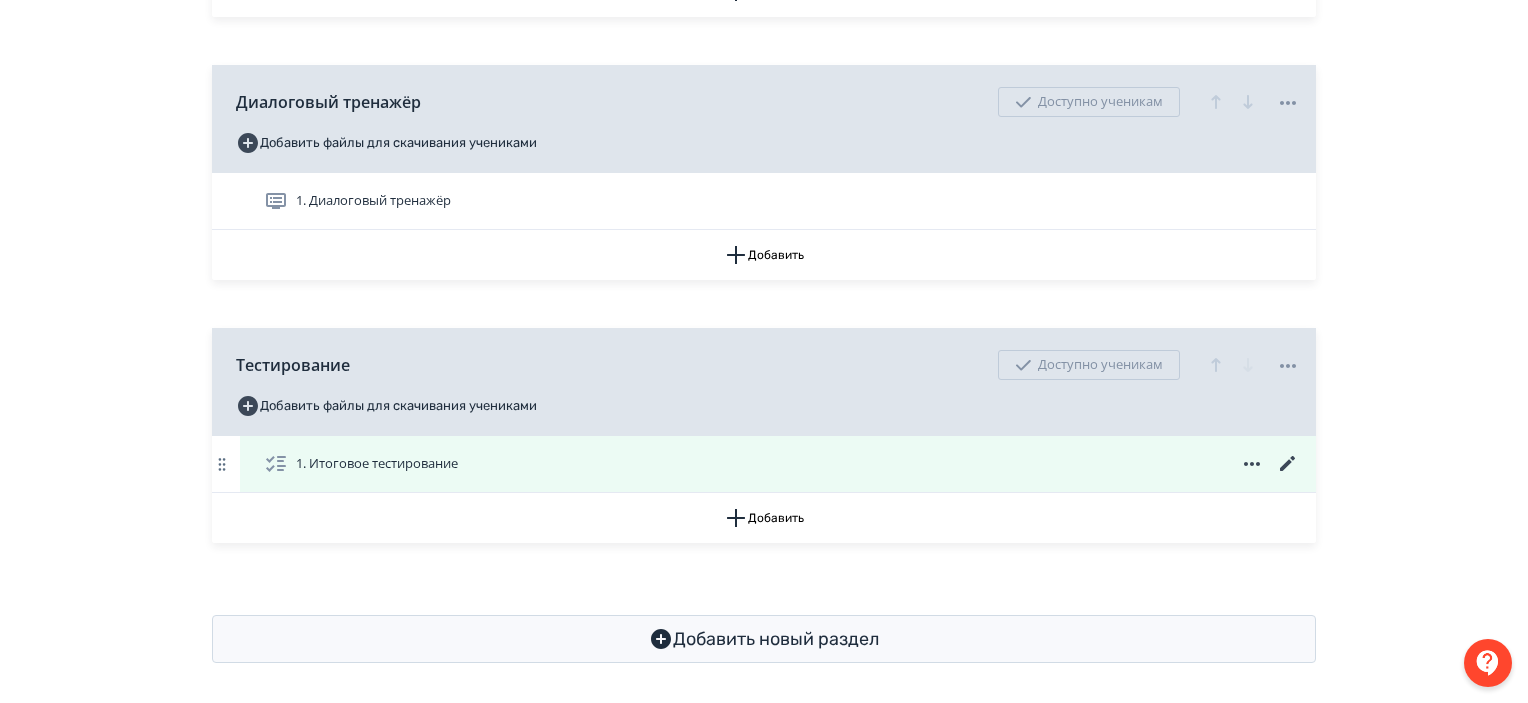 click 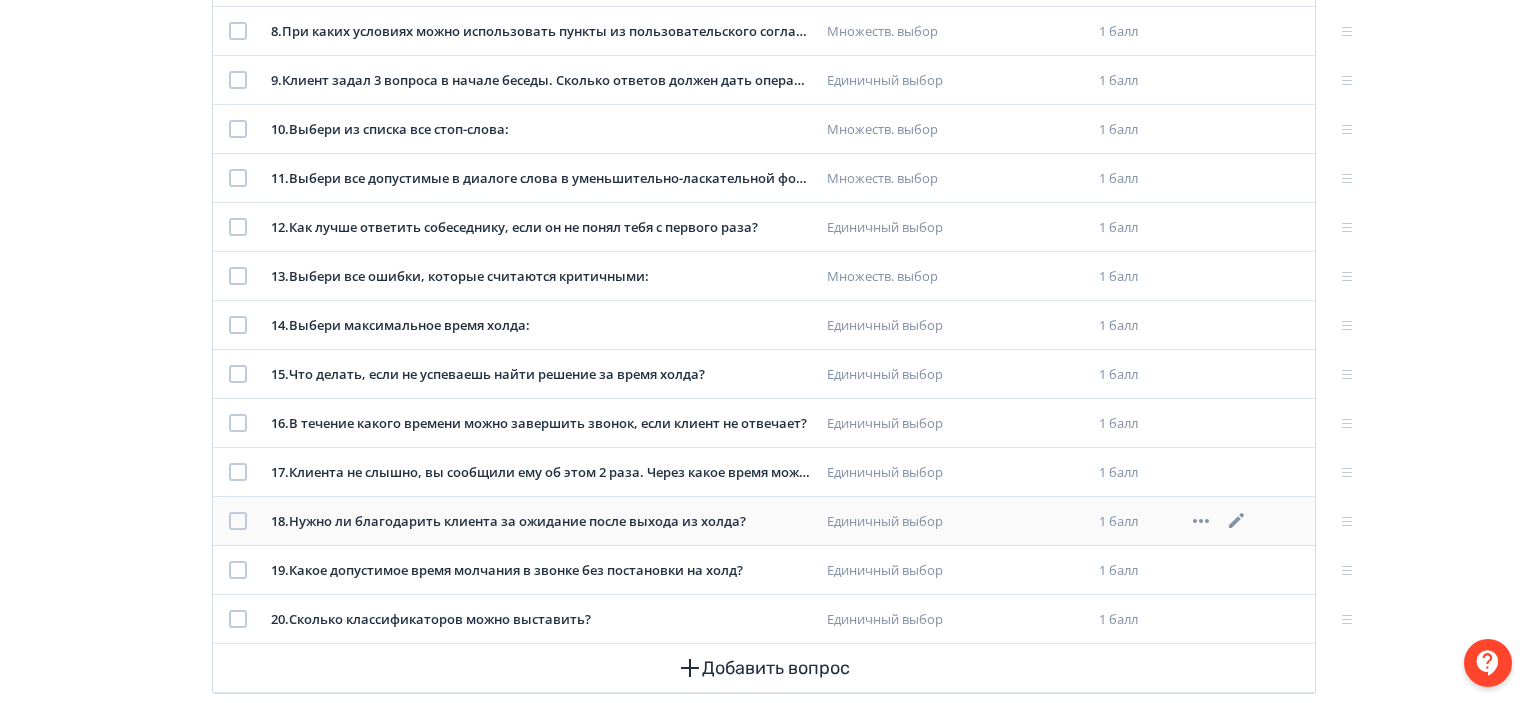 scroll, scrollTop: 752, scrollLeft: 0, axis: vertical 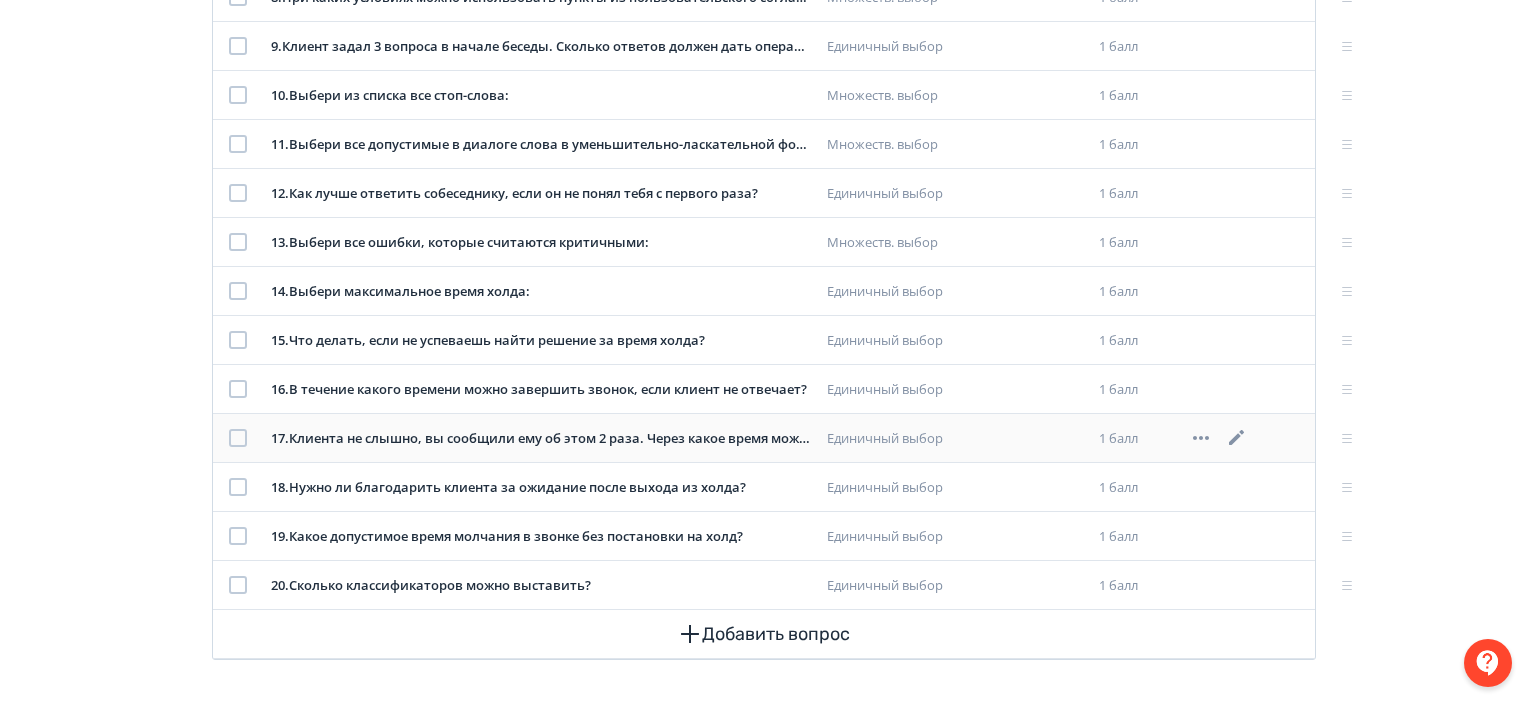 click 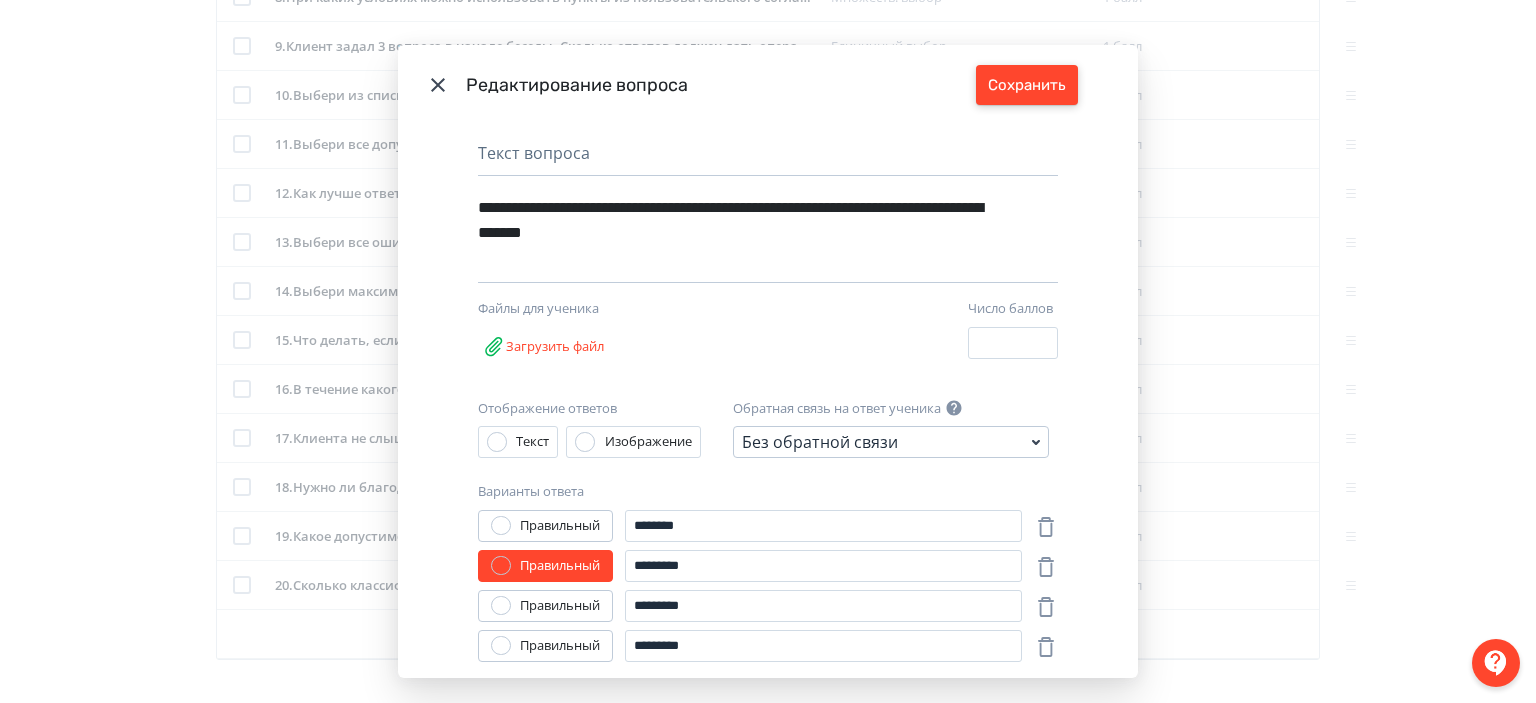 click on "Сохранить" at bounding box center [1027, 85] 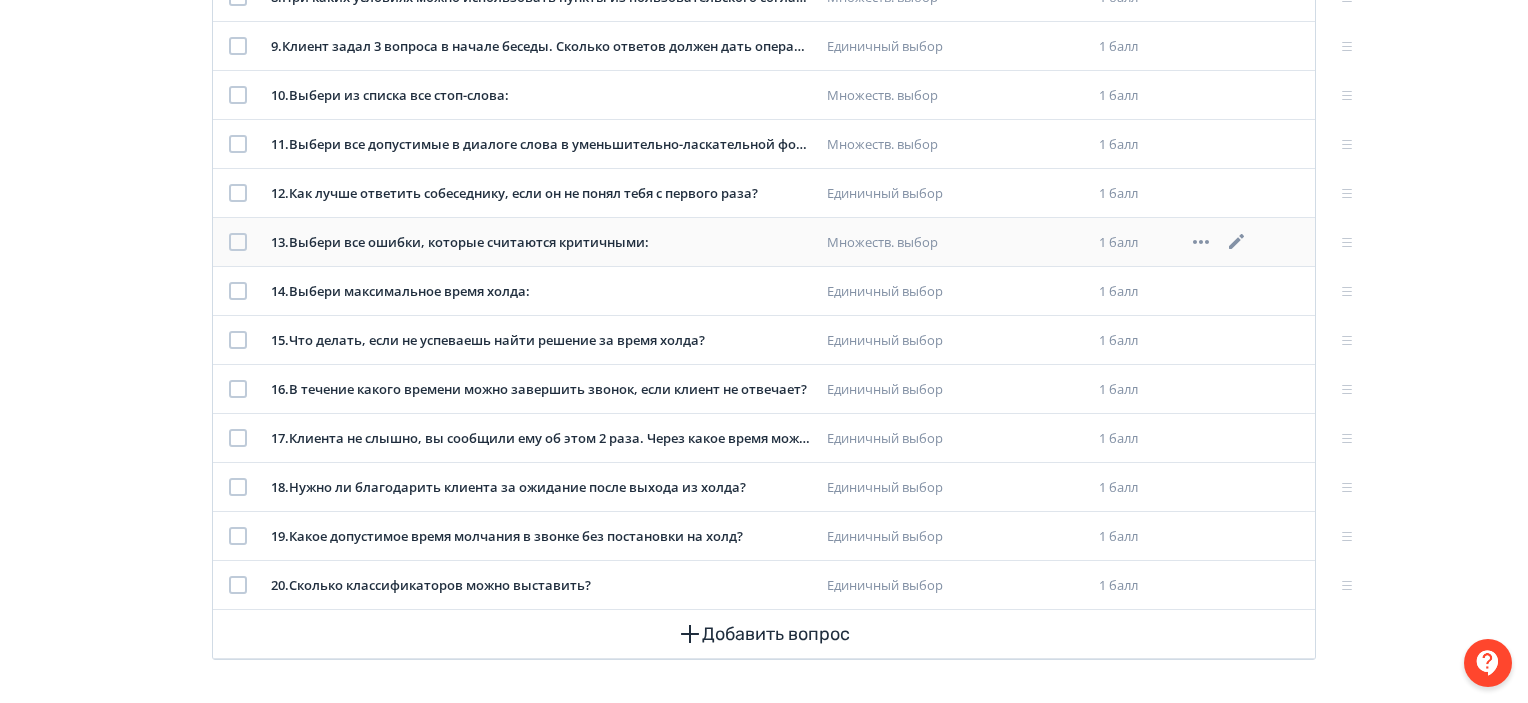 scroll, scrollTop: 0, scrollLeft: 0, axis: both 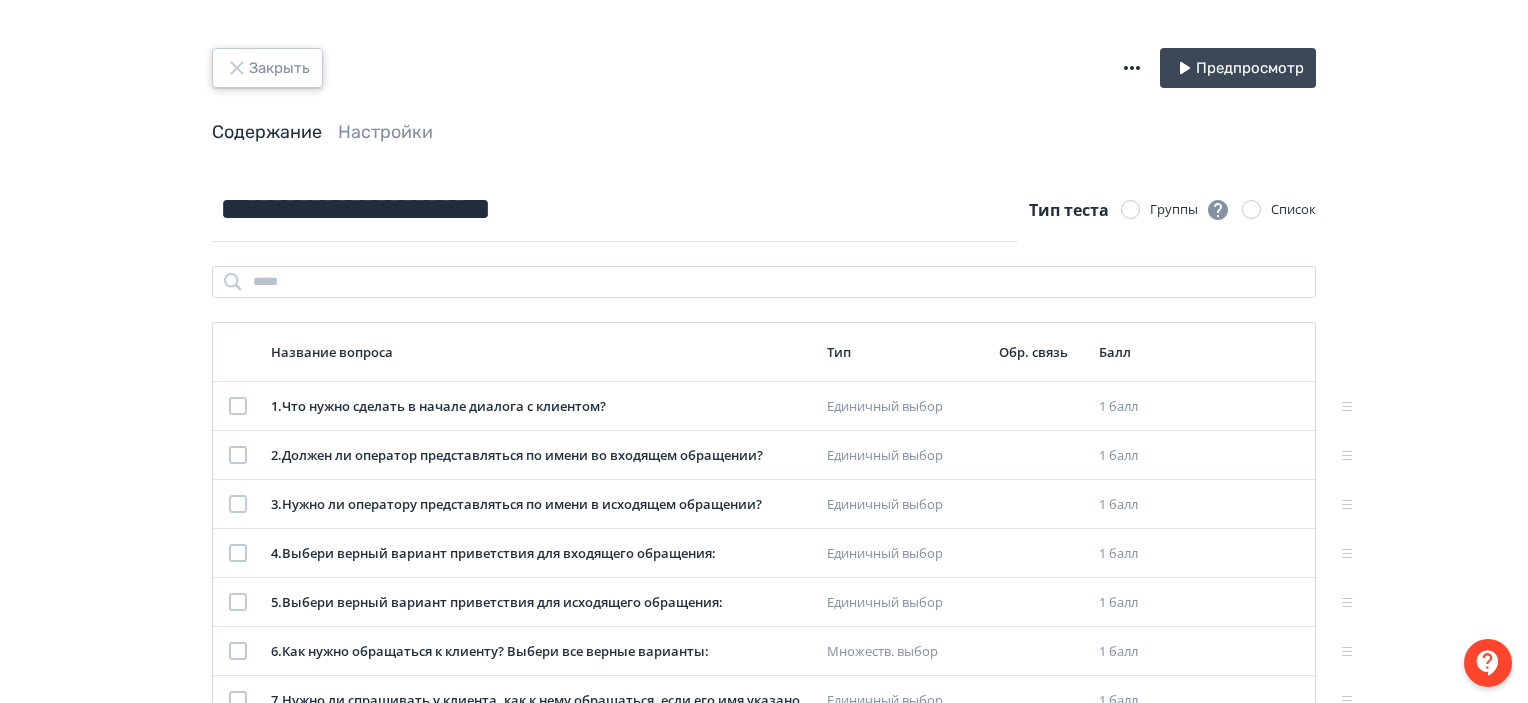 click on "Закрыть" at bounding box center (267, 68) 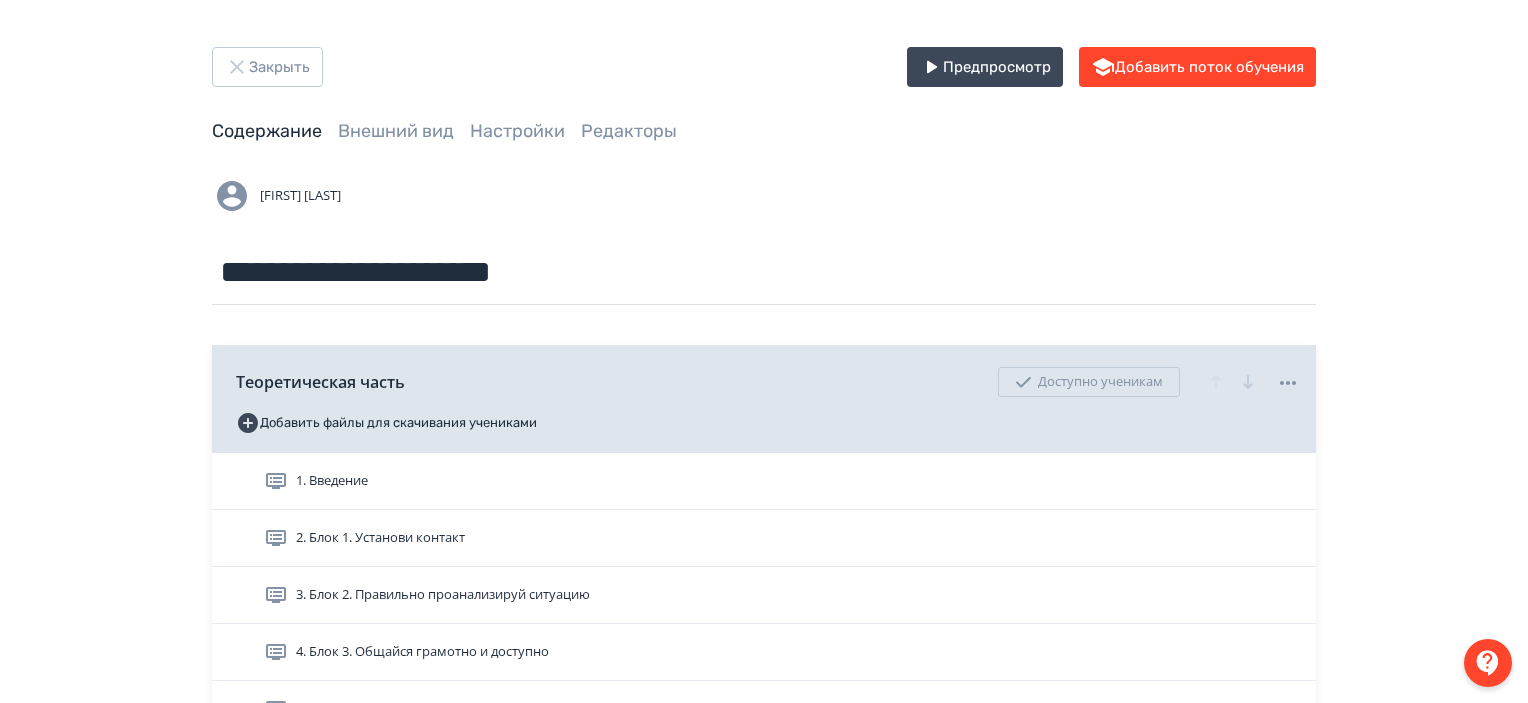 scroll, scrollTop: 0, scrollLeft: 0, axis: both 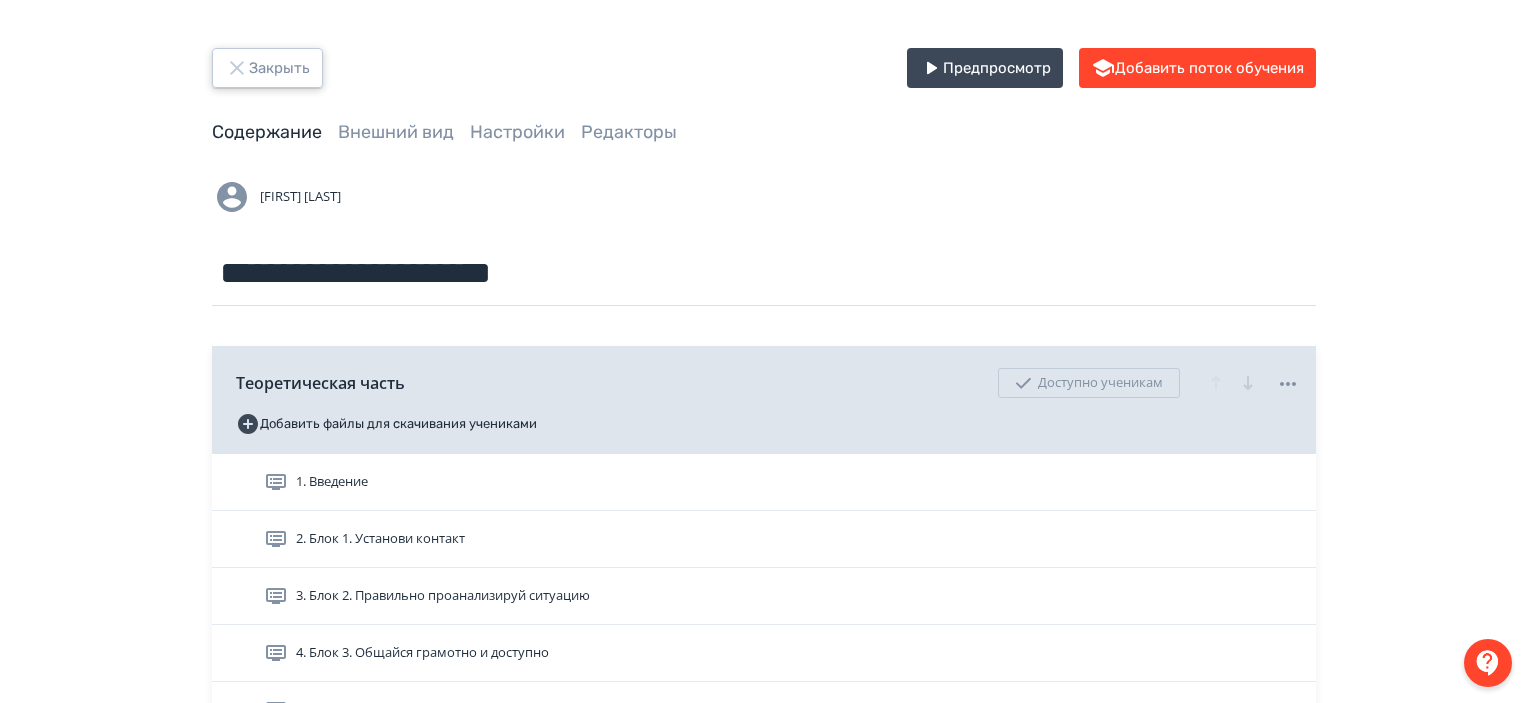 click on "Закрыть" at bounding box center (267, 68) 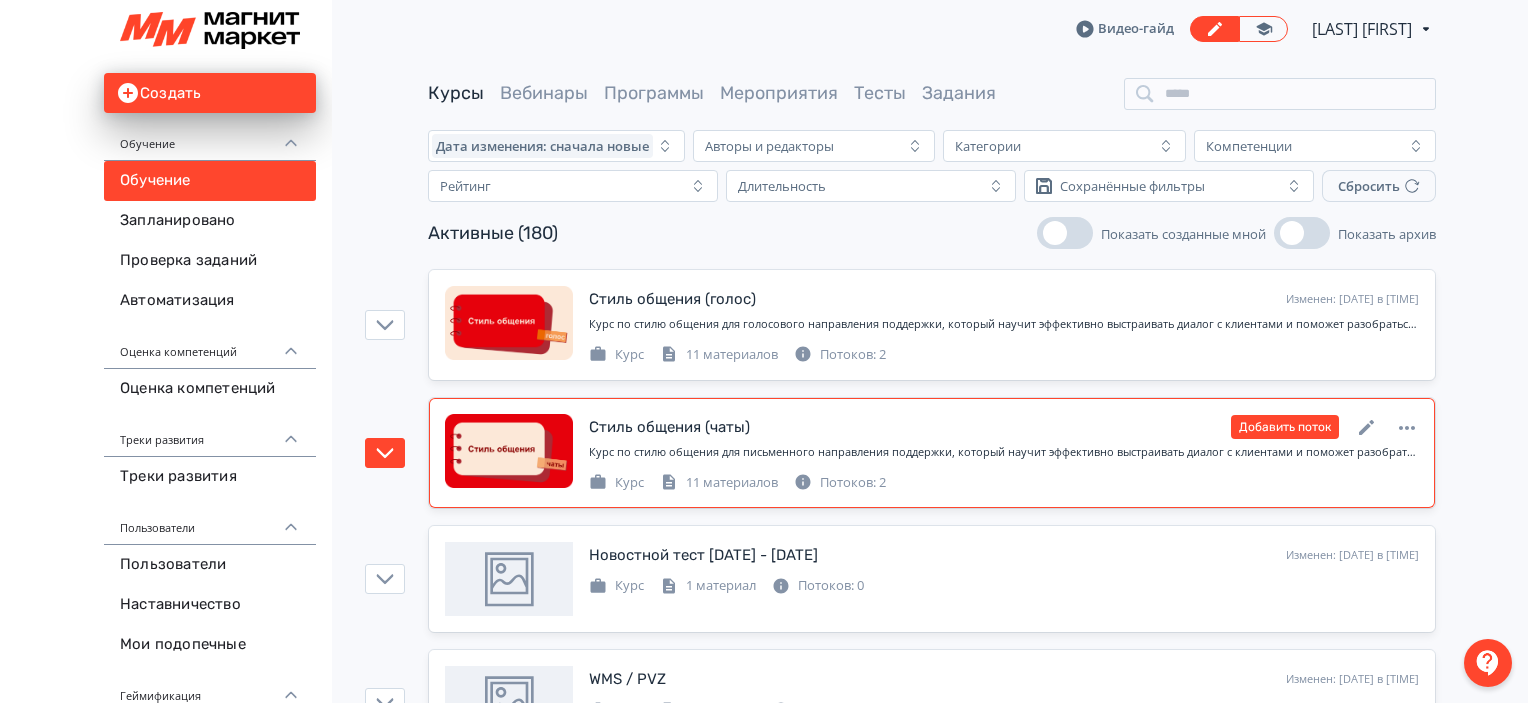 click on "Курс 11 материалов Потоков: 2" at bounding box center (1004, 481) 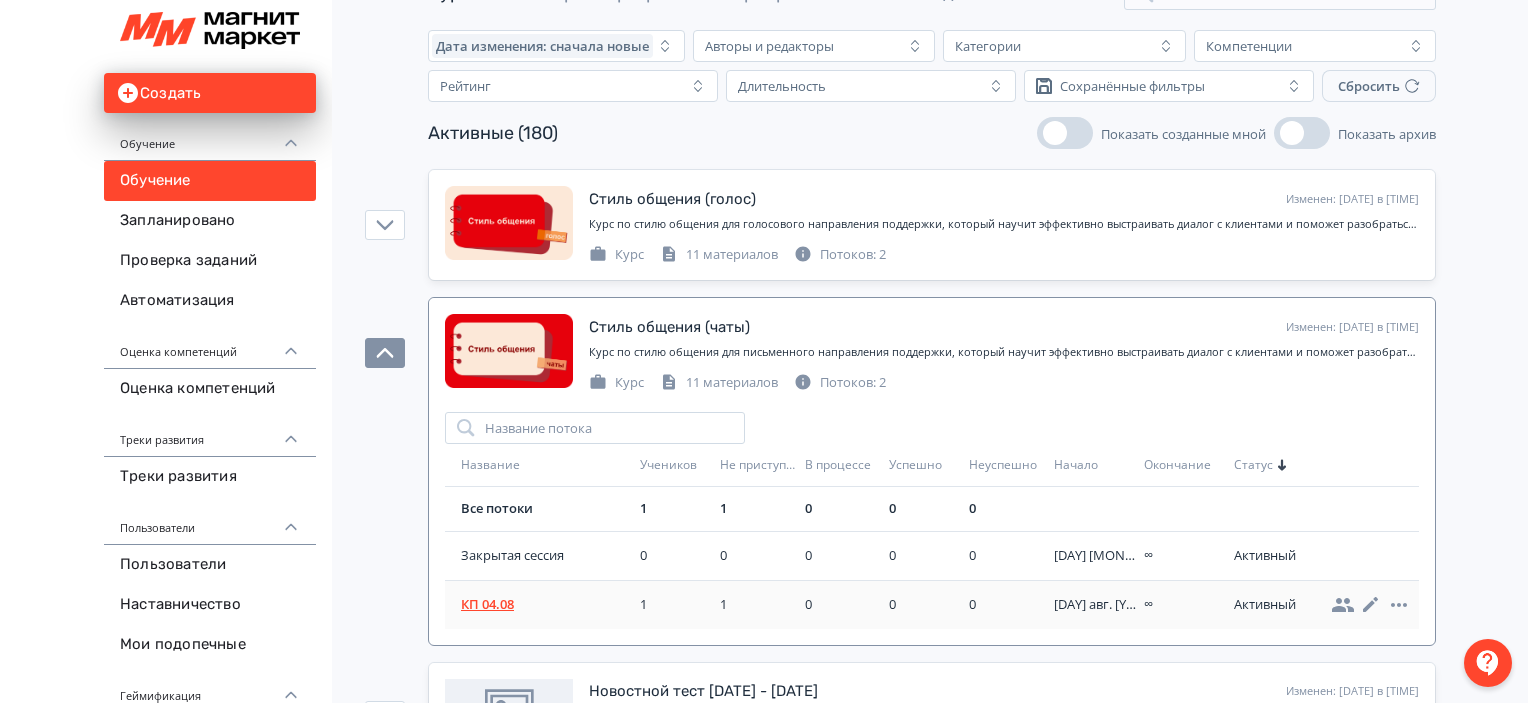 click on "КП 04.08" at bounding box center [546, 605] 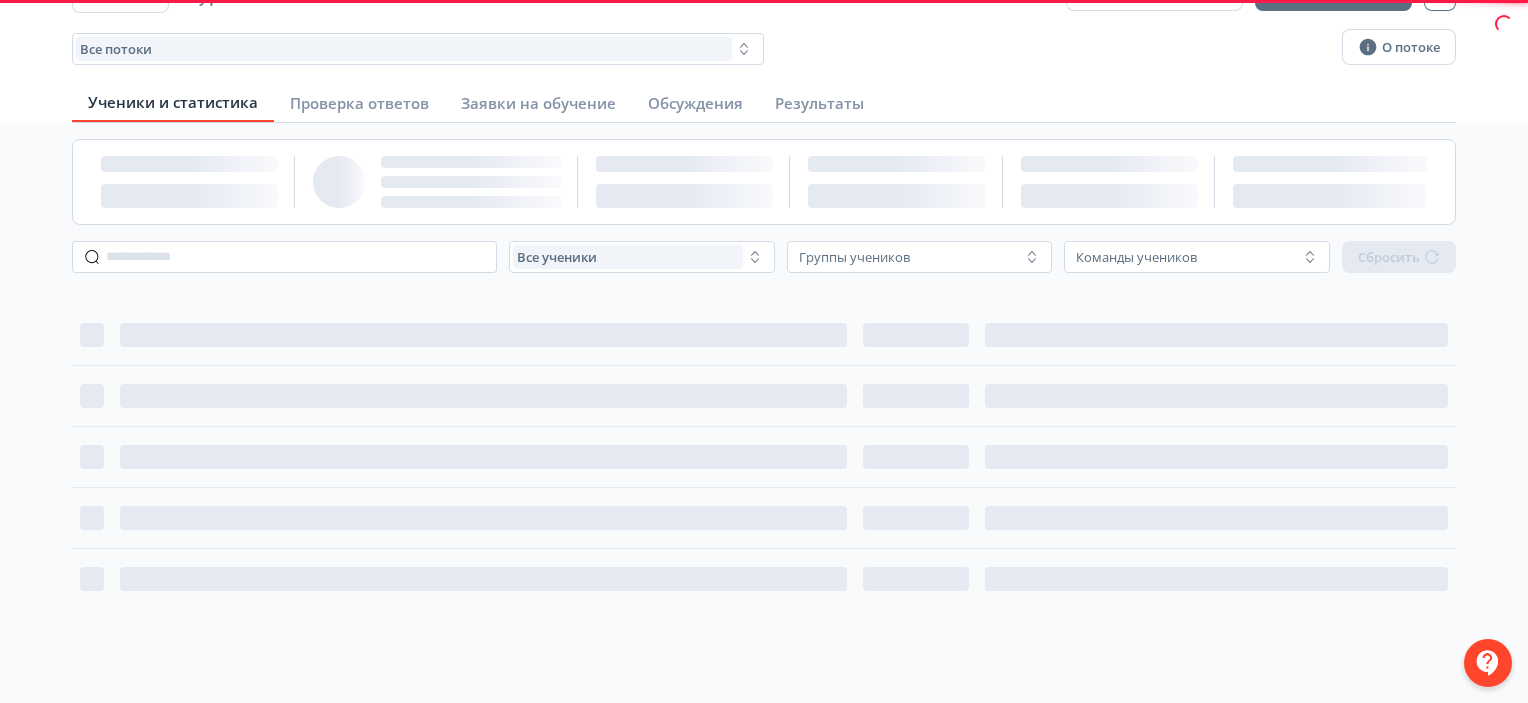 scroll, scrollTop: 0, scrollLeft: 0, axis: both 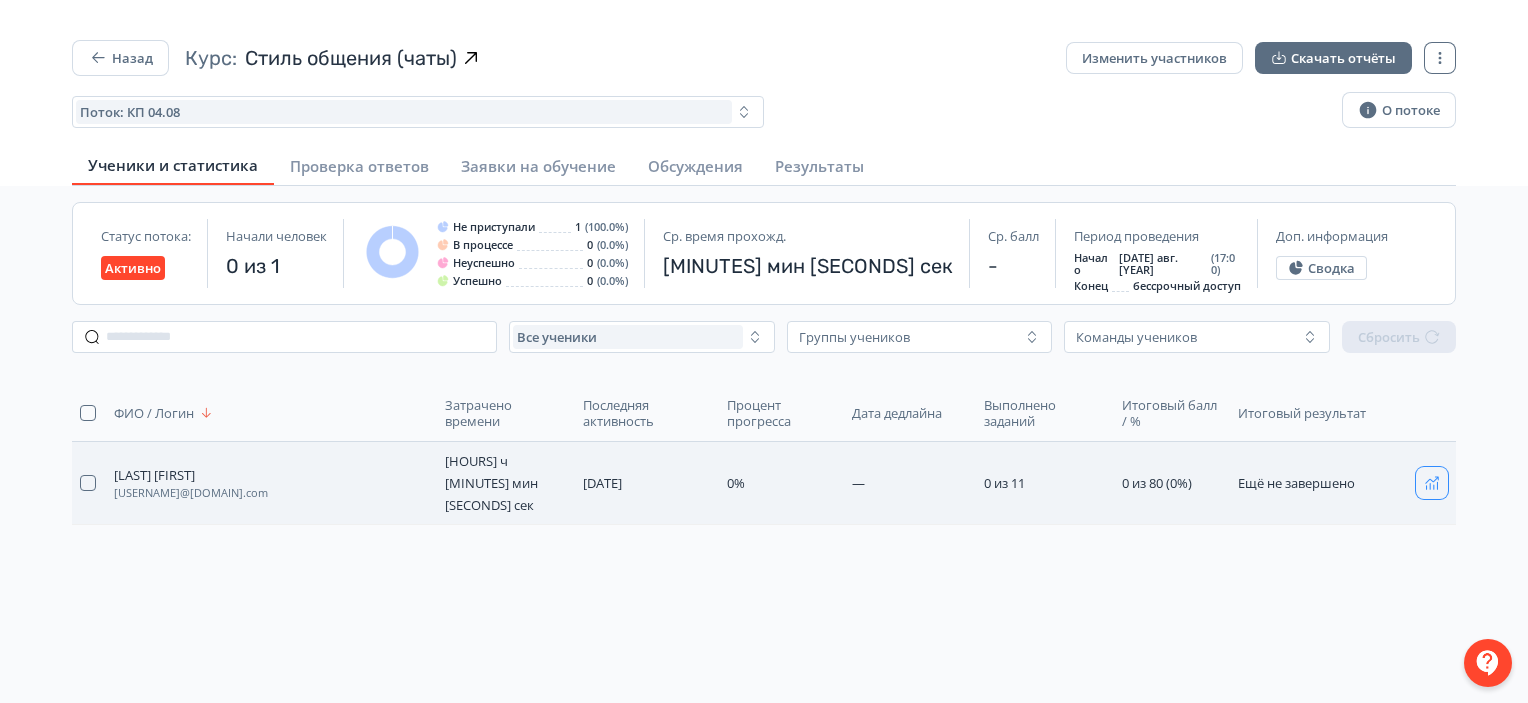 drag, startPoint x: 1412, startPoint y: 463, endPoint x: 1432, endPoint y: 473, distance: 22.36068 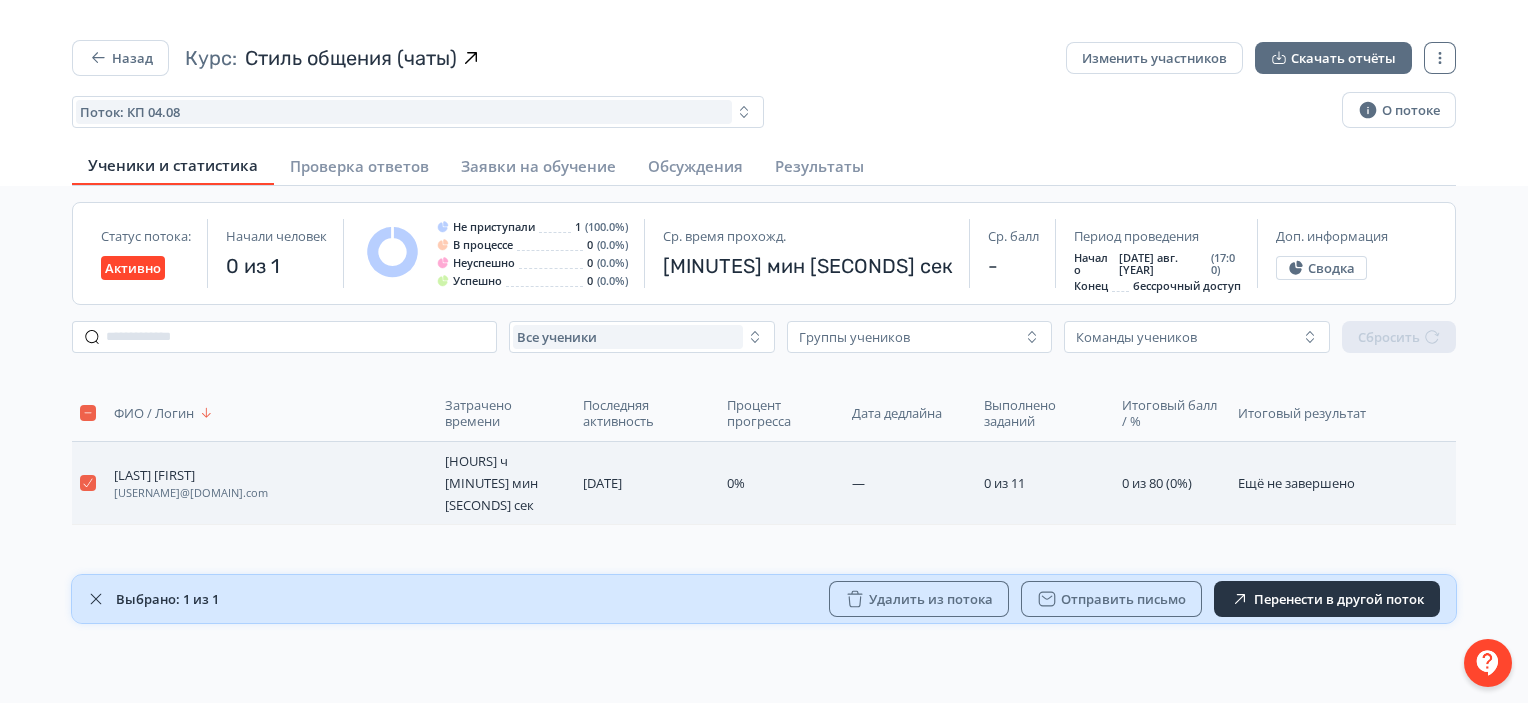 click on "ФИО / Логин Затрачено времени Последняя активность Процент прогресса Дата дедлайна Выполнено заданий Итоговый балл / % Итоговый результат Шарафутдинова Аделина sssadelina@gmail.com 0 ч 52 мин 51 сек 6 авг. 2025 г. 0% — 0 из 11 0 из 80 (0%) Ещё не завершено Выбрано: 1 из 1 Удалить из потока Отправить письмо Перенести в другой поток" at bounding box center [764, 455] 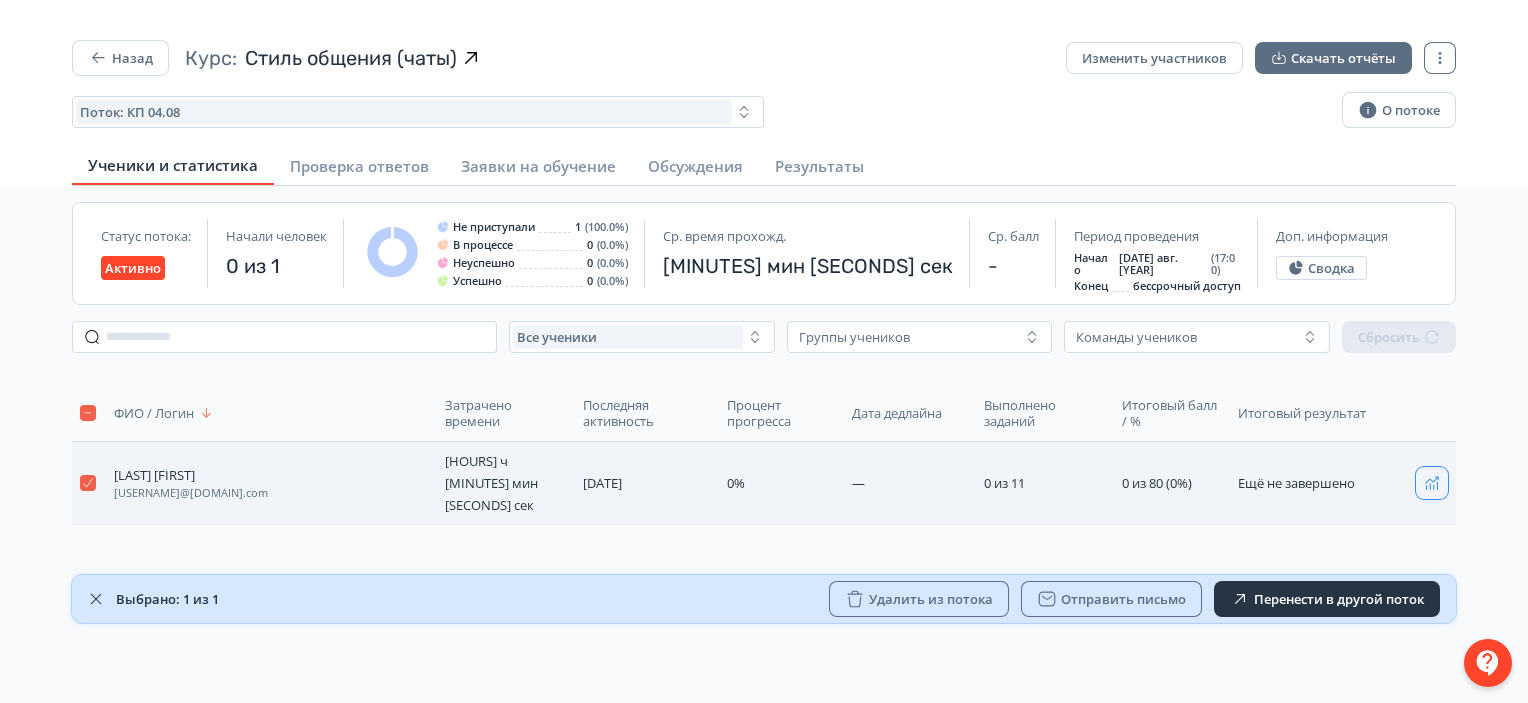 click 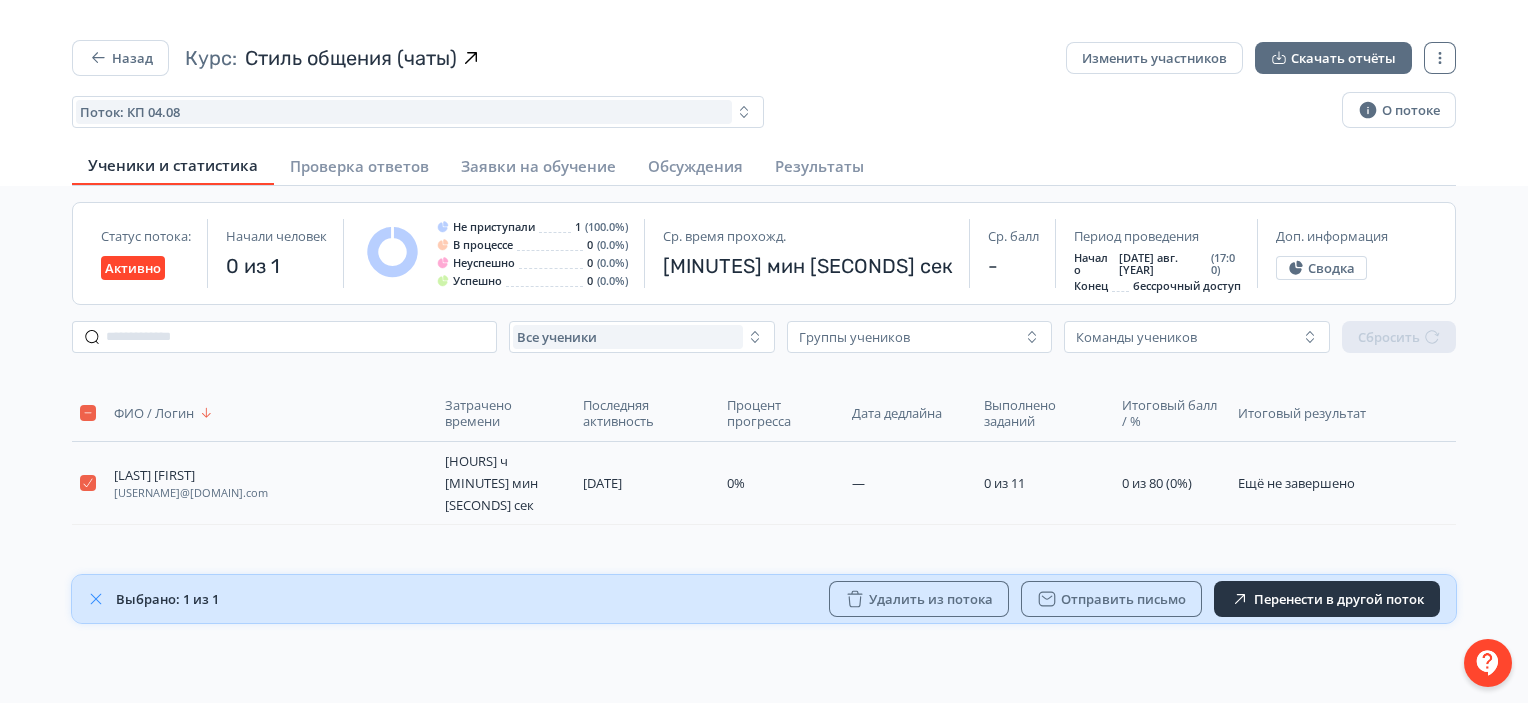 click 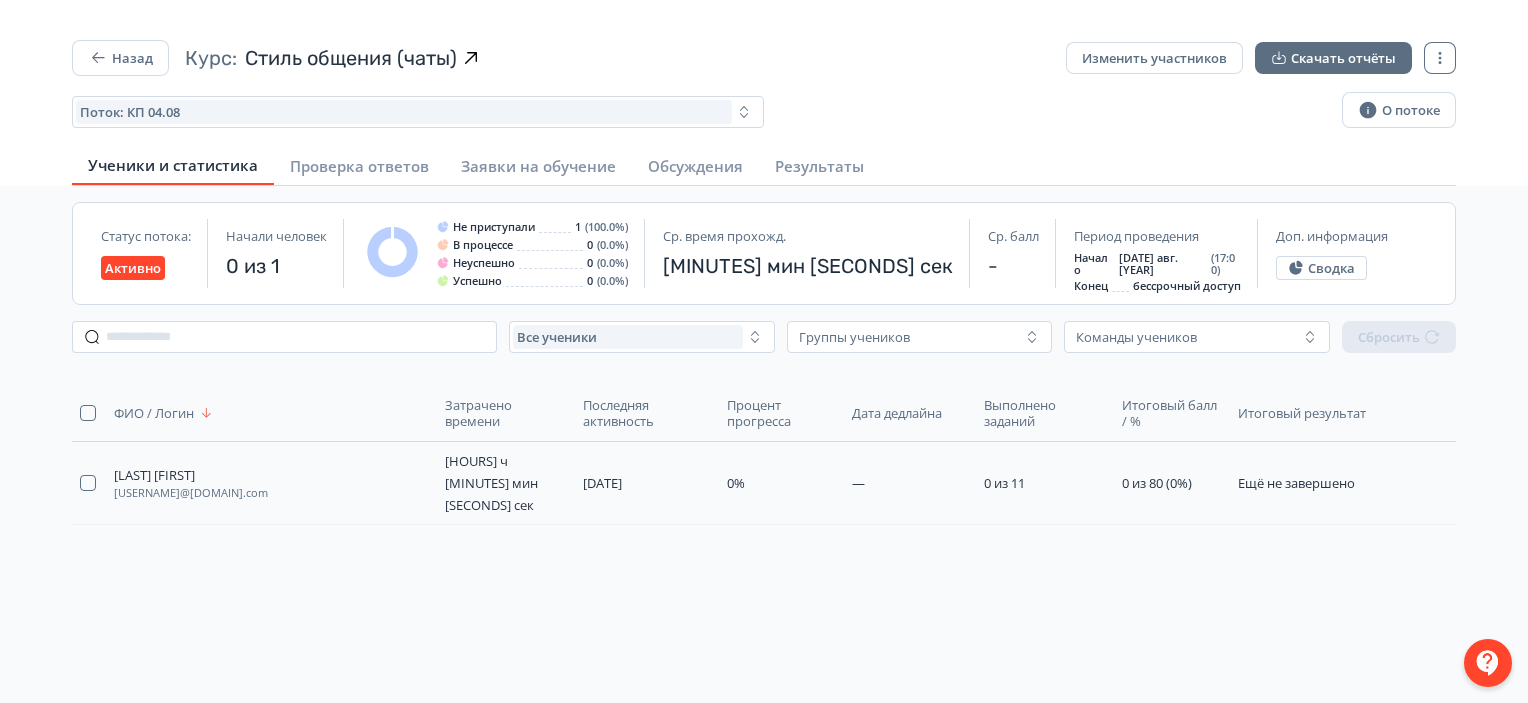 click on "ФИО / Логин Затрачено времени Последняя активность Процент прогресса Дата дедлайна Выполнено заданий Итоговый балл / % Итоговый результат Шарафутдинова Аделина sssadelina@gmail.com 0 ч 52 мин 51 сек 6 авг. 2025 г. 0% — 0 из 11 0 из 80 (0%) Ещё не завершено" at bounding box center [764, 527] 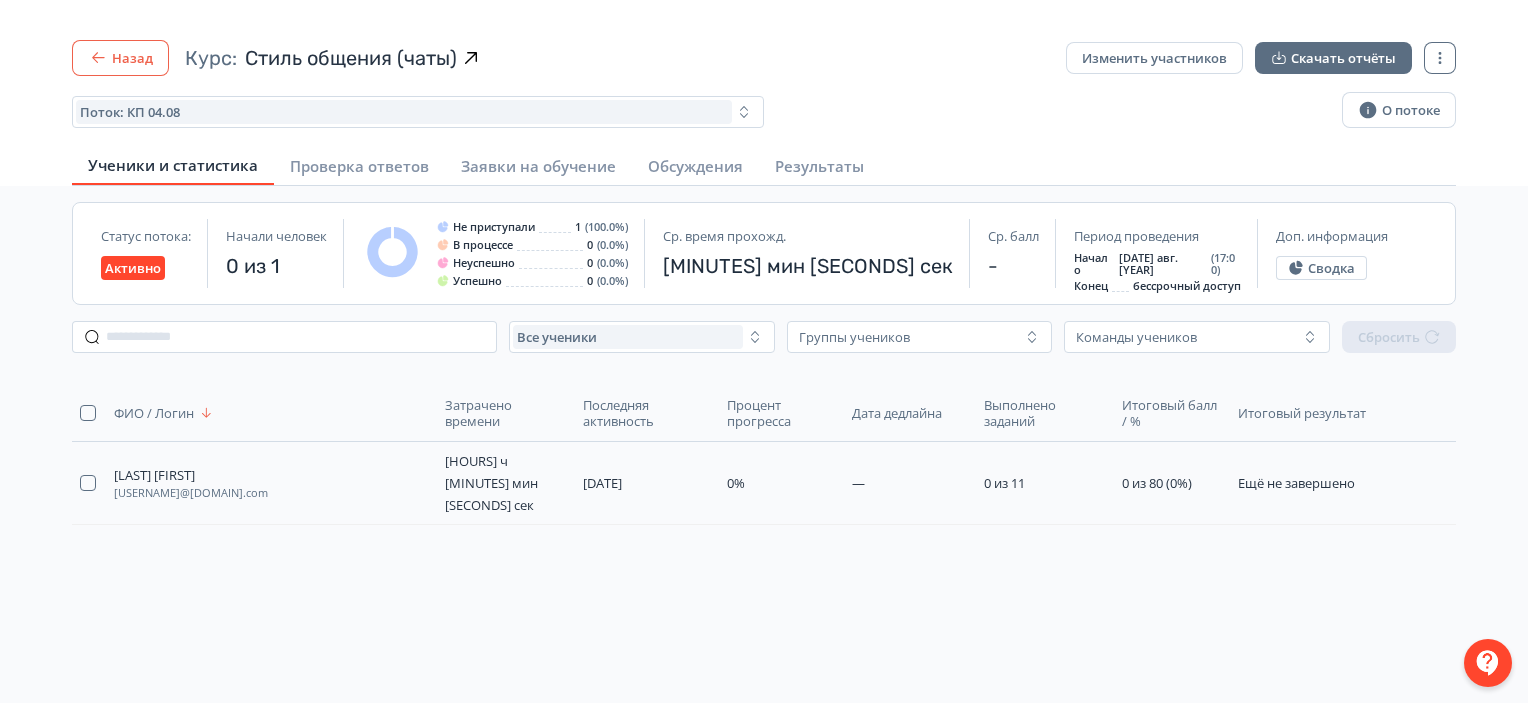 click on "Назад" at bounding box center [120, 58] 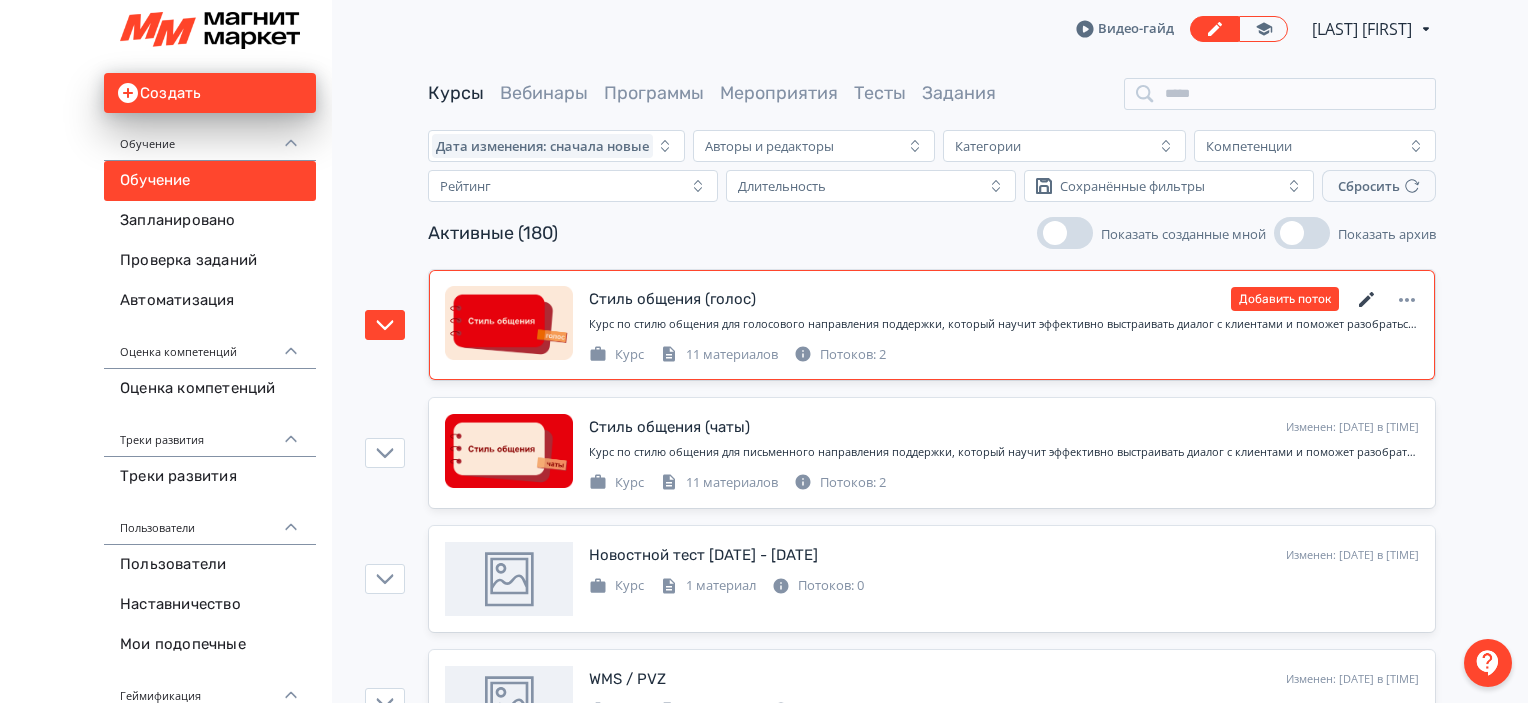 click 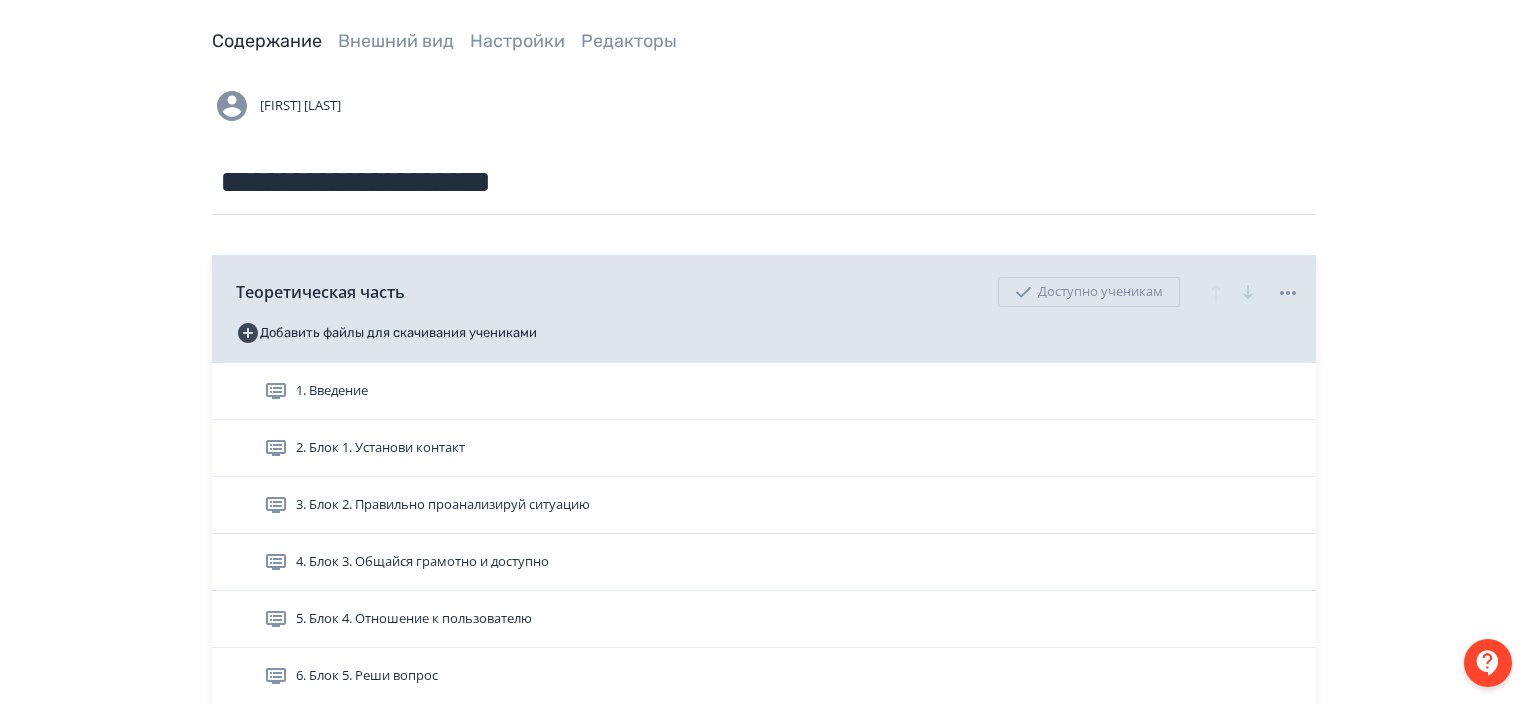 scroll, scrollTop: 0, scrollLeft: 0, axis: both 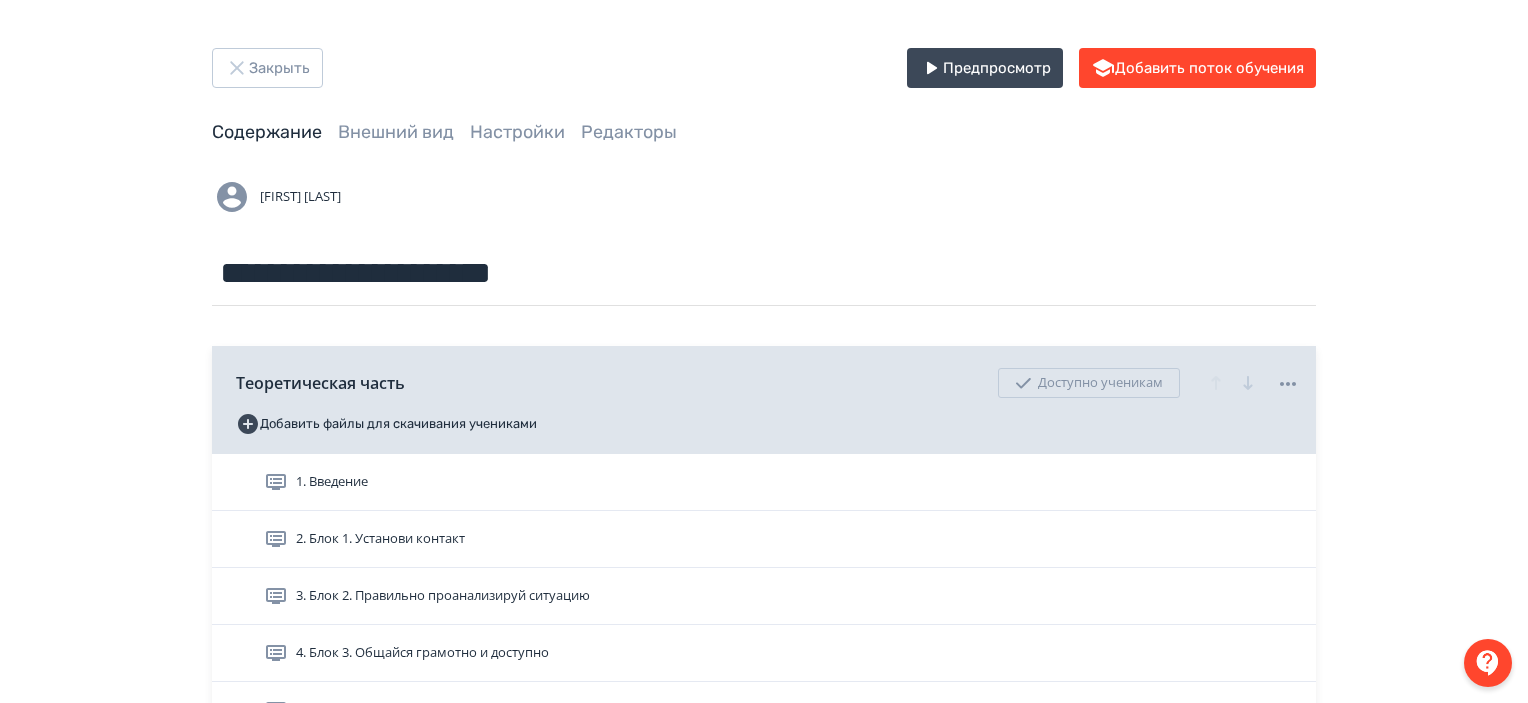 drag, startPoint x: 264, startPoint y: 99, endPoint x: 277, endPoint y: 80, distance: 23.021729 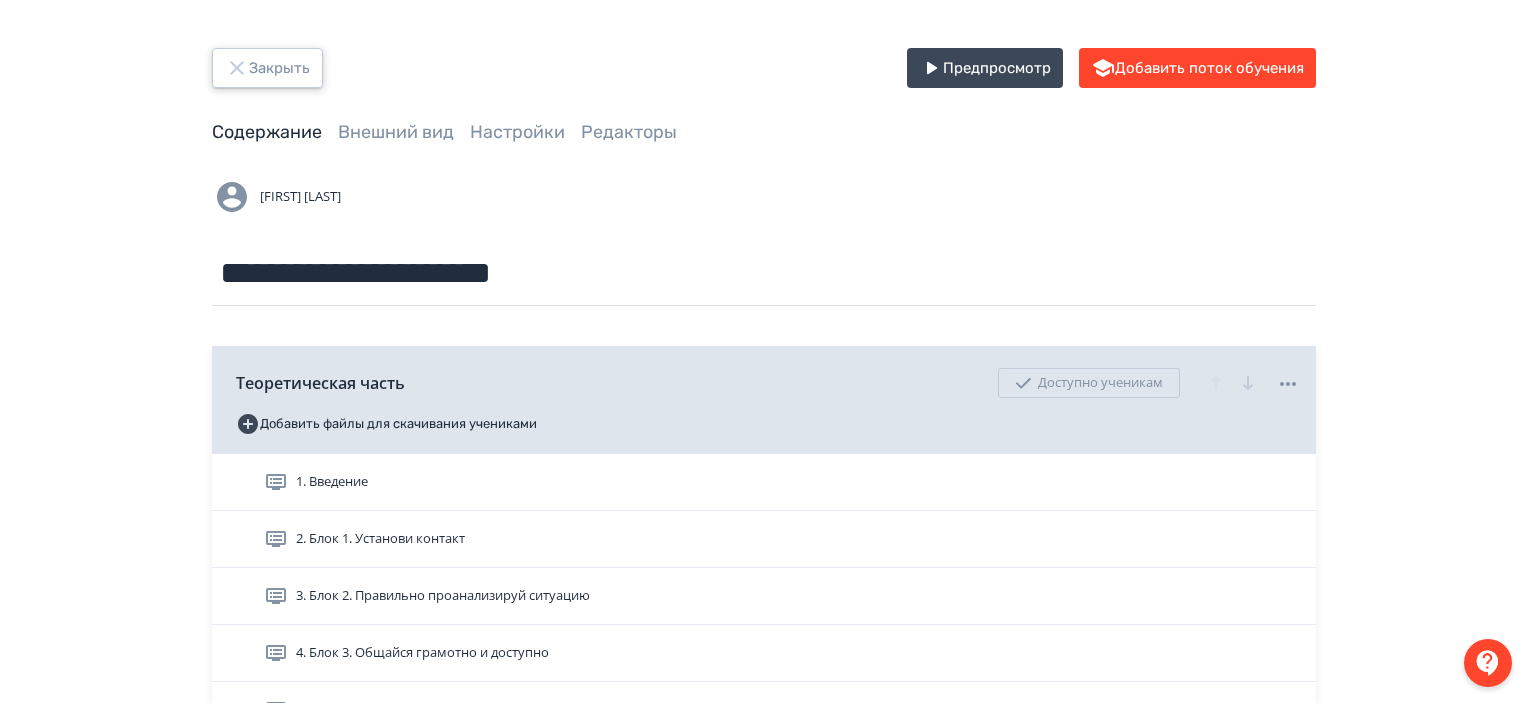 click on "Закрыть" at bounding box center [267, 68] 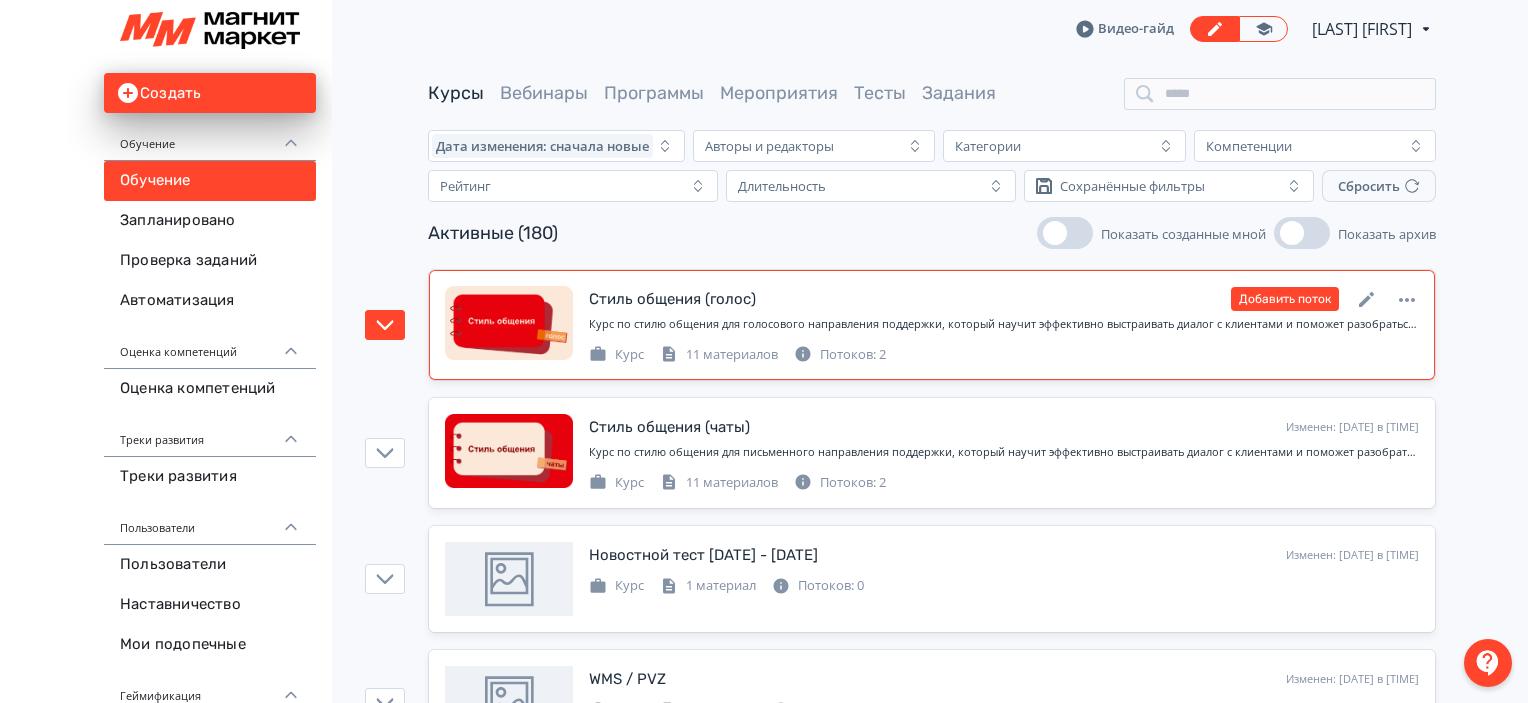 click on "Курс 11 материалов Потоков: 2" at bounding box center [1004, 353] 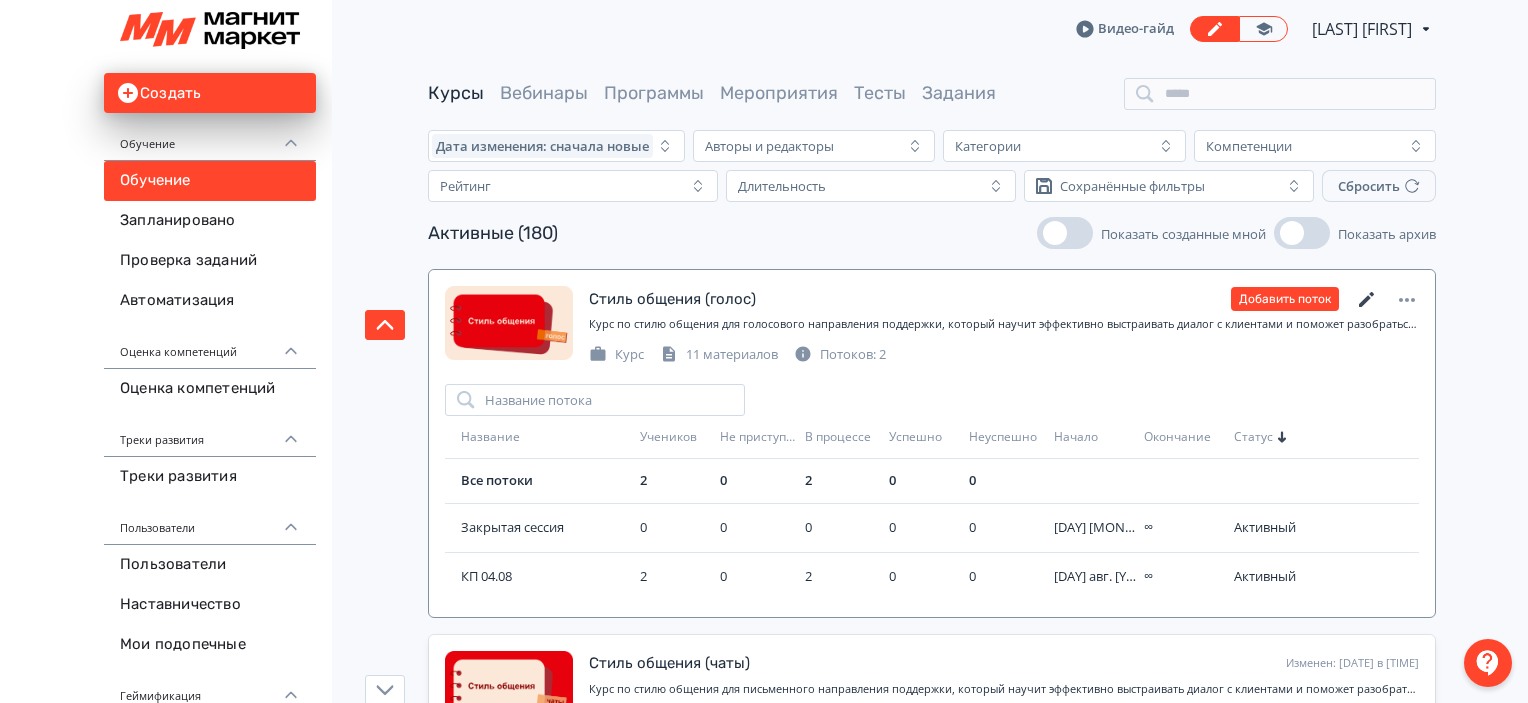 click 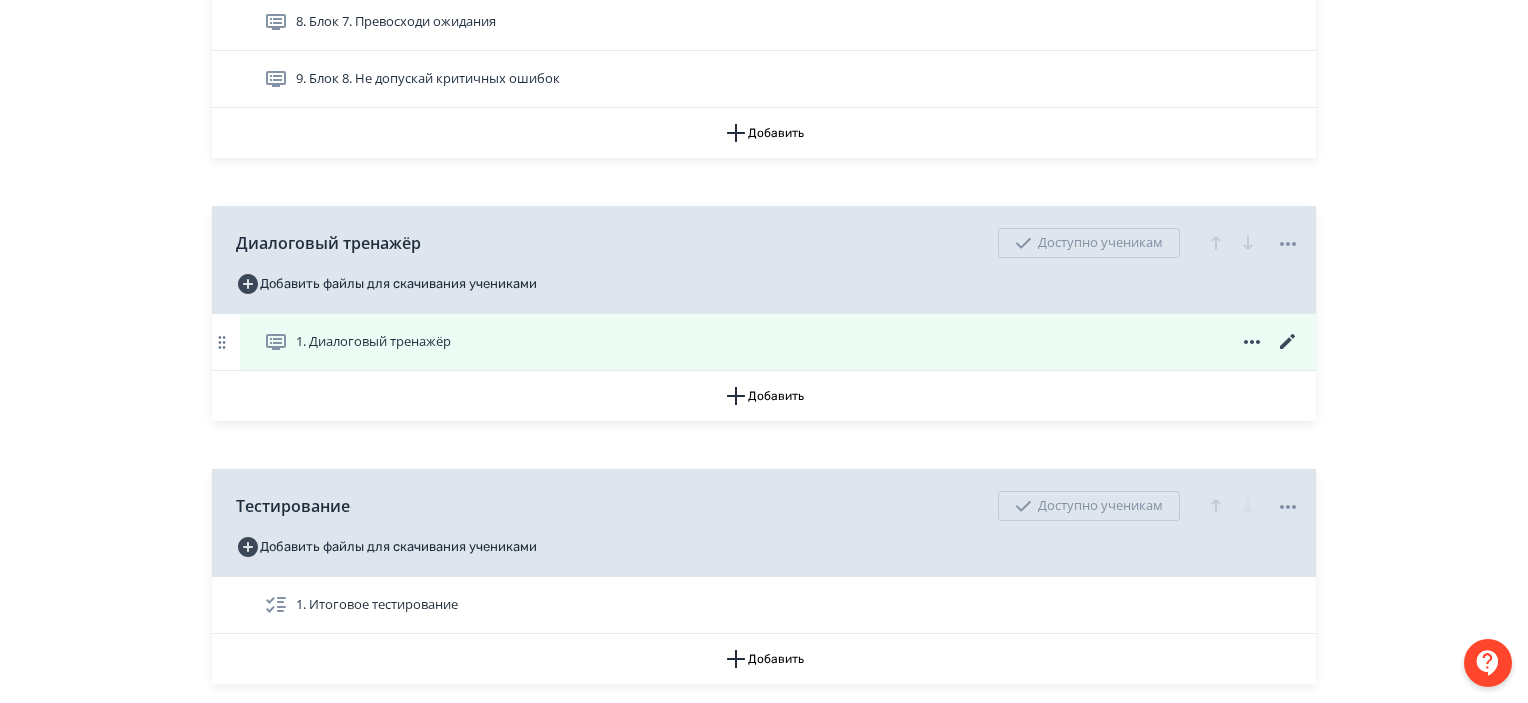scroll, scrollTop: 1007, scrollLeft: 0, axis: vertical 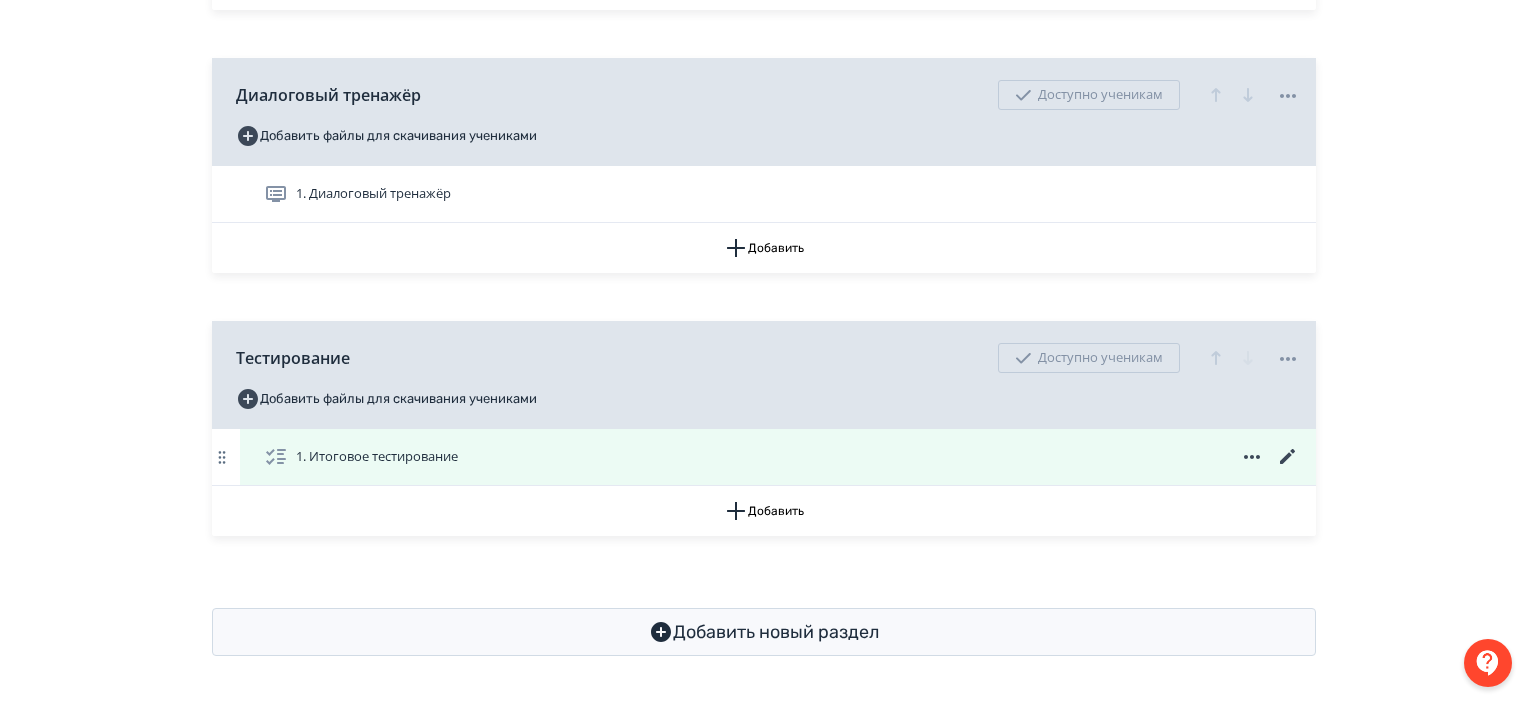 click 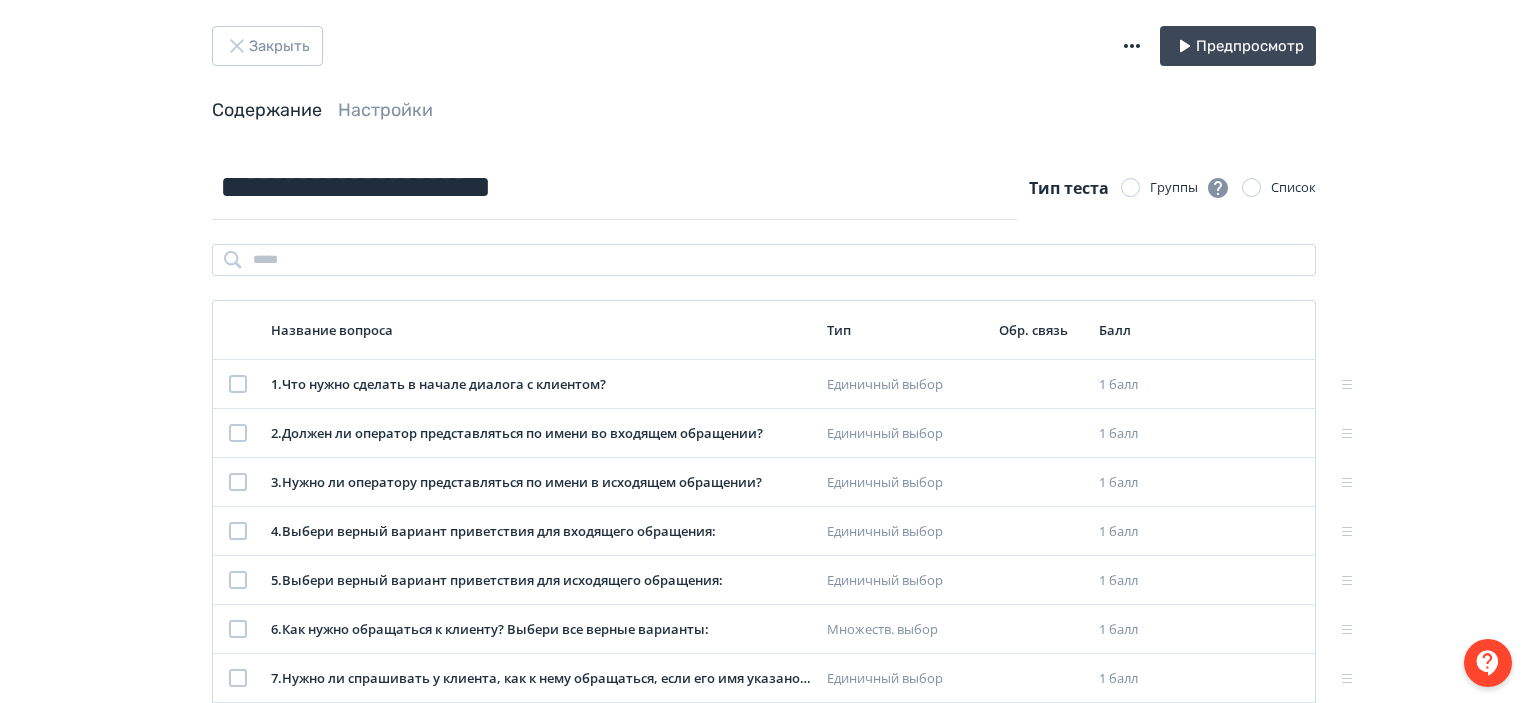 scroll, scrollTop: 0, scrollLeft: 0, axis: both 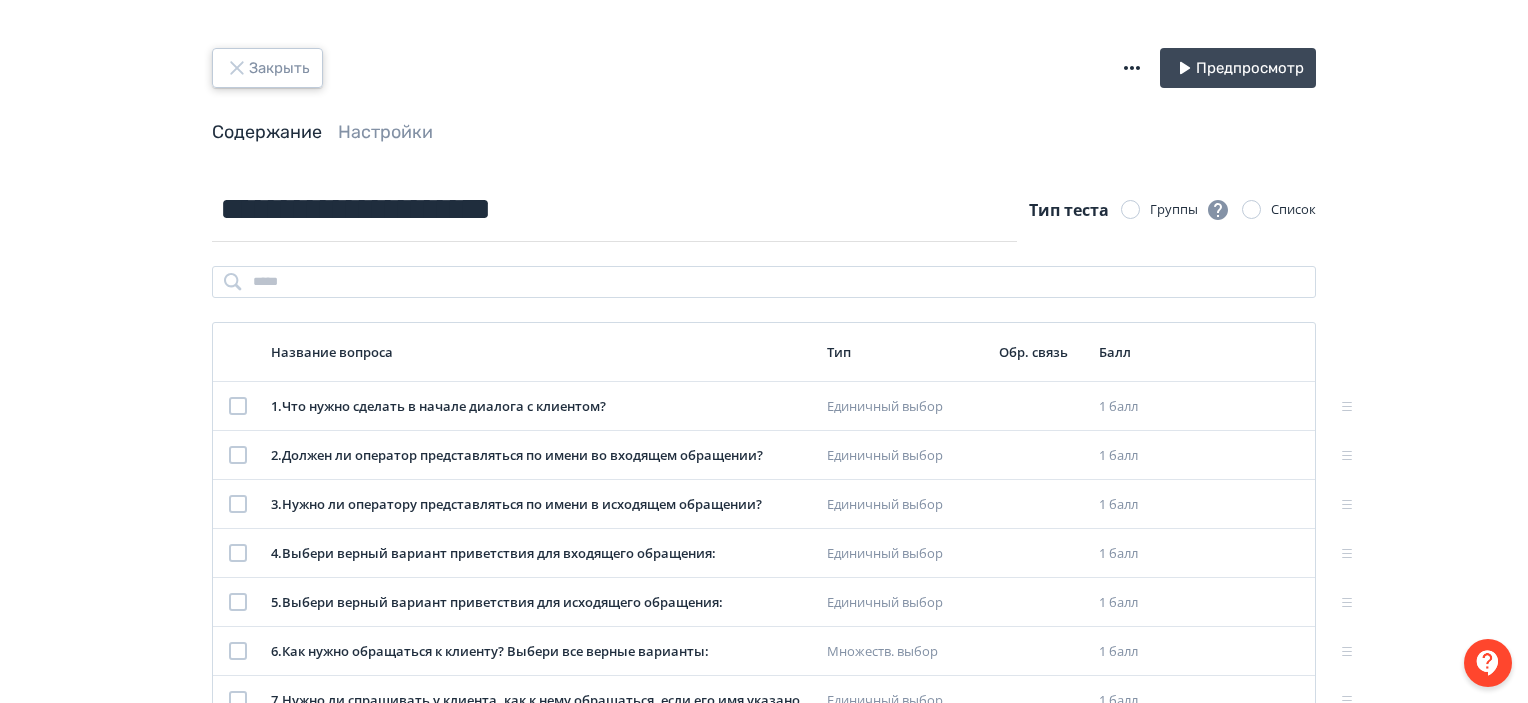 click on "Закрыть" at bounding box center (267, 68) 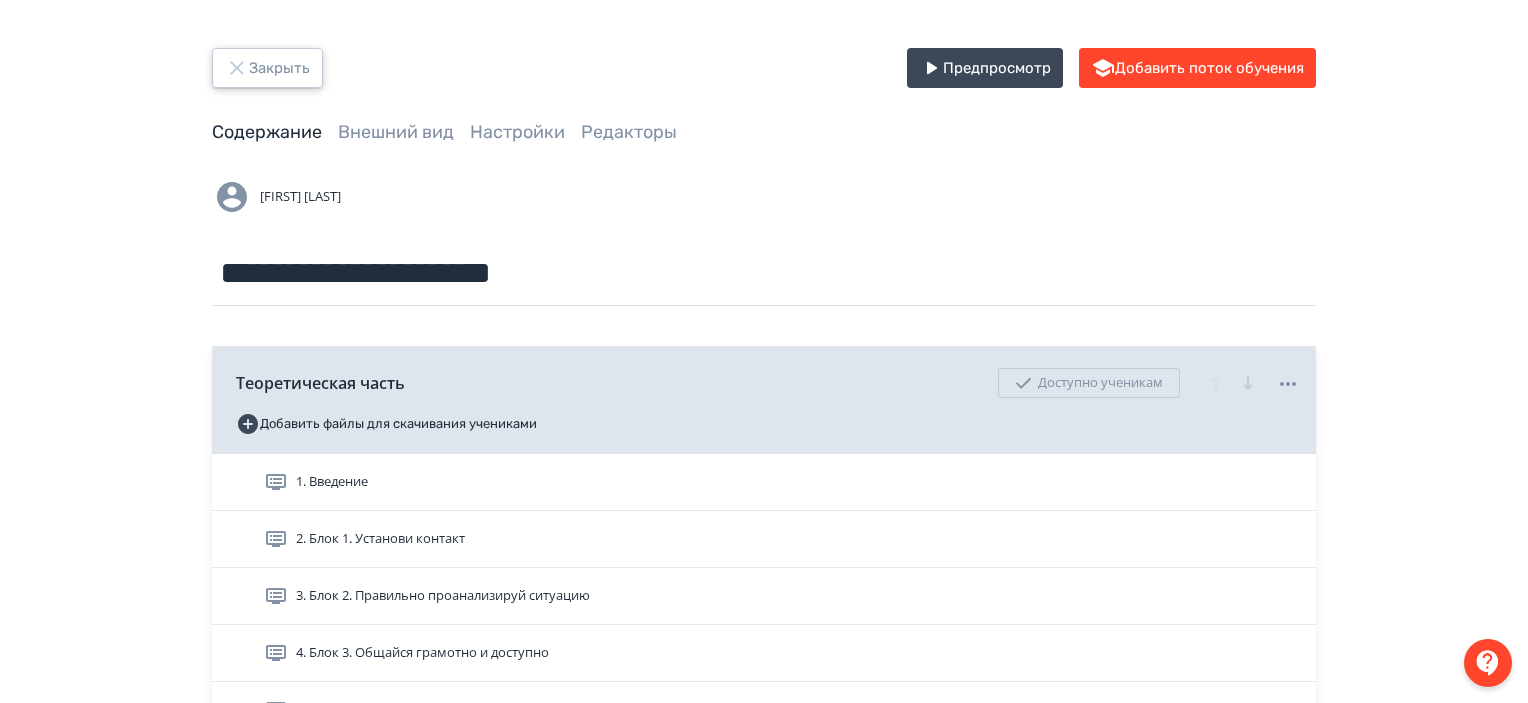 click on "Закрыть" at bounding box center (267, 68) 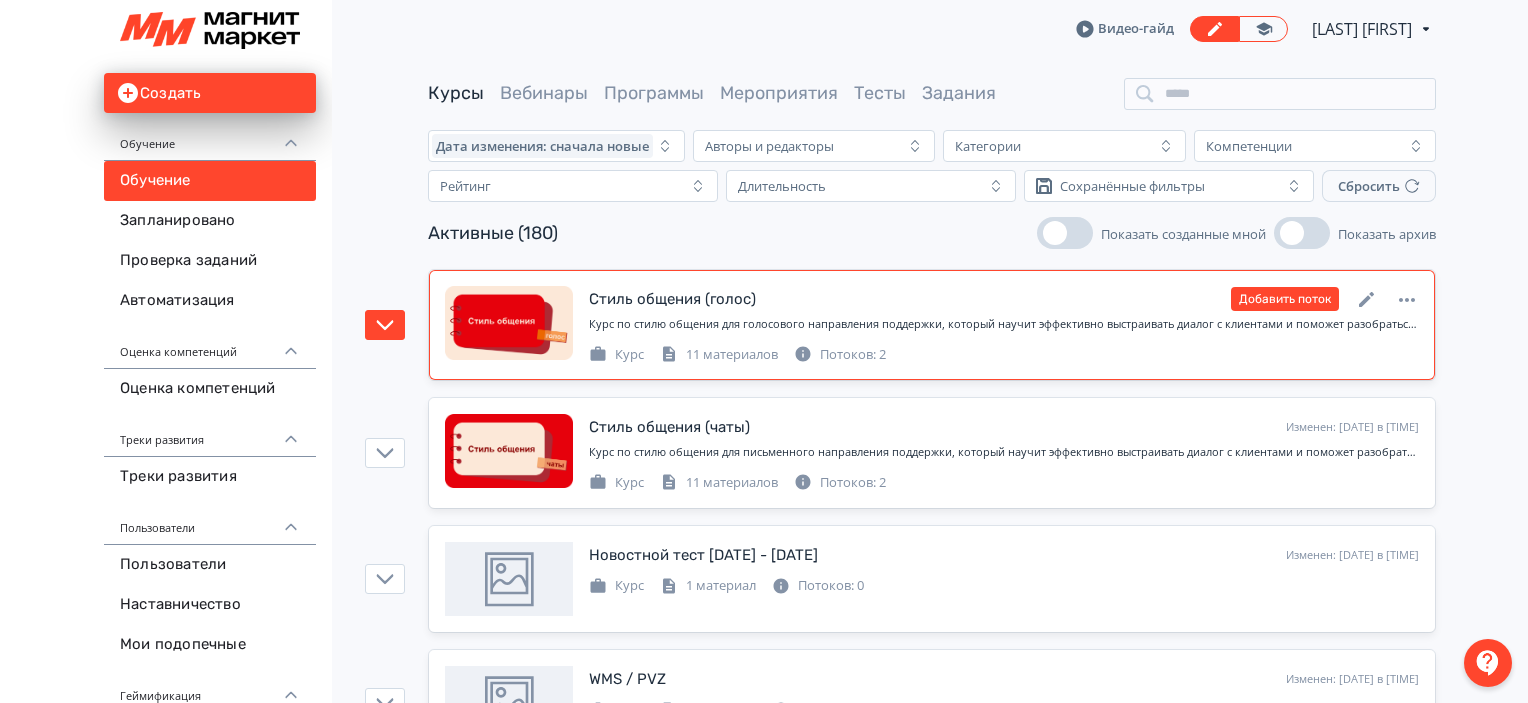 click on "Курс по стилю общения для голосового направления поддержки, который научит эффективно выстраивать диалог с клиентами и поможет разобраться в карте качества" at bounding box center [1004, 324] 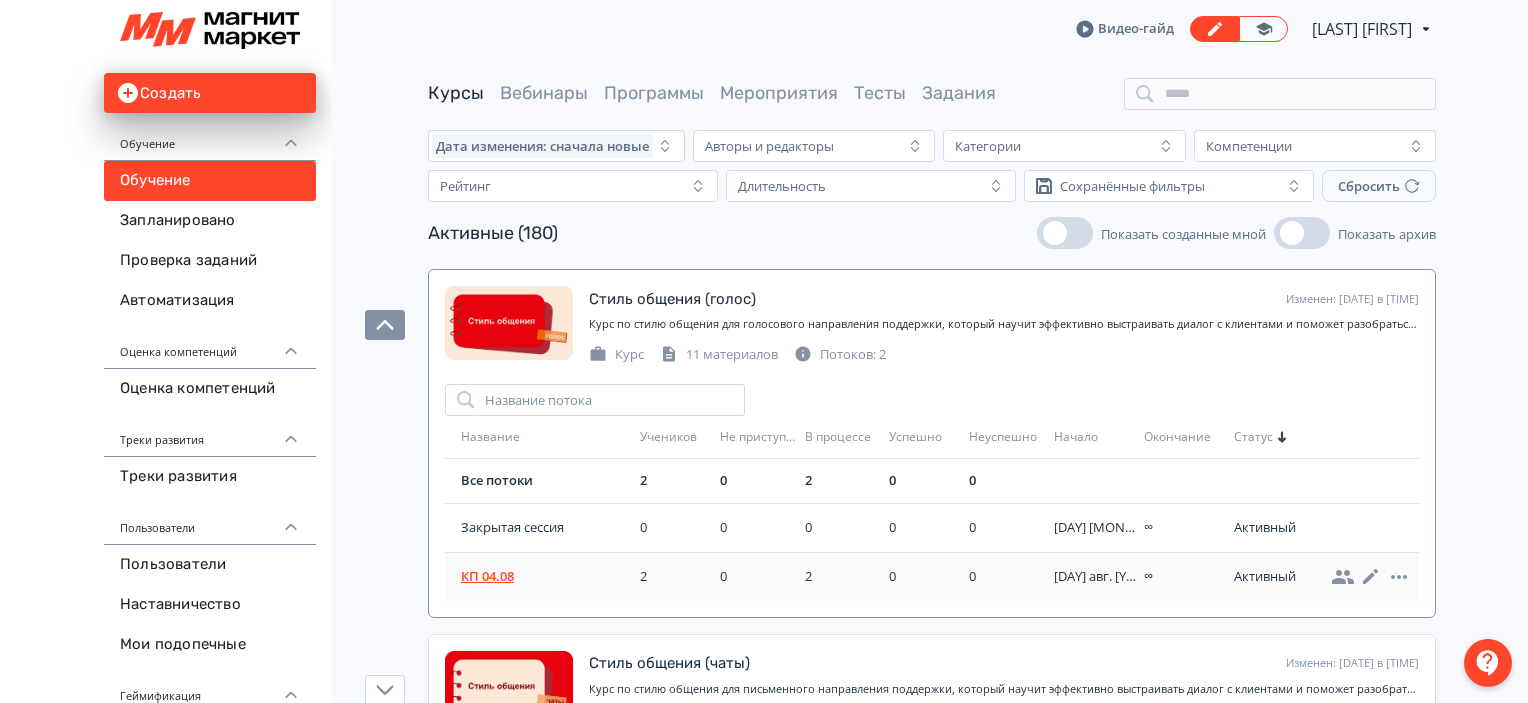 click on "КП 04.08" at bounding box center [538, 576] 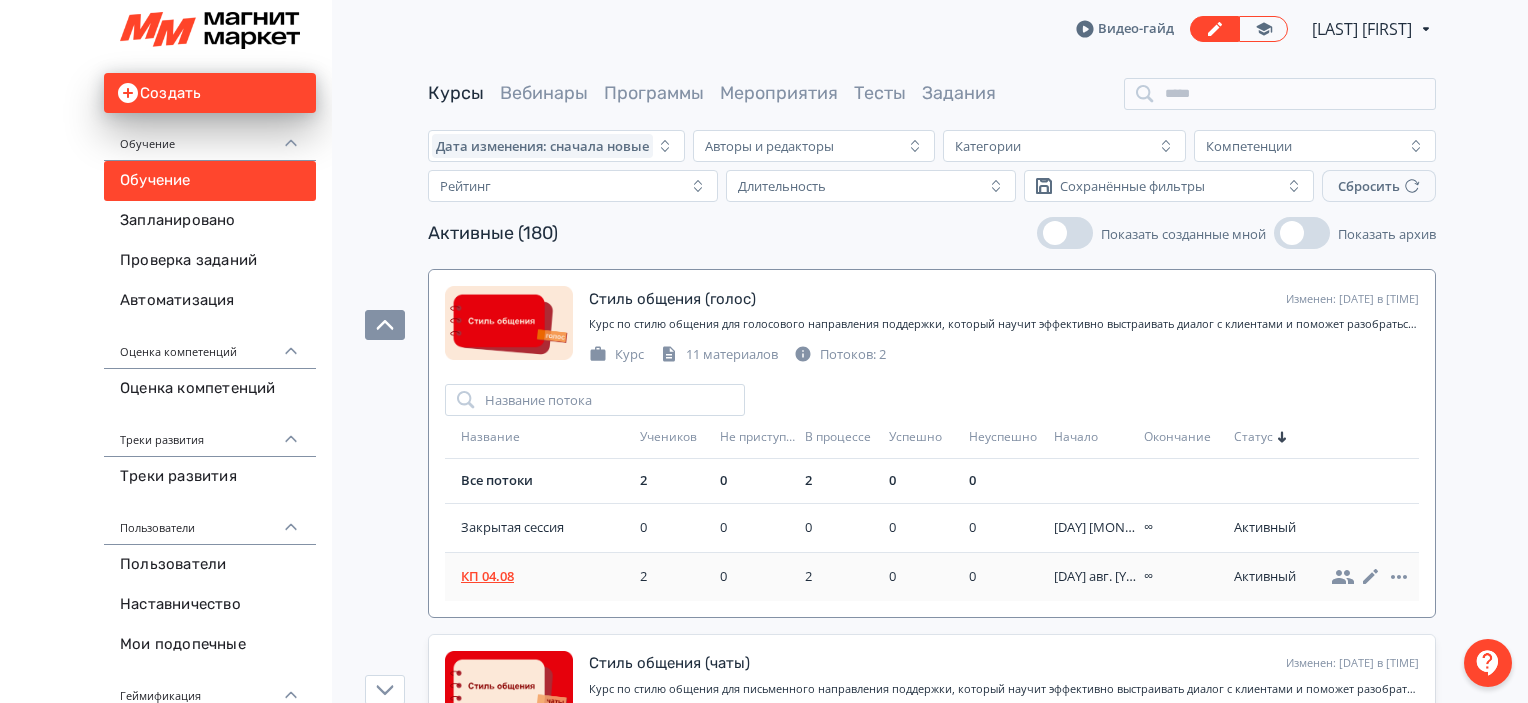 click on "КП 04.08" at bounding box center (546, 577) 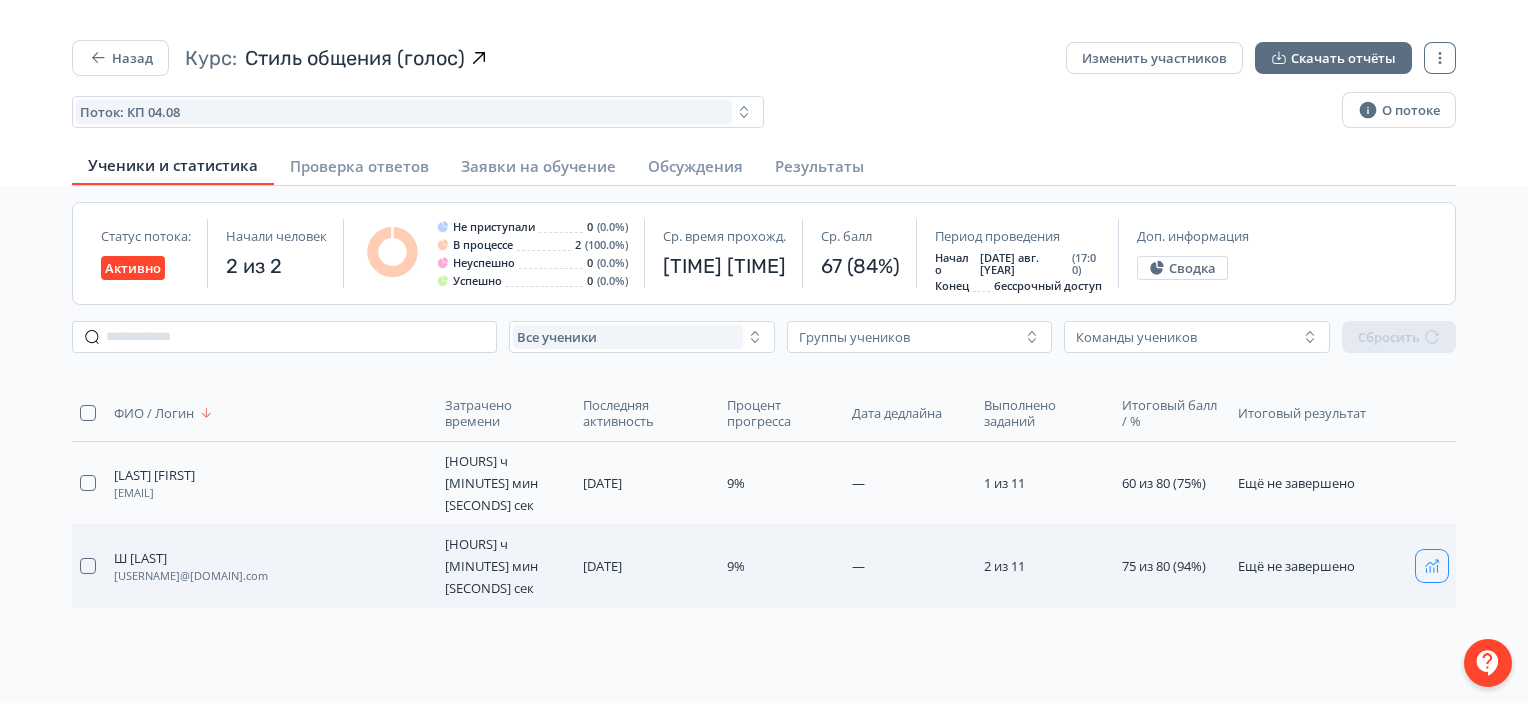 click 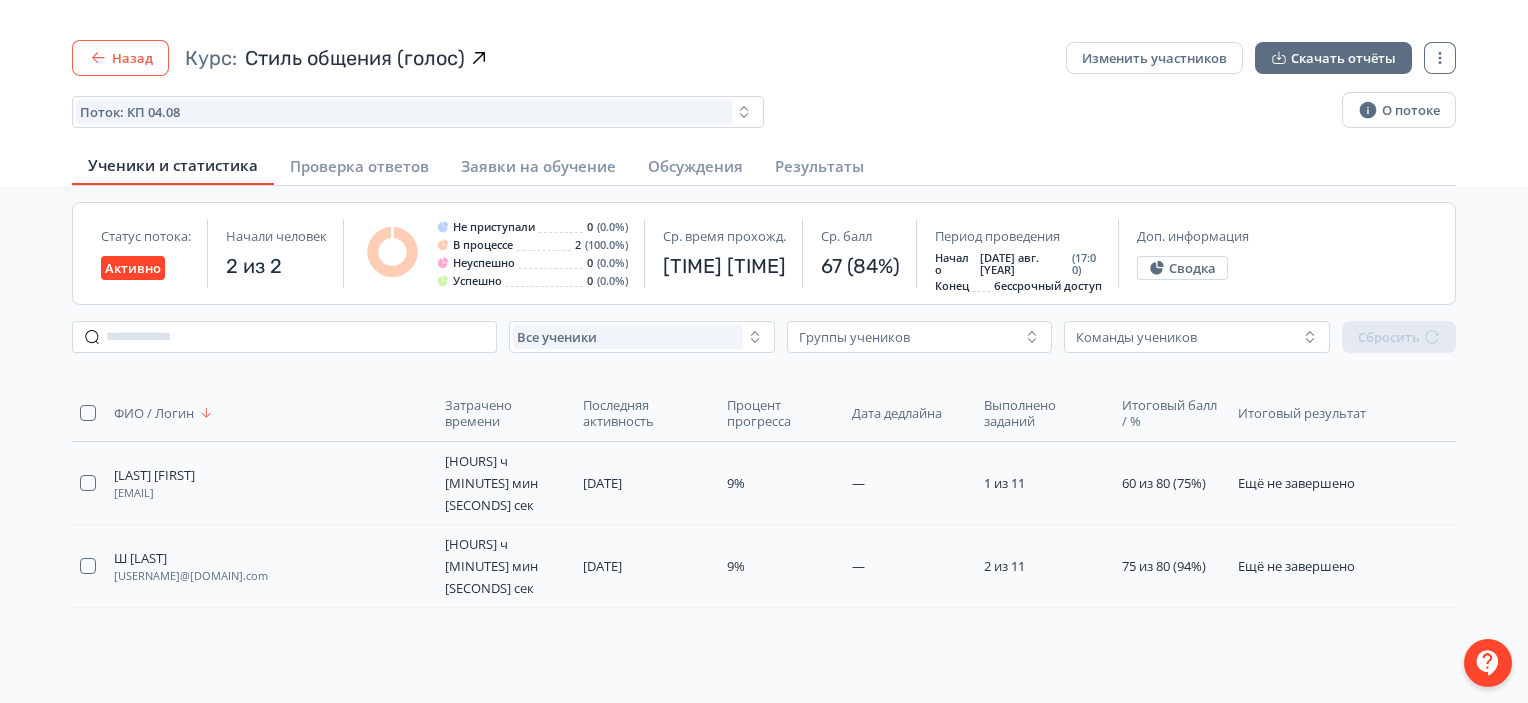 click on "Назад" at bounding box center (120, 58) 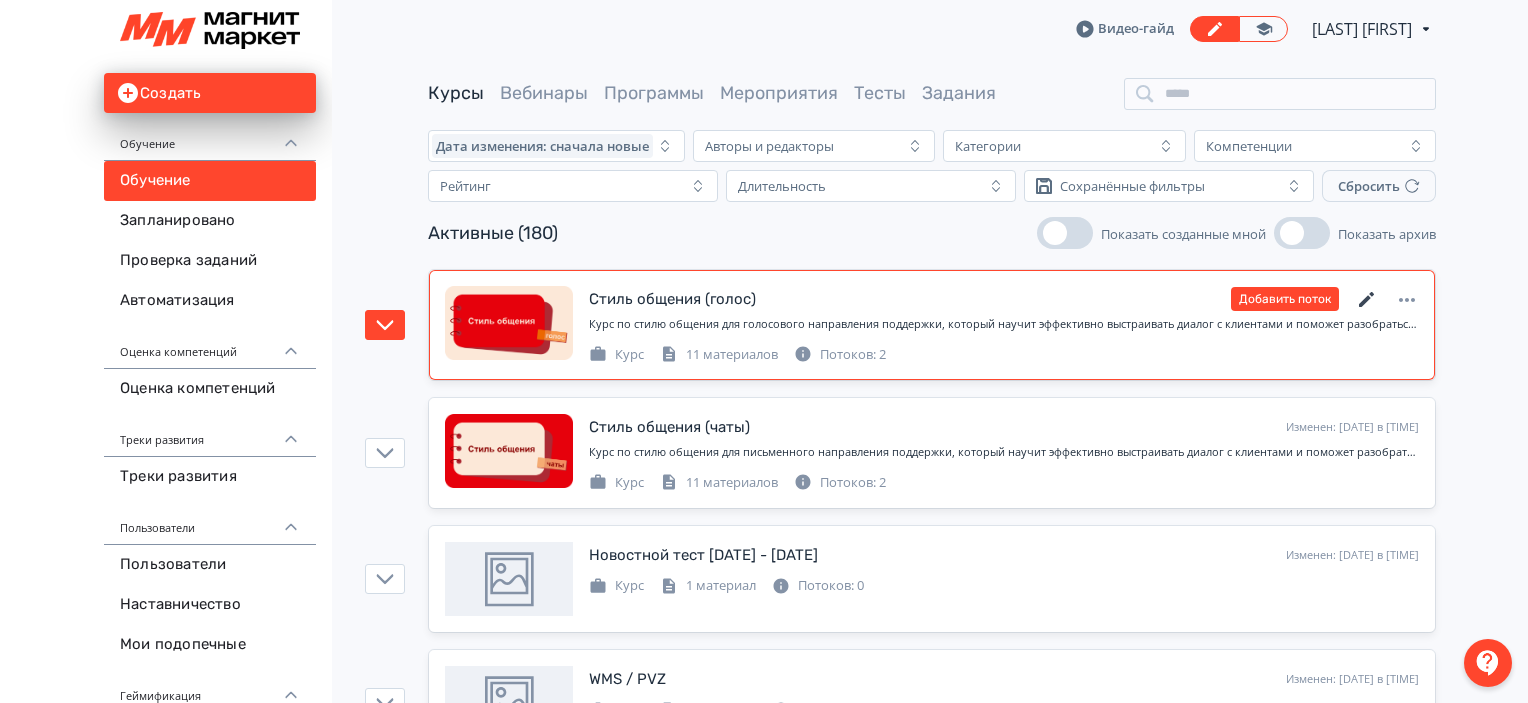 click 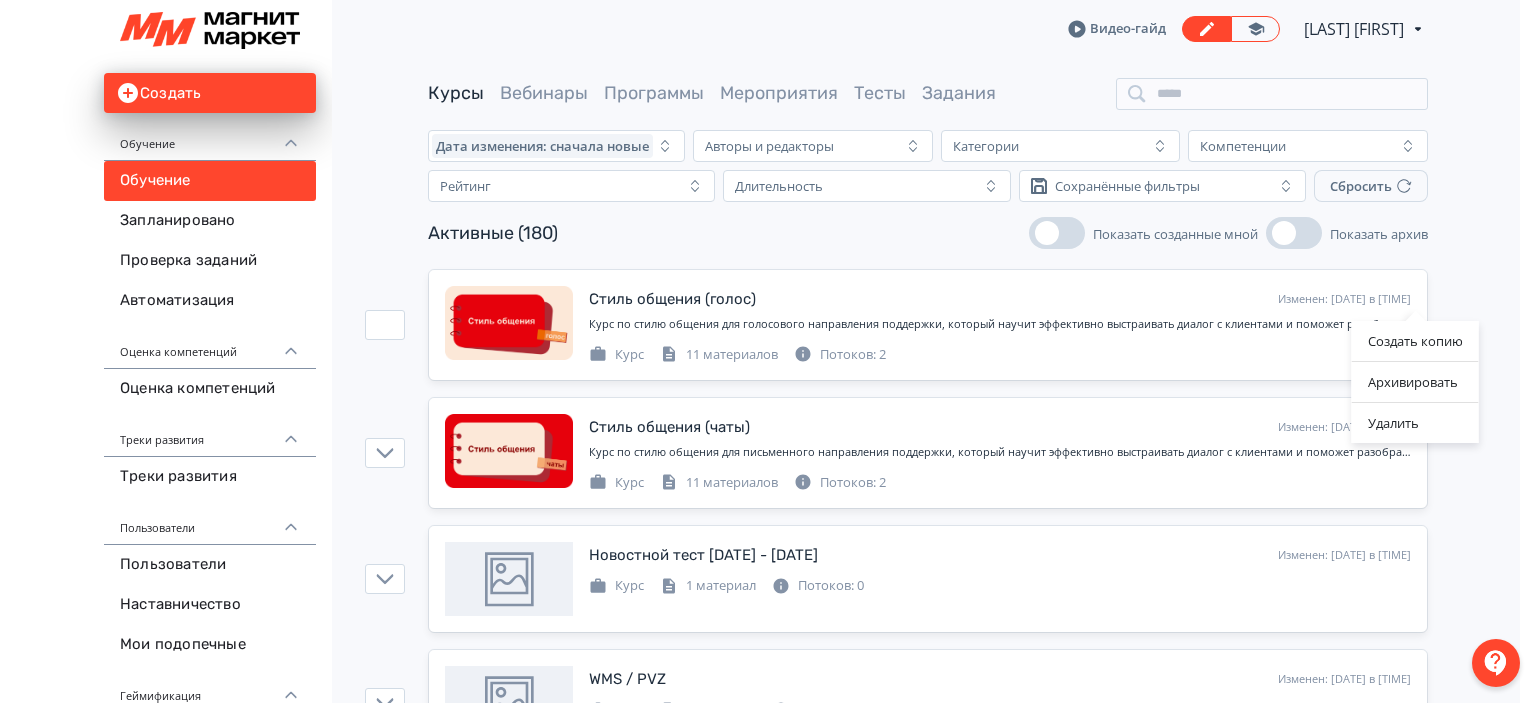 click on "Создать копию Архивировать Удалить" at bounding box center [768, 351] 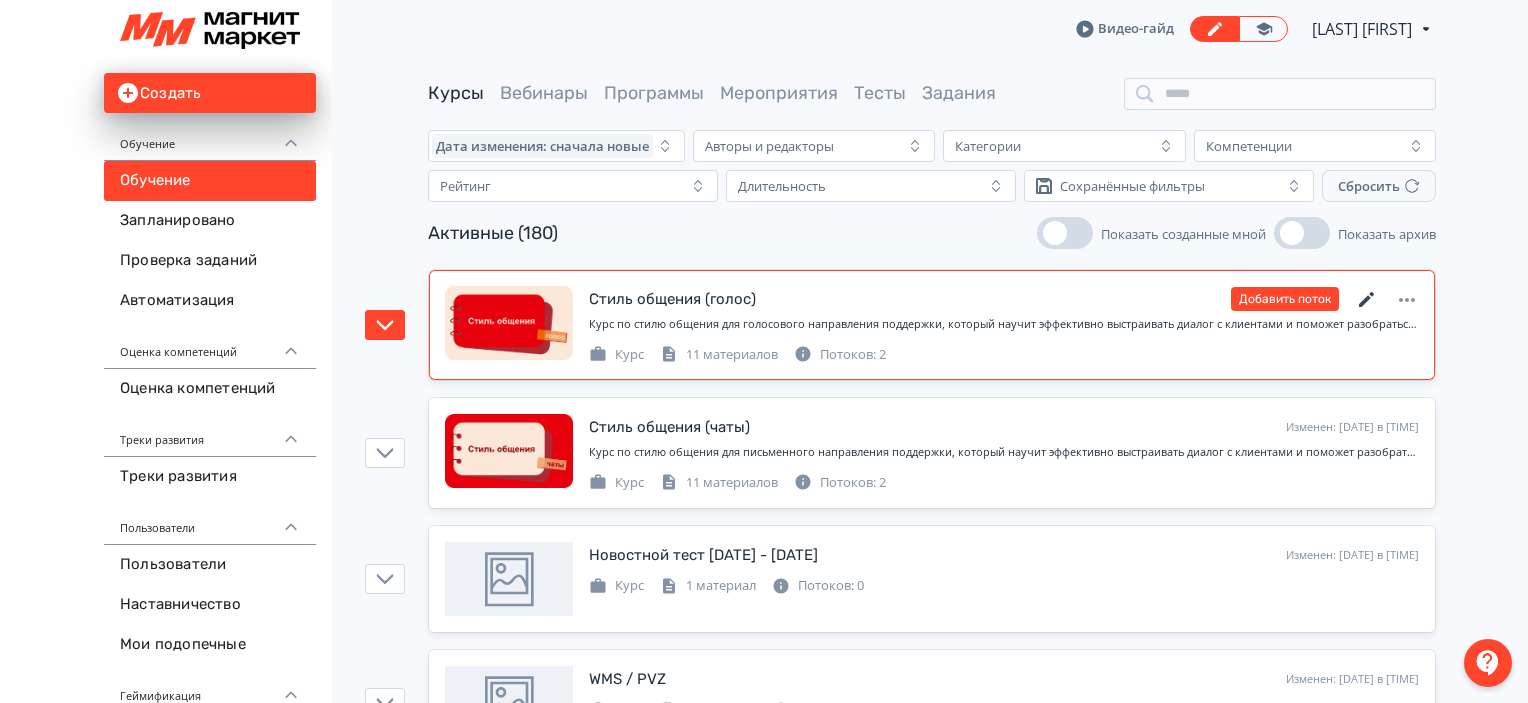 drag, startPoint x: 1364, startPoint y: 290, endPoint x: 1364, endPoint y: 357, distance: 67 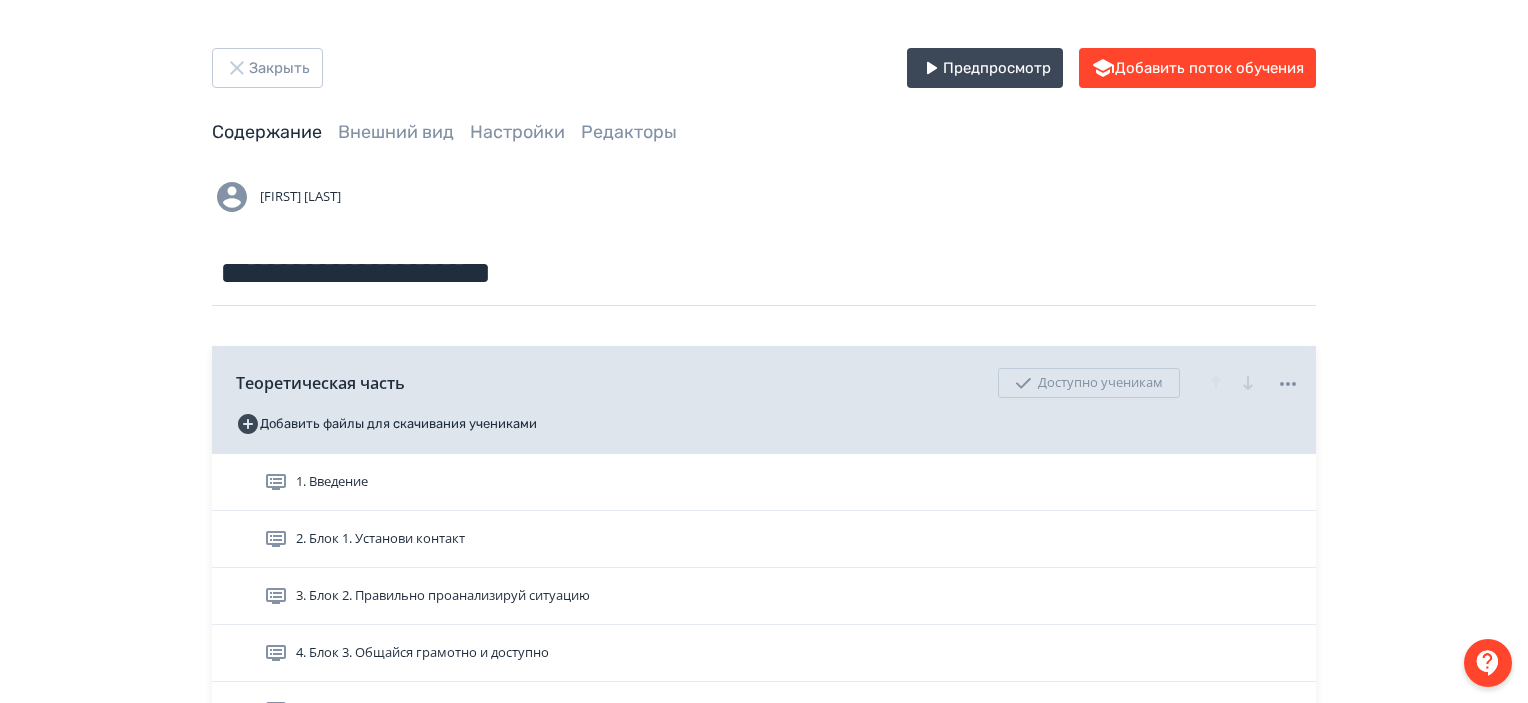 click on "**********" at bounding box center [764, 855] 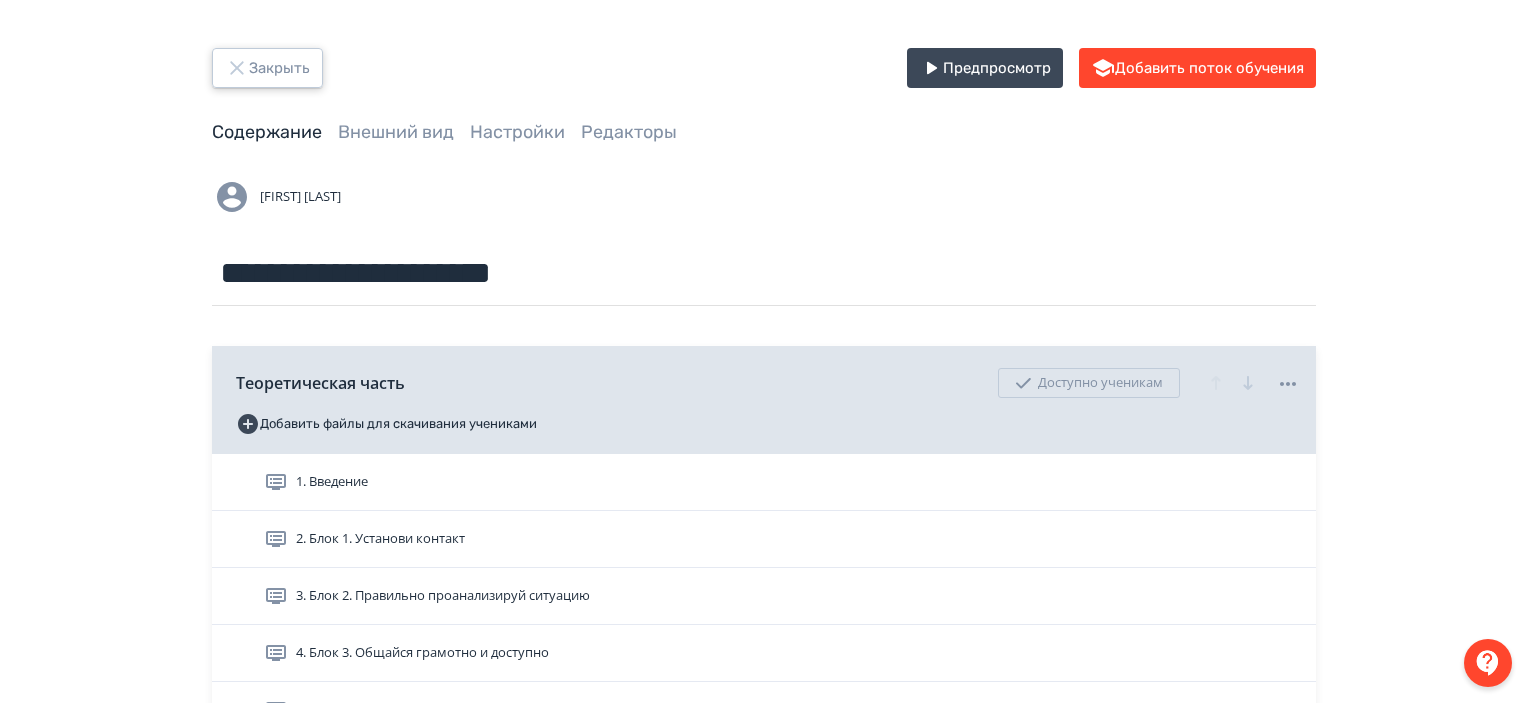 click 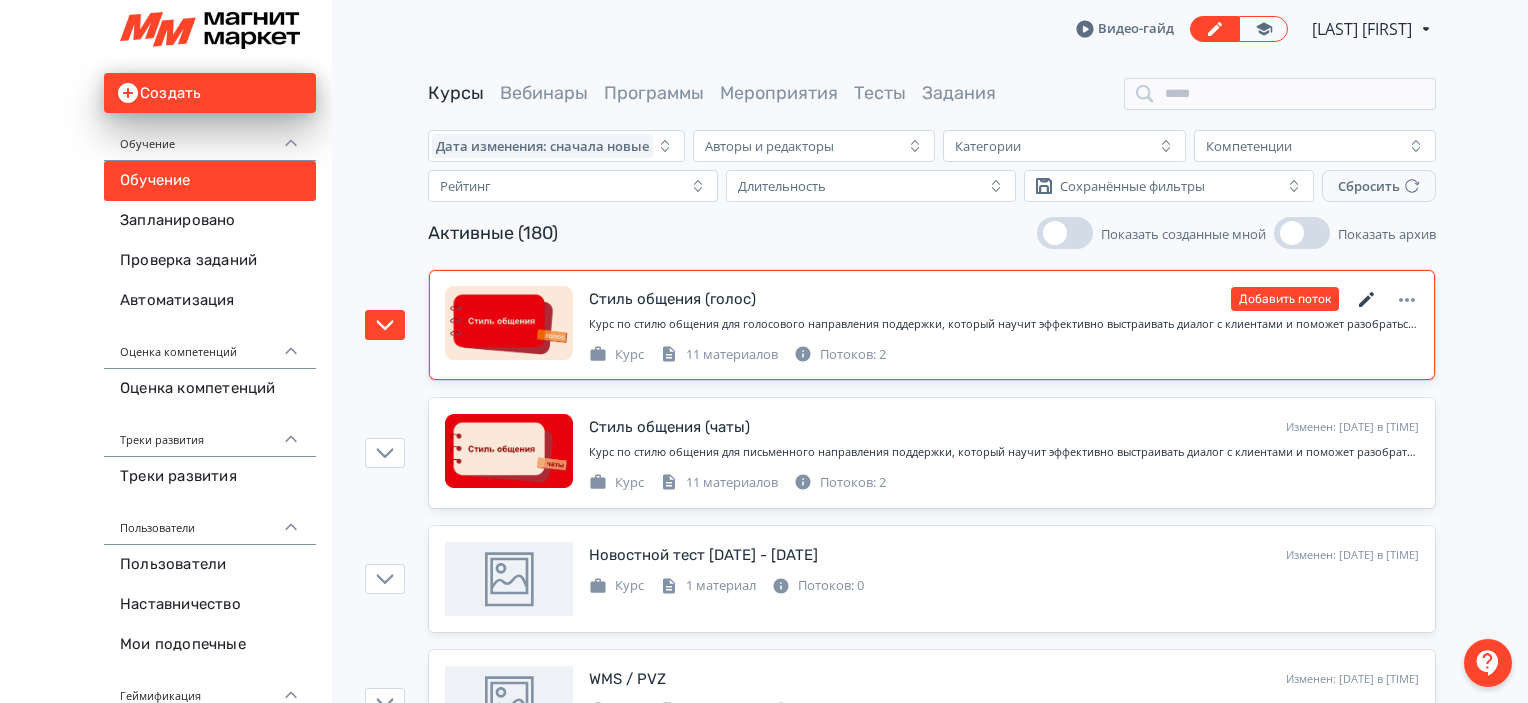 click 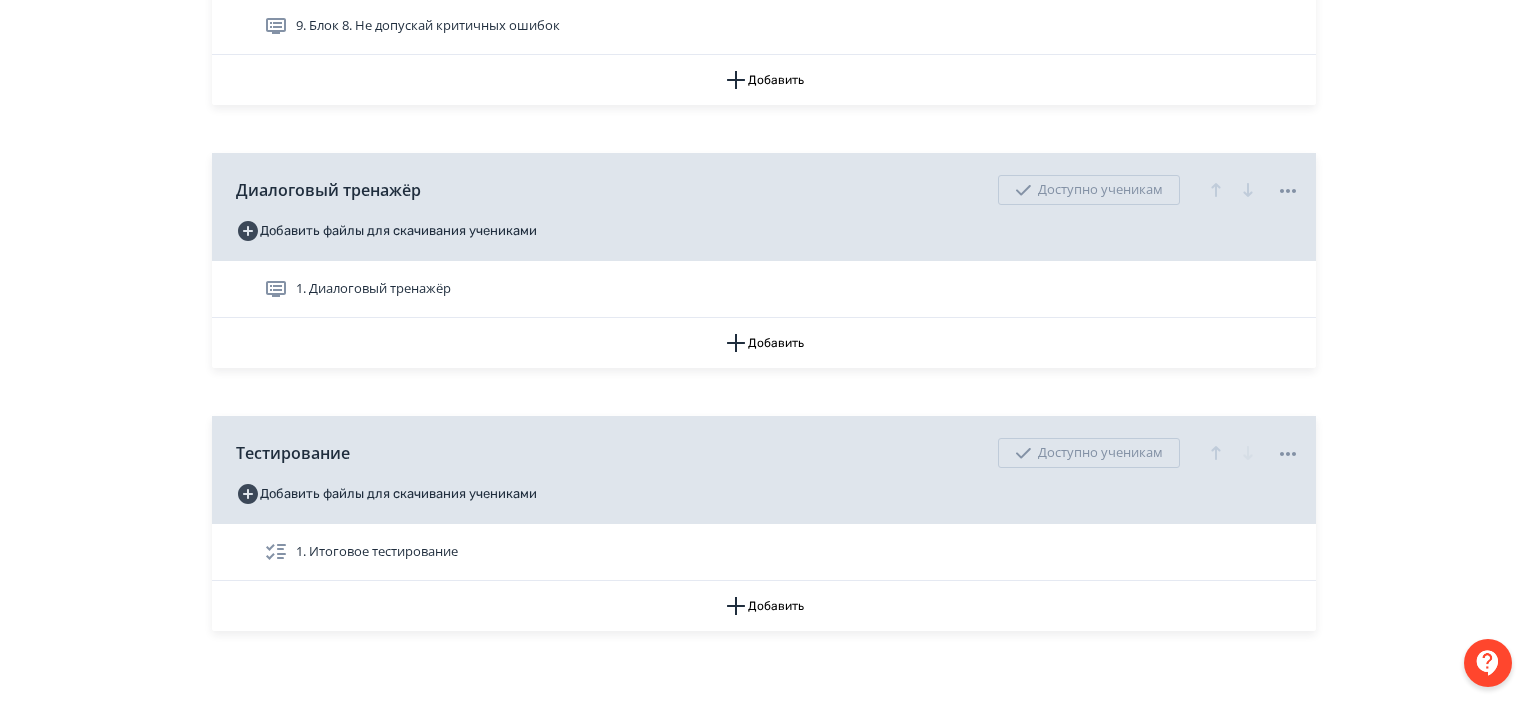 scroll, scrollTop: 1007, scrollLeft: 0, axis: vertical 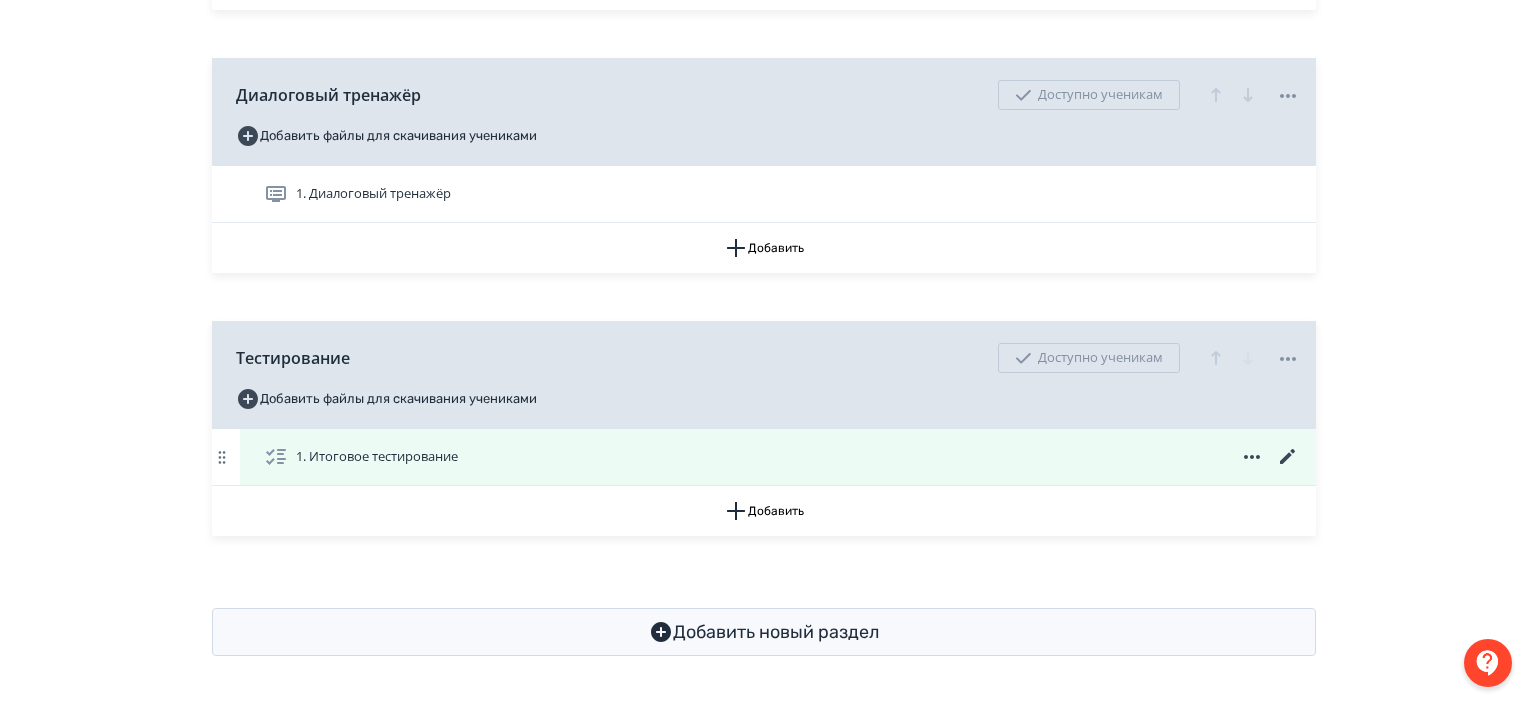 click 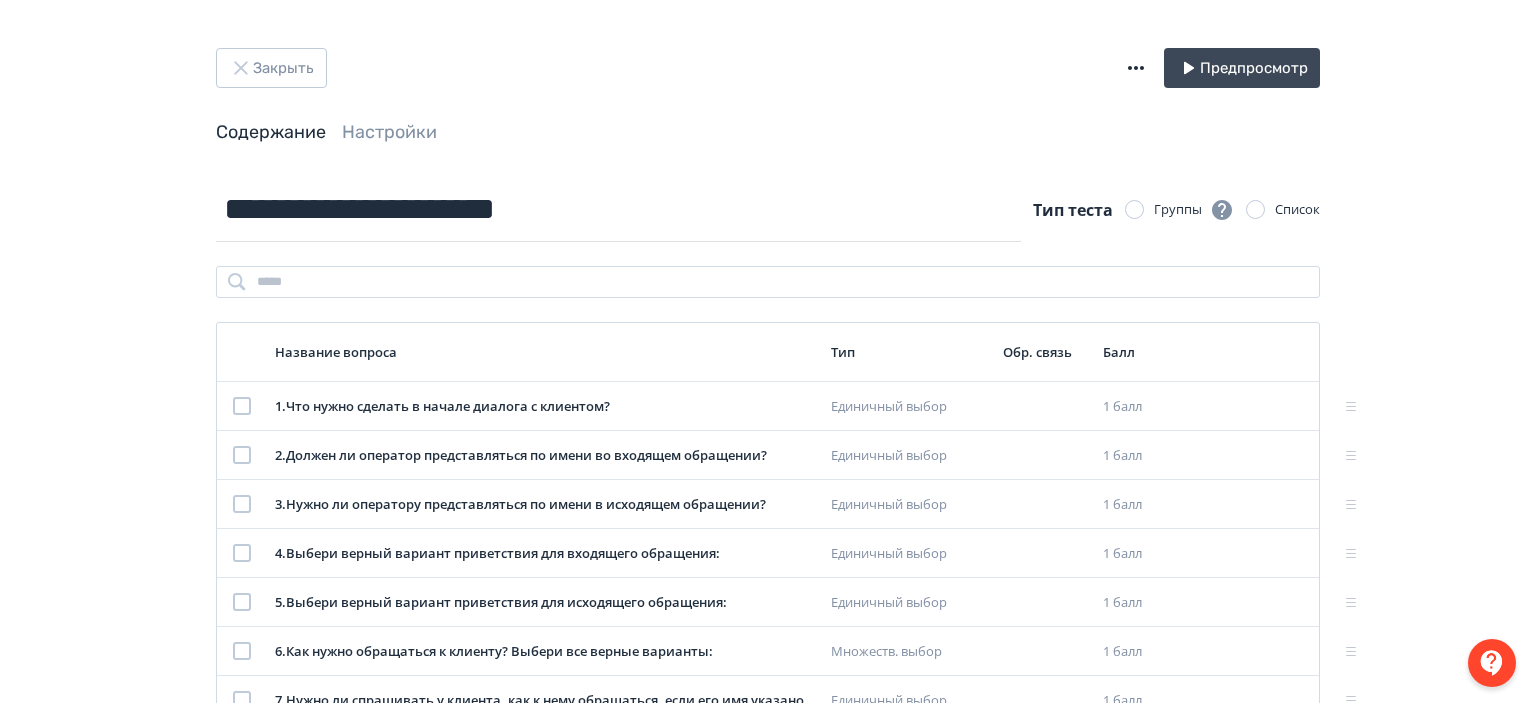 scroll, scrollTop: 493, scrollLeft: 0, axis: vertical 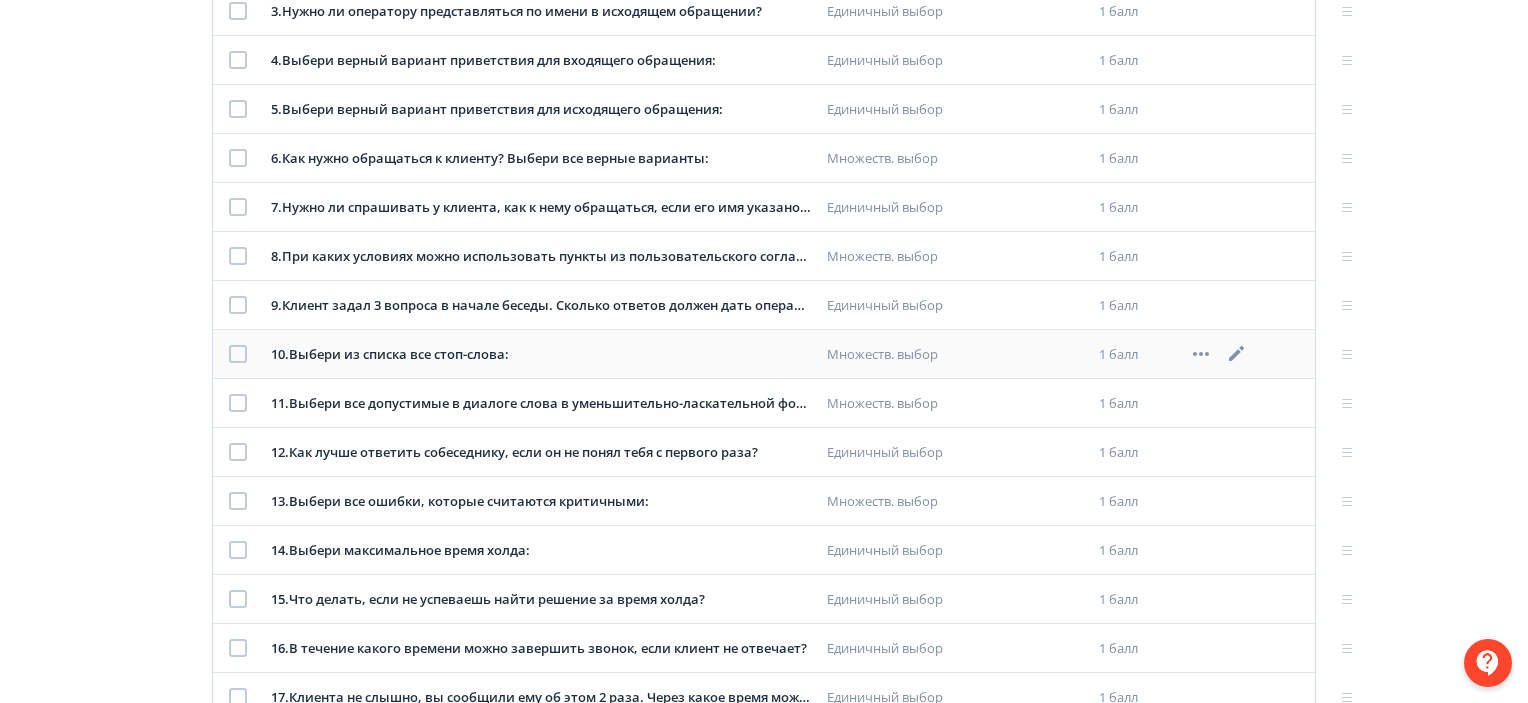 click 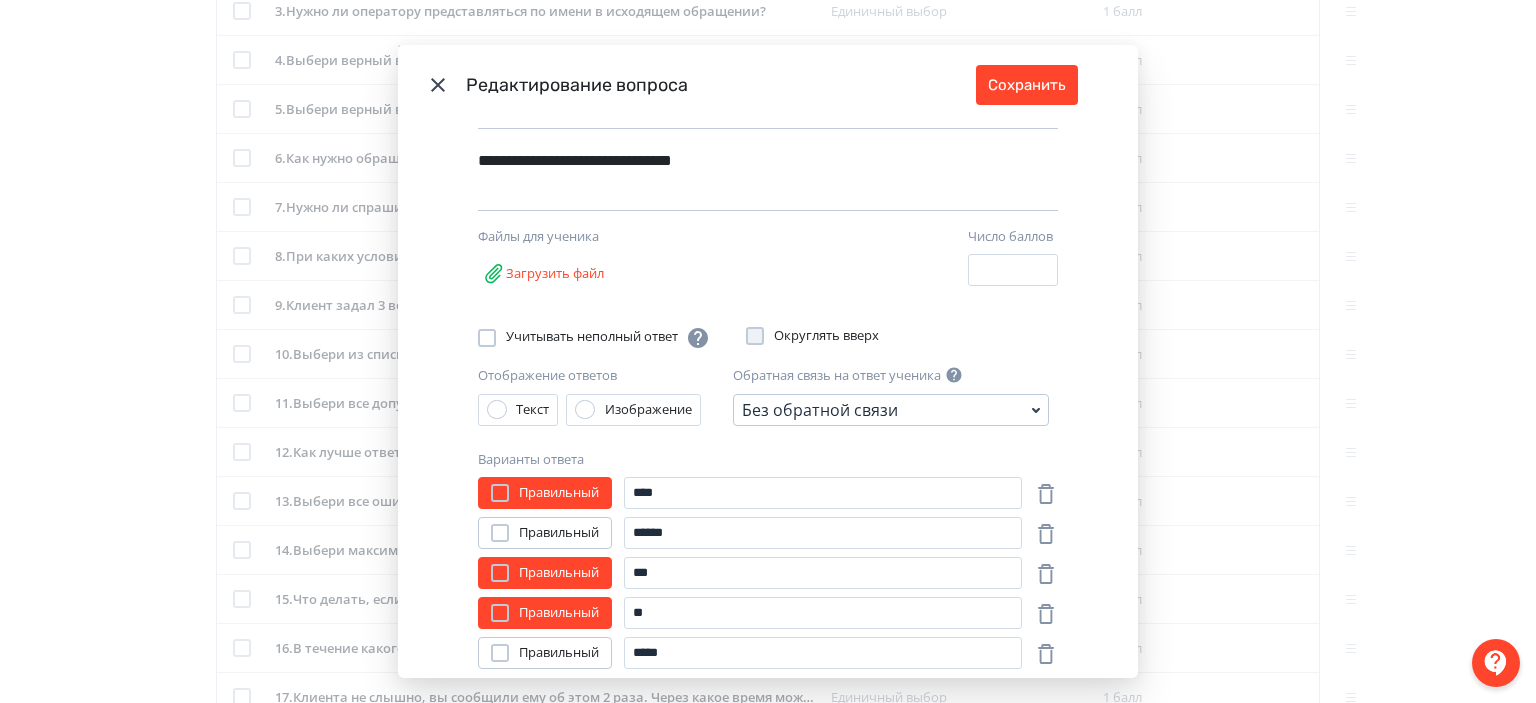 scroll, scrollTop: 244, scrollLeft: 0, axis: vertical 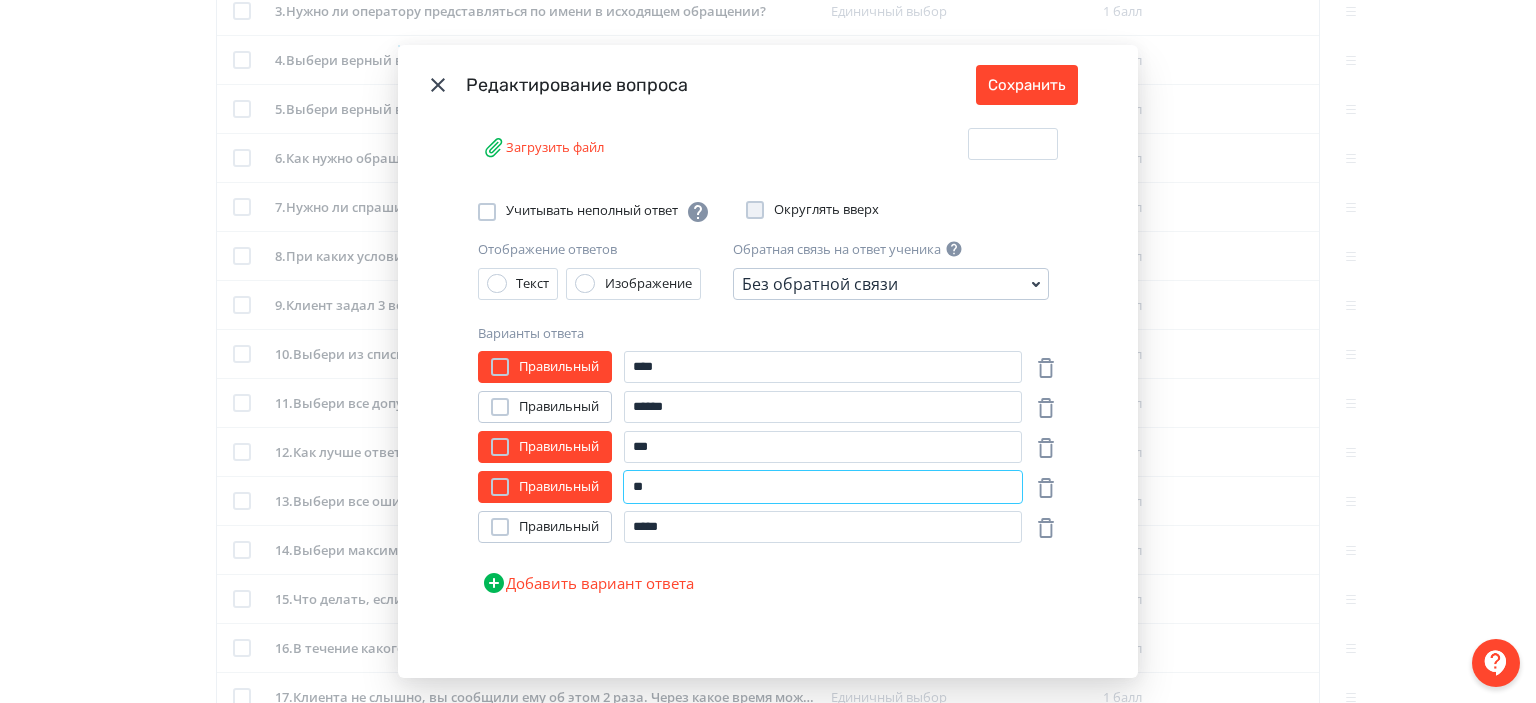 click on "**" at bounding box center [823, 487] 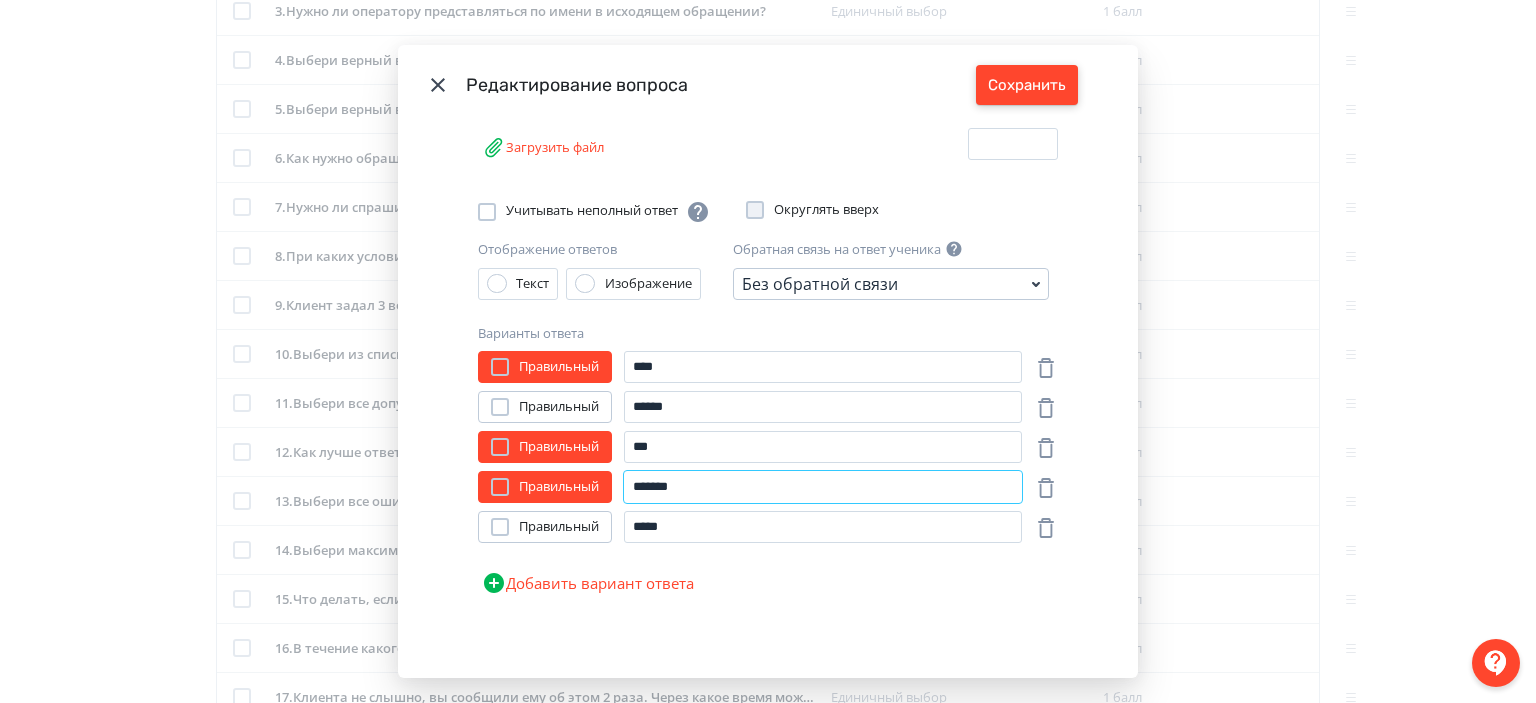 type on "*******" 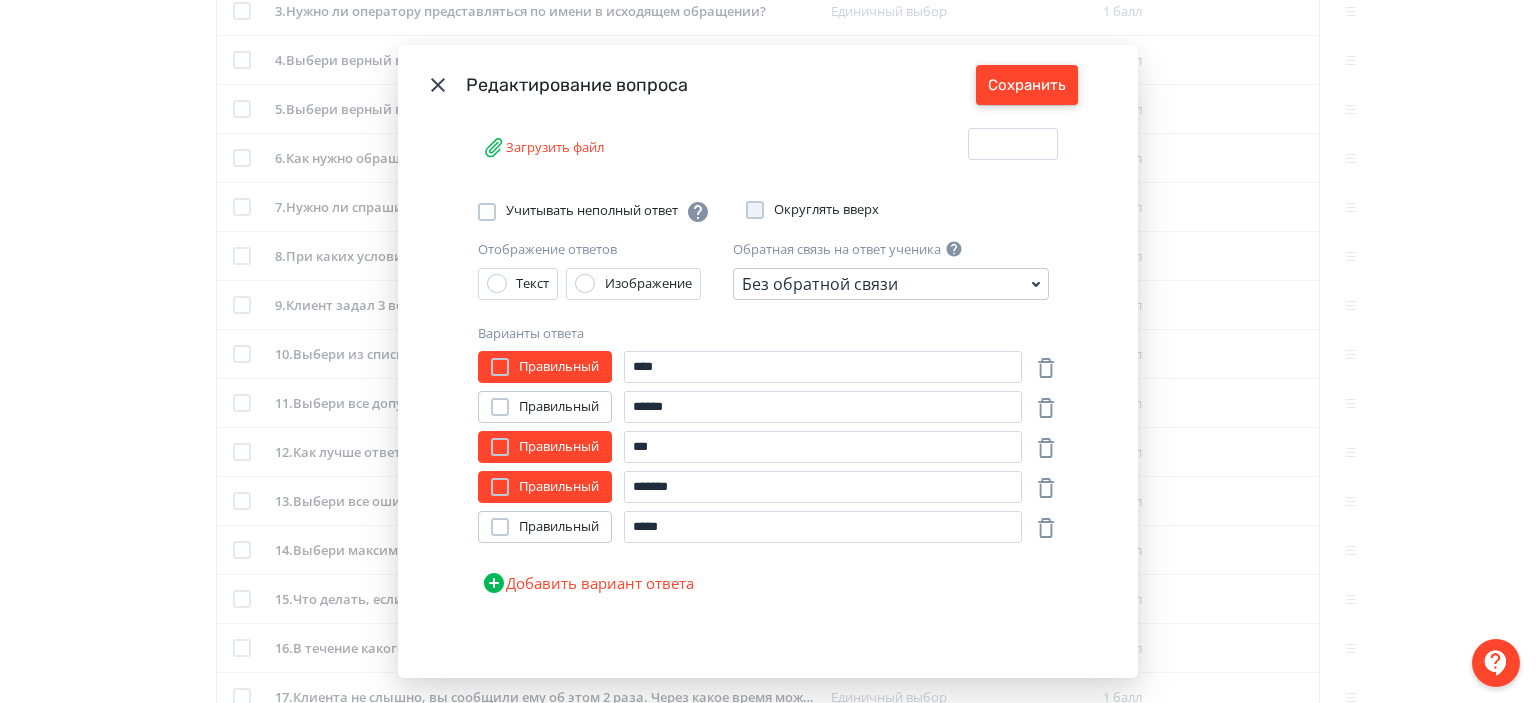click on "Сохранить" at bounding box center (1027, 85) 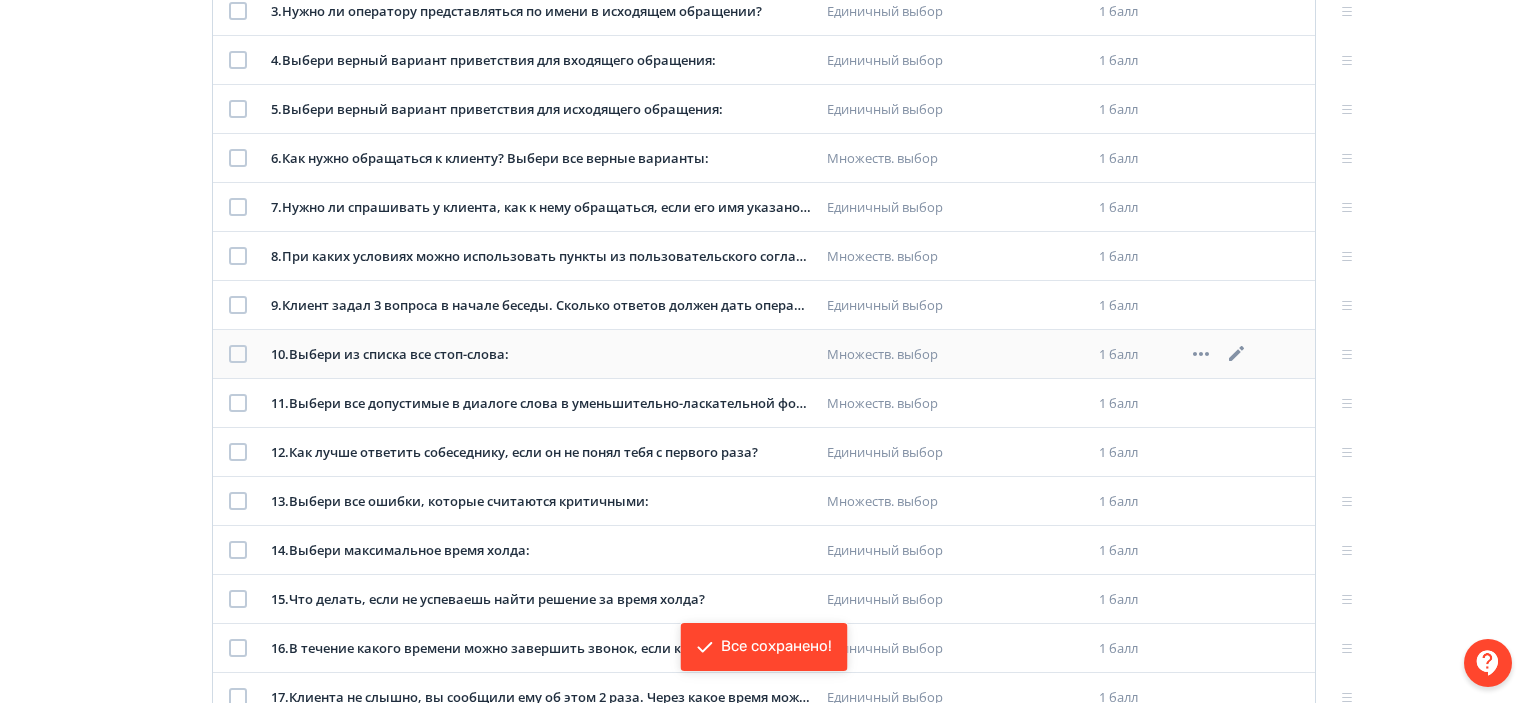 click 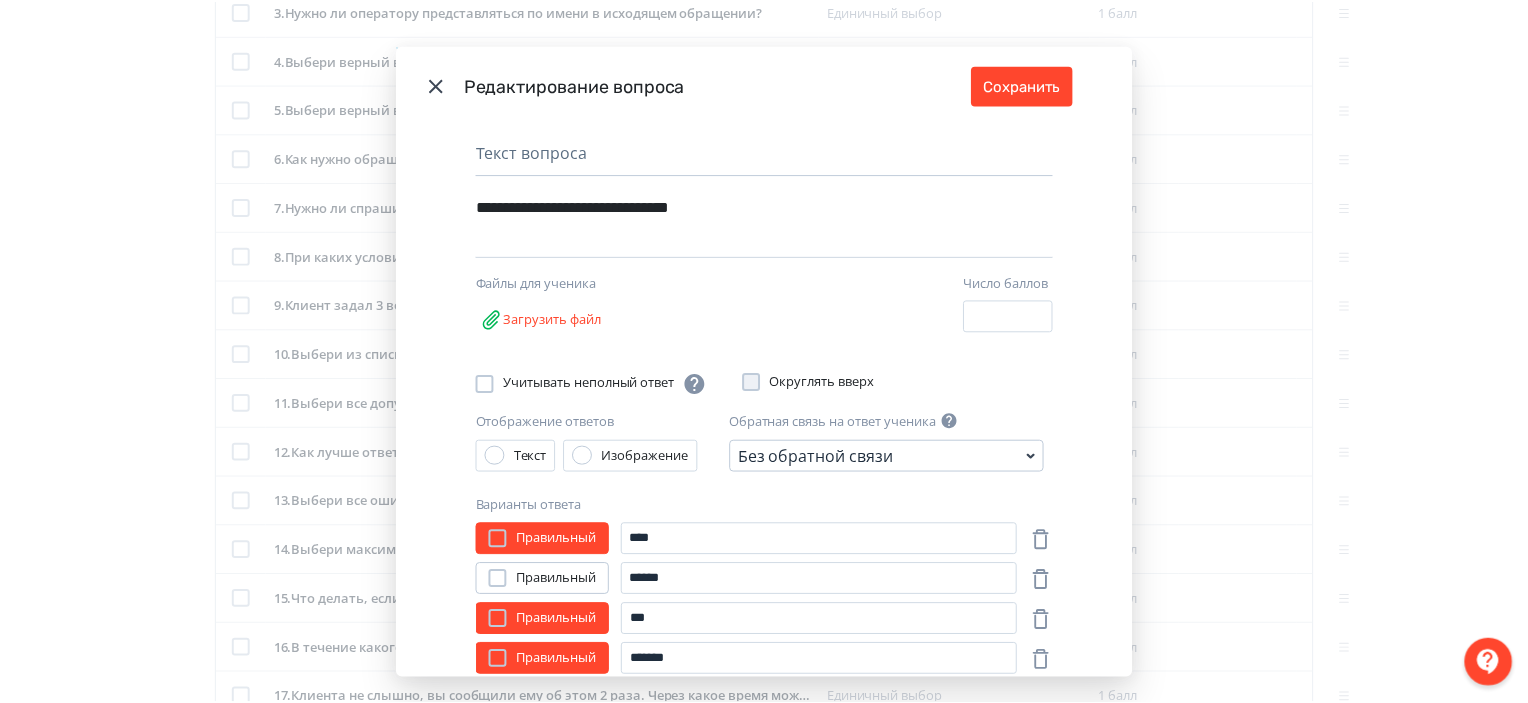 scroll, scrollTop: 244, scrollLeft: 0, axis: vertical 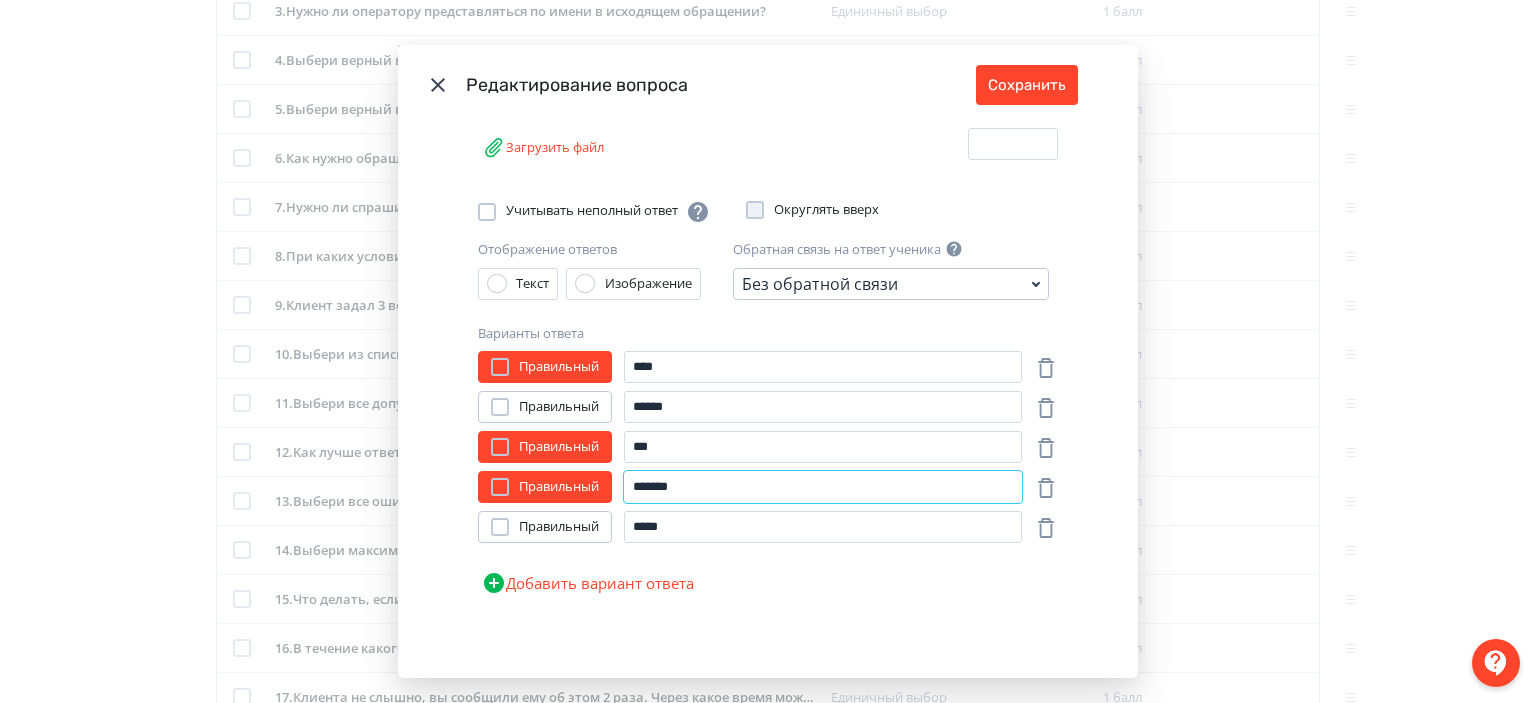 click on "*******" at bounding box center [823, 487] 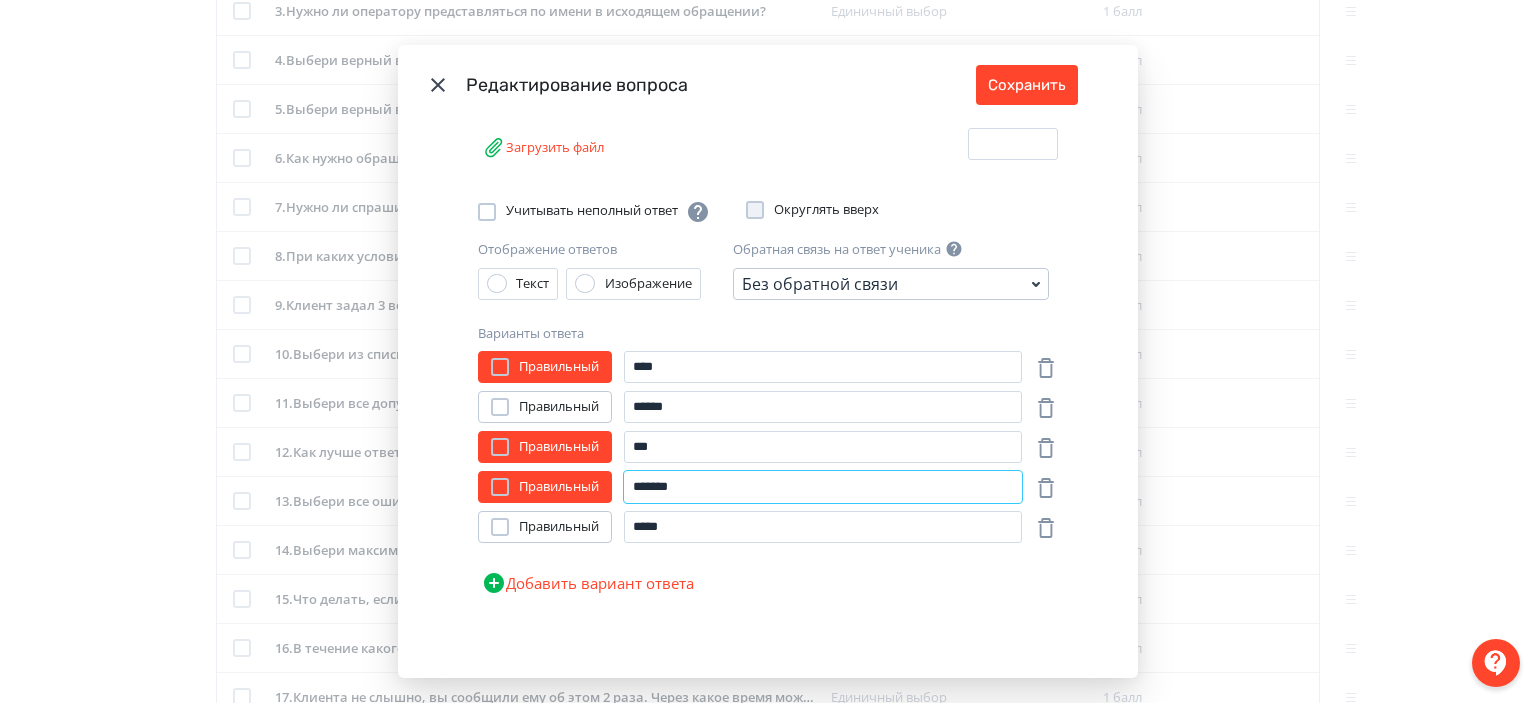 click on "*******" at bounding box center (823, 487) 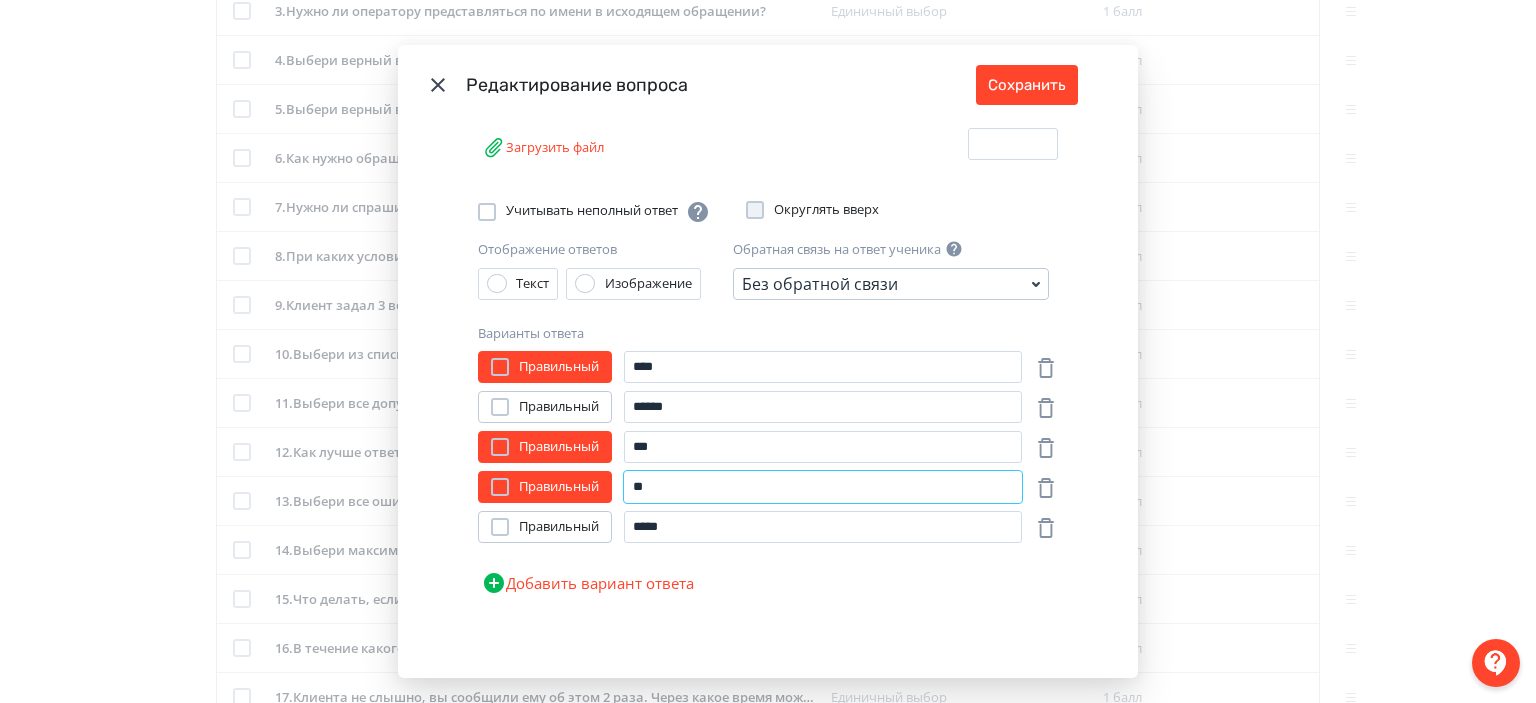 type on "*" 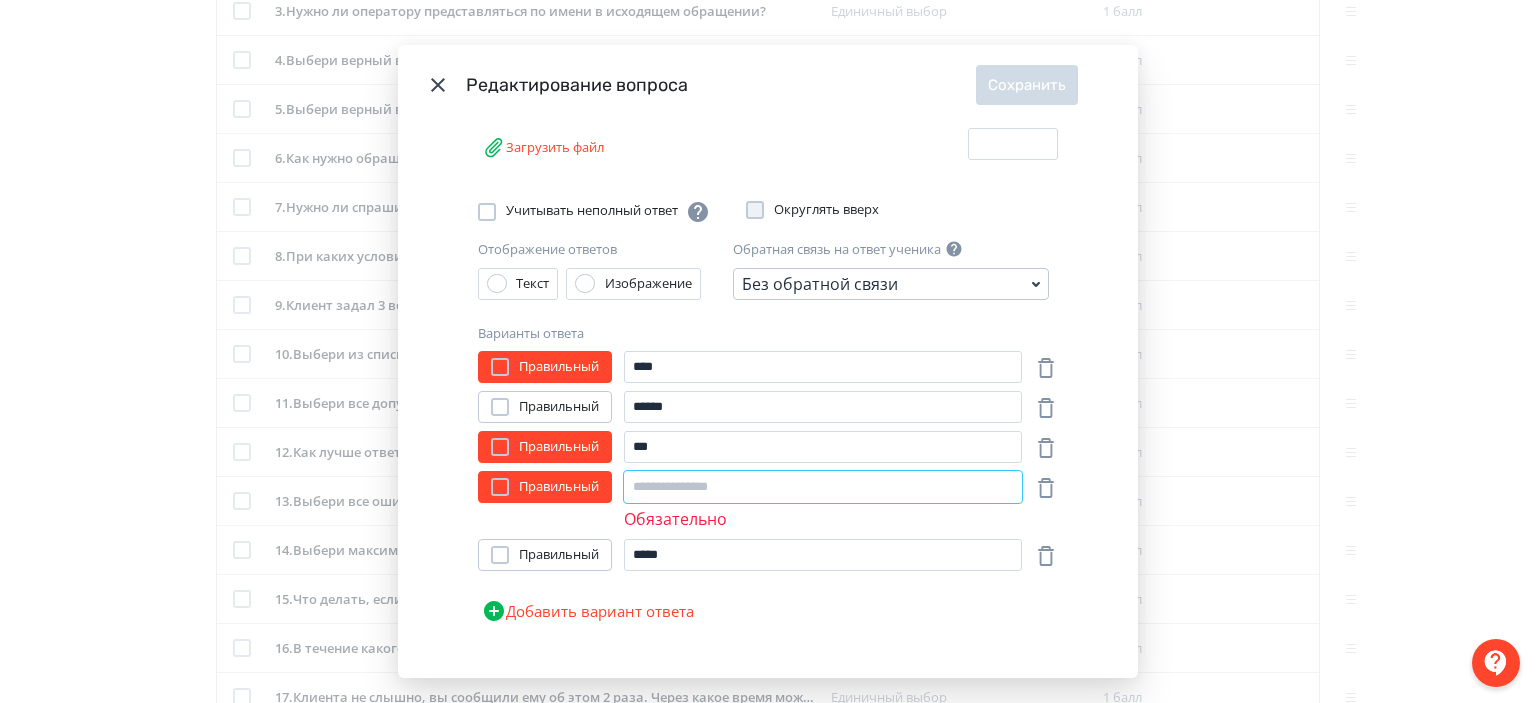 click at bounding box center [823, 487] 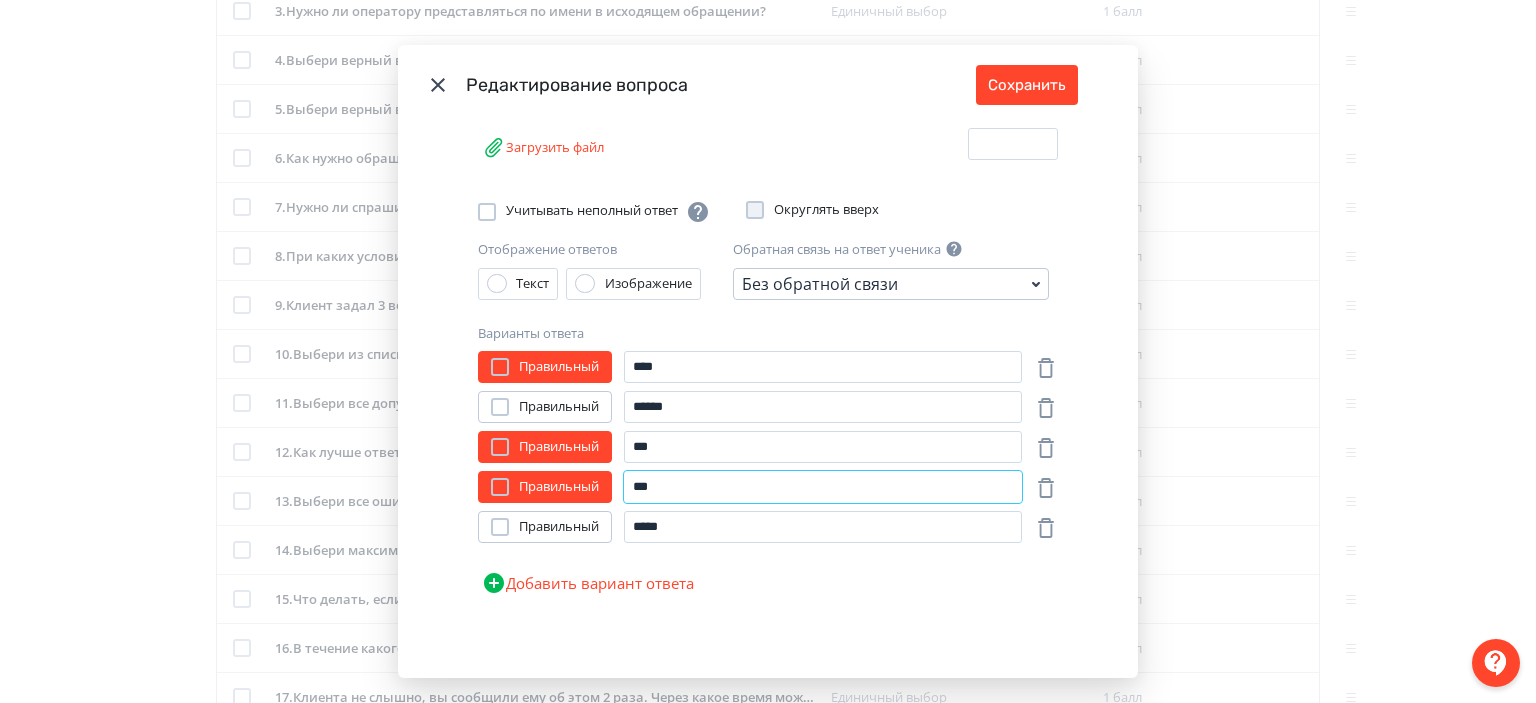 type on "***" 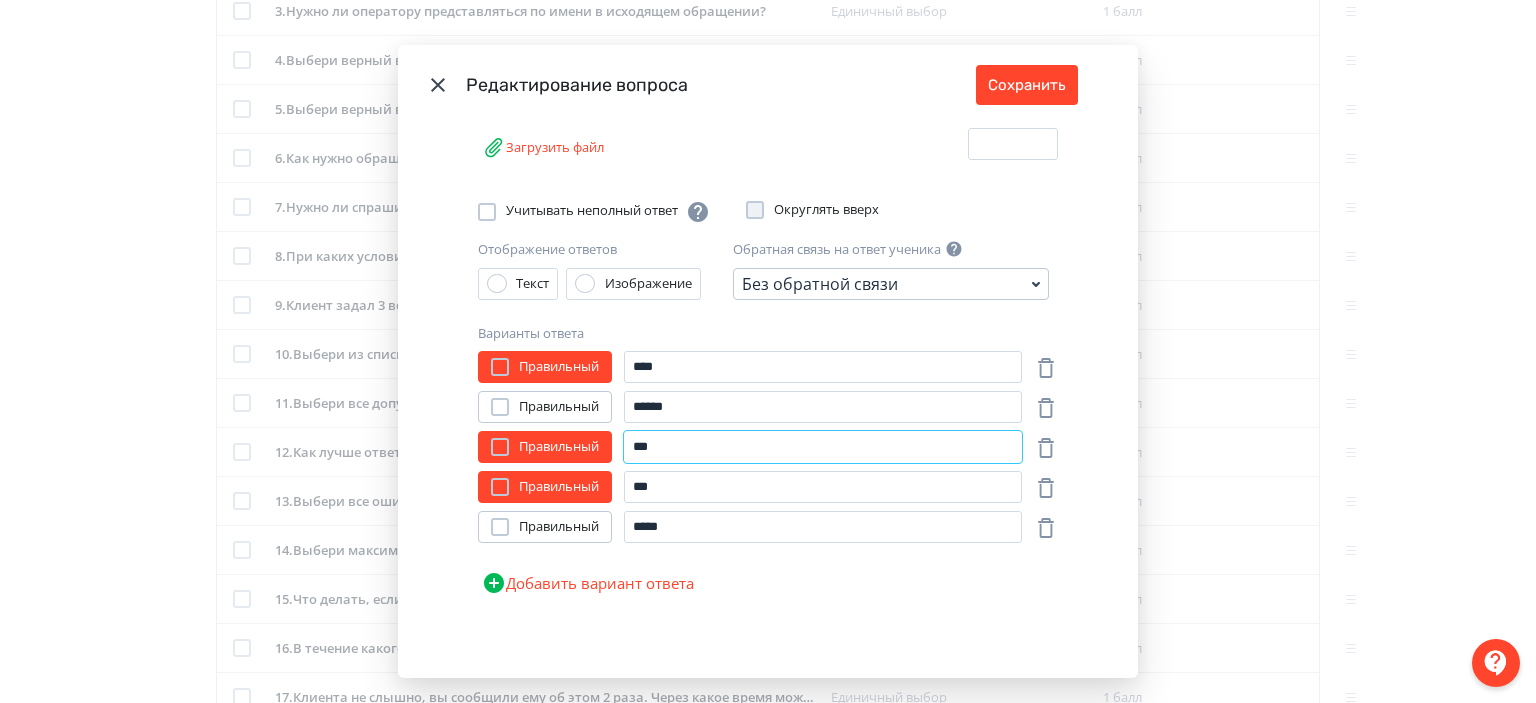 click on "***" at bounding box center (823, 447) 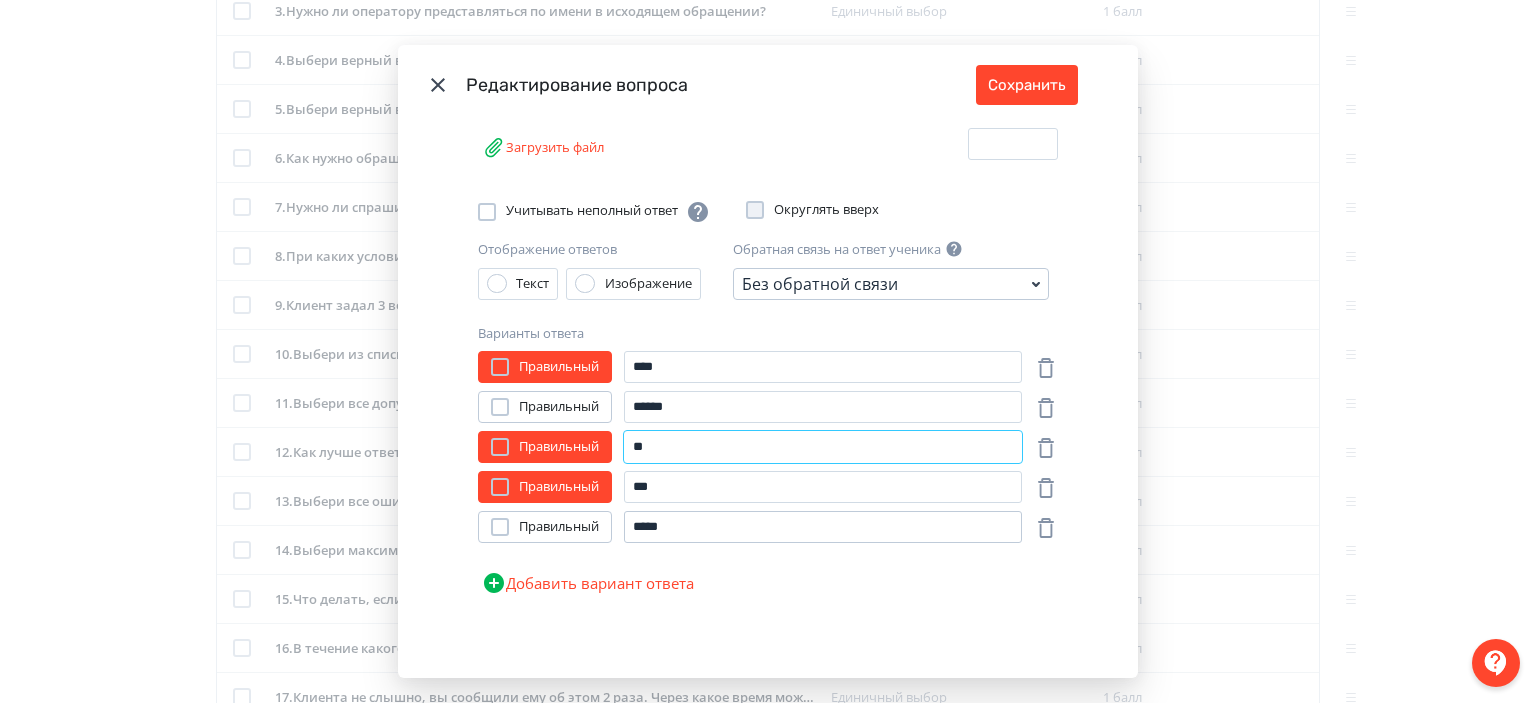 type on "*" 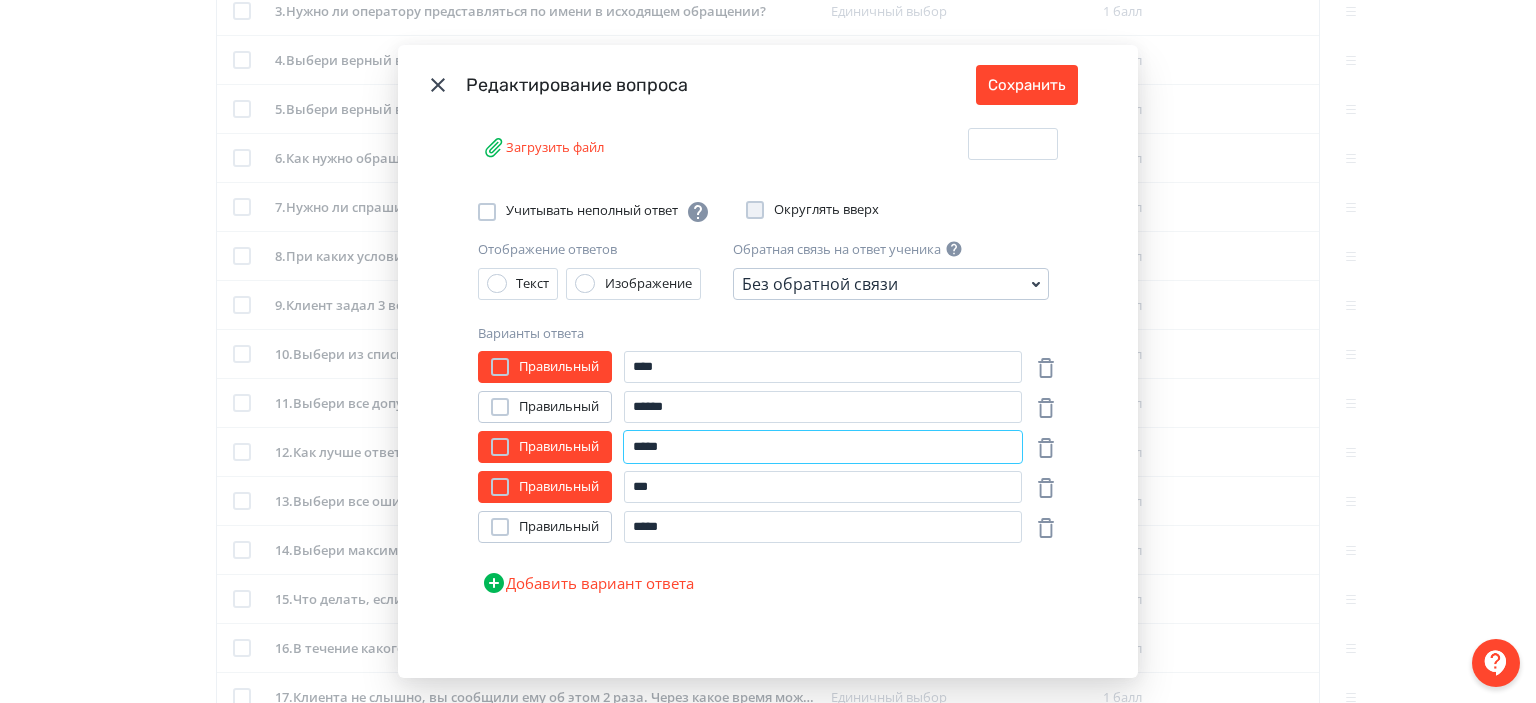 type on "********" 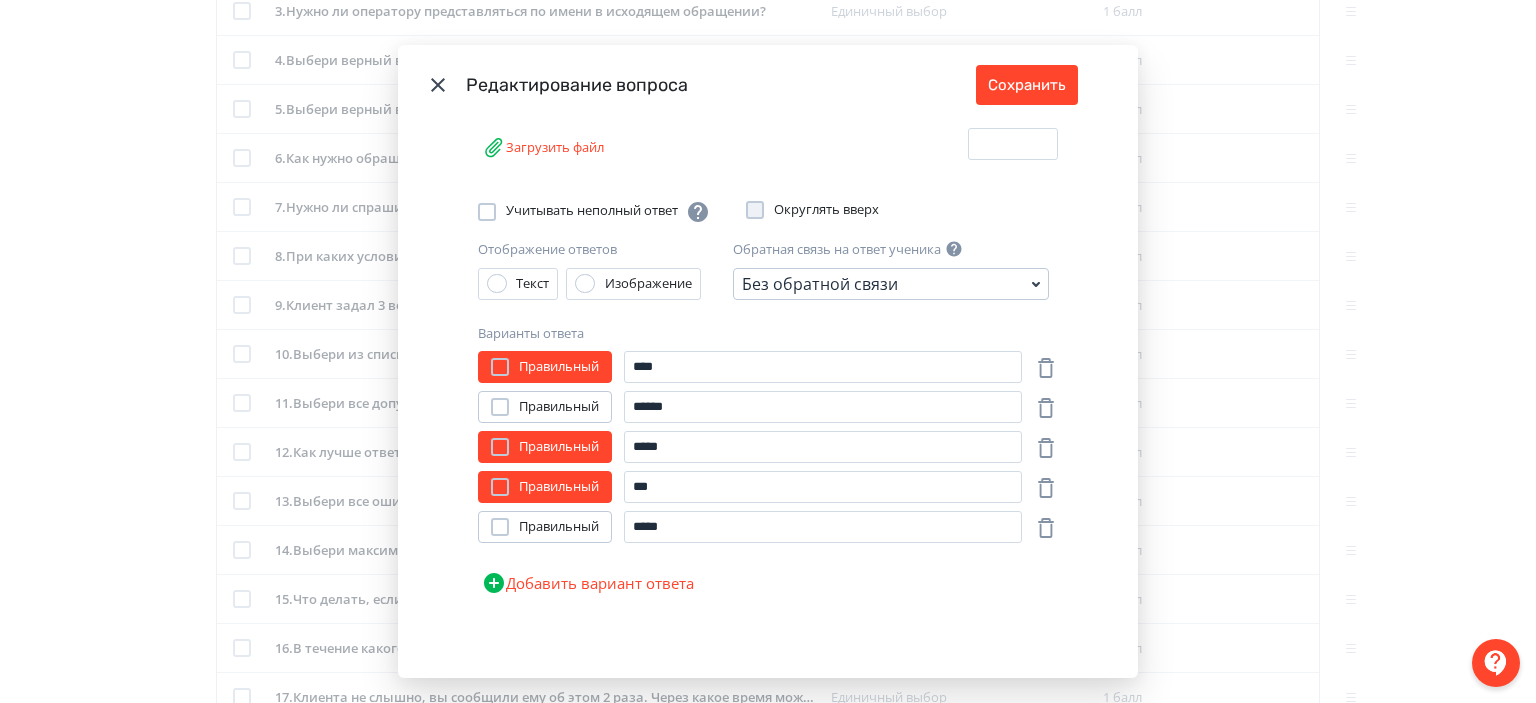 click on "**********" at bounding box center (768, 401) 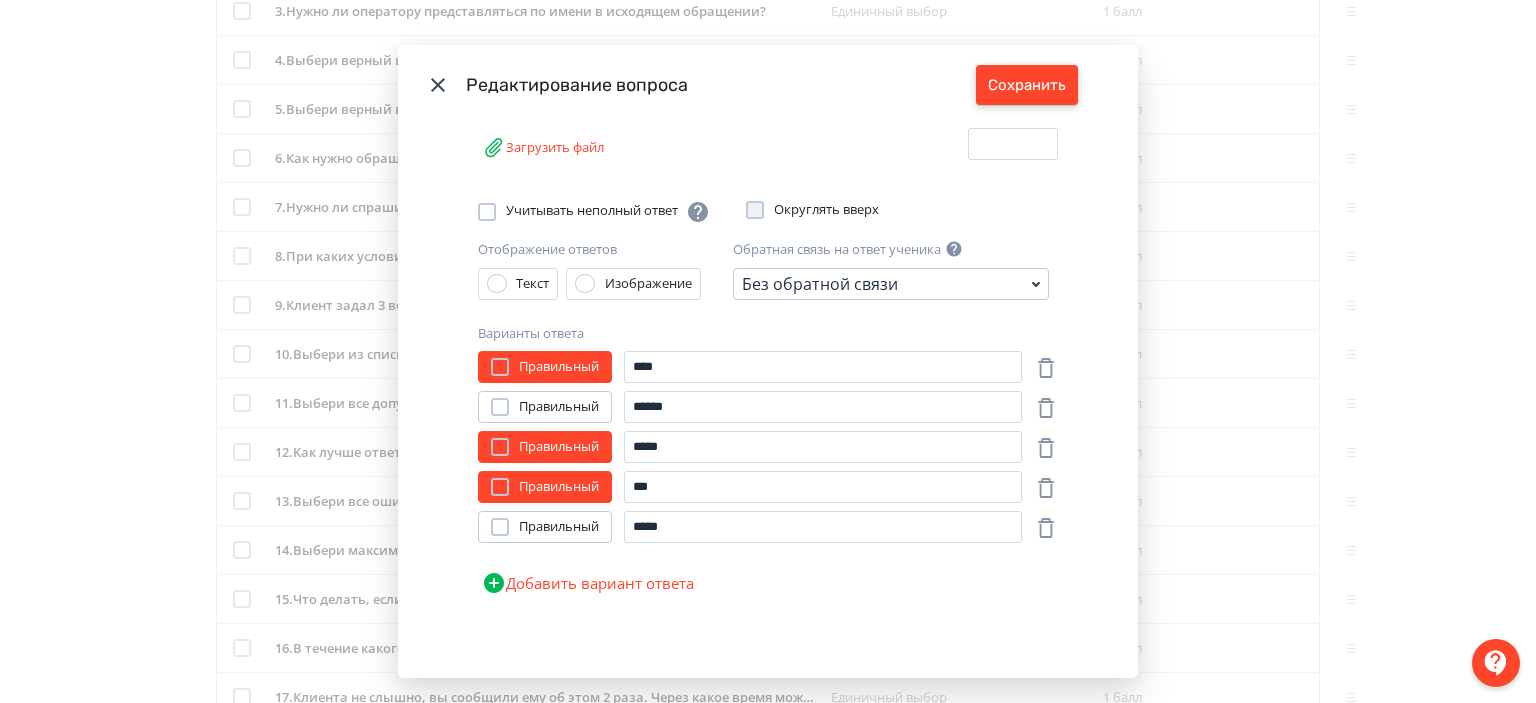 click on "Сохранить" at bounding box center [1027, 85] 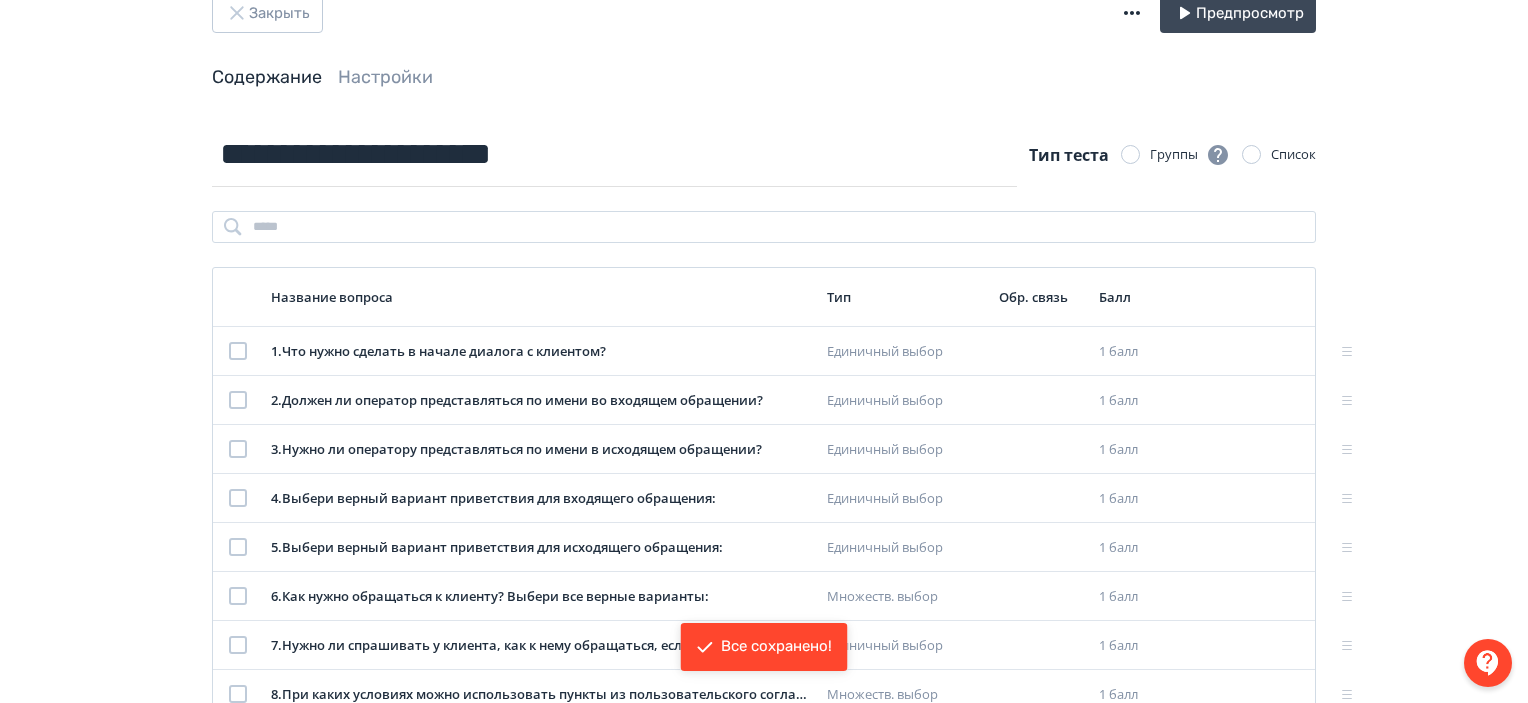scroll, scrollTop: 0, scrollLeft: 0, axis: both 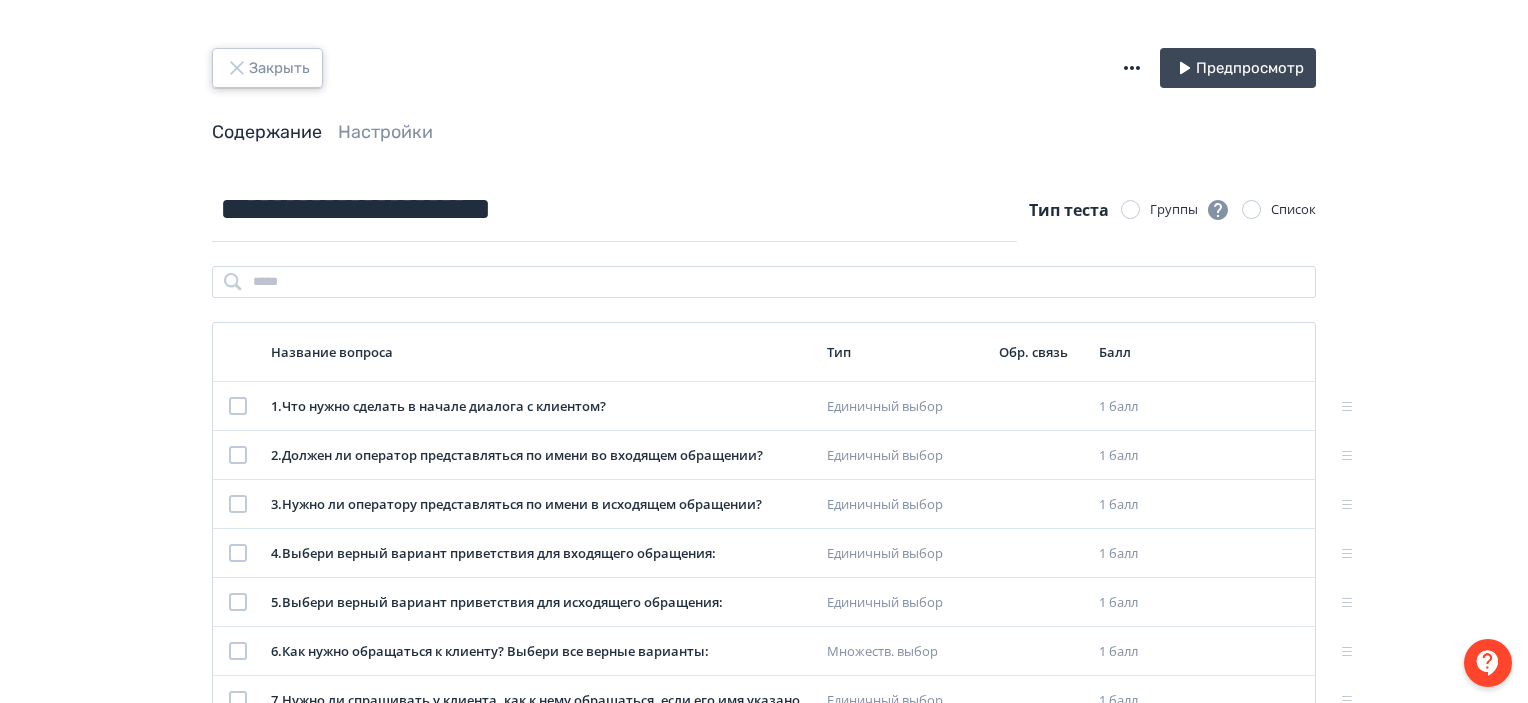 click on "Закрыть" at bounding box center [267, 68] 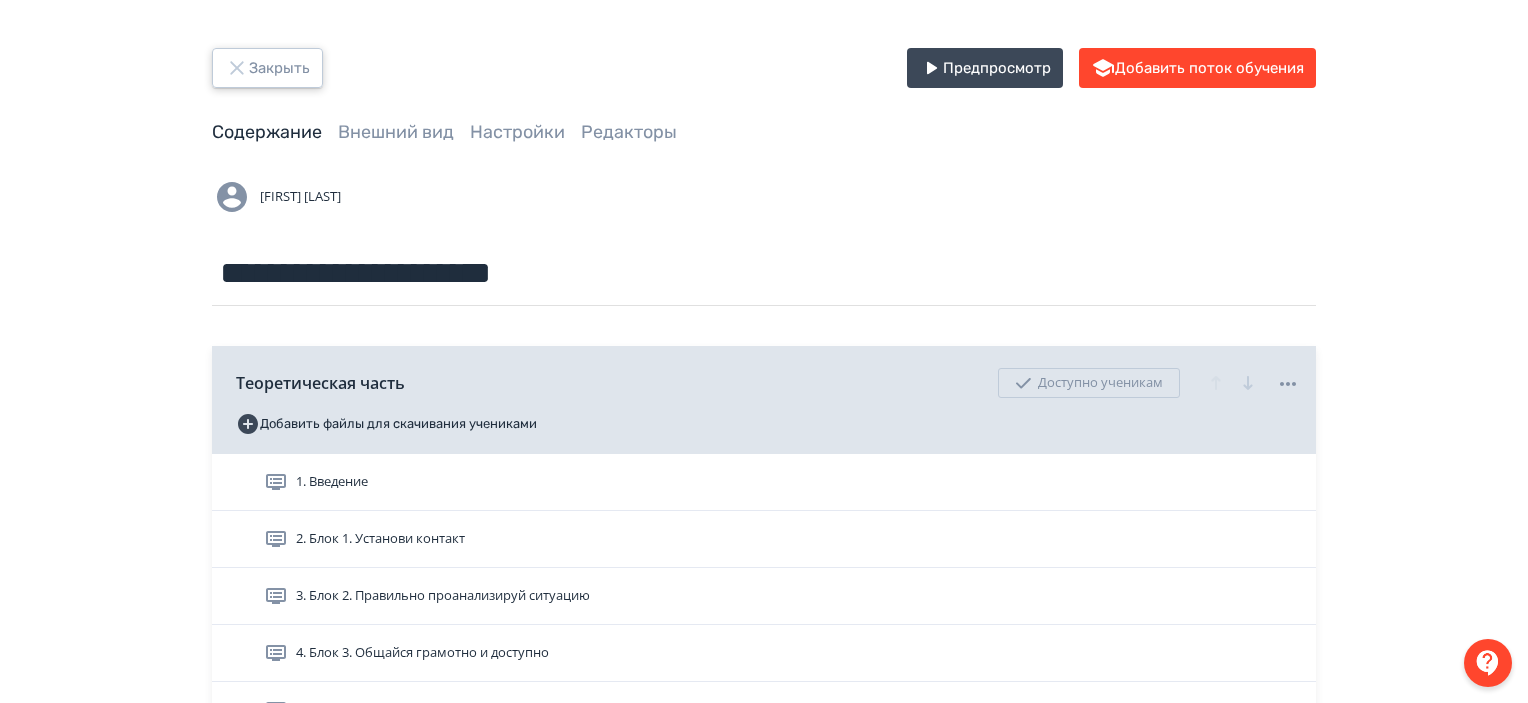 click on "Закрыть" at bounding box center [267, 68] 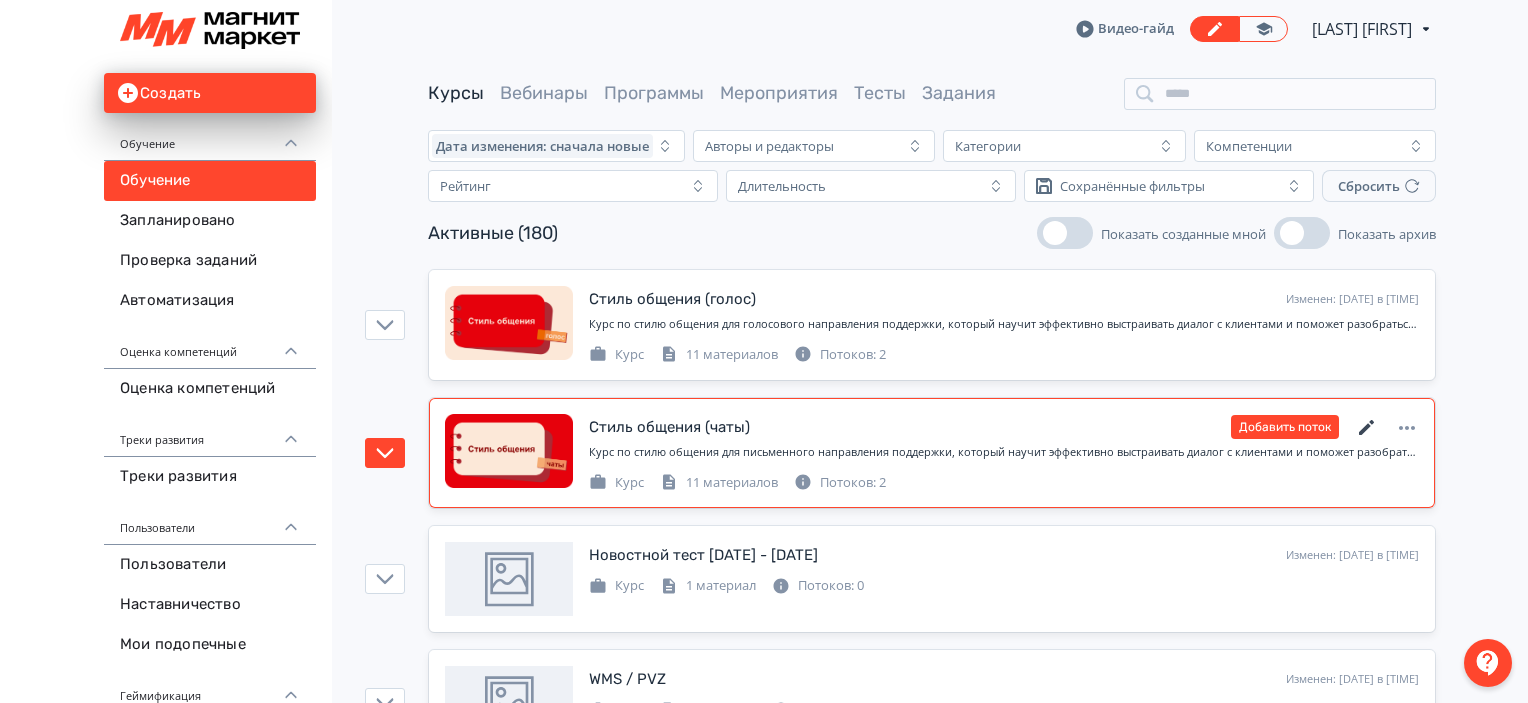 click 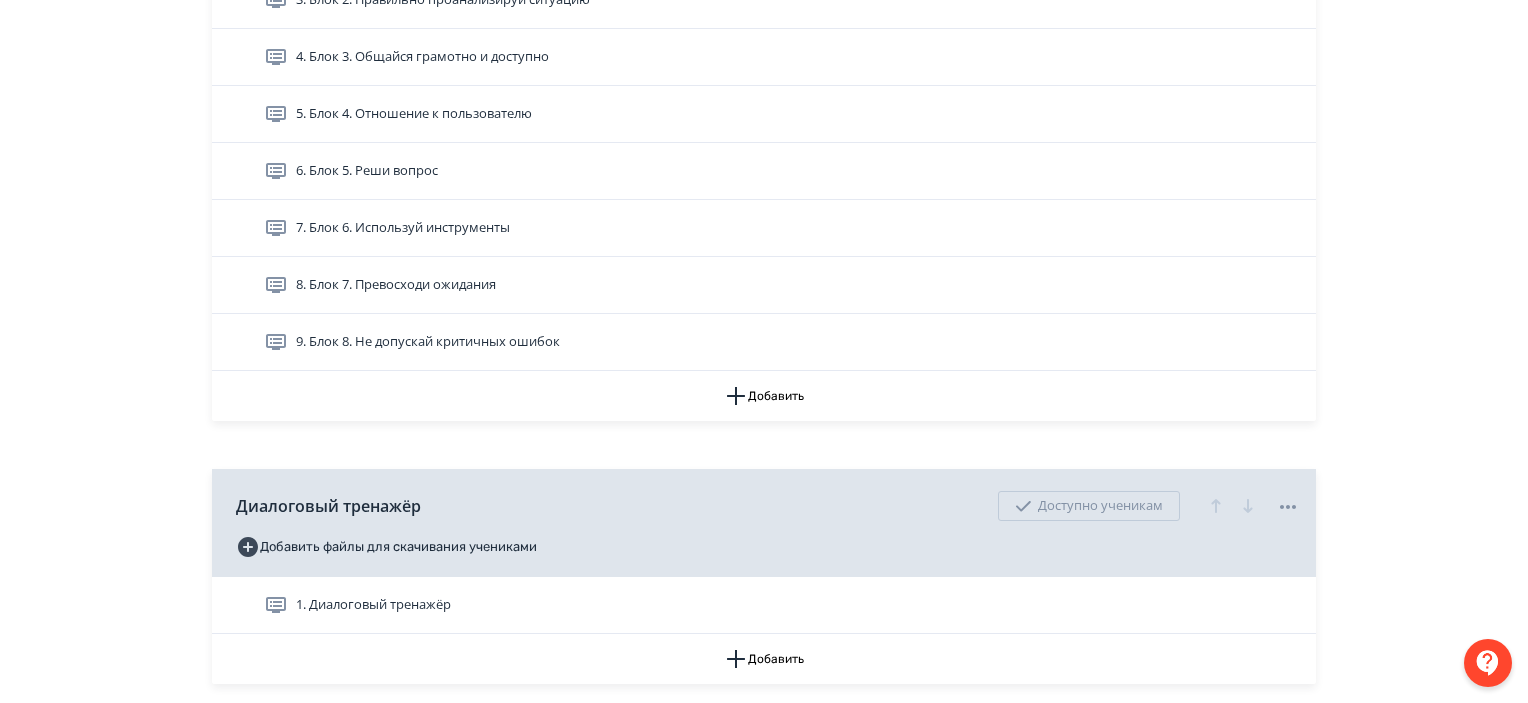 scroll, scrollTop: 900, scrollLeft: 0, axis: vertical 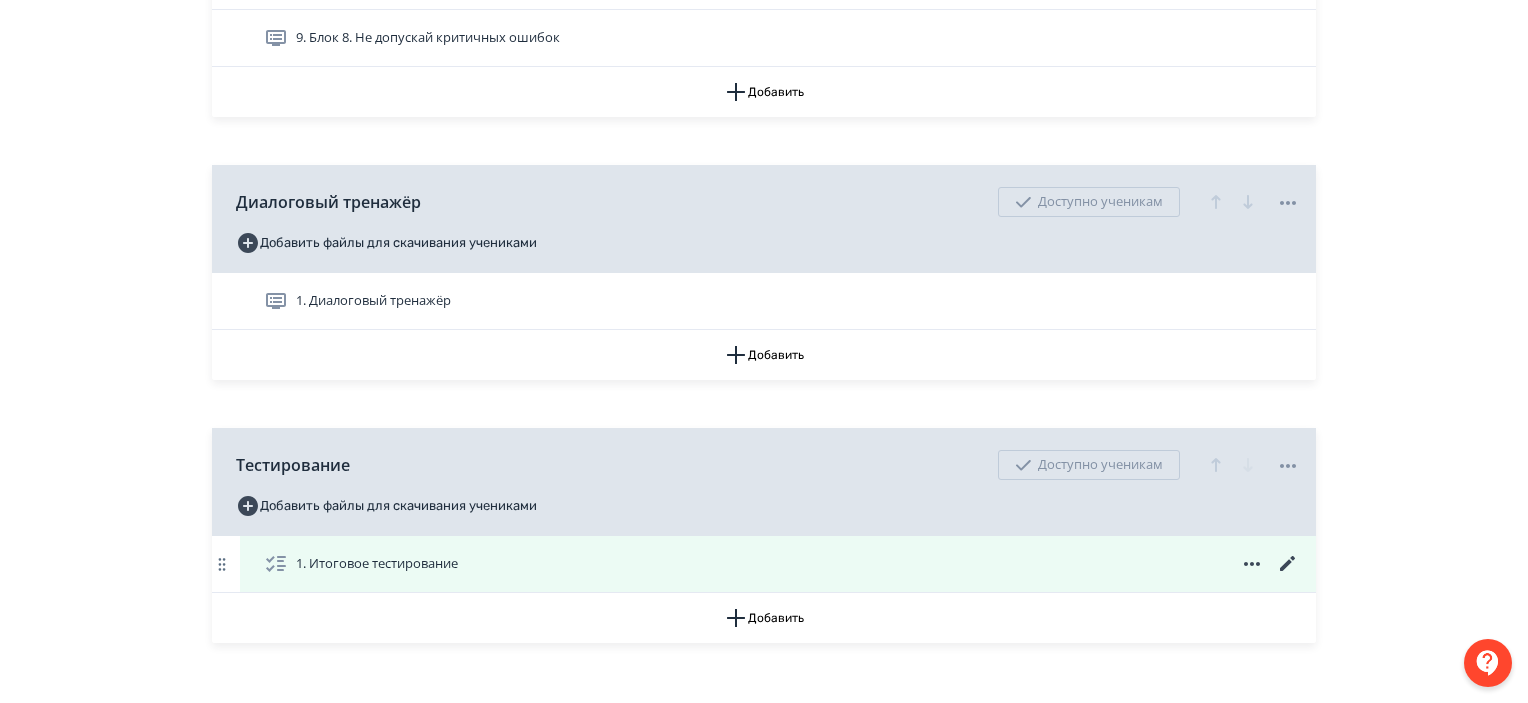 click 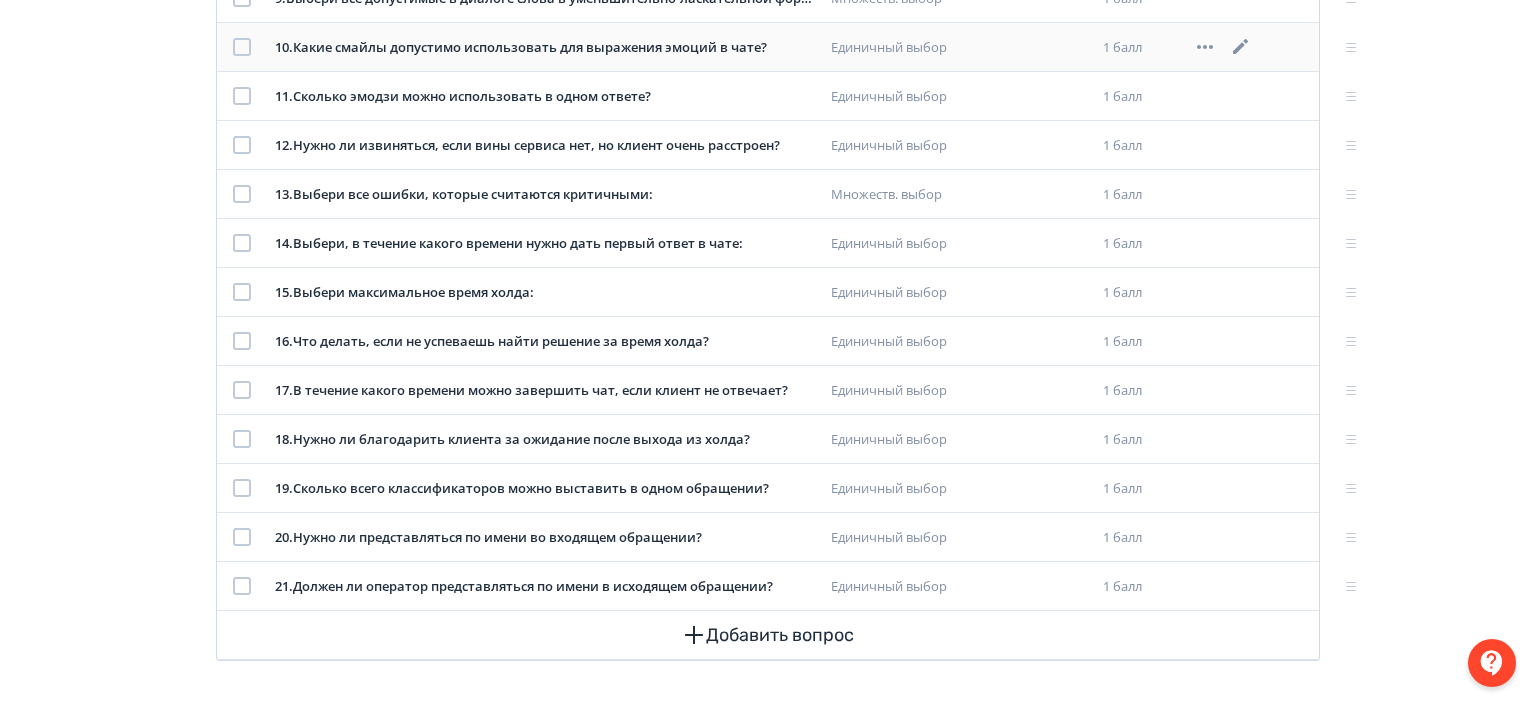 scroll, scrollTop: 396, scrollLeft: 0, axis: vertical 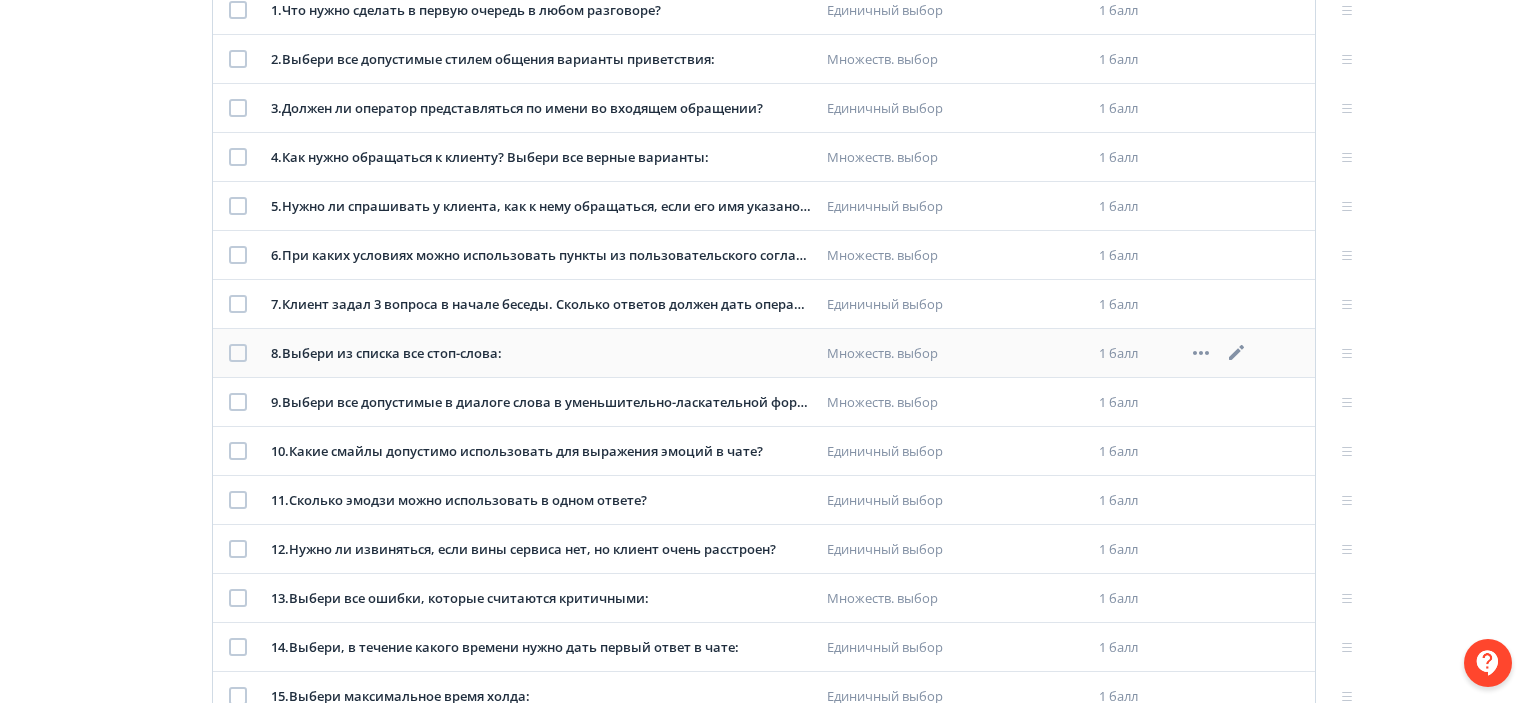 click 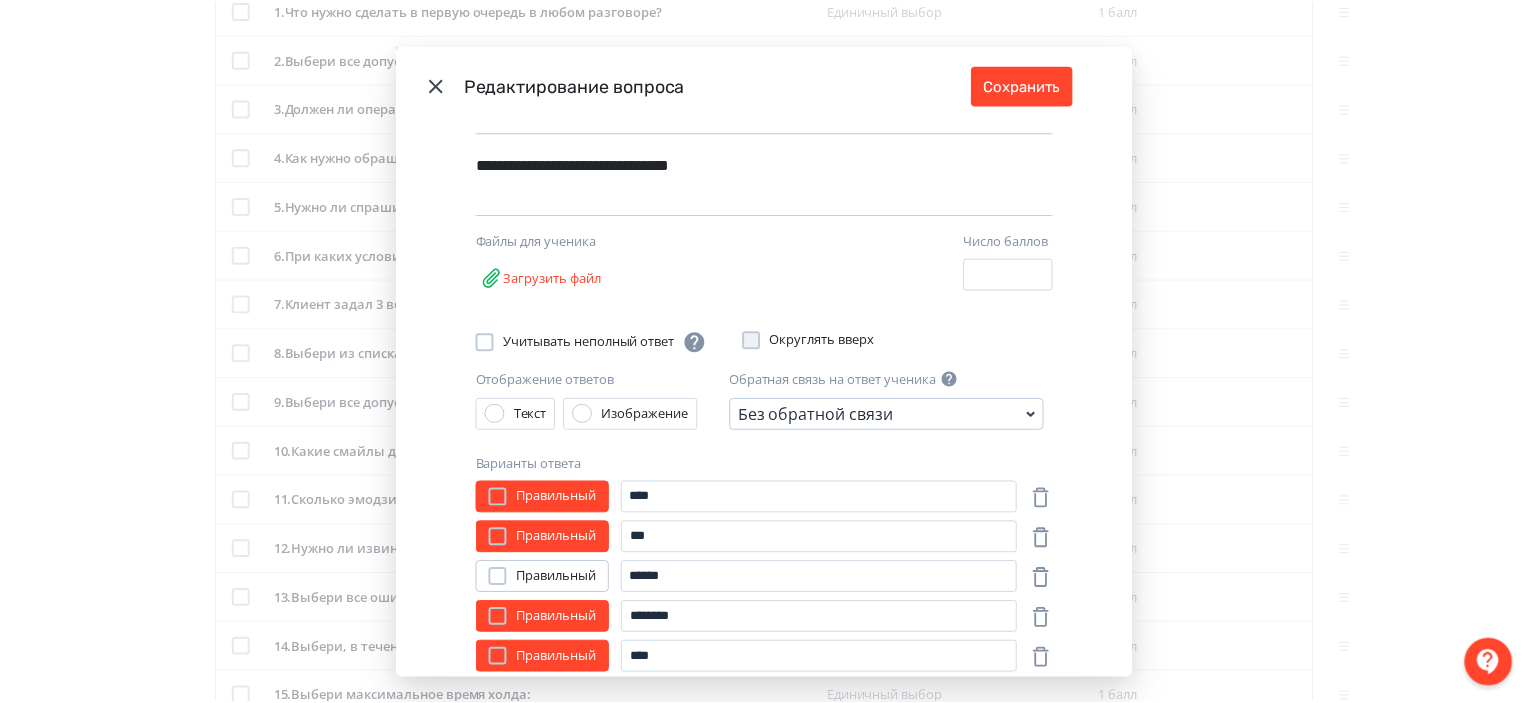 scroll, scrollTop: 0, scrollLeft: 0, axis: both 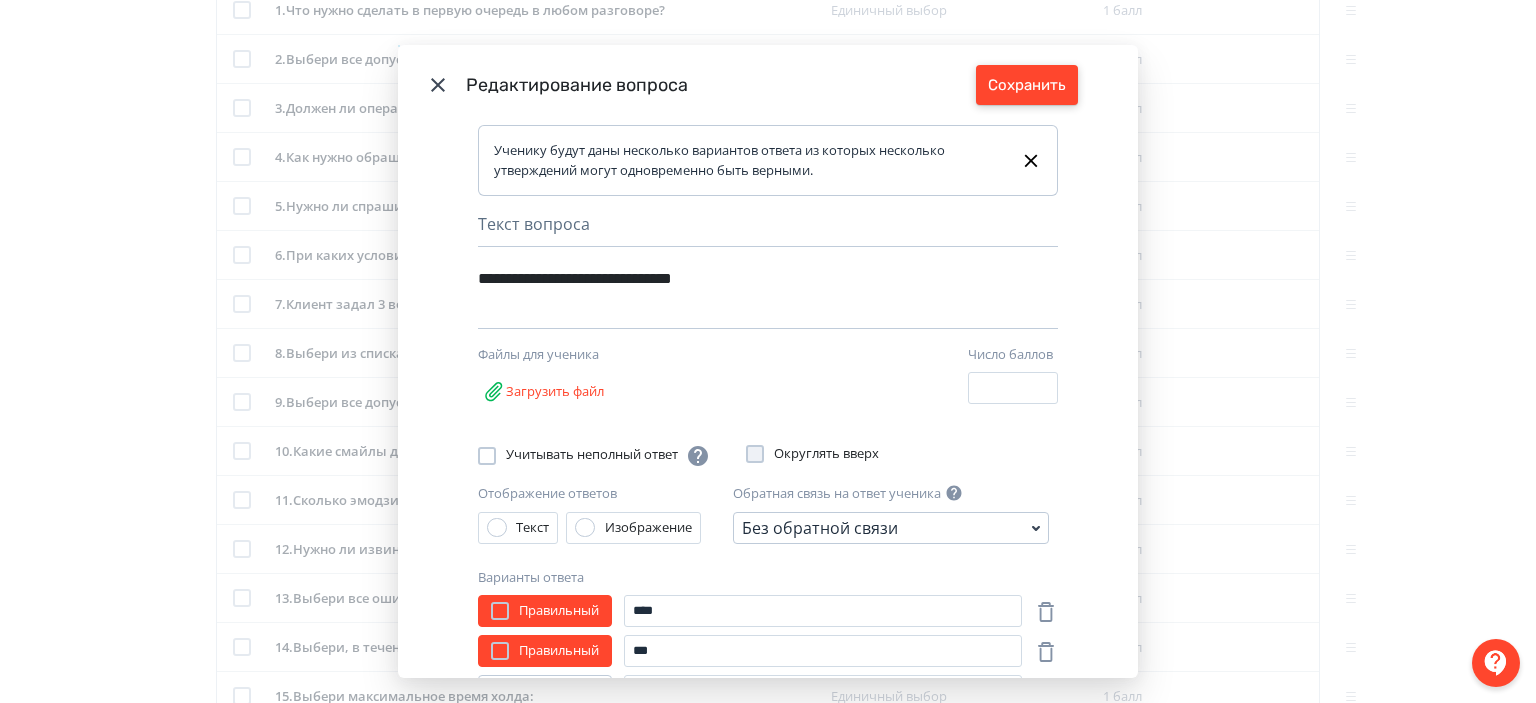 click on "Сохранить" at bounding box center [1027, 85] 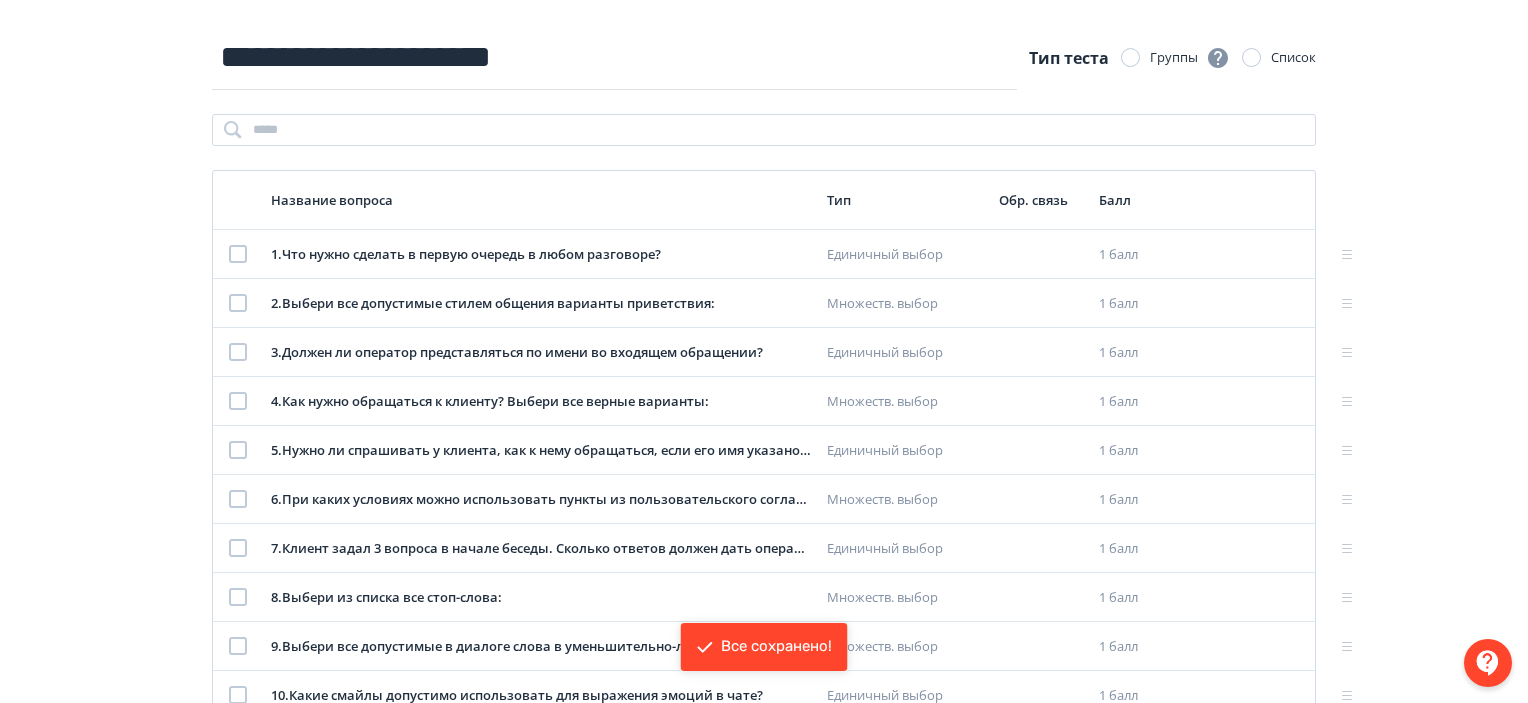 scroll, scrollTop: 0, scrollLeft: 0, axis: both 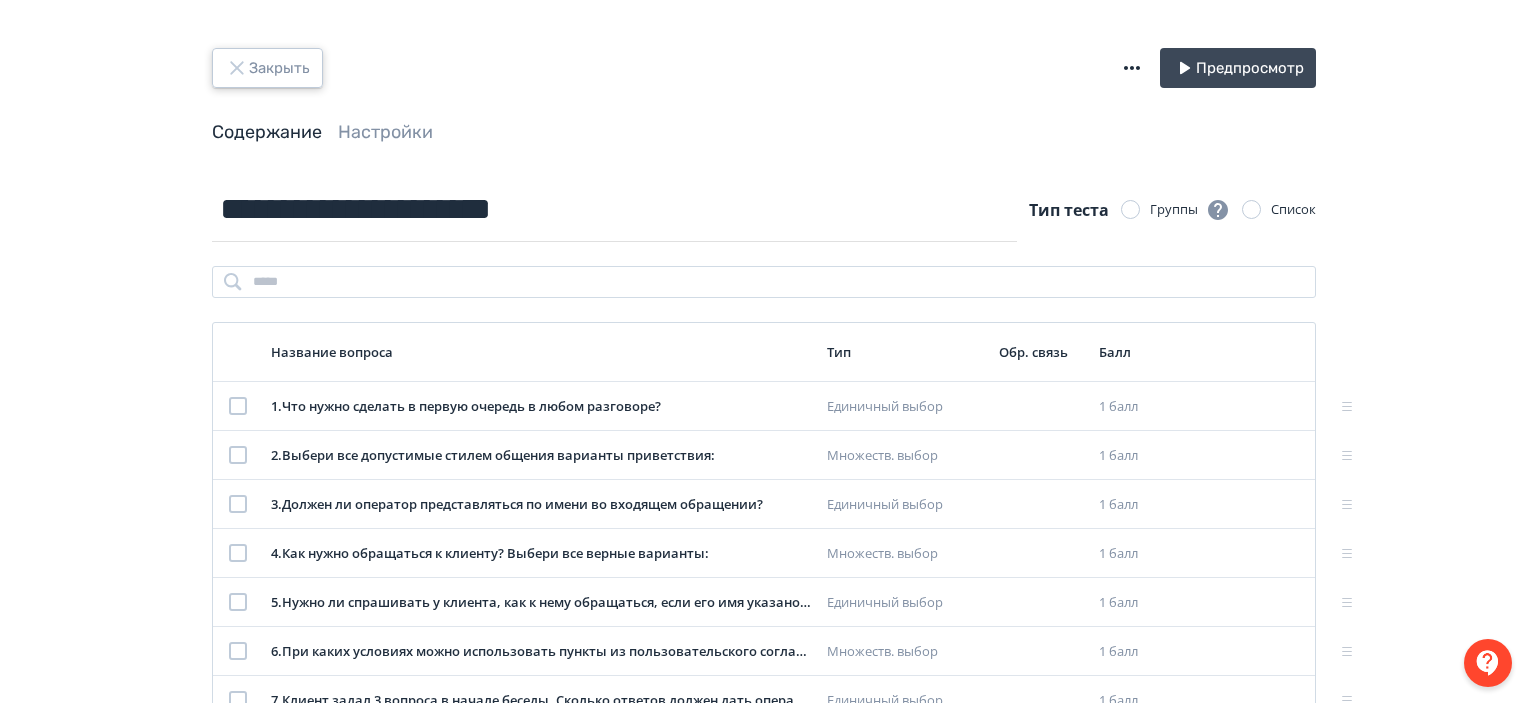click on "Закрыть" at bounding box center (267, 68) 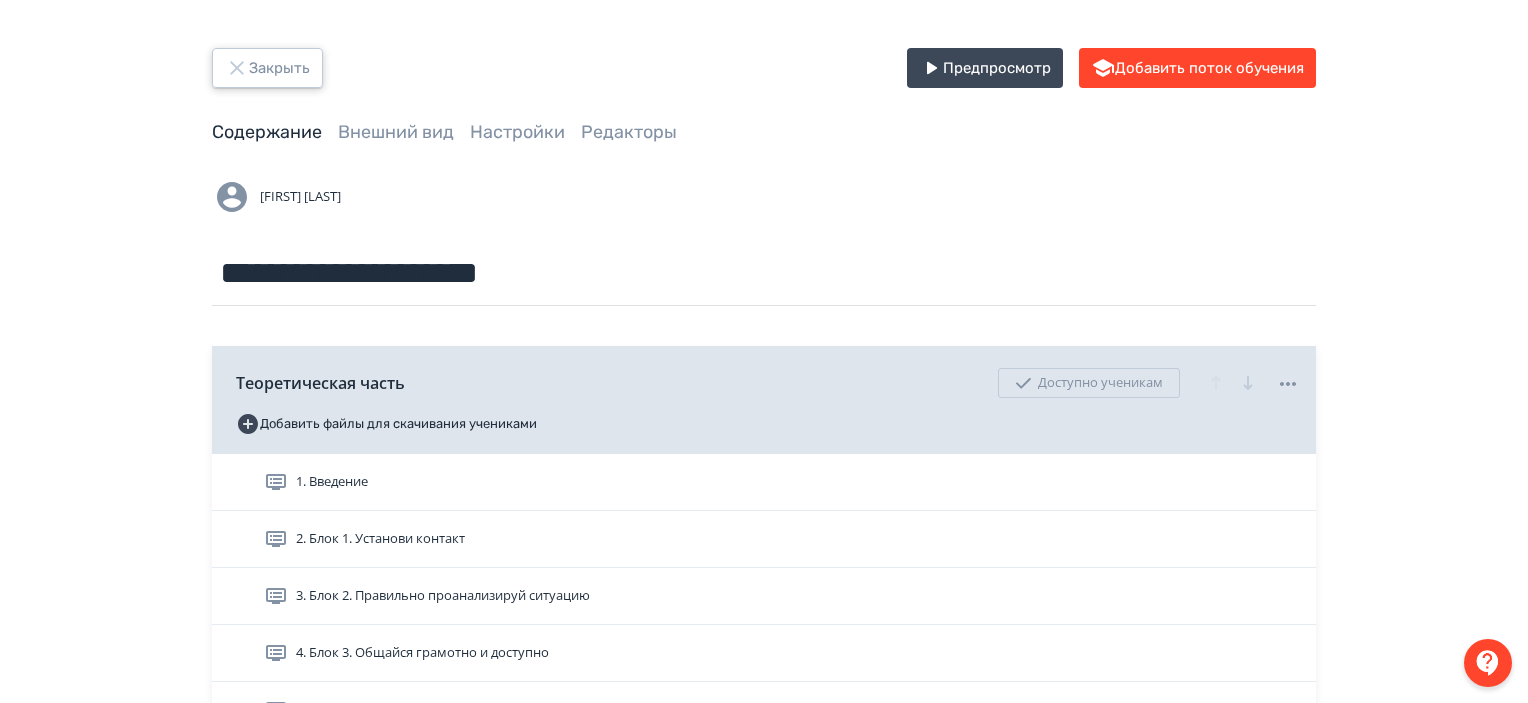click on "Закрыть" at bounding box center (267, 68) 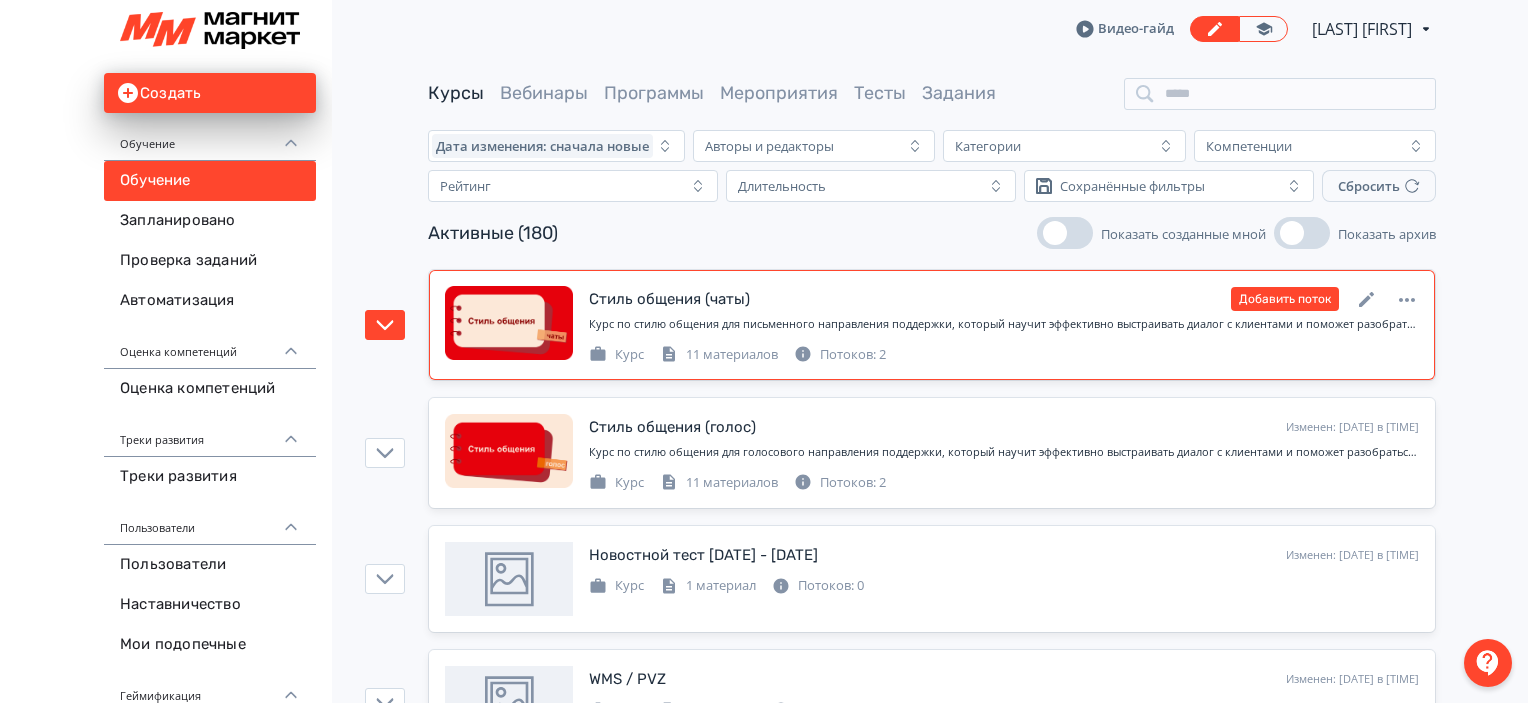 click on "Курс 11 материалов Потоков: 2" at bounding box center (1004, 353) 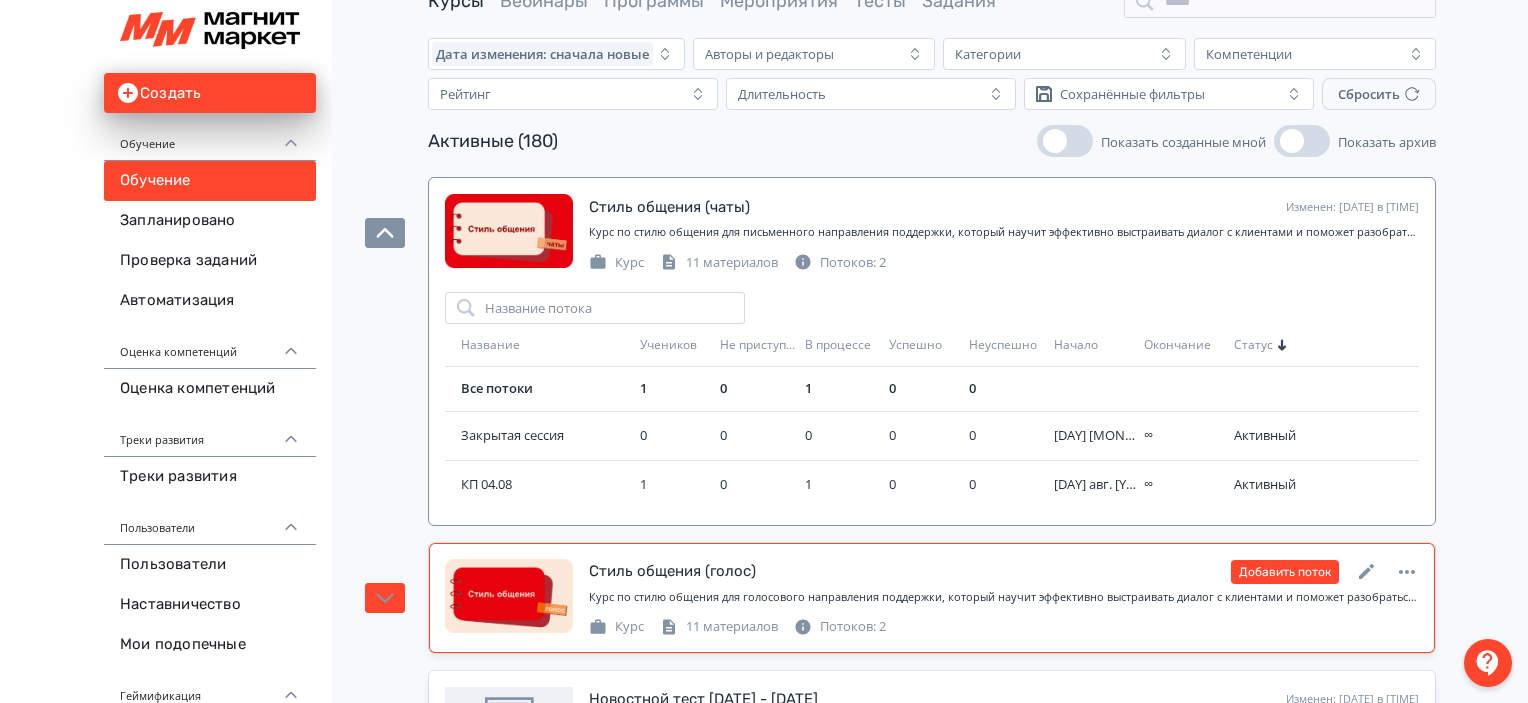 scroll, scrollTop: 200, scrollLeft: 0, axis: vertical 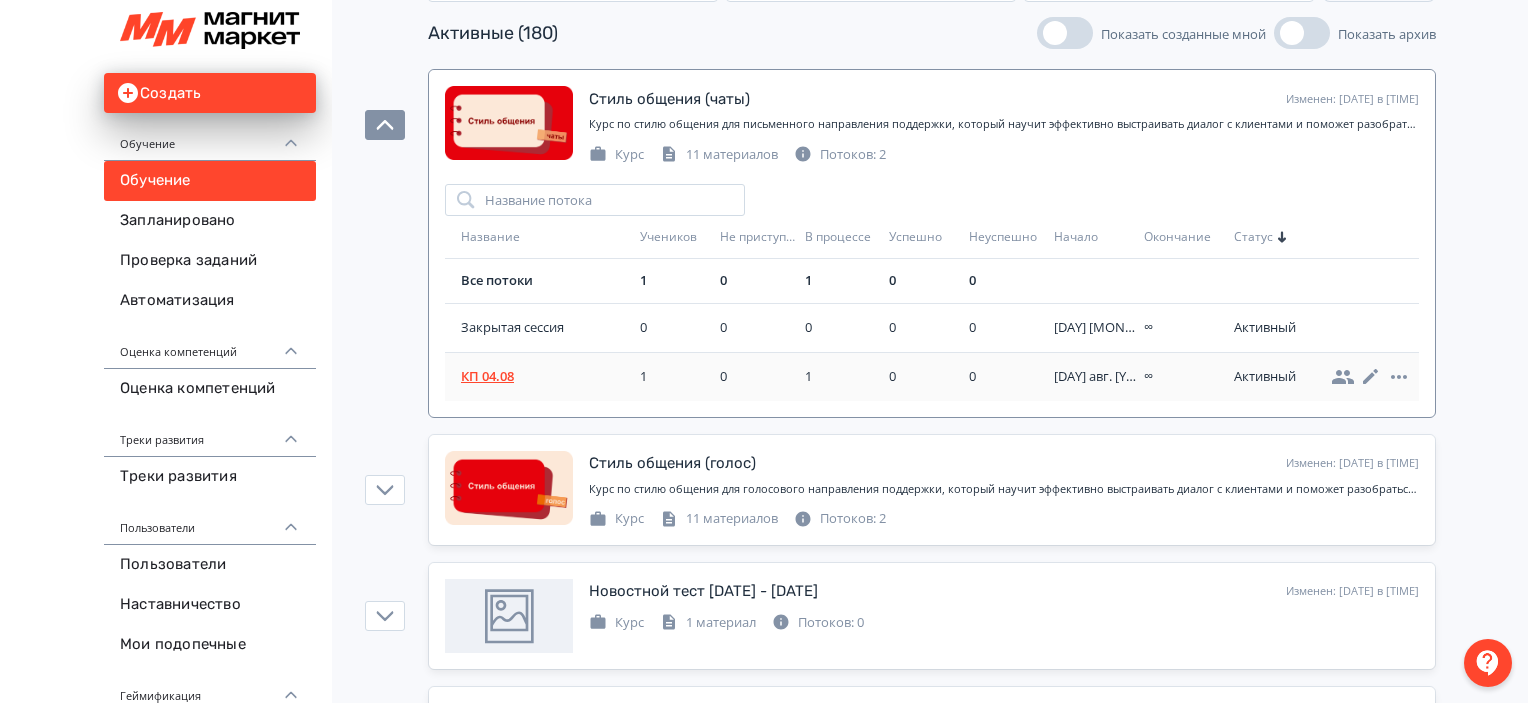 click on "КП 04.08" at bounding box center [546, 377] 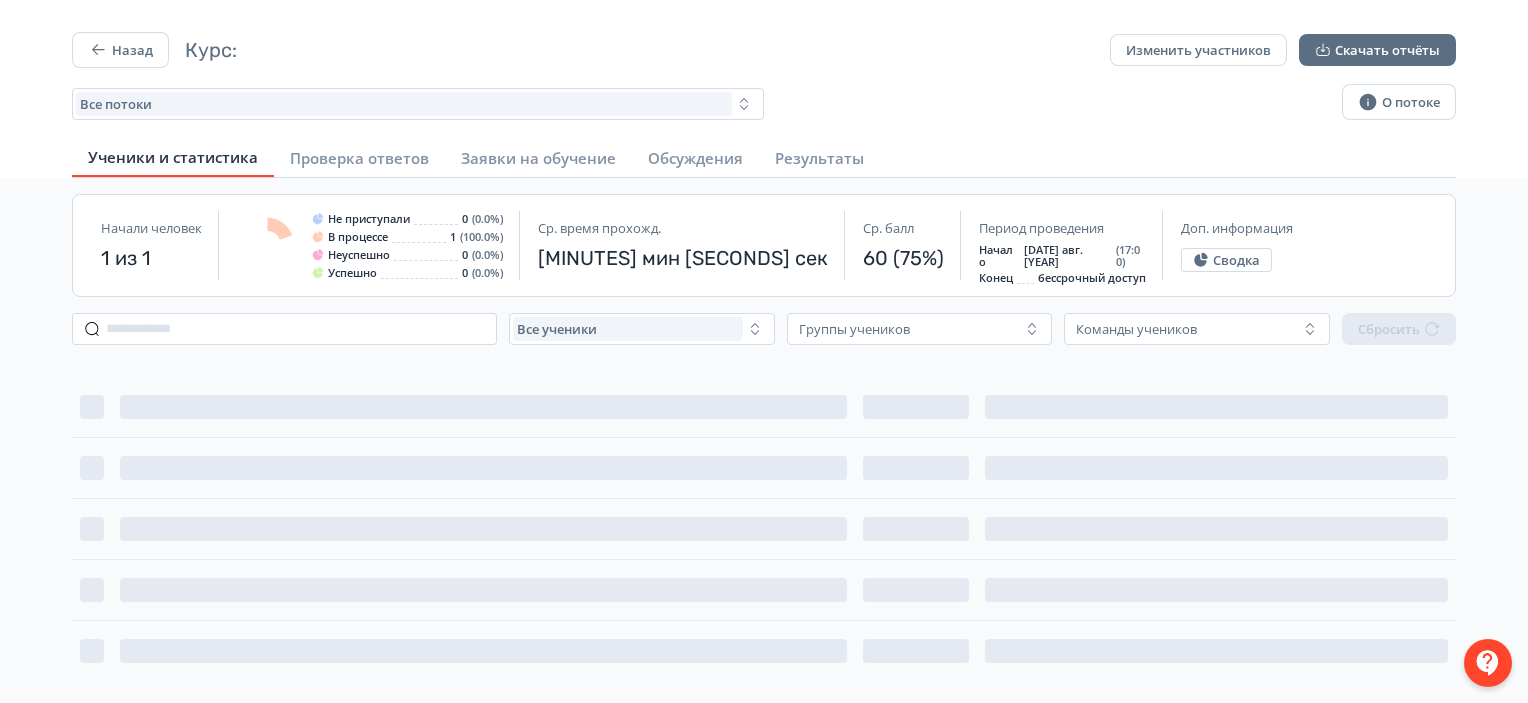 scroll, scrollTop: 0, scrollLeft: 0, axis: both 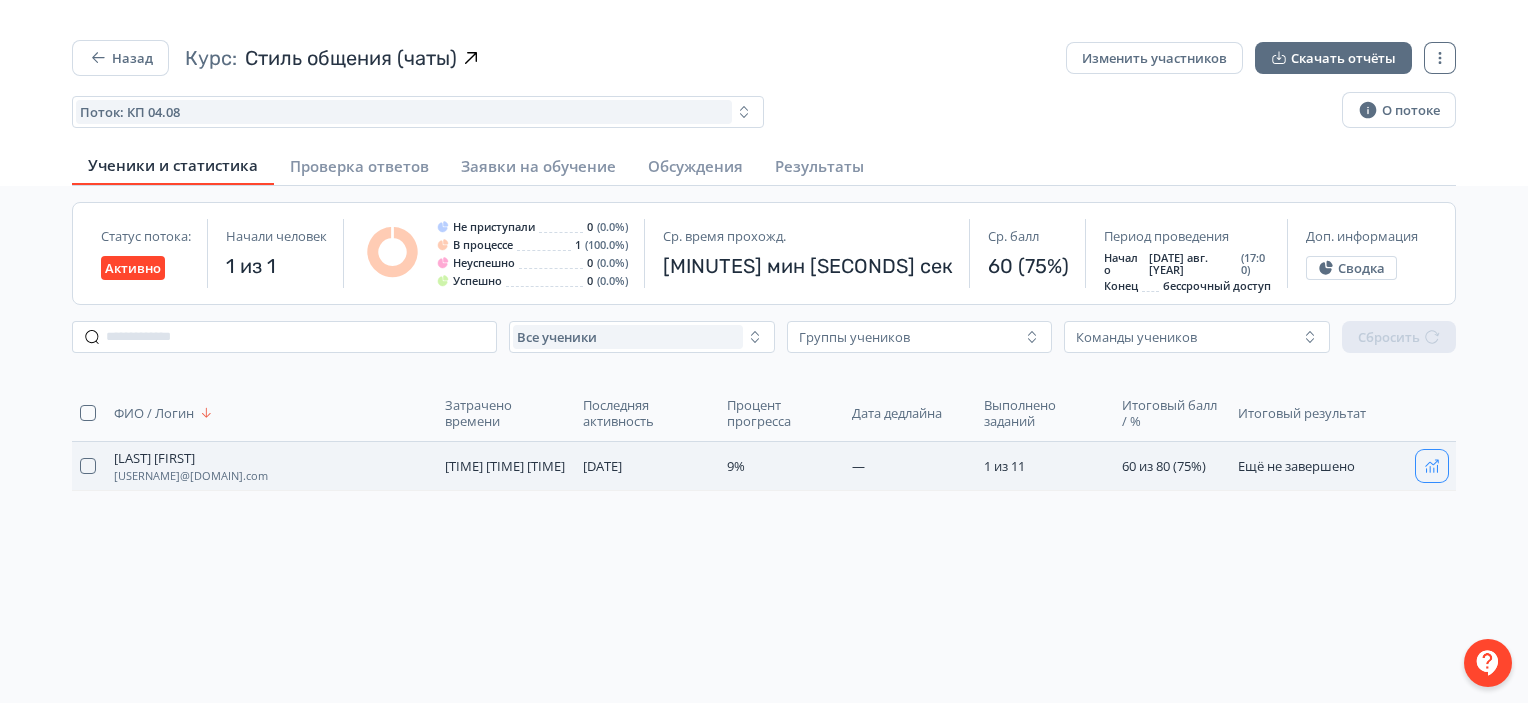 click 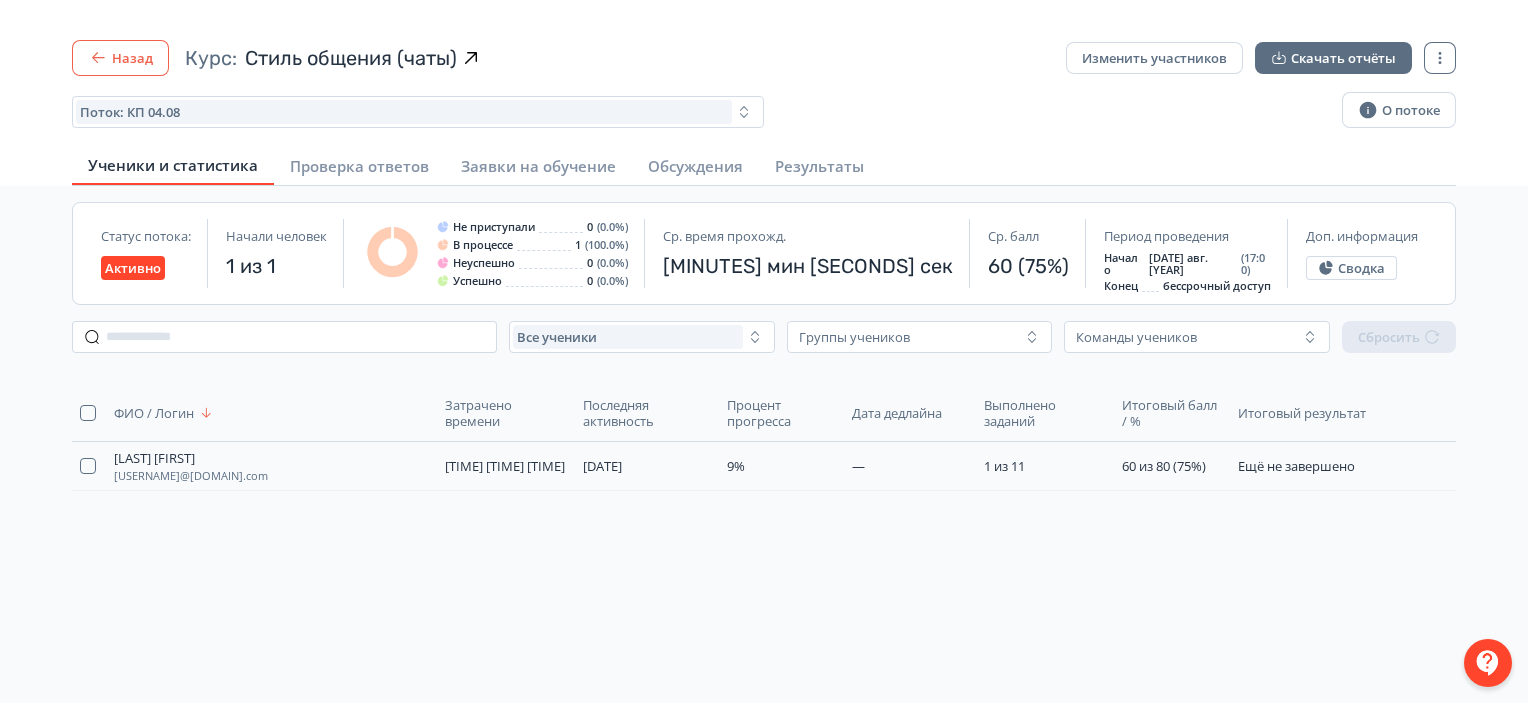 click on "Назад" at bounding box center [120, 58] 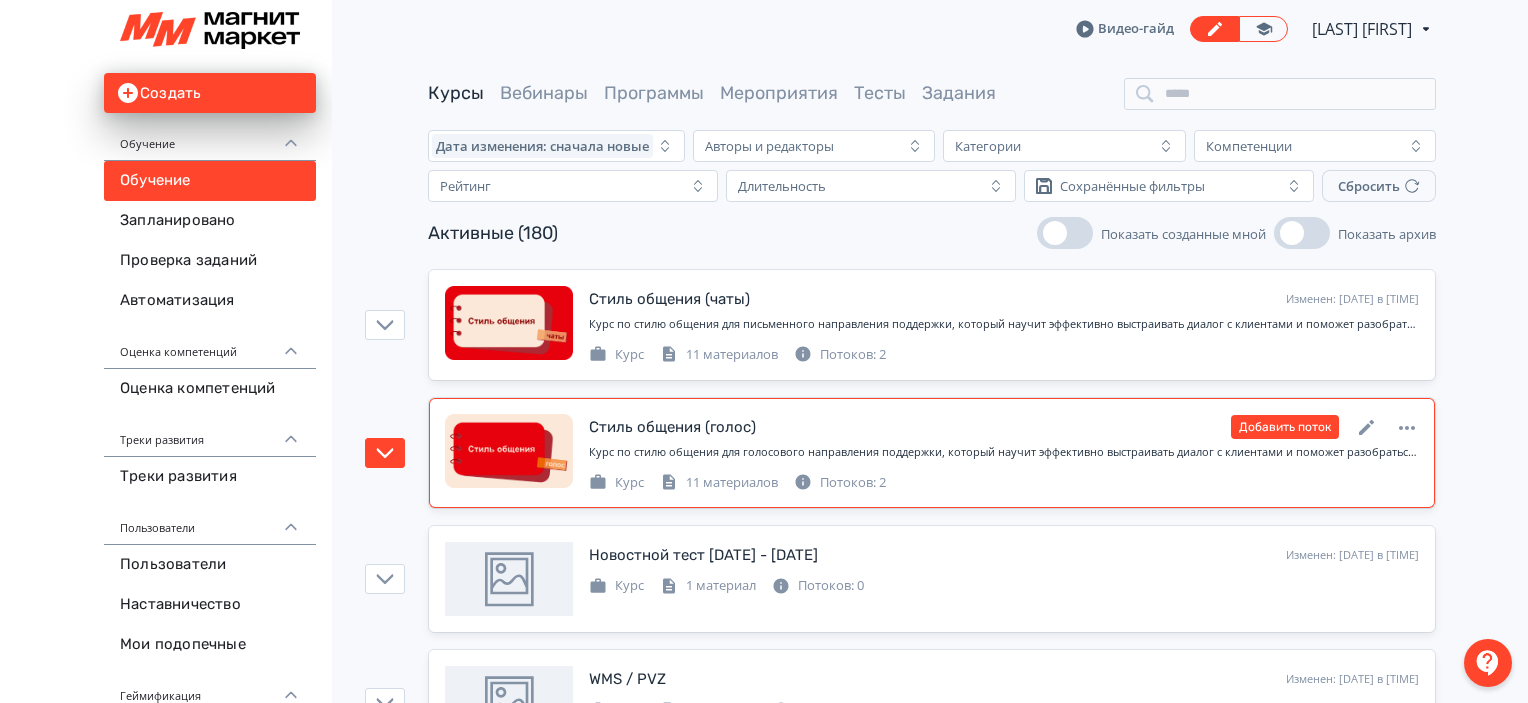 click on "Курс по стилю общения для голосового направления поддержки, который научит эффективно выстраивать диалог с клиентами и поможет разобраться в карте качества" at bounding box center (1004, 452) 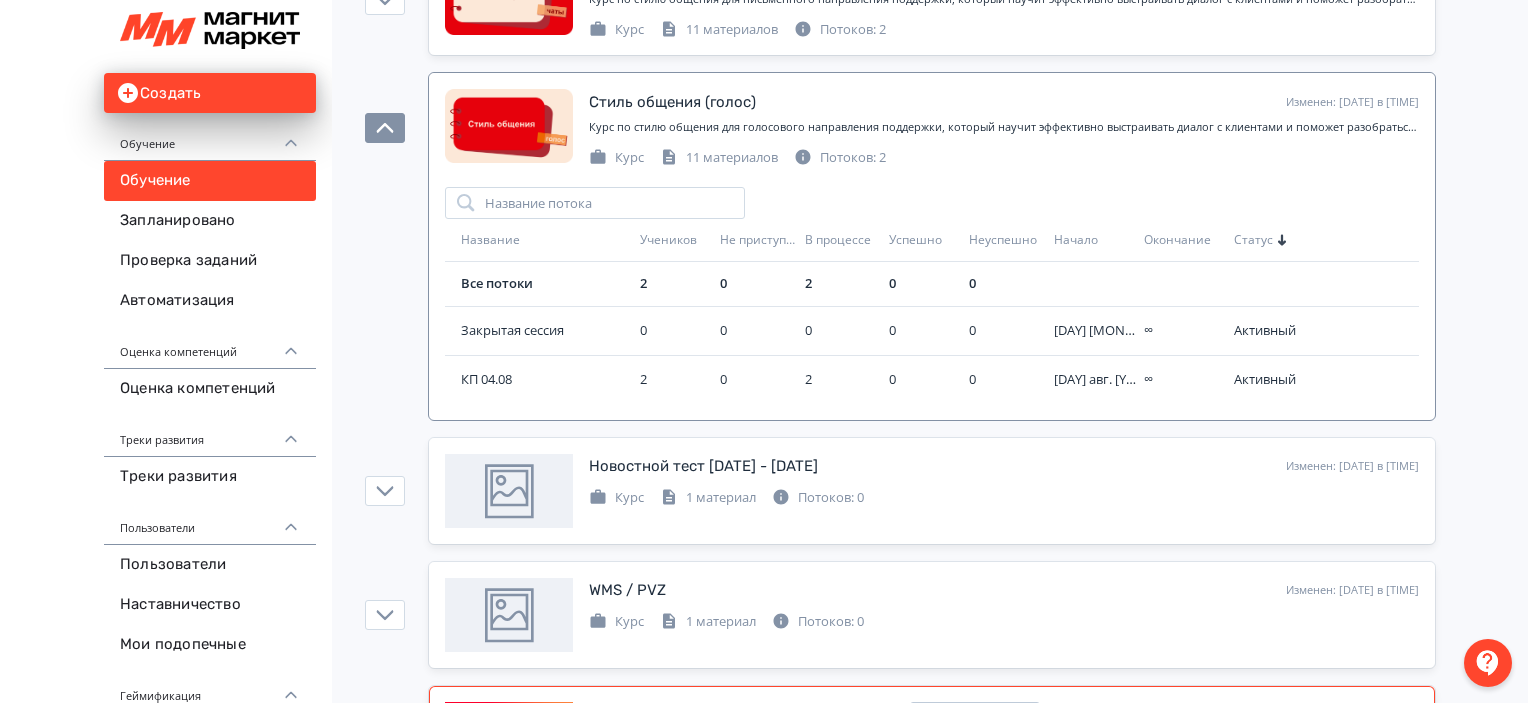scroll, scrollTop: 600, scrollLeft: 0, axis: vertical 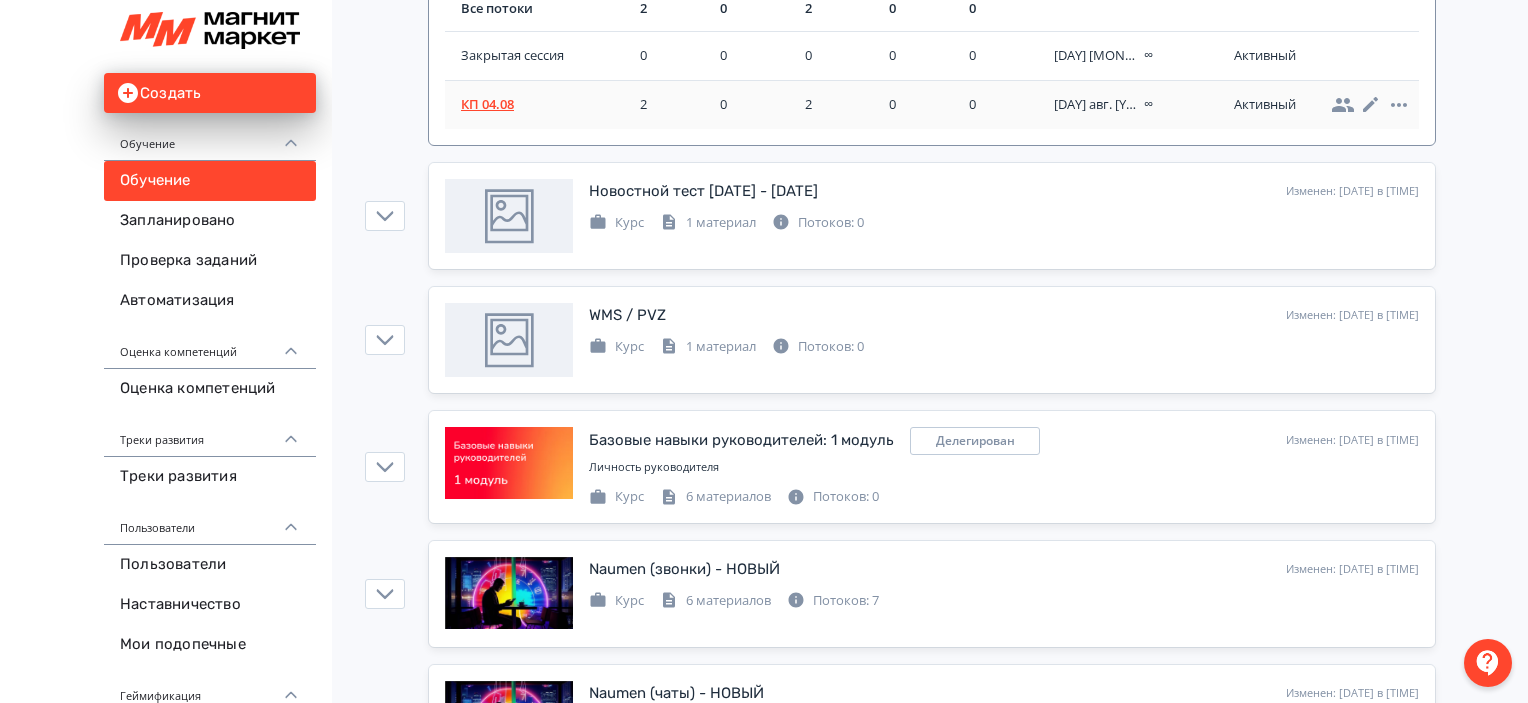 click on "КП 04.08" at bounding box center (538, 104) 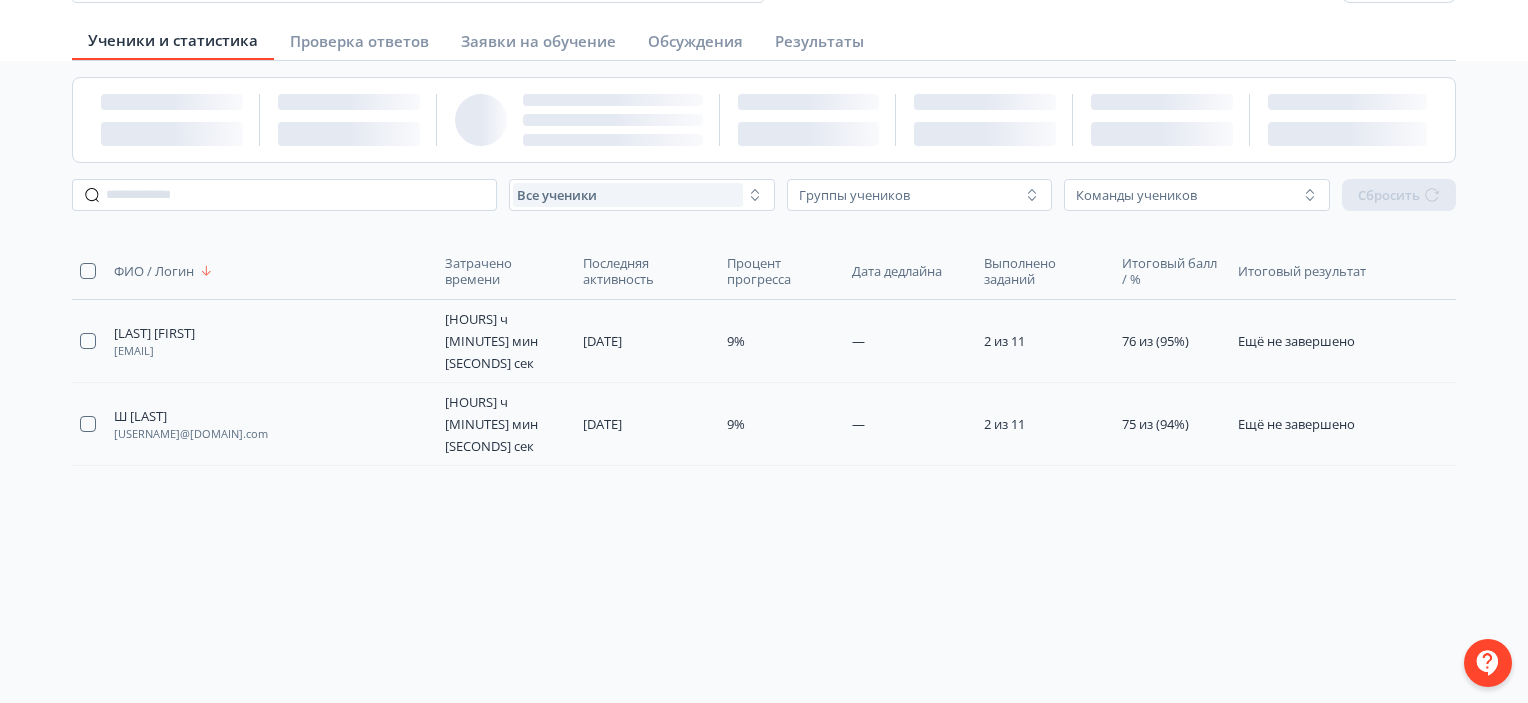 scroll, scrollTop: 0, scrollLeft: 0, axis: both 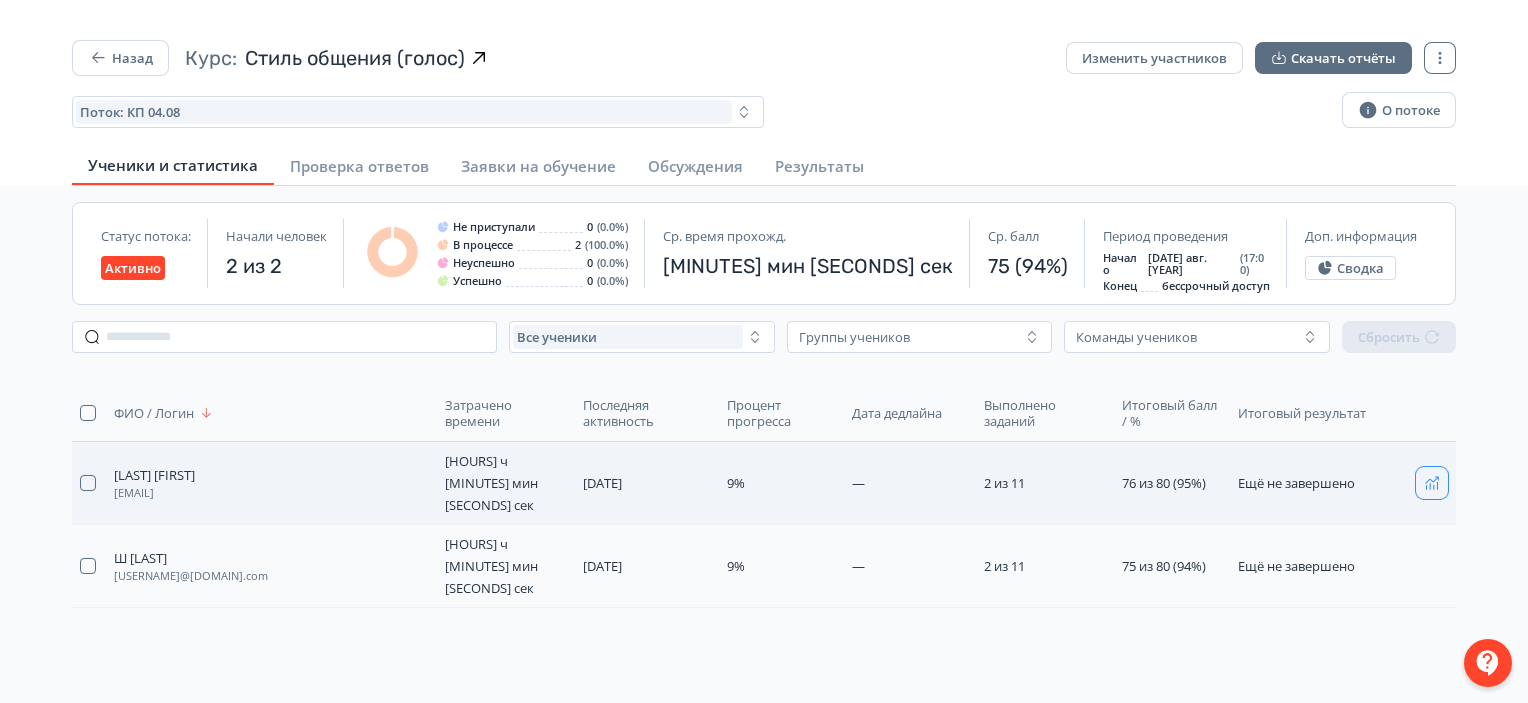 click 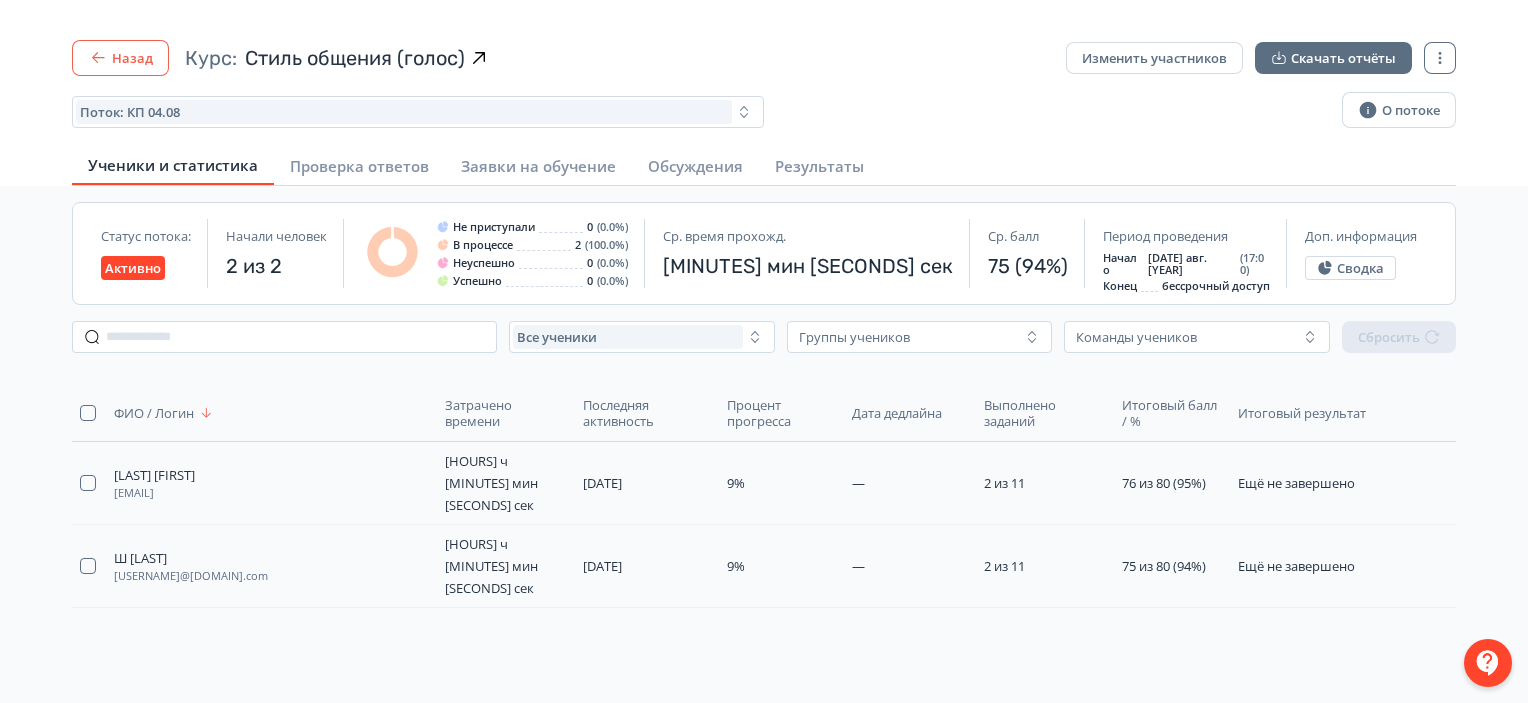 click on "Назад" at bounding box center [120, 58] 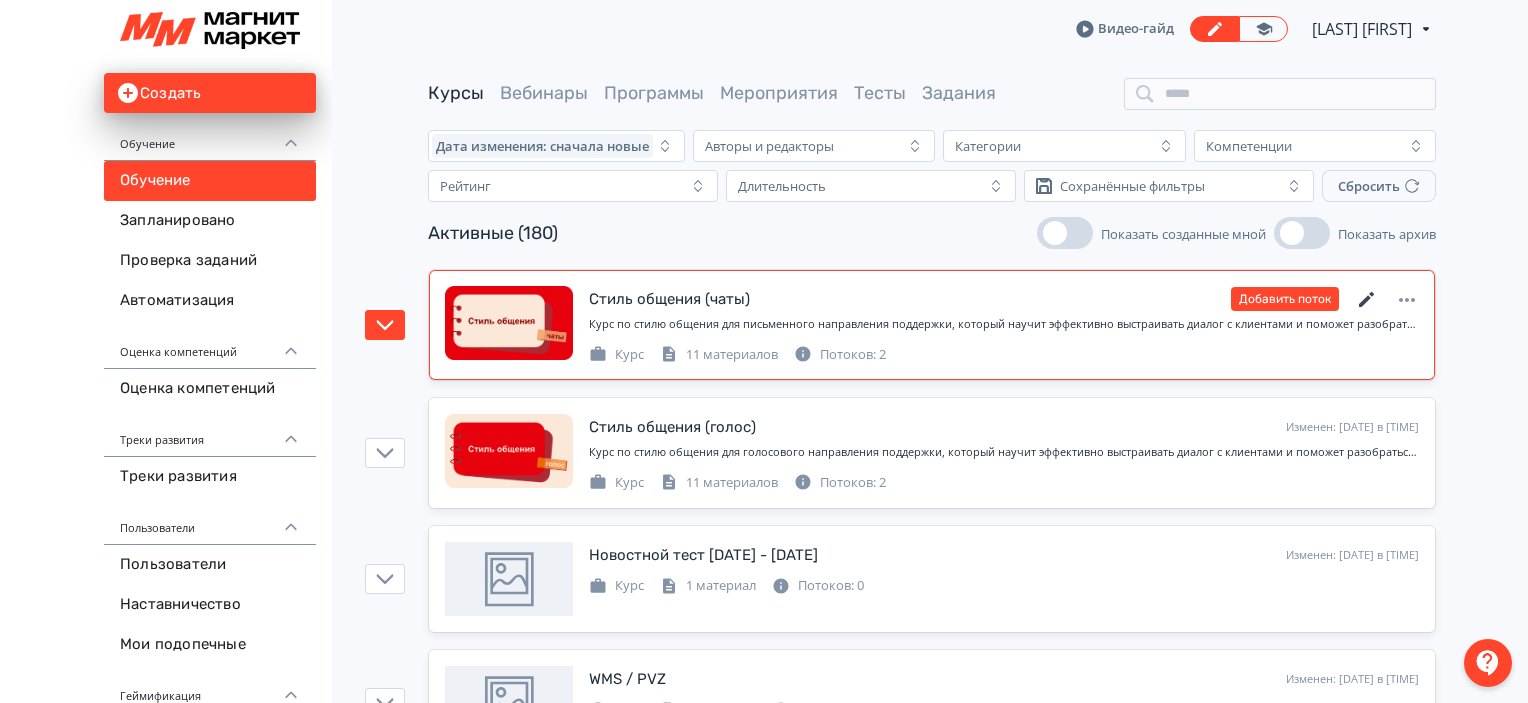 click 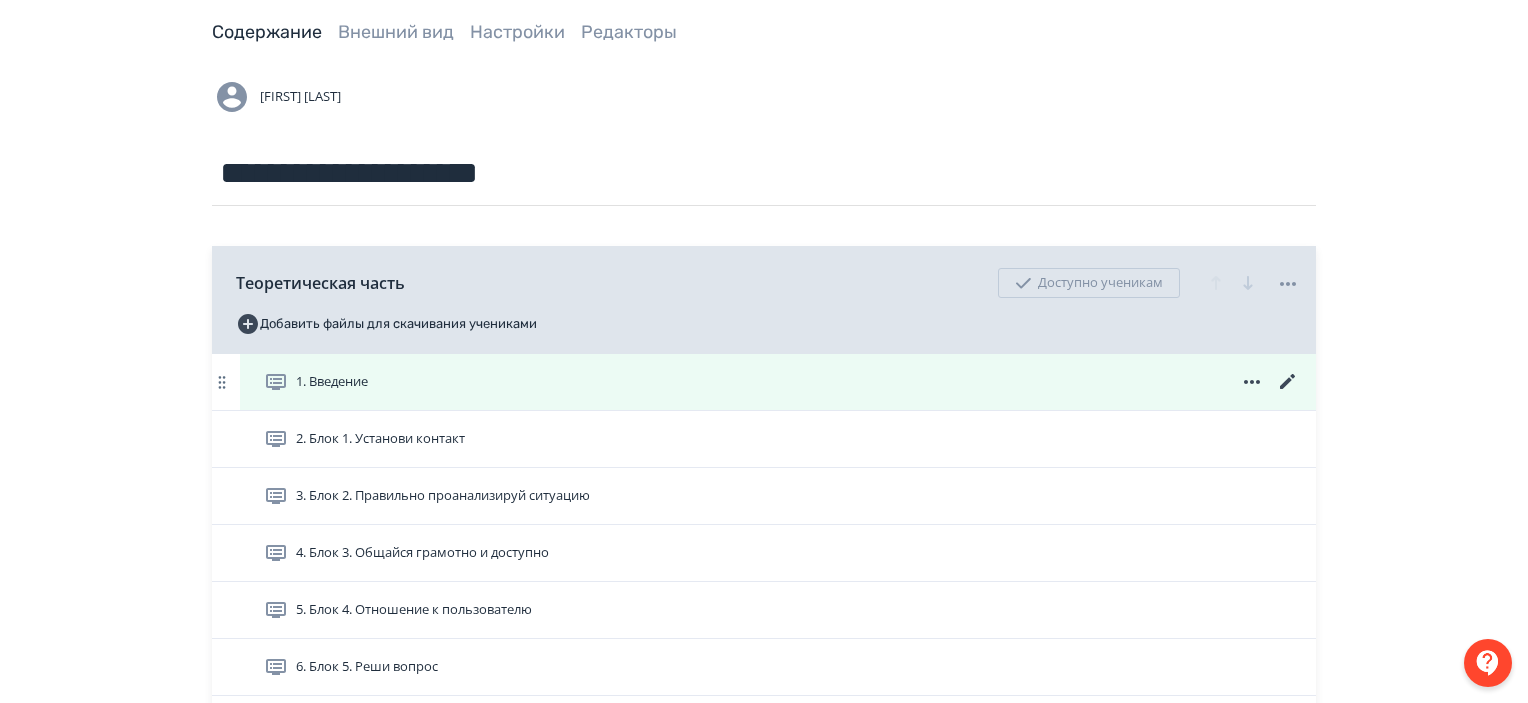 click 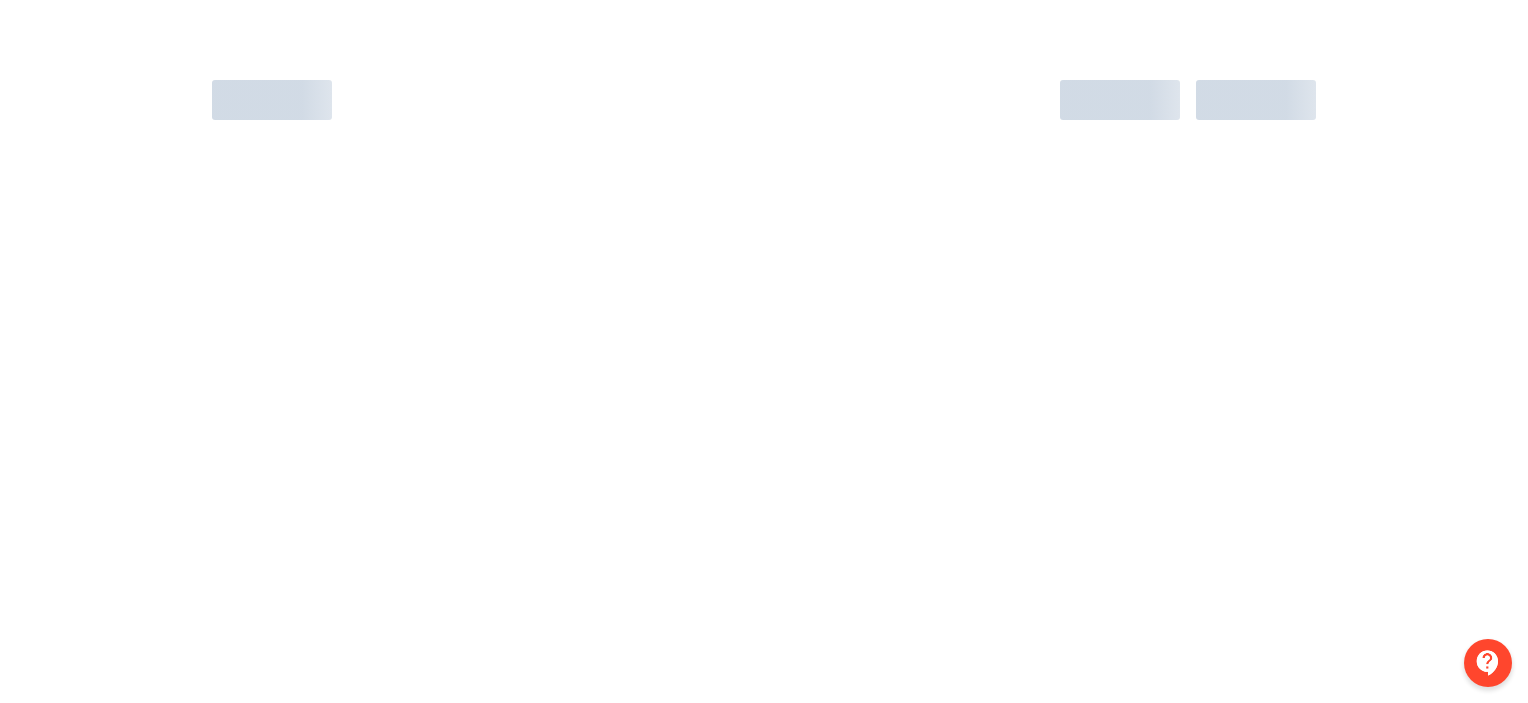 scroll, scrollTop: 0, scrollLeft: 0, axis: both 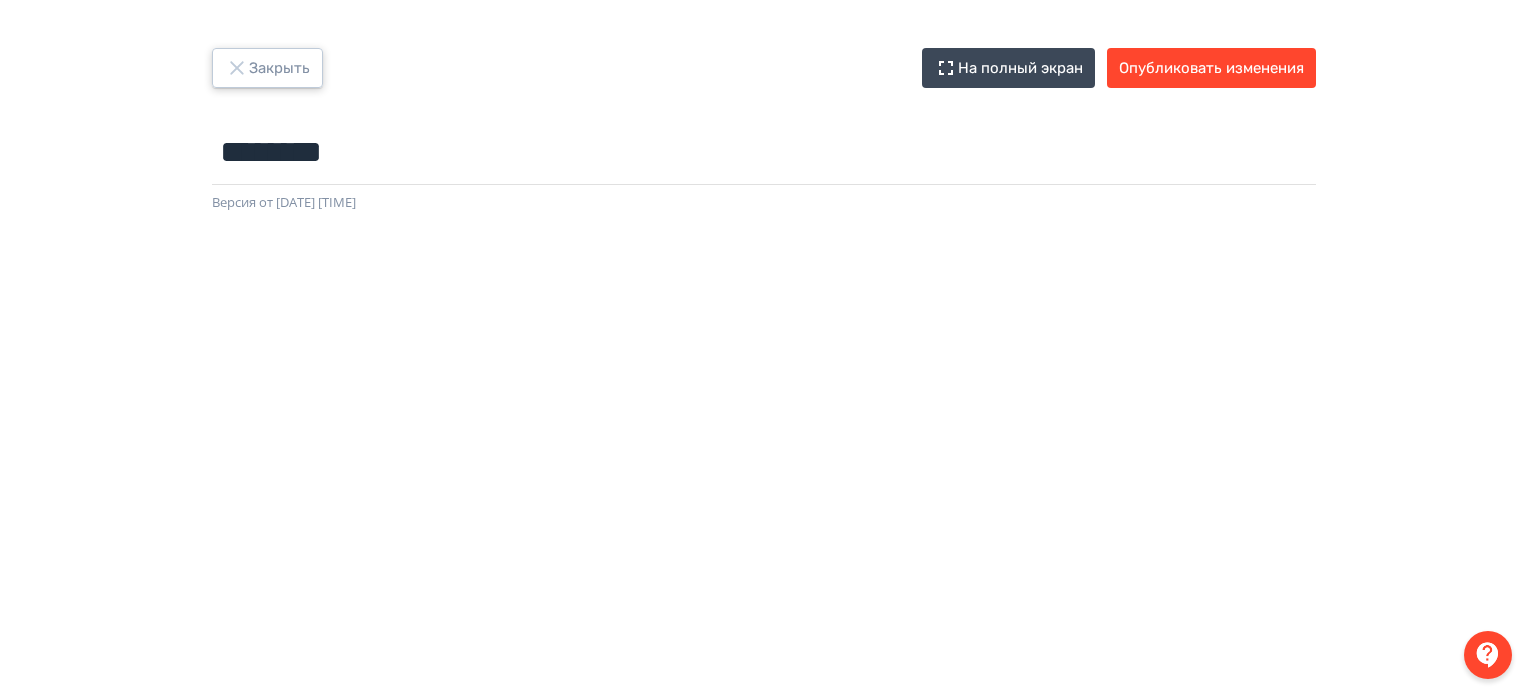 click on "Закрыть" at bounding box center [267, 68] 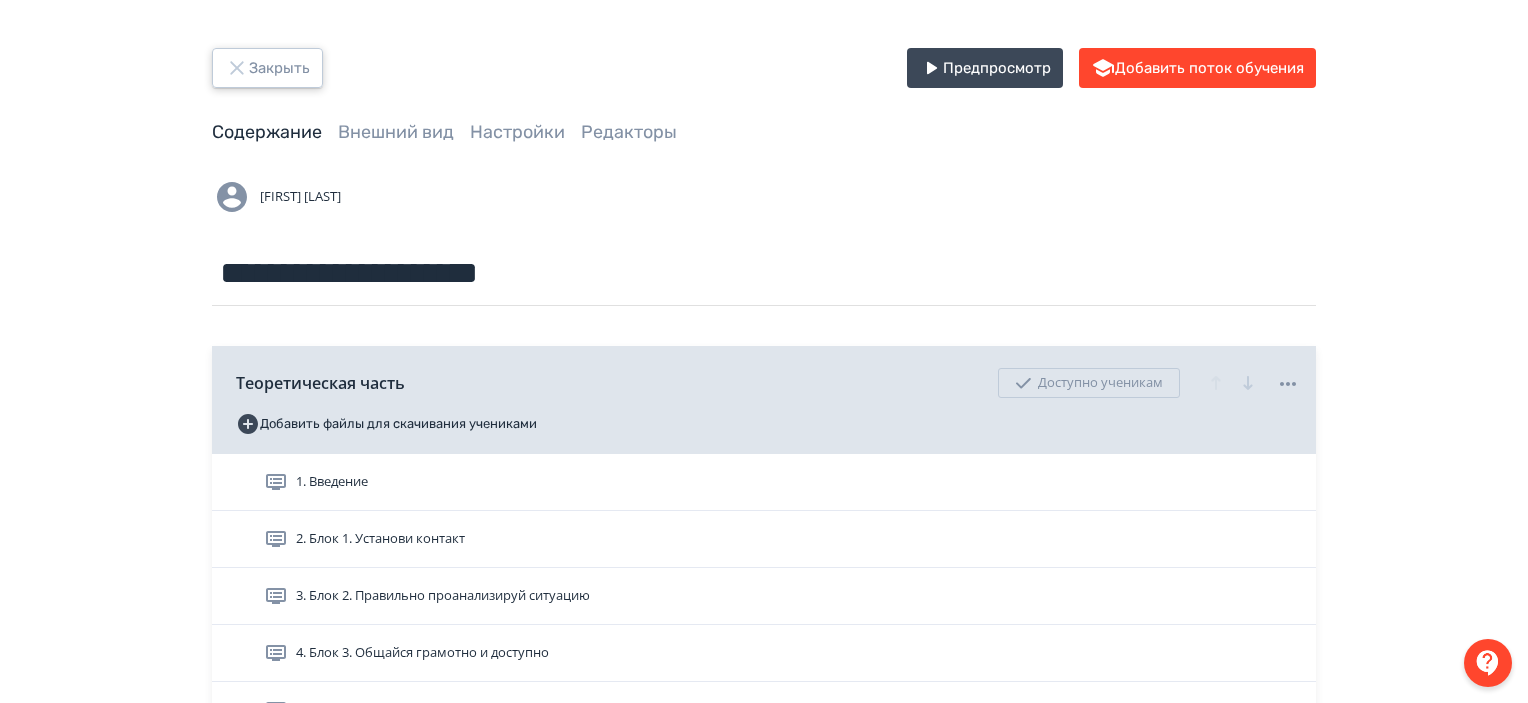 click on "Закрыть" at bounding box center (267, 68) 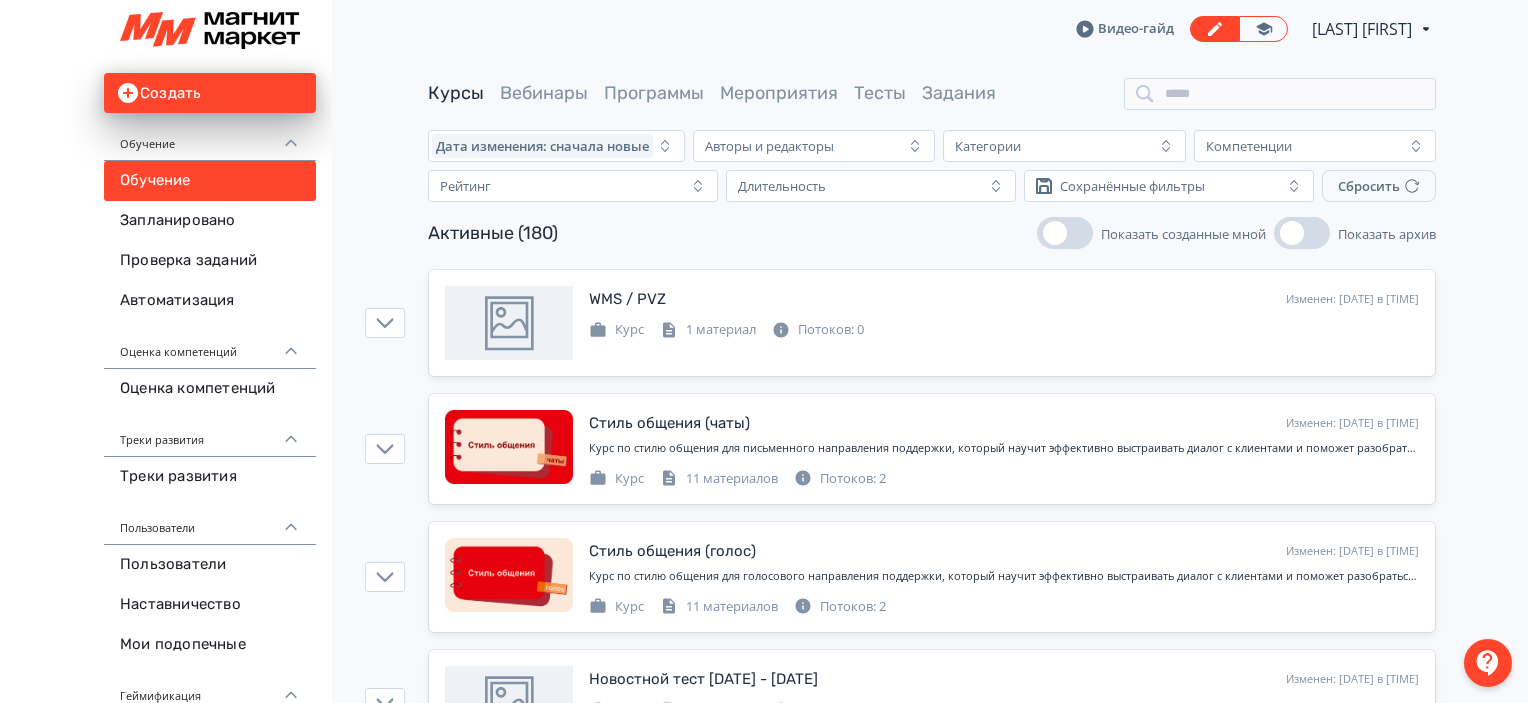 click on "Курсы Вебинары Программы Мероприятия Тесты Задания Дата изменения: сначала новые Авторы и редакторы Категории Компетенции Рейтинг Длительность Сохранённые фильтры Сбросить Активные (180) Показать созданные мной Показать архив WMS / PVZ Изменен: 06.08.2025 в 18:37 Добавить поток Курс 1 материал Потоков: 0 Стиль общения (чаты) Изменен: 06.08.2025 в 18:24 Добавить поток Курс по стилю общения для письменного направления поддержки, который научит эффективно выстраивать диалог с клиентами и поможет разобраться в карте качества Курс 11 материалов Потоков: 2 Стиль общения (голос) 5" at bounding box center [932, 3299] 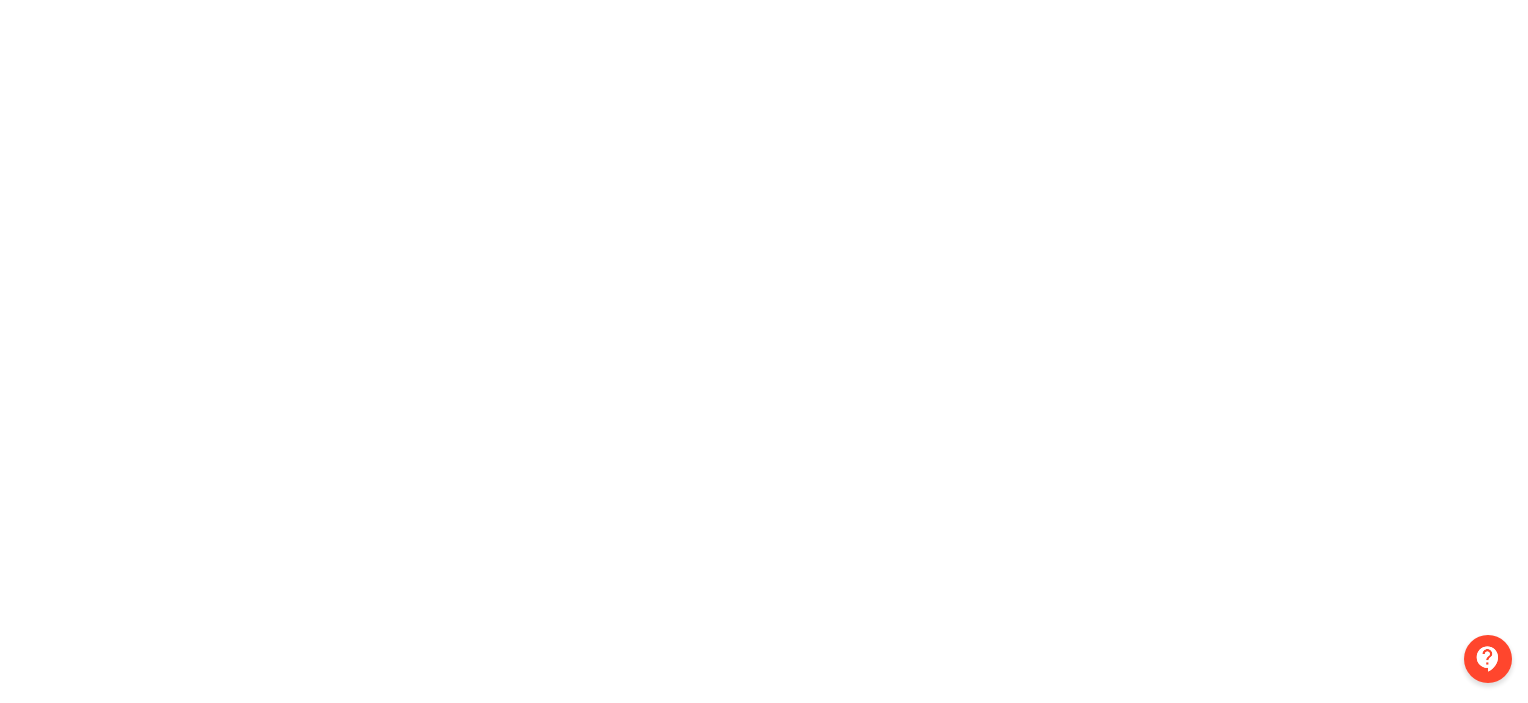 scroll, scrollTop: 0, scrollLeft: 0, axis: both 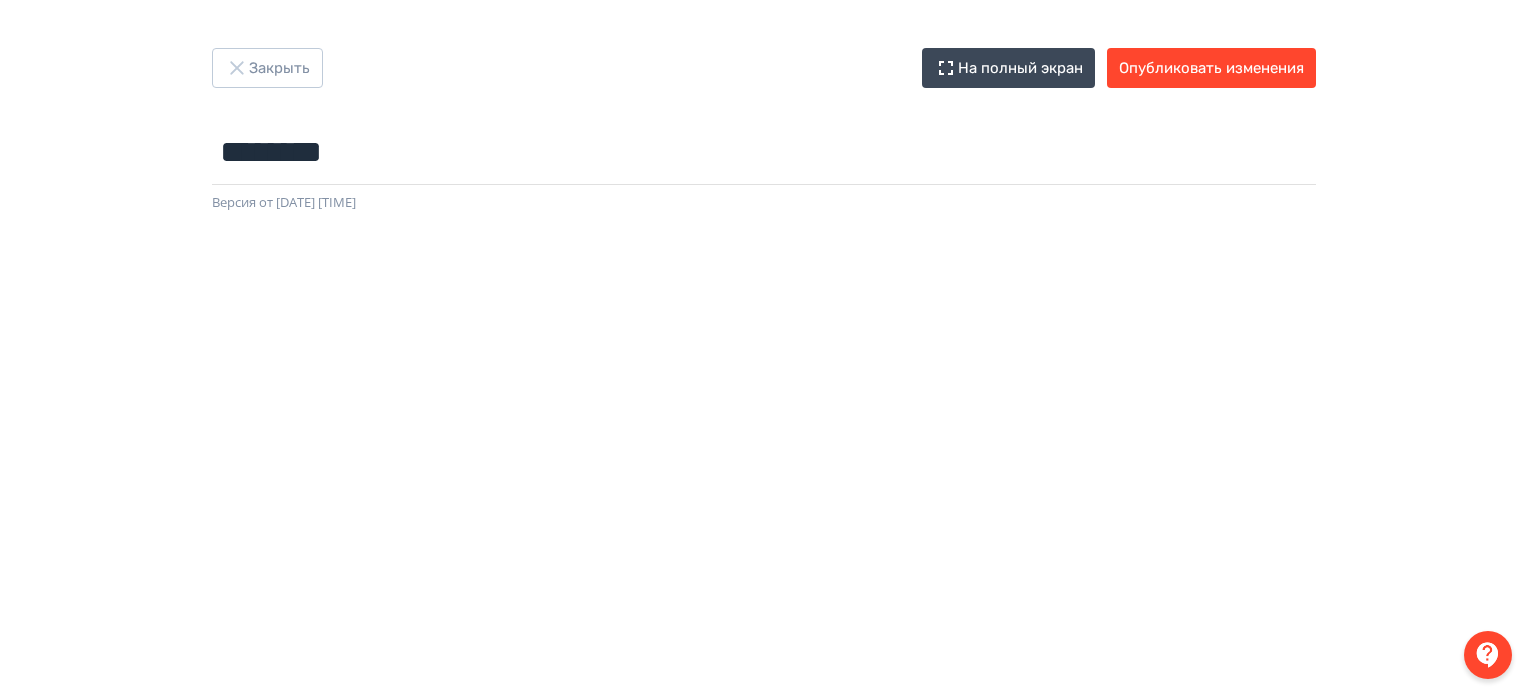 click on "Закрыть На полный экран Опубликовать изменения ******** Название задания... Версия от 04.08.2025 16:23" at bounding box center (764, 347) 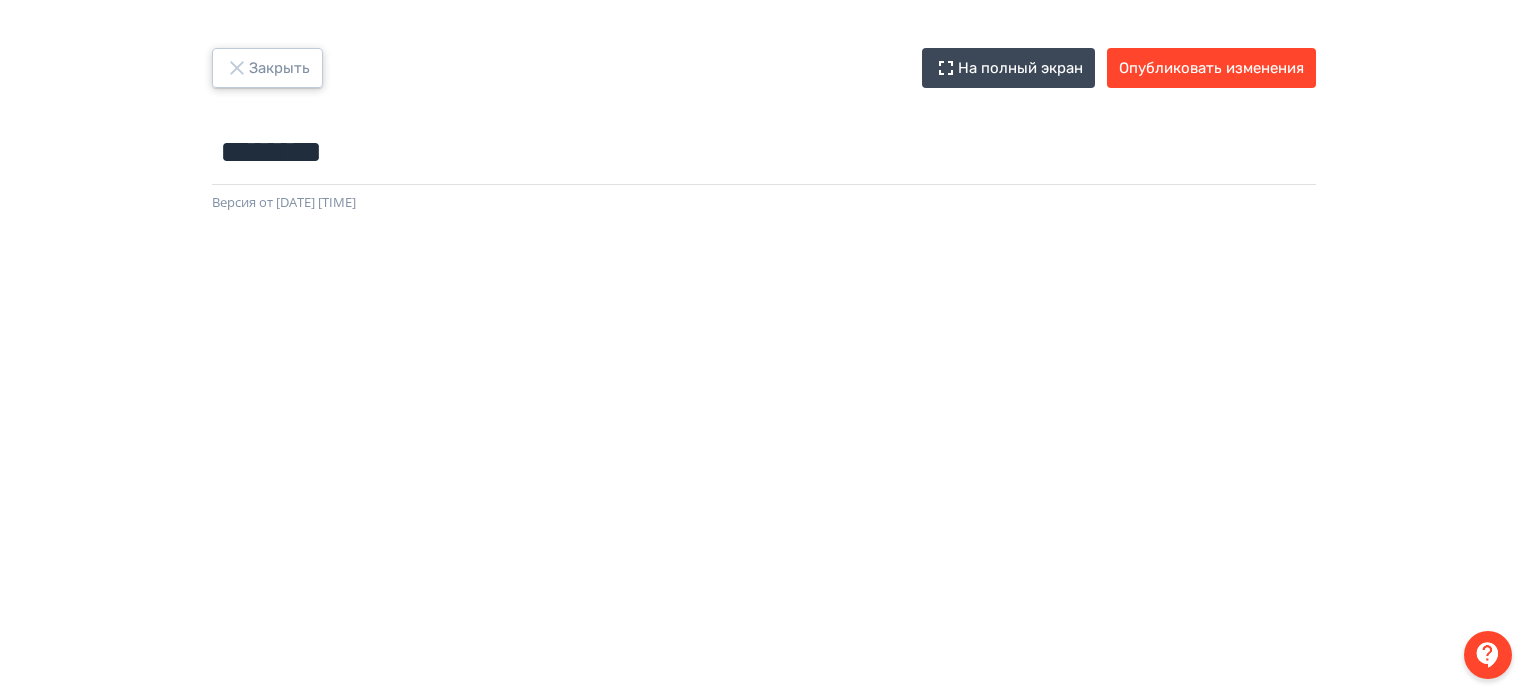 click on "Закрыть" at bounding box center (267, 68) 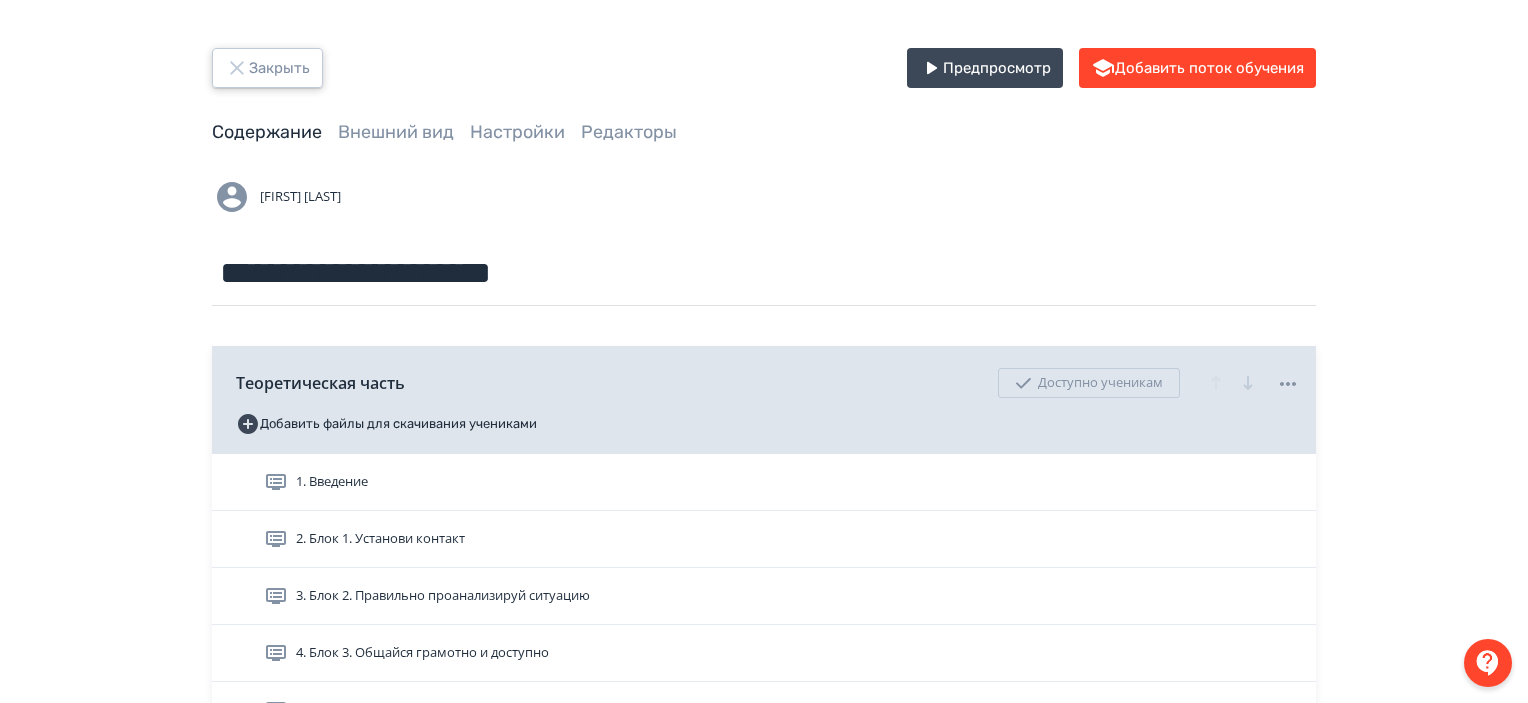 click on "Закрыть" at bounding box center (267, 68) 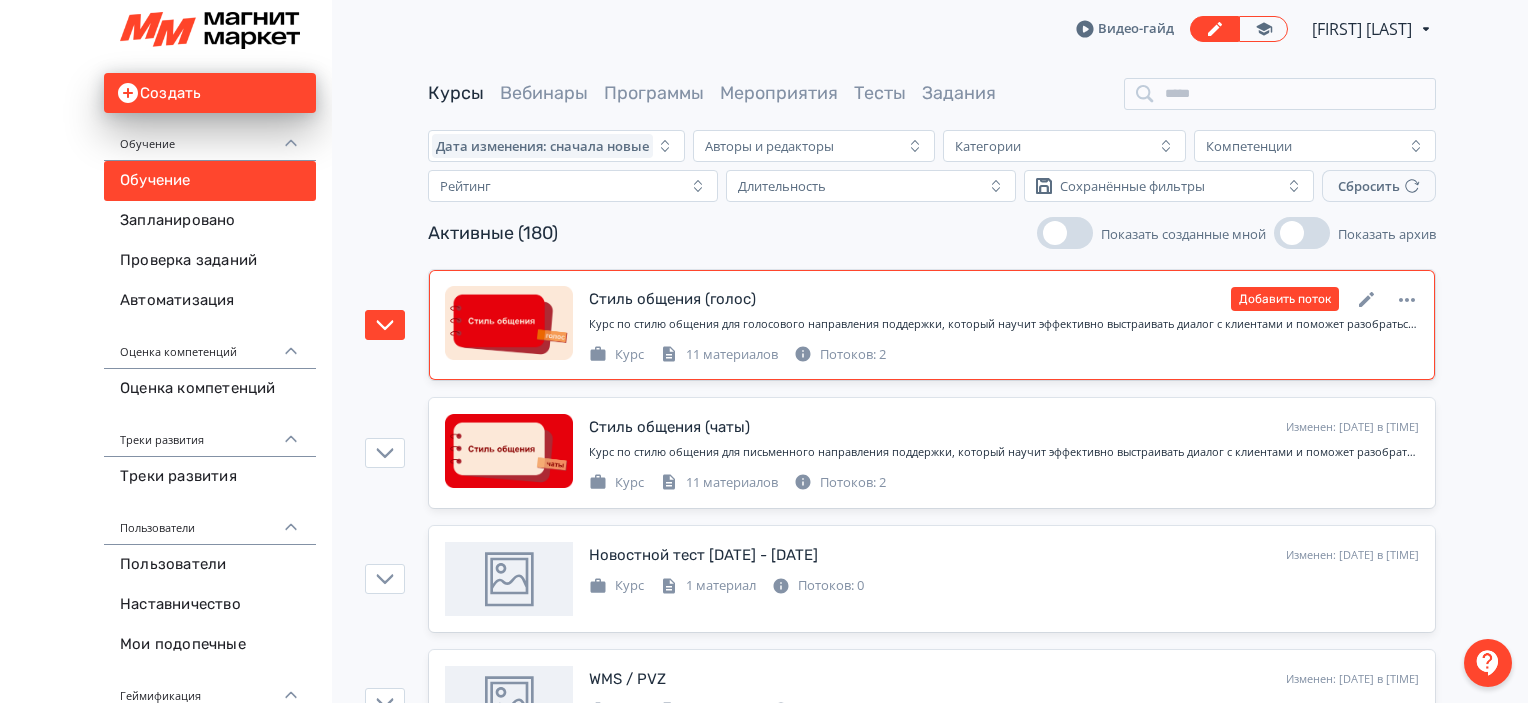 click on "Стиль общения (голос) Изменен: 06.08.2025 в 17:26 Добавить поток Курс по стилю общения для голосового направления поддержки, который научит эффективно выстраивать диалог с клиентами и поможет разобраться в карте качества Курс 11 материалов Потоков: 2" at bounding box center (1004, 325) 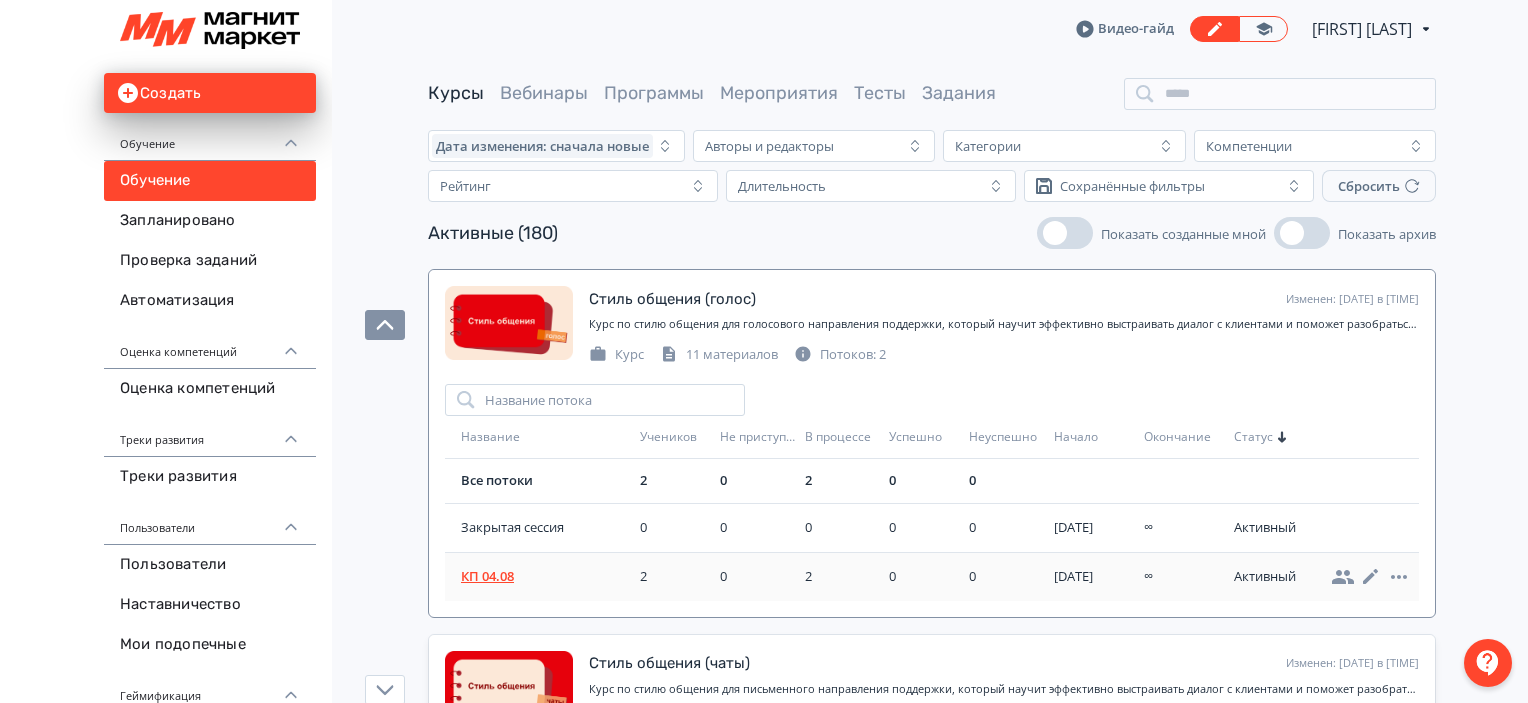 click on "КП 04.08" at bounding box center (546, 577) 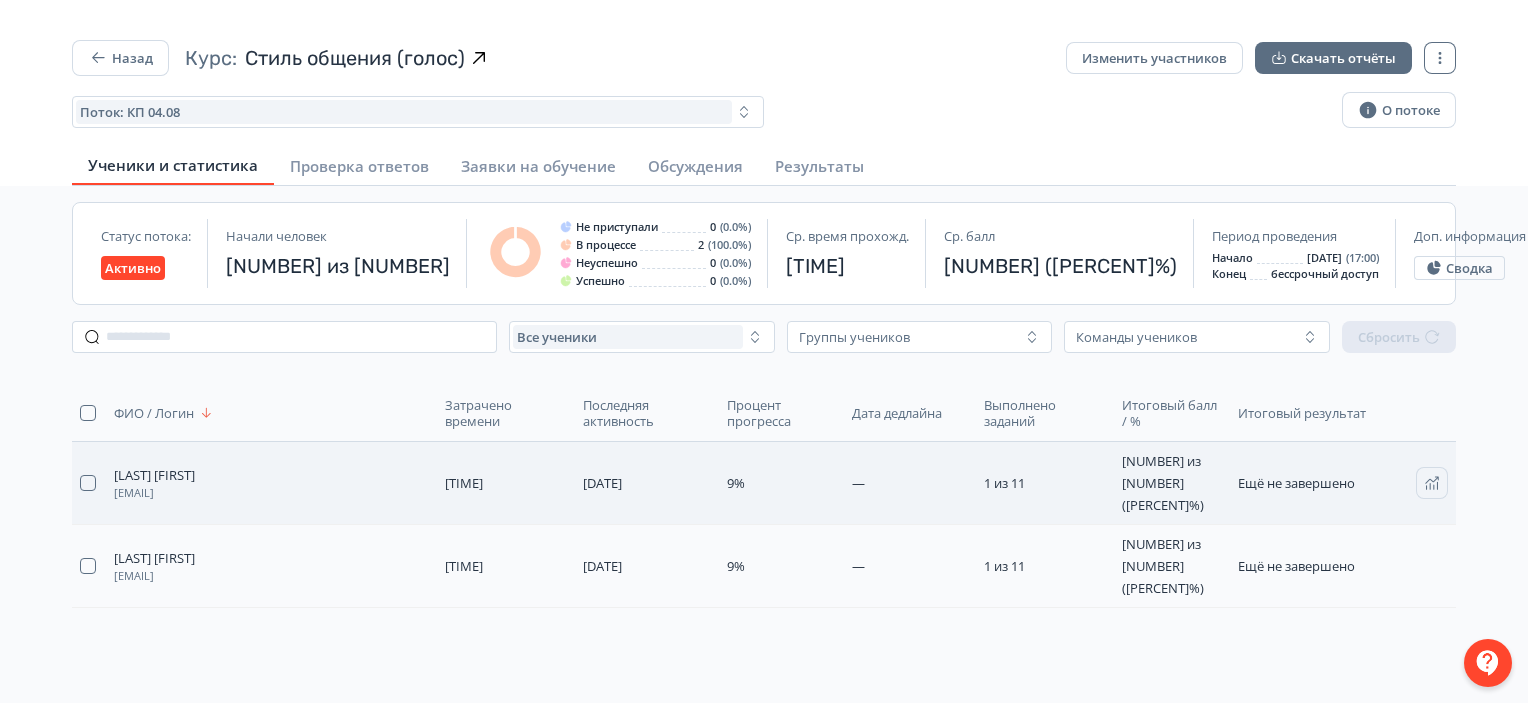 click at bounding box center [1432, 483] 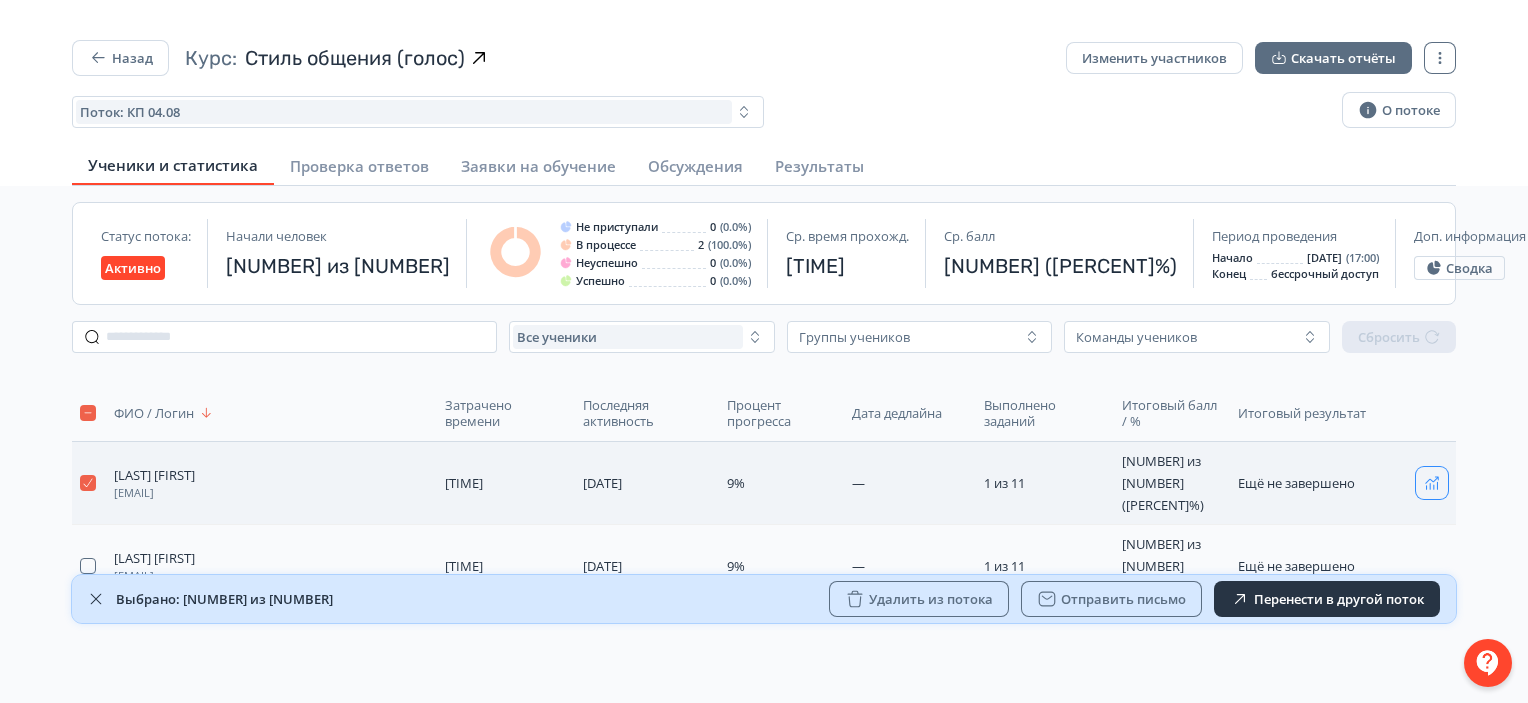click 